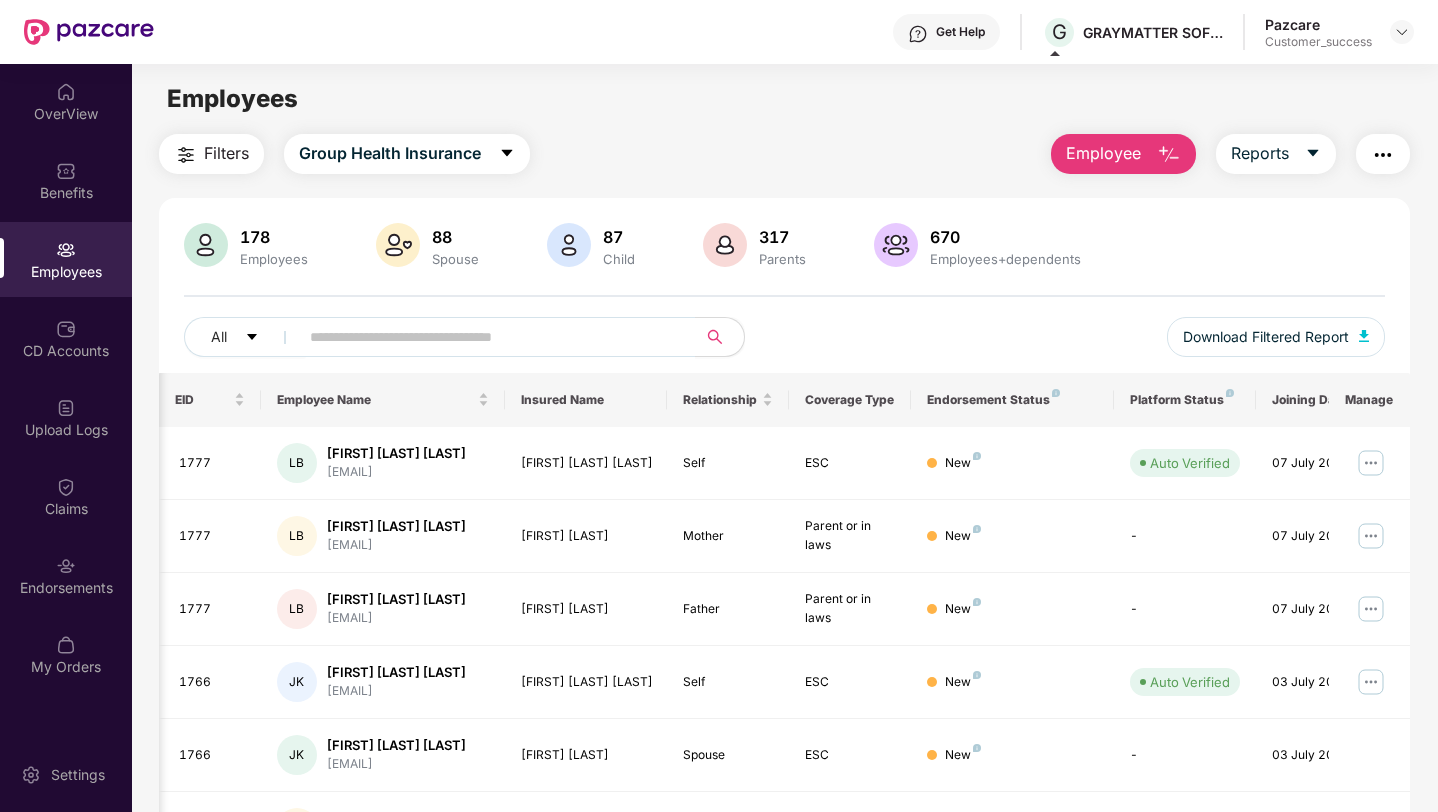 scroll, scrollTop: 0, scrollLeft: 0, axis: both 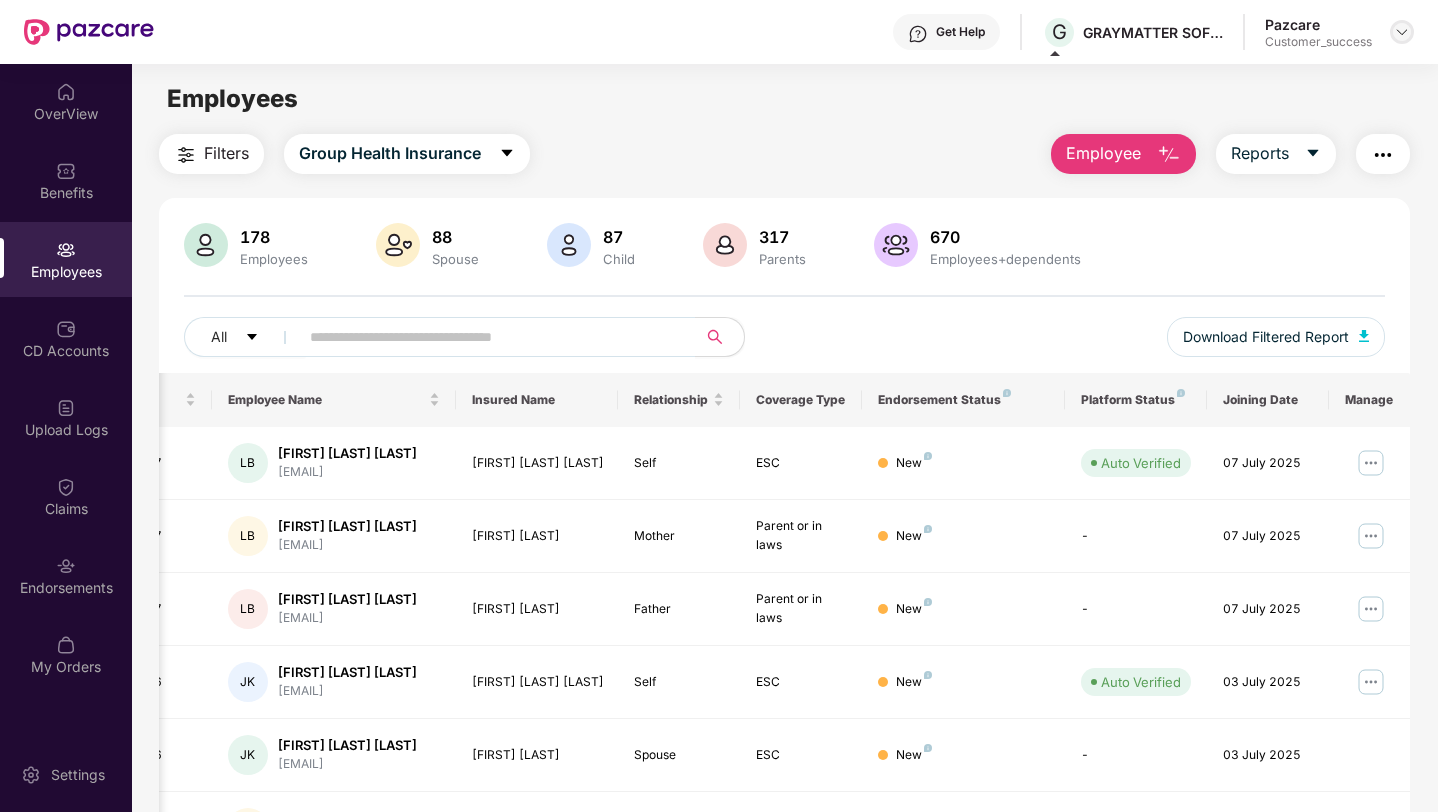 click at bounding box center (1402, 32) 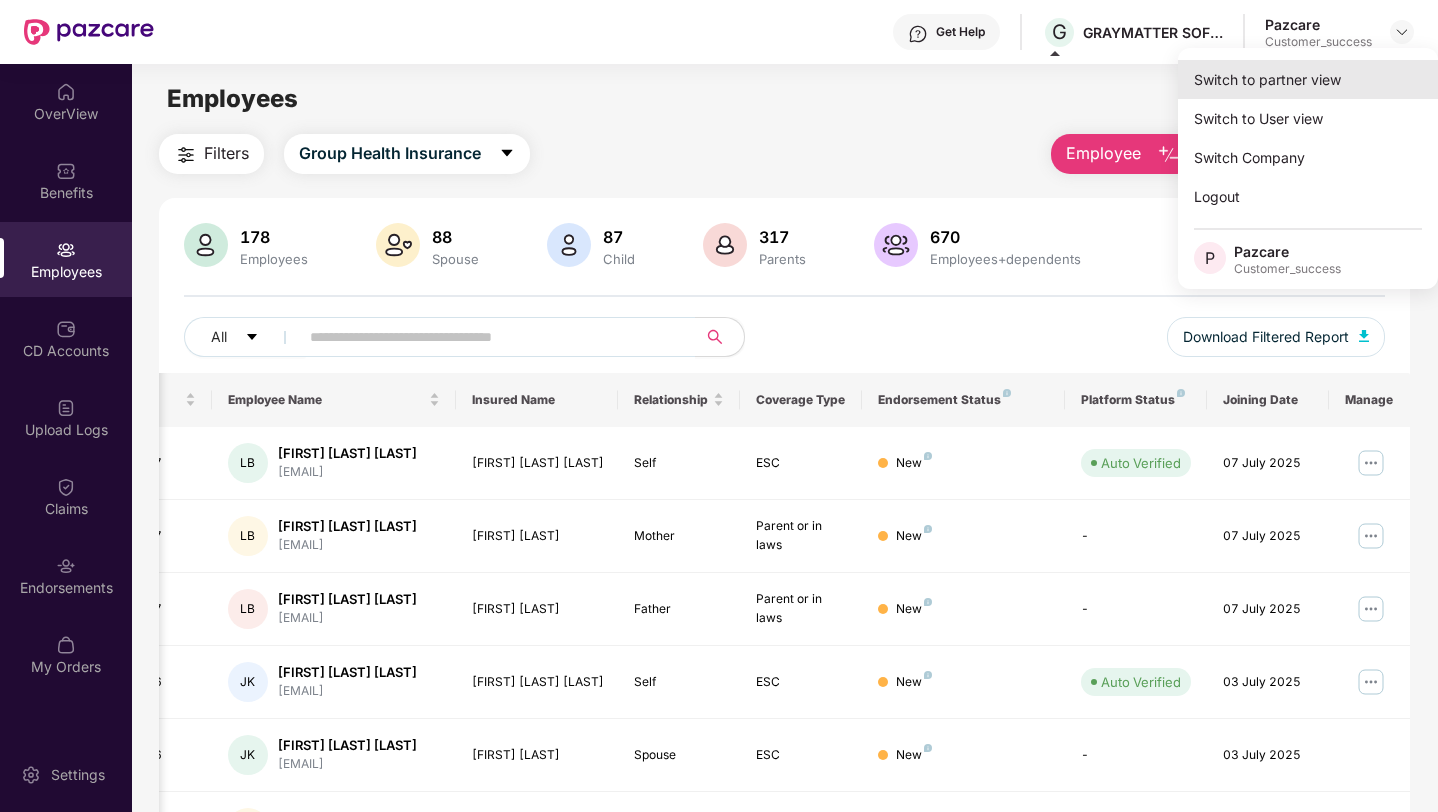 click on "Switch to partner view" at bounding box center [1308, 79] 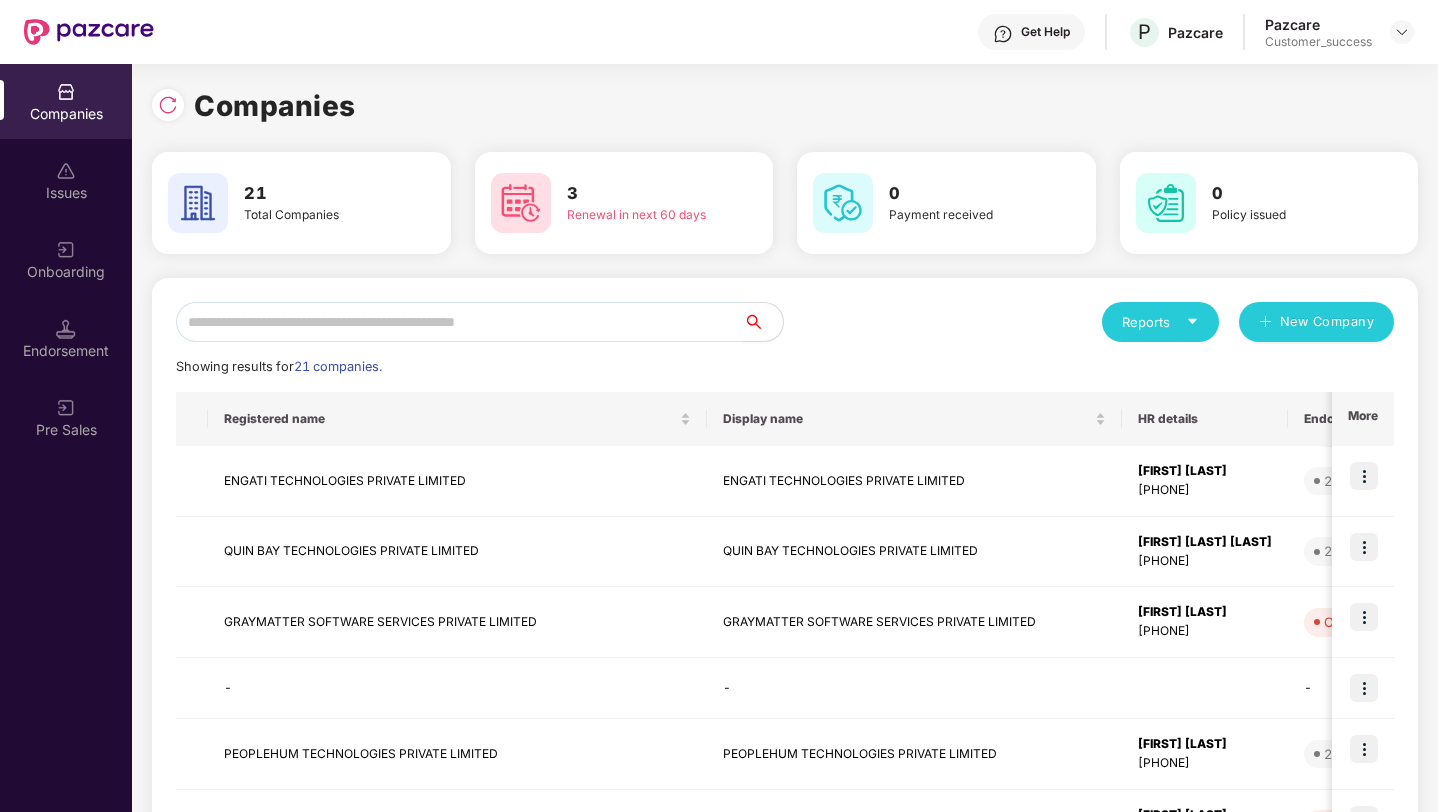 click at bounding box center [459, 322] 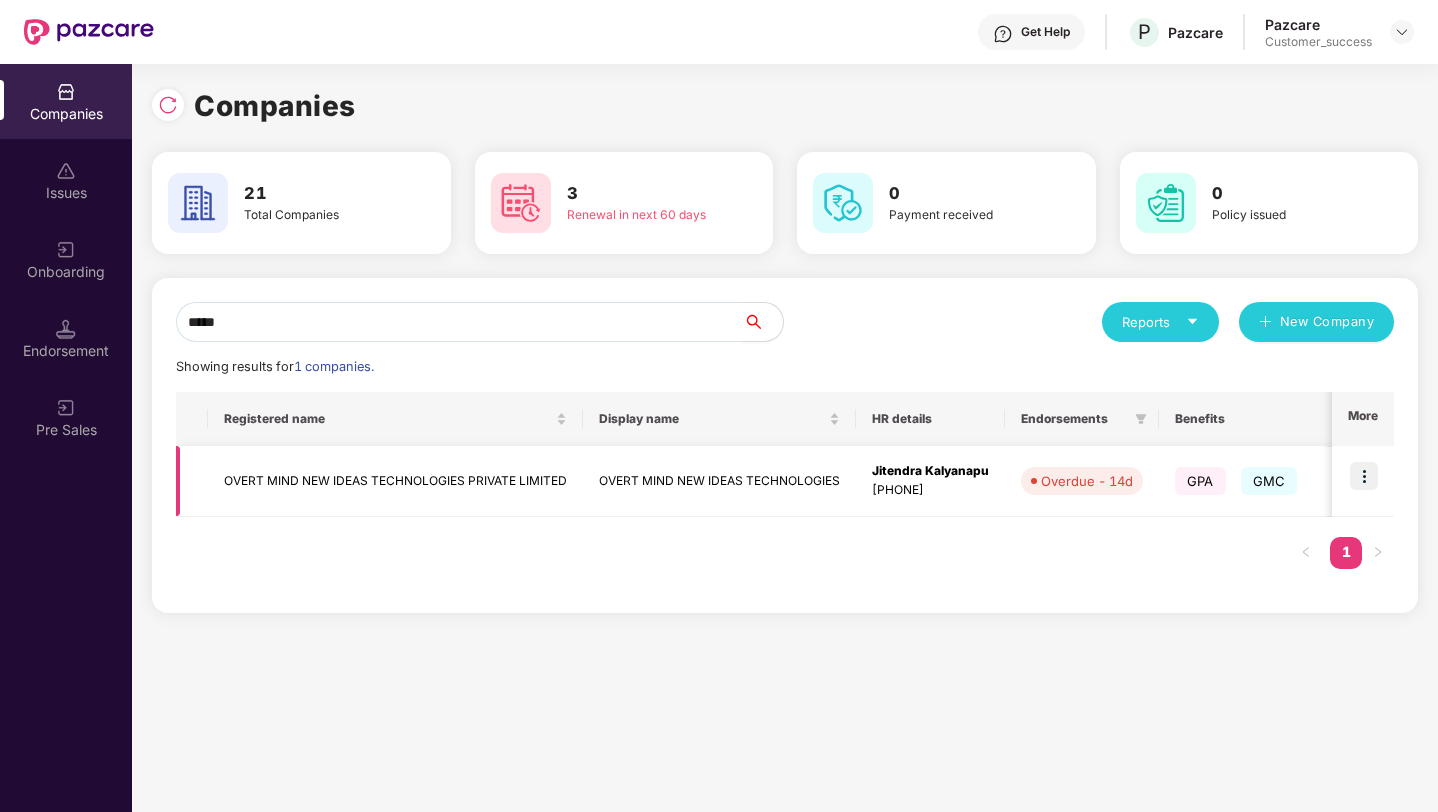 type on "*****" 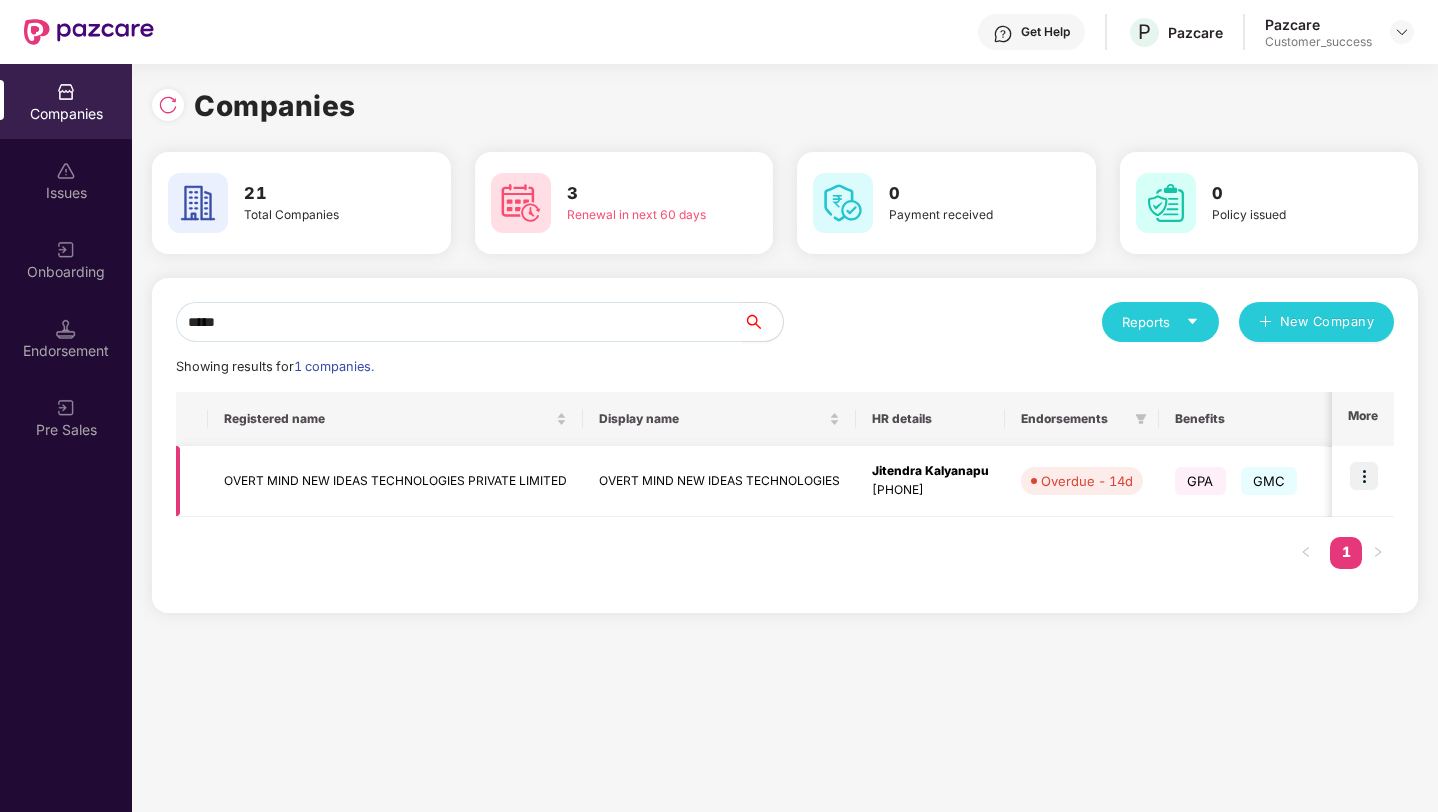 click at bounding box center [1364, 476] 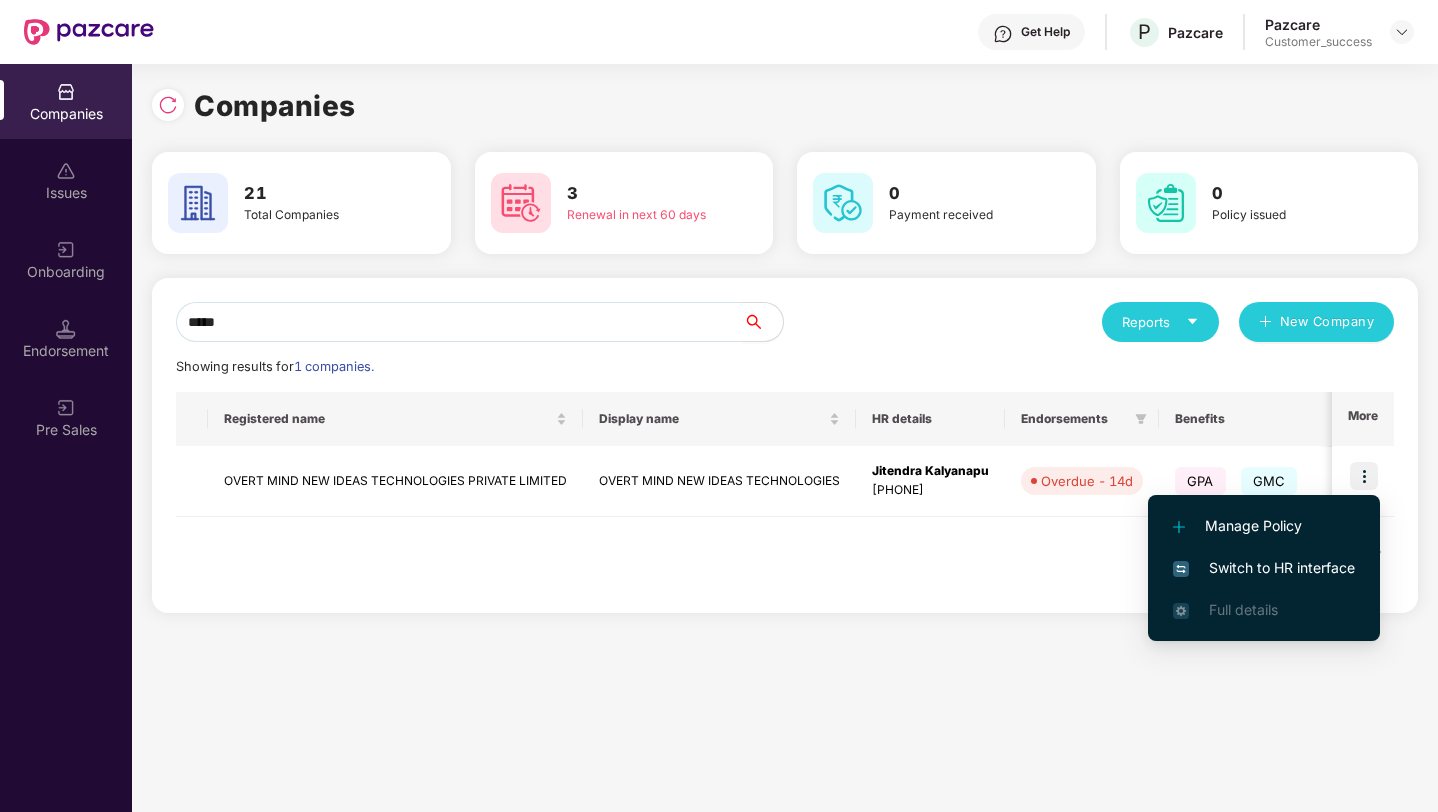 click on "Switch to HR interface" at bounding box center [1264, 568] 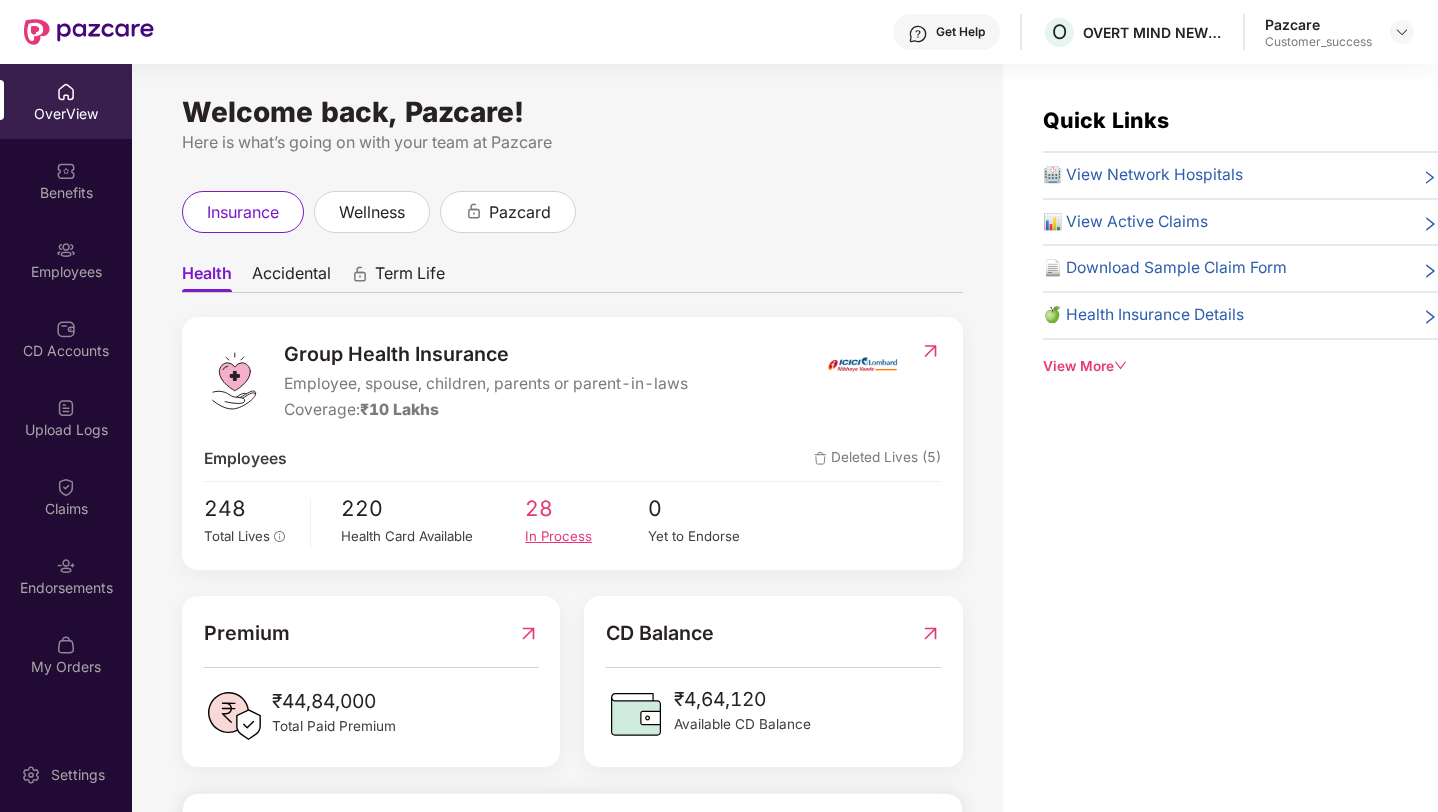 click on "In Process" at bounding box center [586, 536] 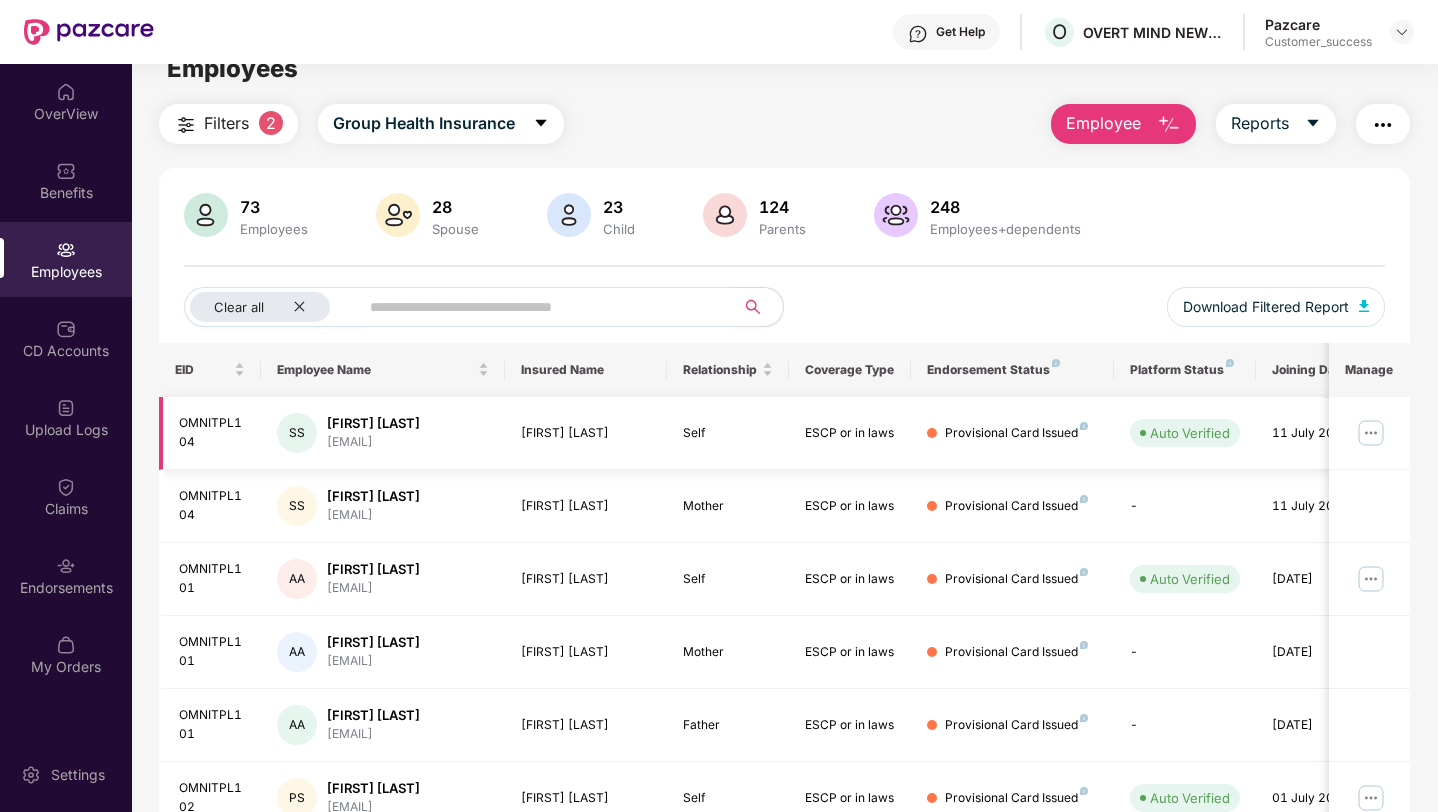 scroll, scrollTop: 0, scrollLeft: 0, axis: both 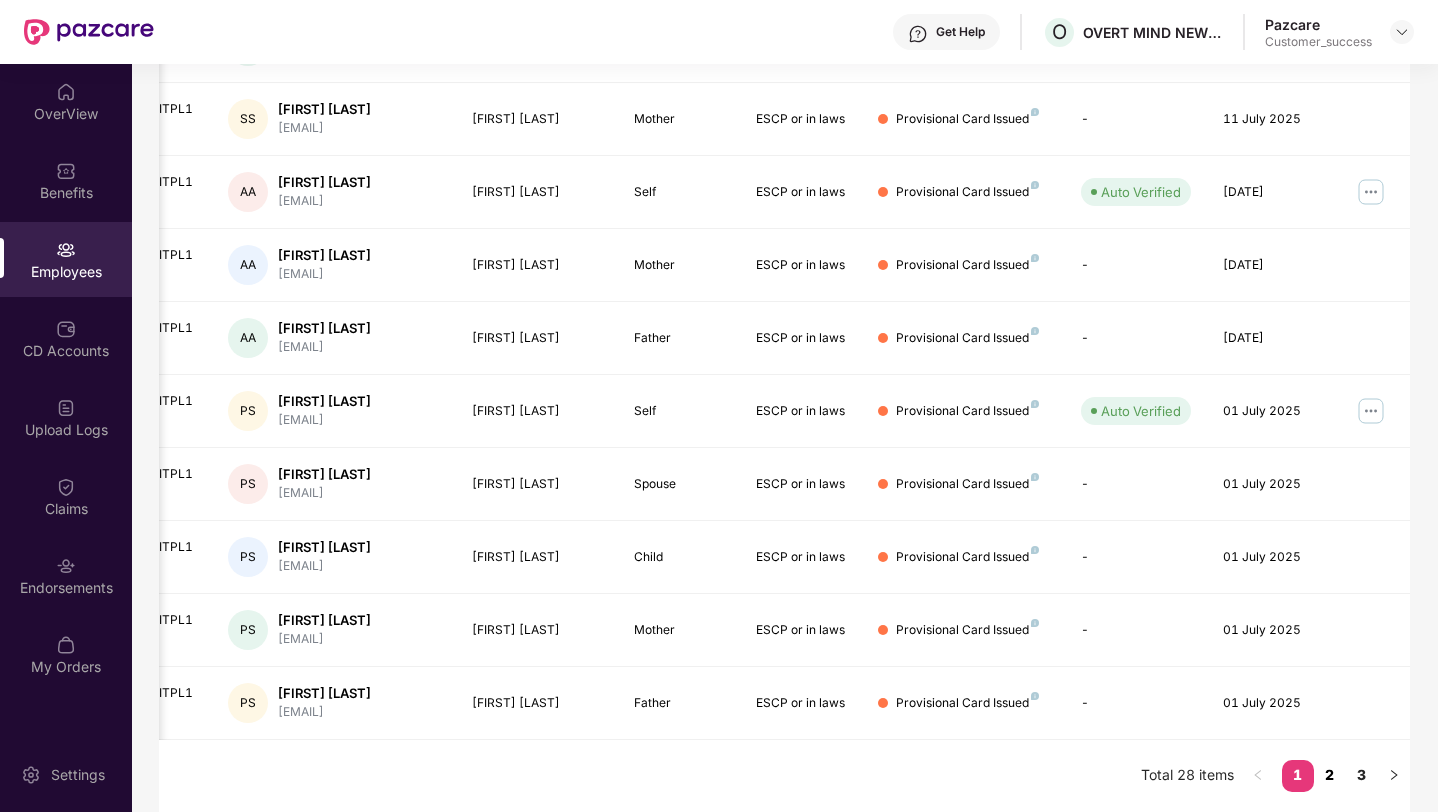 click on "2" at bounding box center [1330, 775] 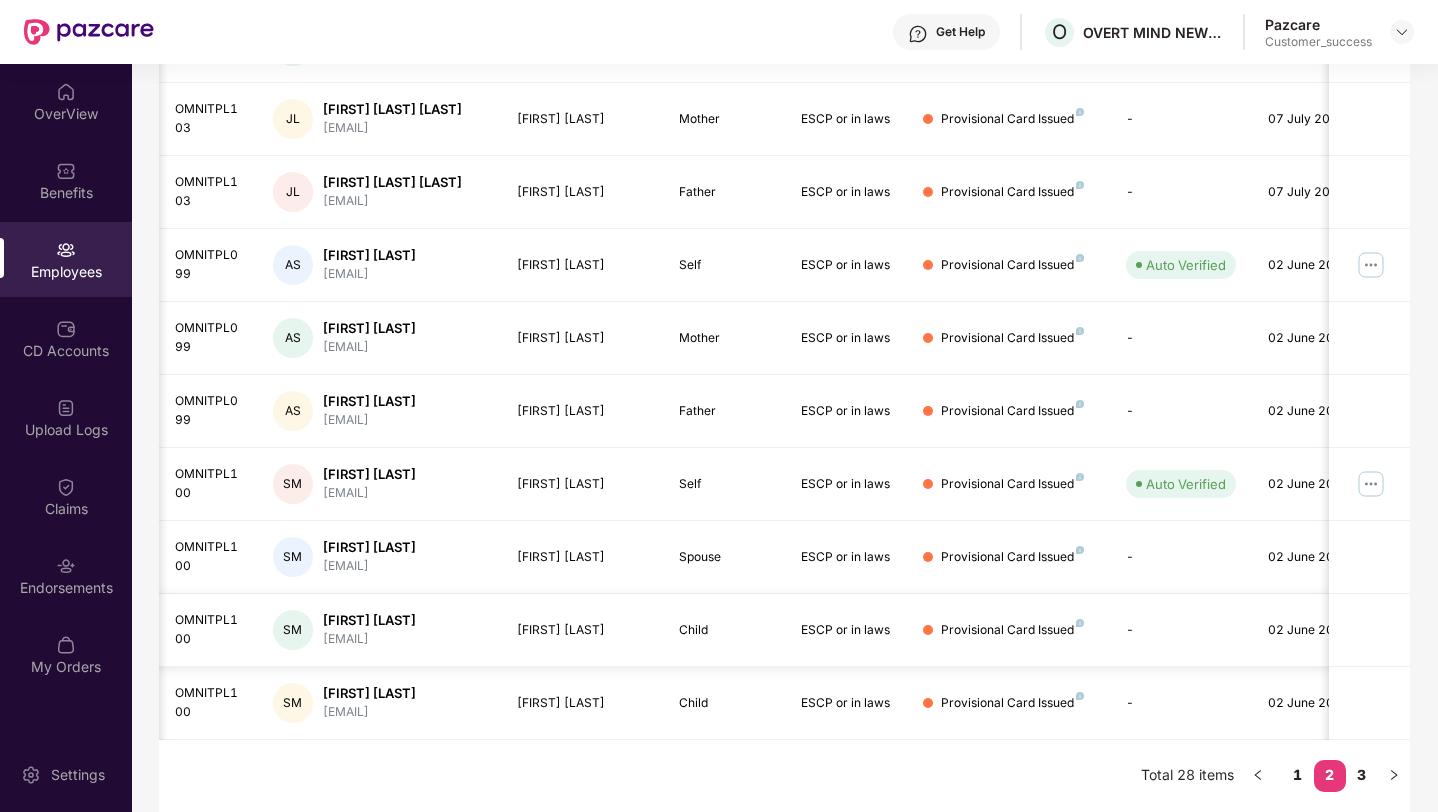 scroll, scrollTop: 0, scrollLeft: 3, axis: horizontal 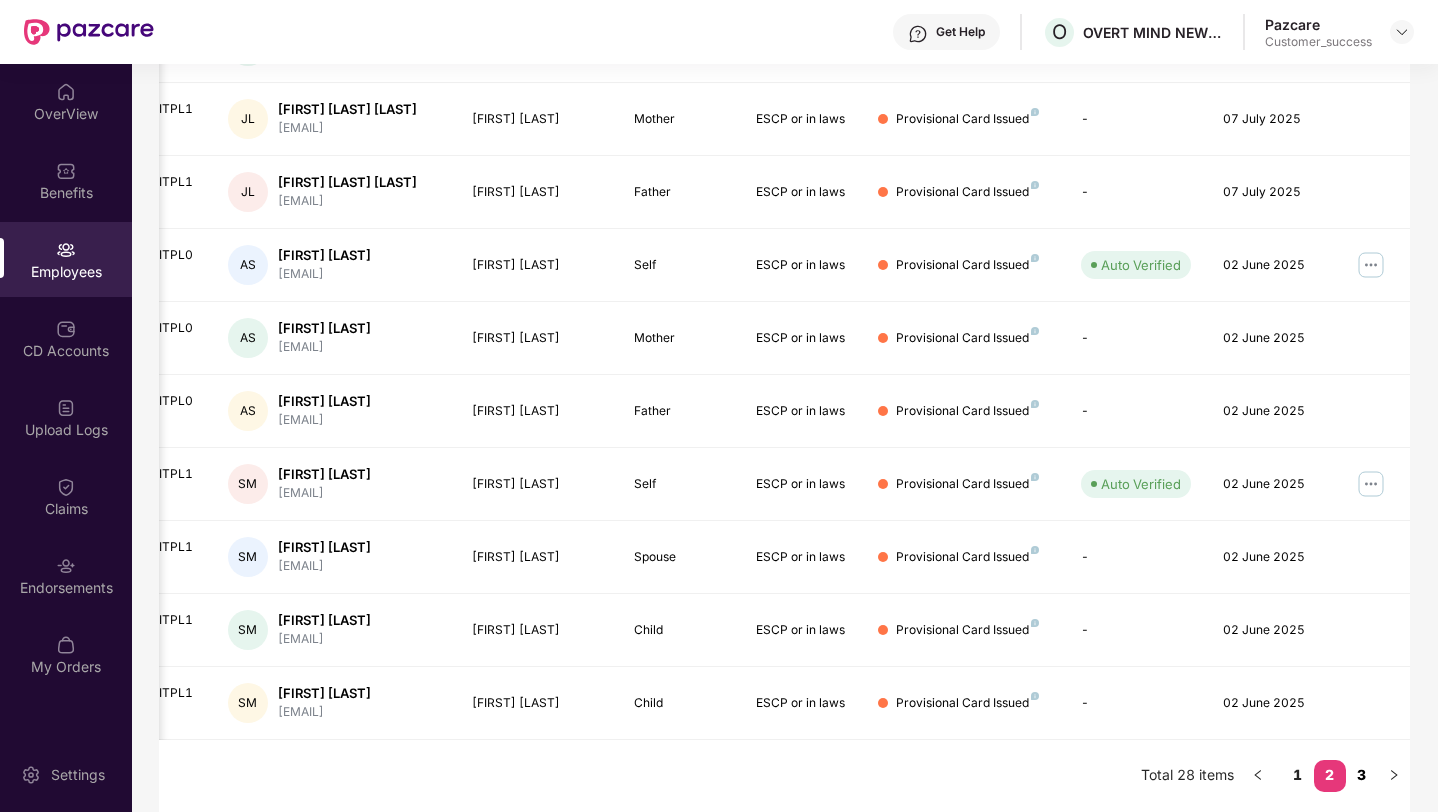 click on "3" at bounding box center (1362, 775) 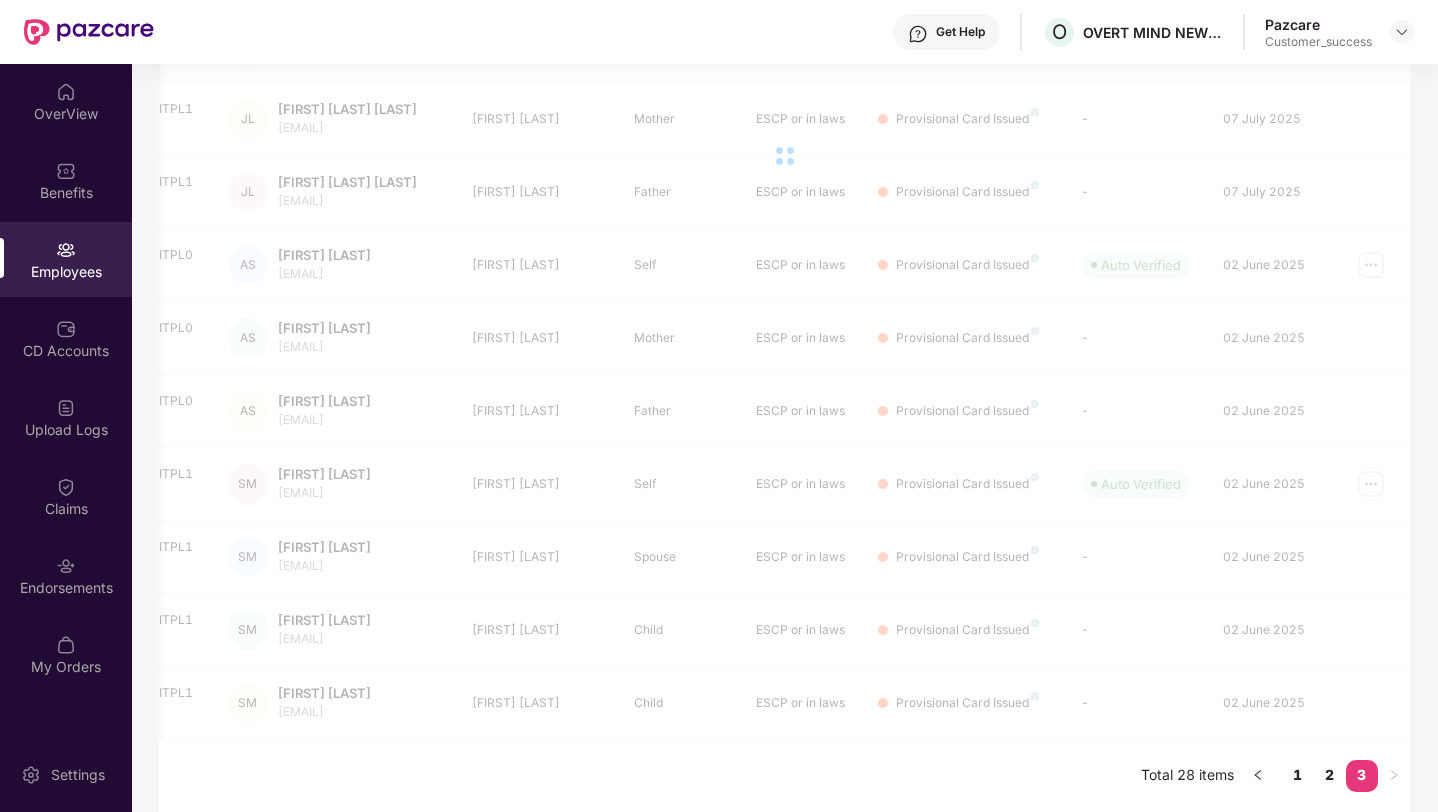 scroll, scrollTop: 271, scrollLeft: 0, axis: vertical 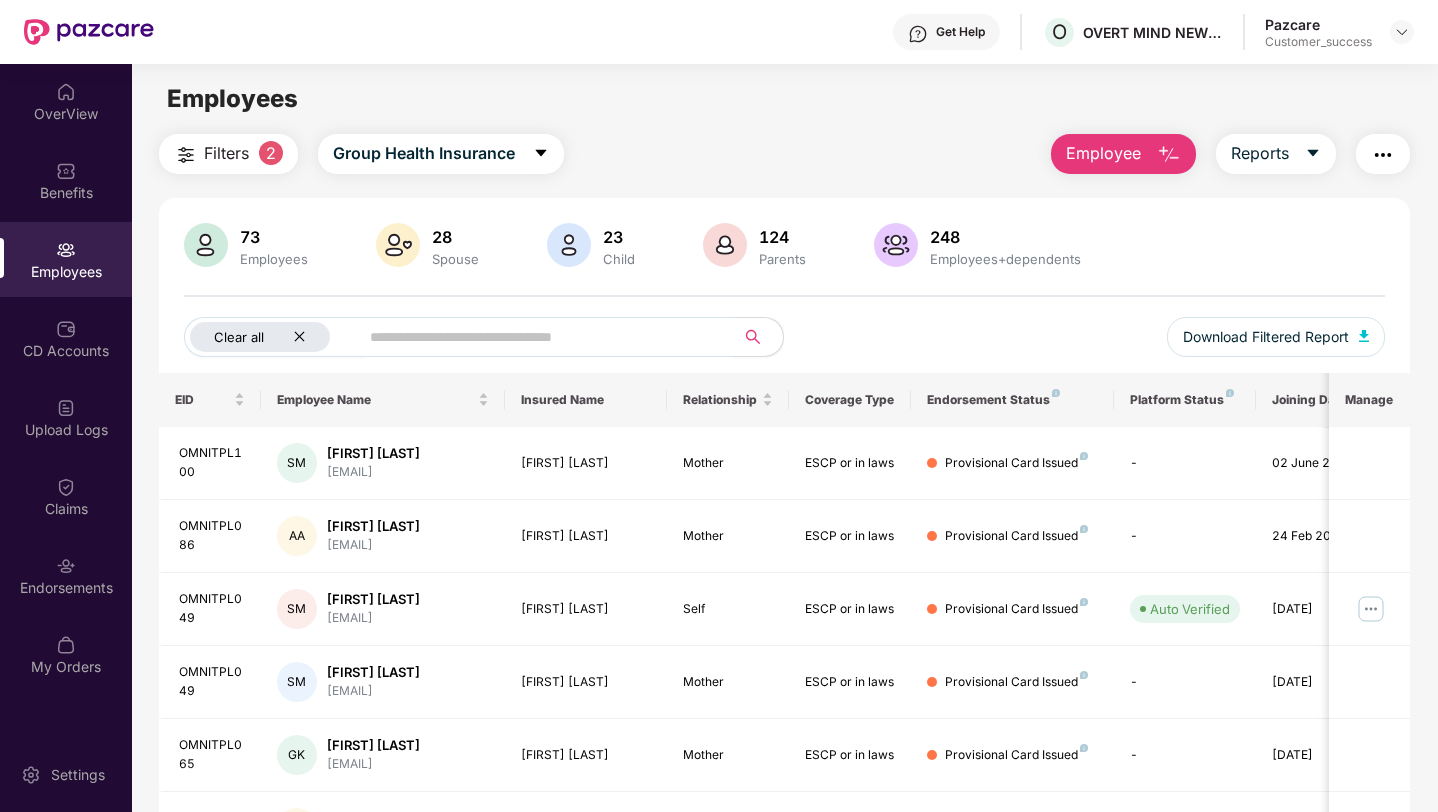 click 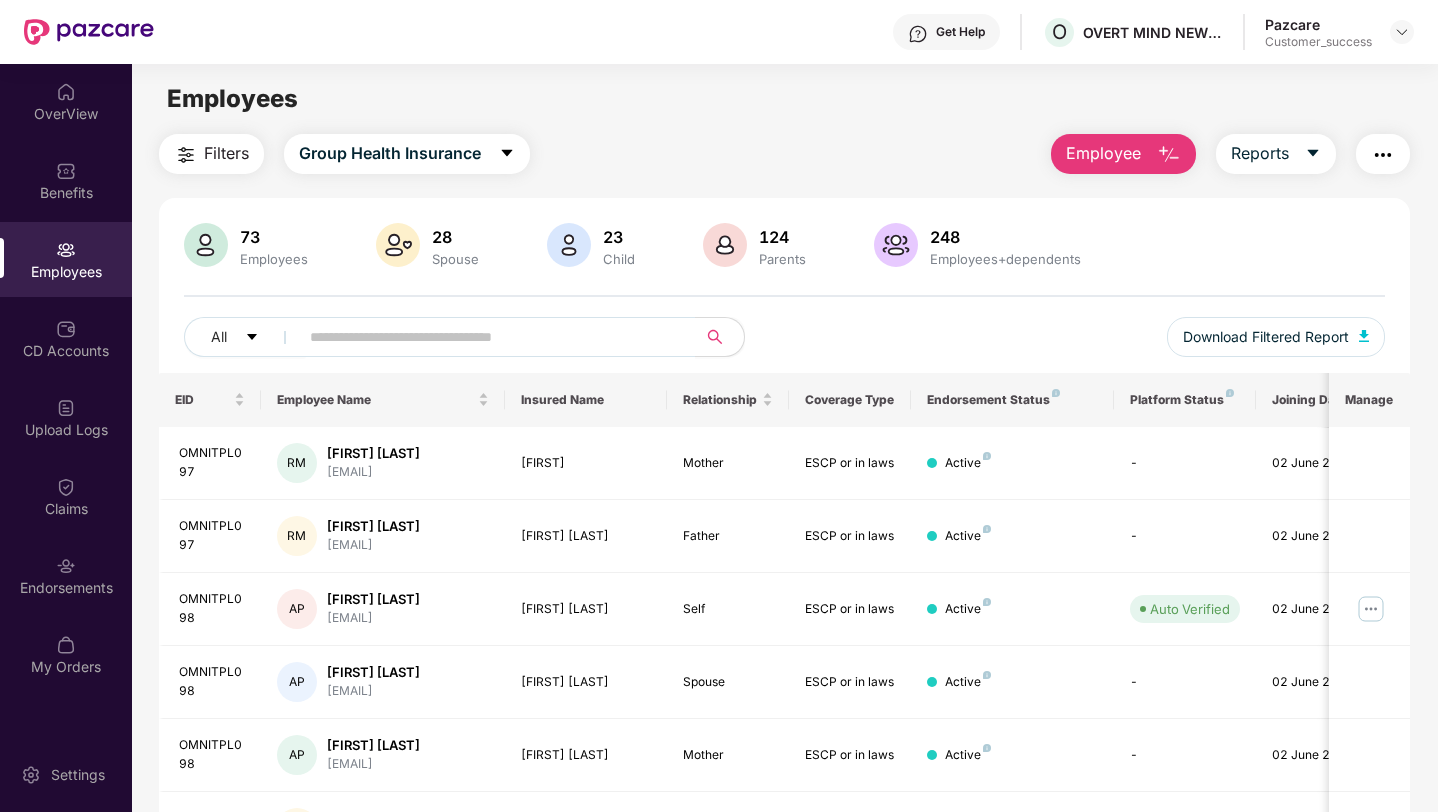 click on "Get Help O OVERT MIND NEW IDEAS TECHNOLOGIES Pazcare Customer_success" at bounding box center (719, 32) 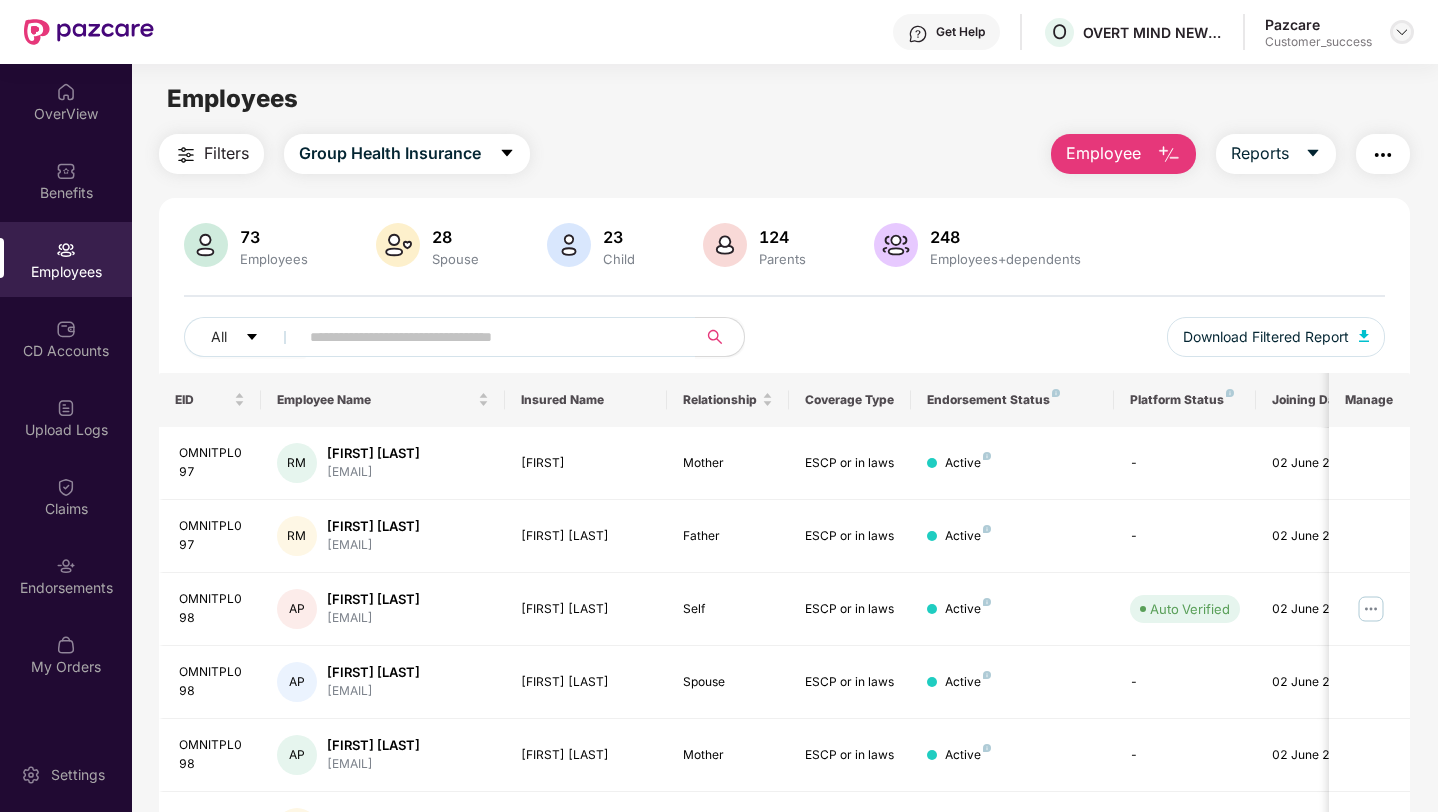 click at bounding box center [1402, 32] 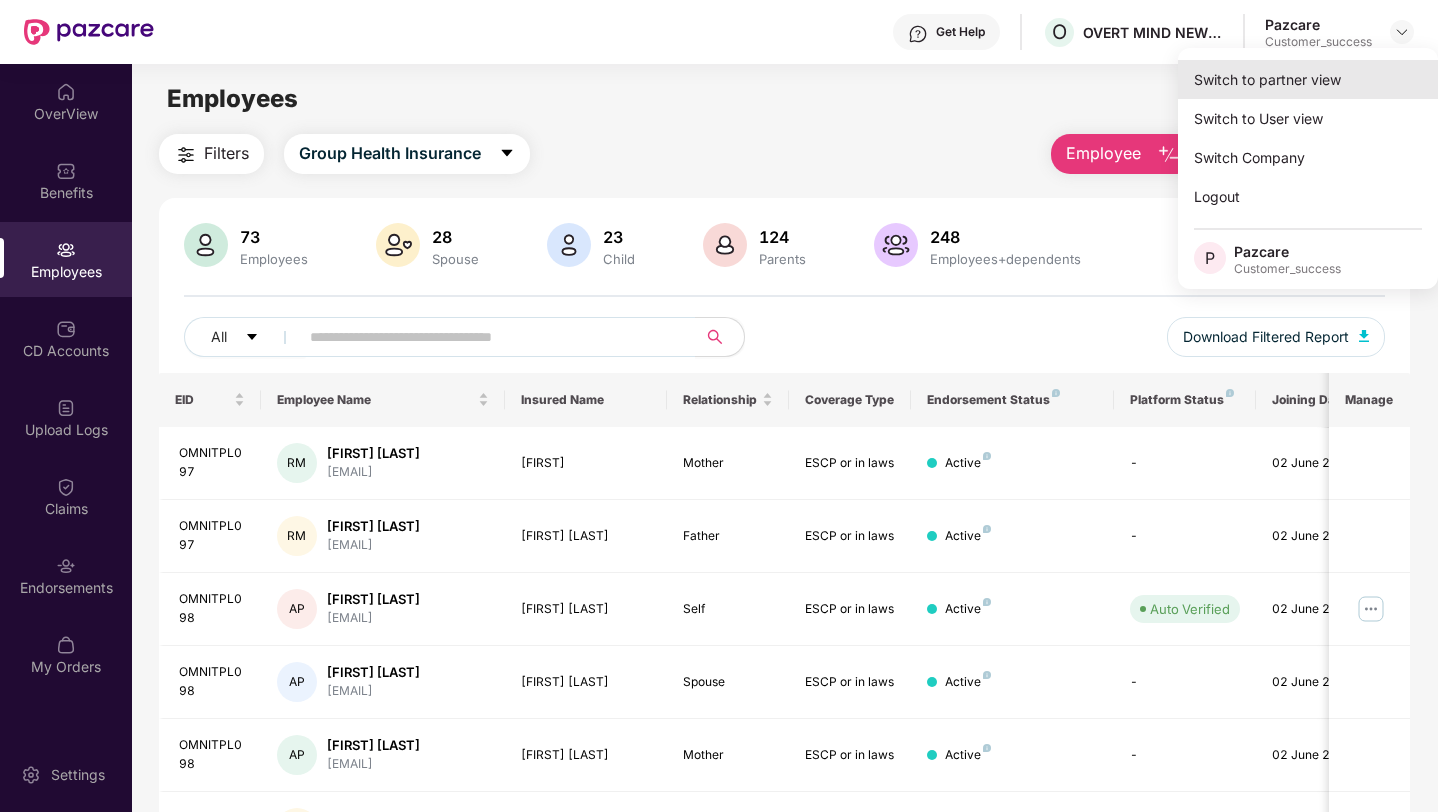 click on "Switch to partner view" at bounding box center [1308, 79] 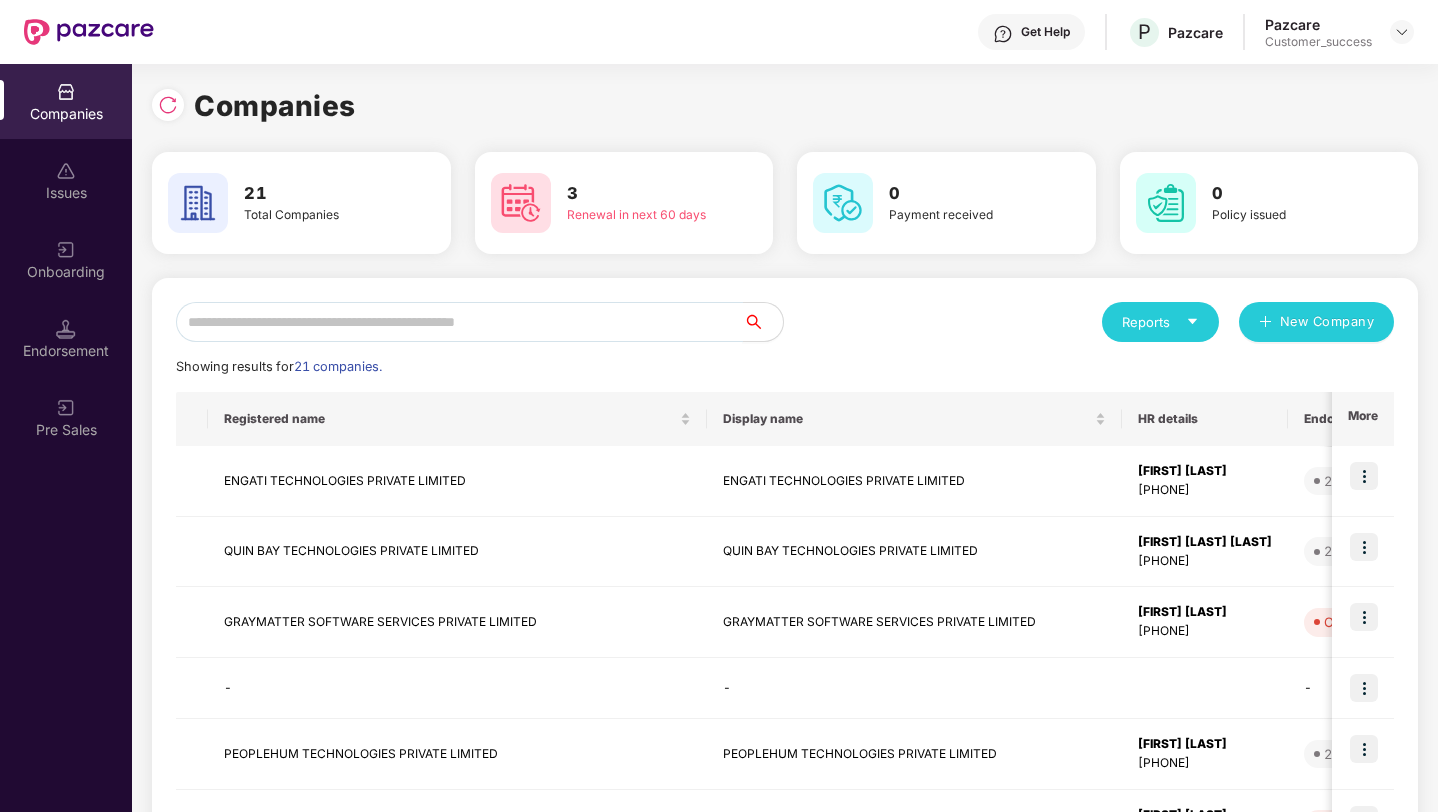 click at bounding box center (459, 322) 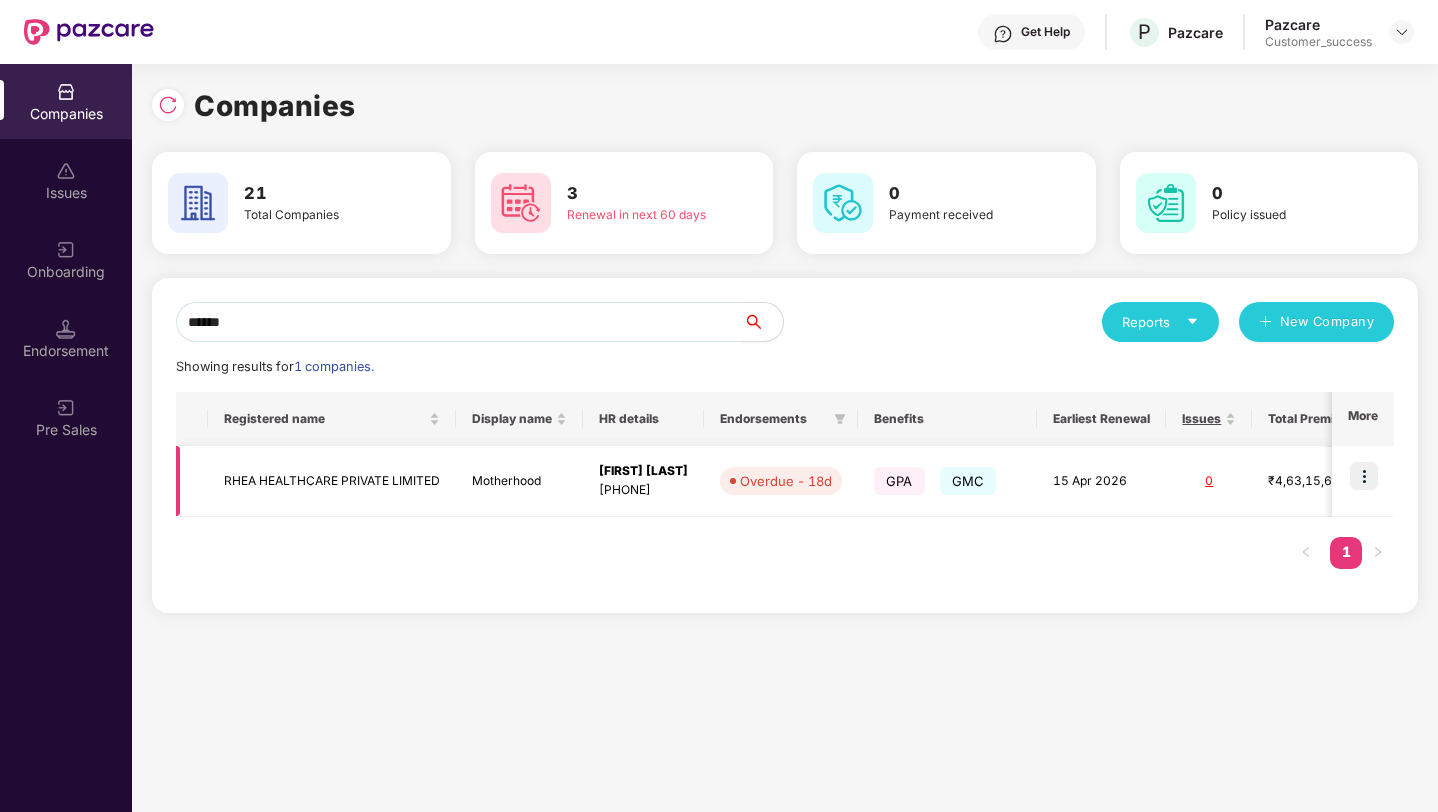 type on "******" 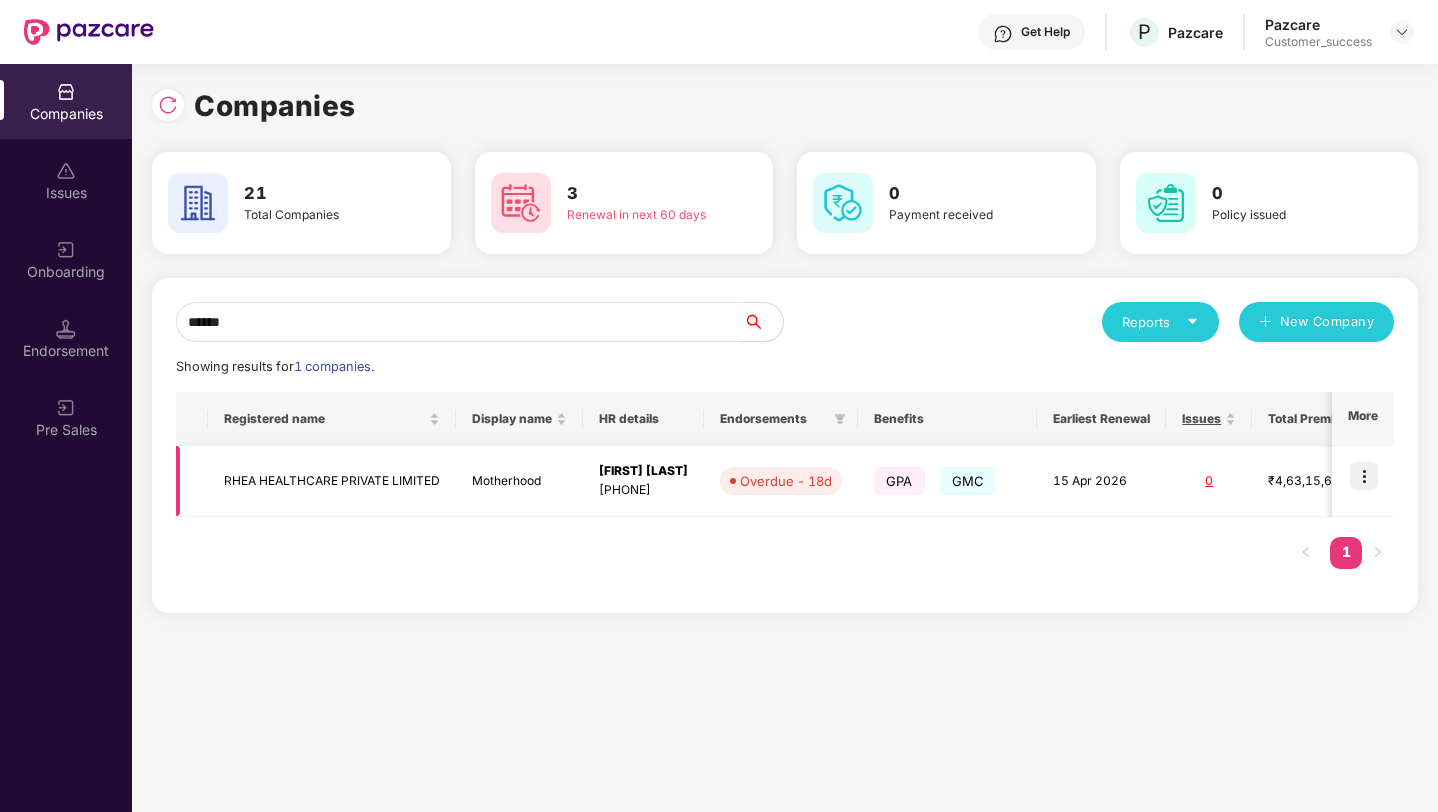 click at bounding box center [1364, 476] 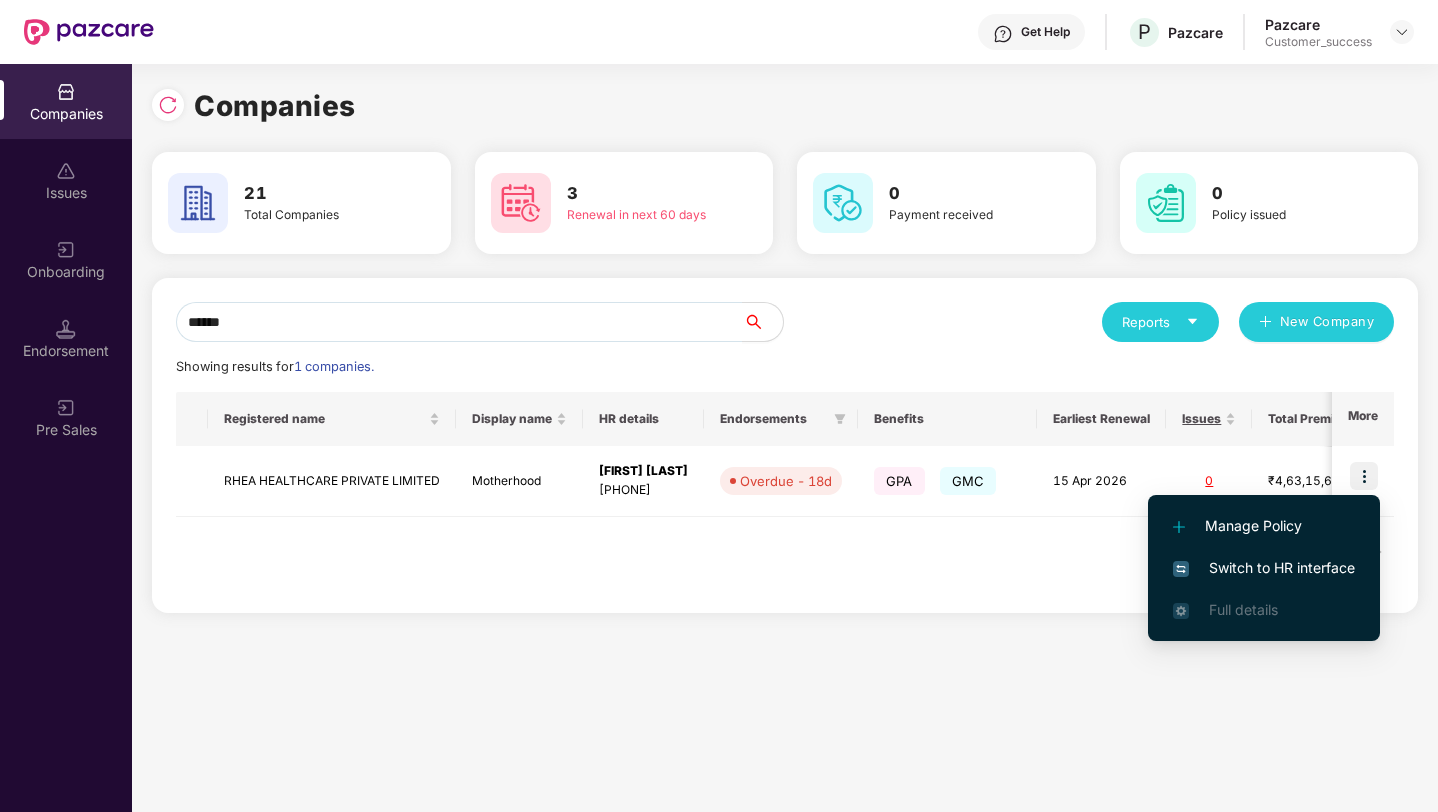 click on "Switch to HR interface" at bounding box center [1264, 568] 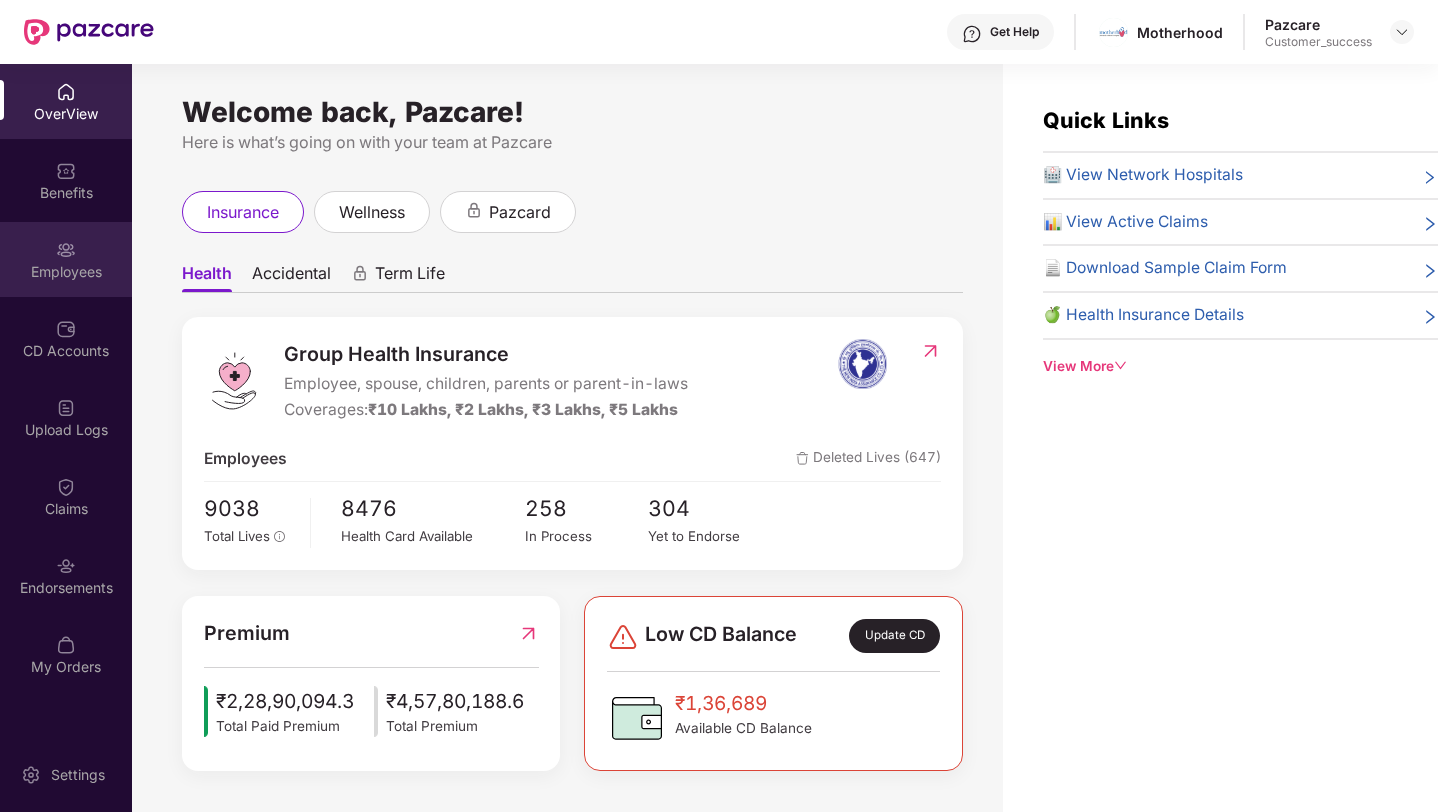 click on "Employees" at bounding box center (66, 259) 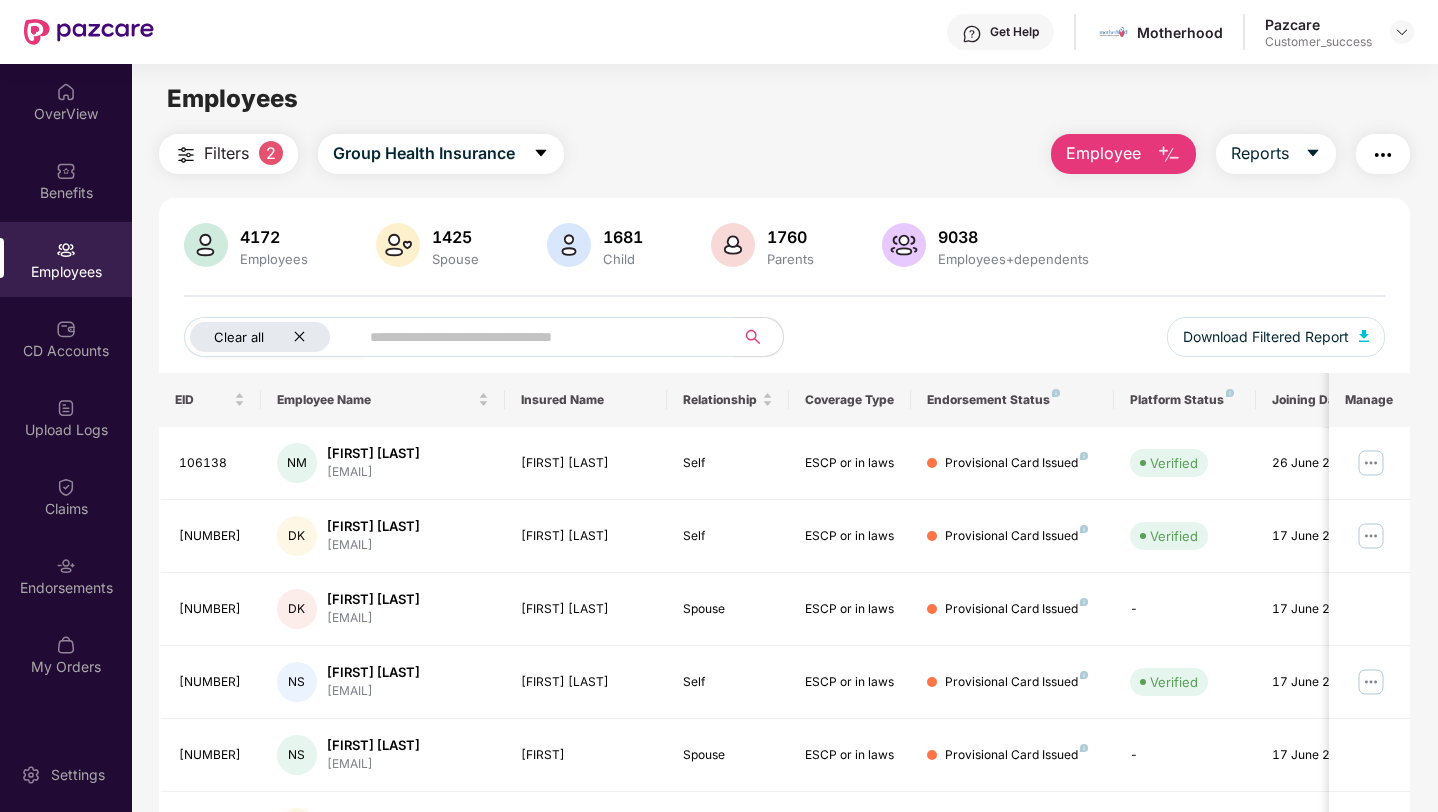 click 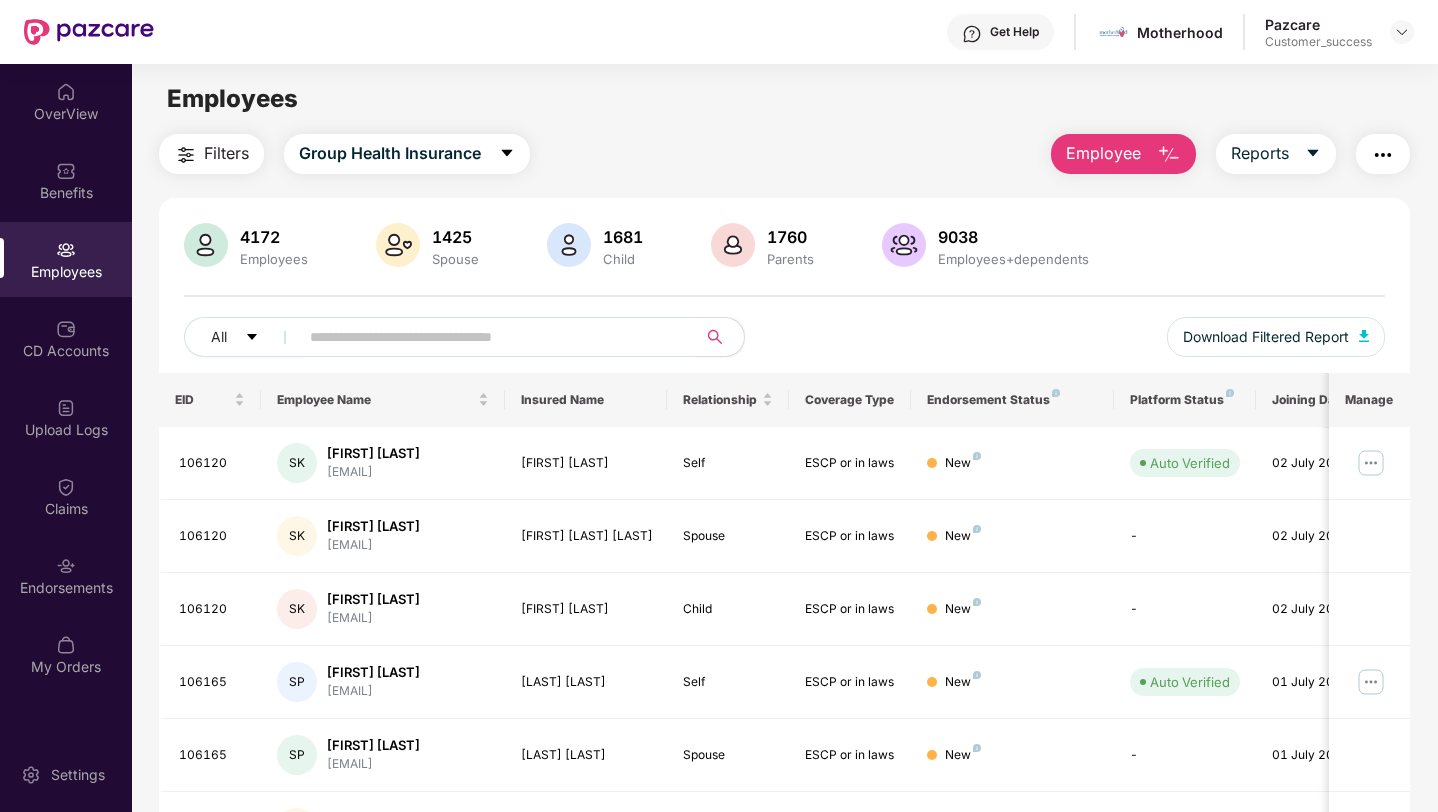 click at bounding box center [489, 337] 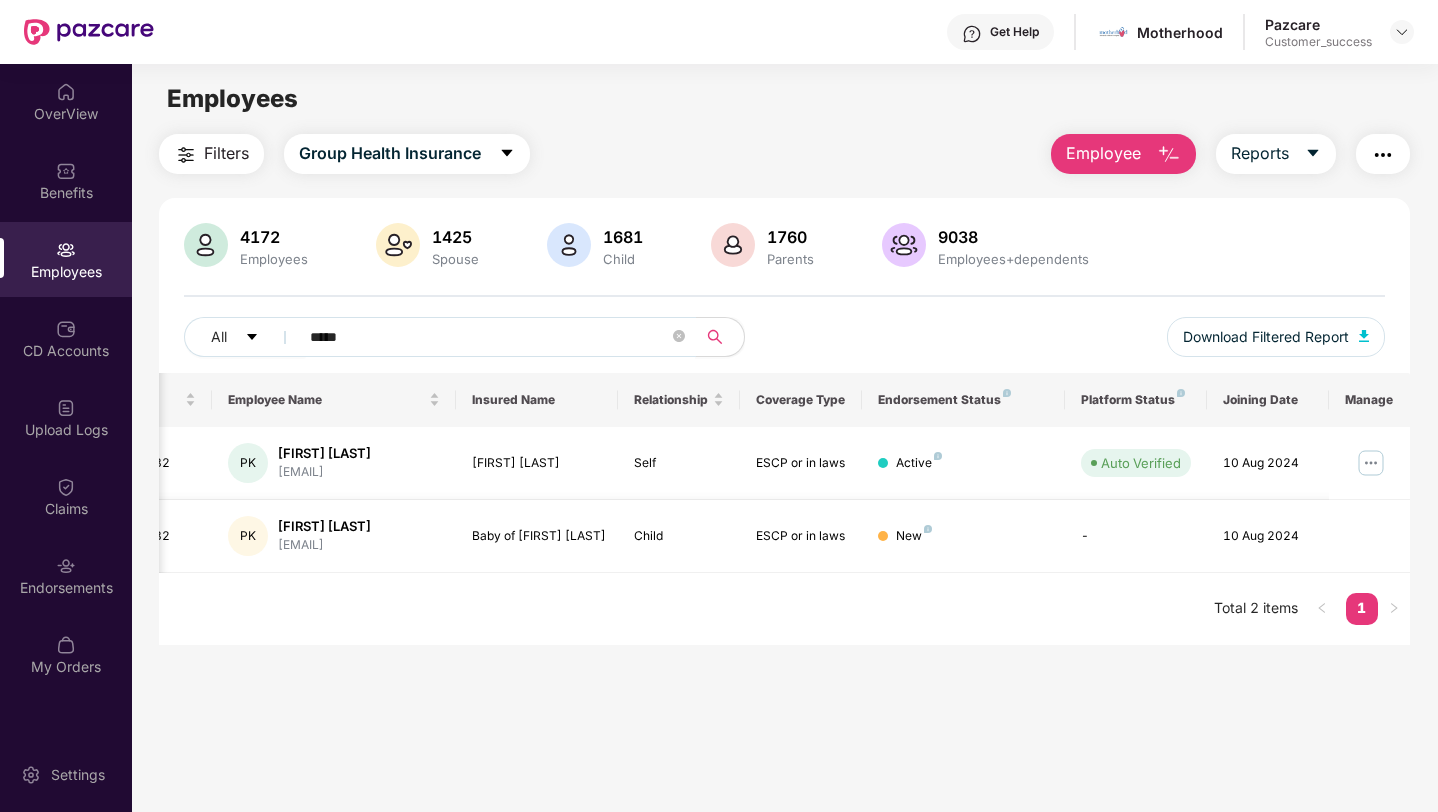 scroll, scrollTop: 0, scrollLeft: 0, axis: both 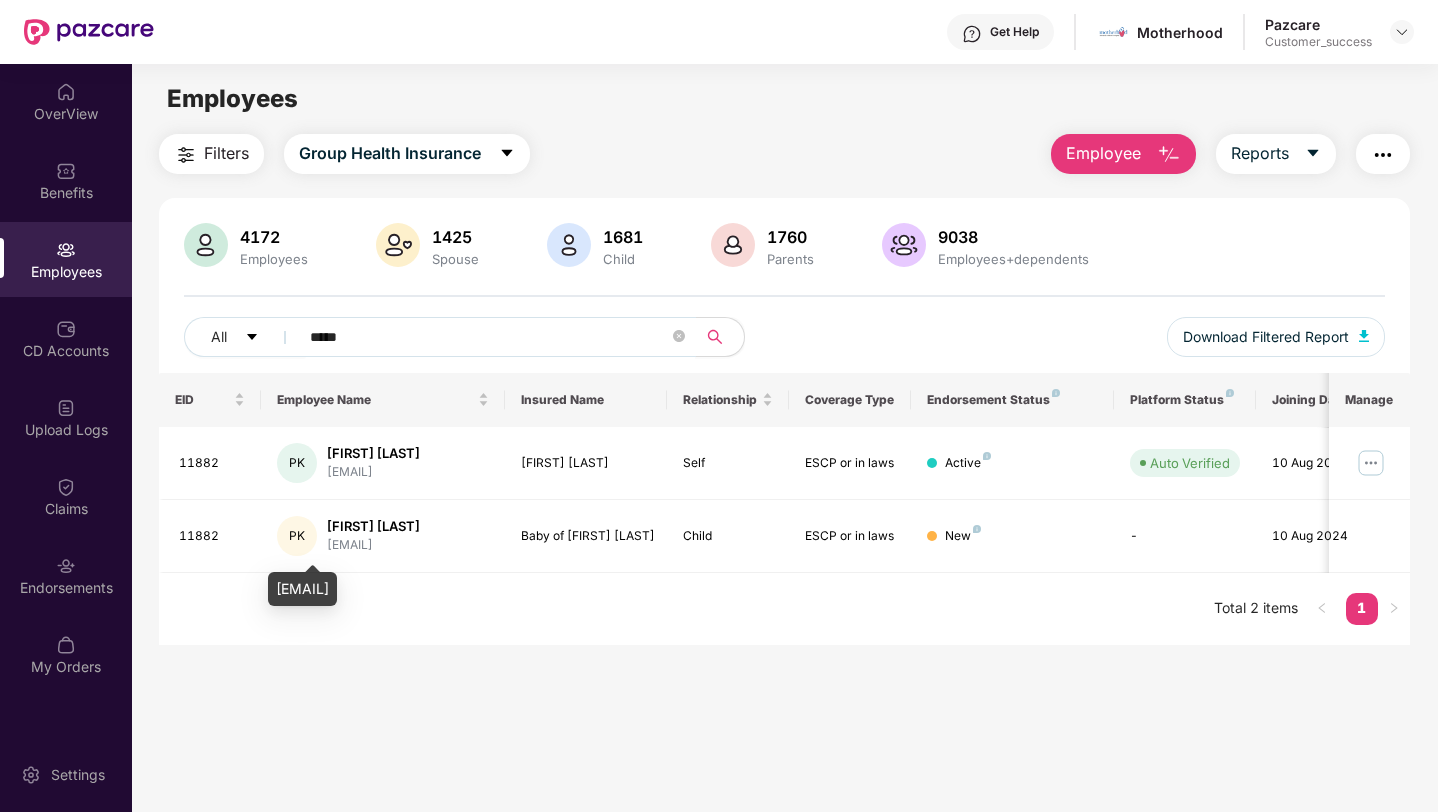 type on "*****" 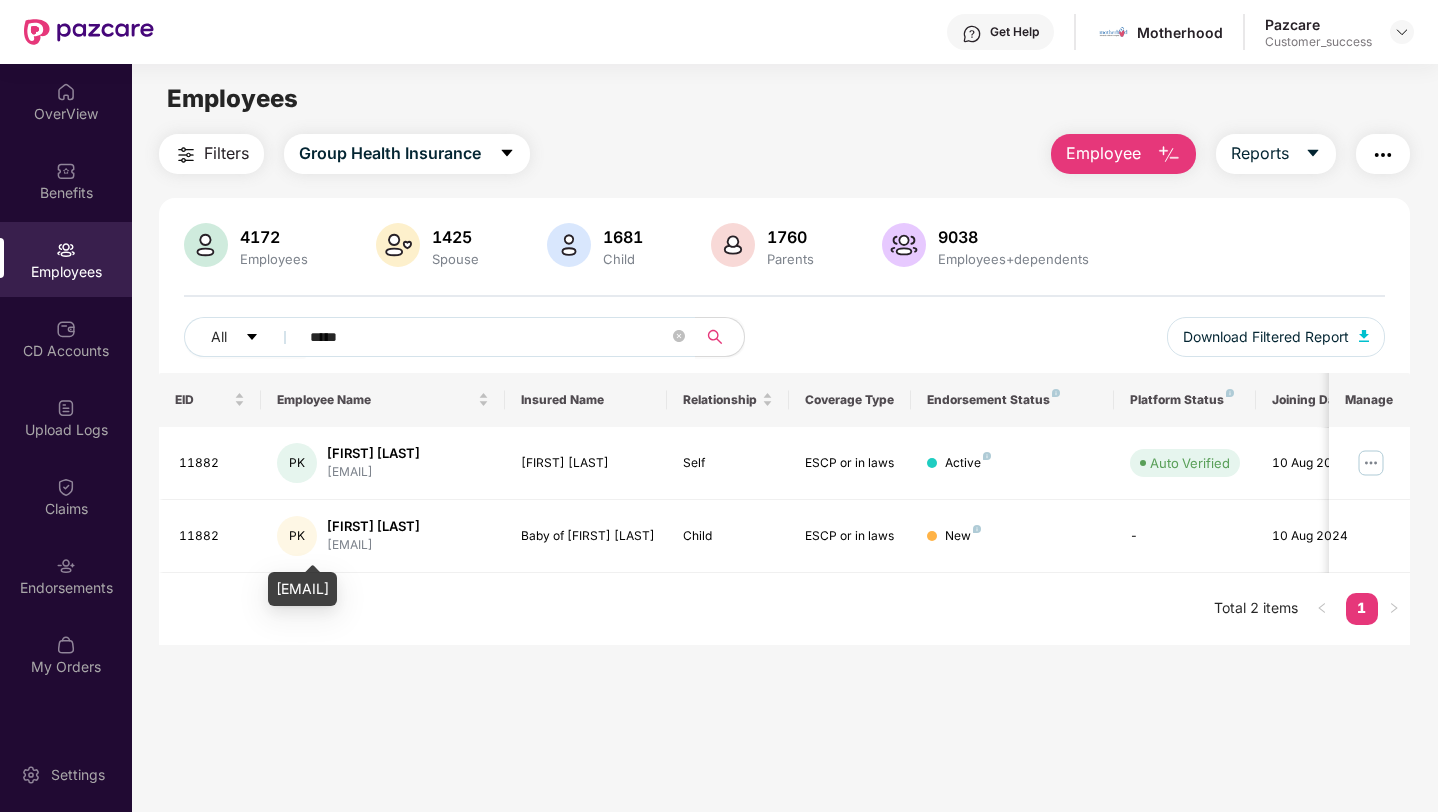 drag, startPoint x: 457, startPoint y: 592, endPoint x: 264, endPoint y: 593, distance: 193.0026 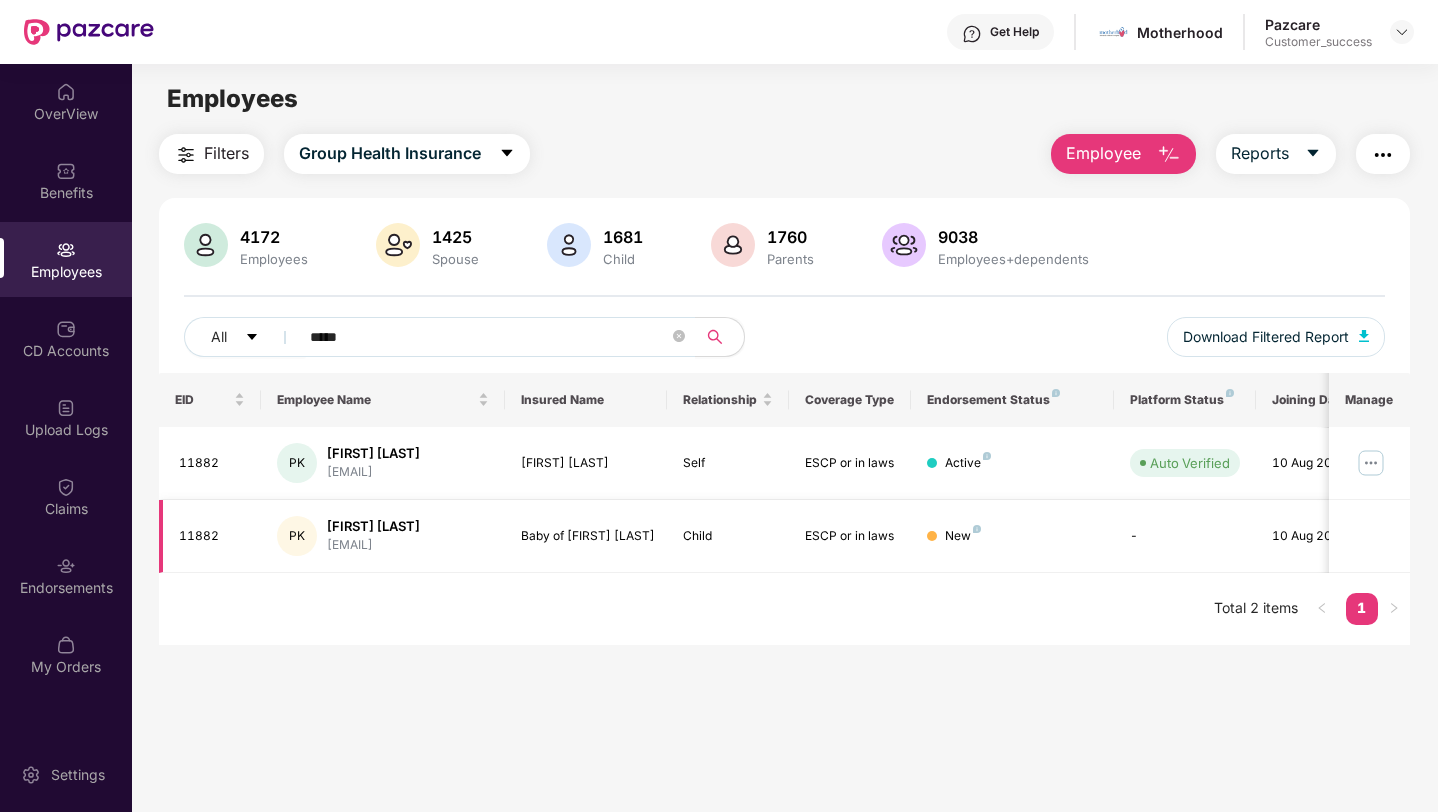 click on "[FIRST] [LAST]" at bounding box center [373, 526] 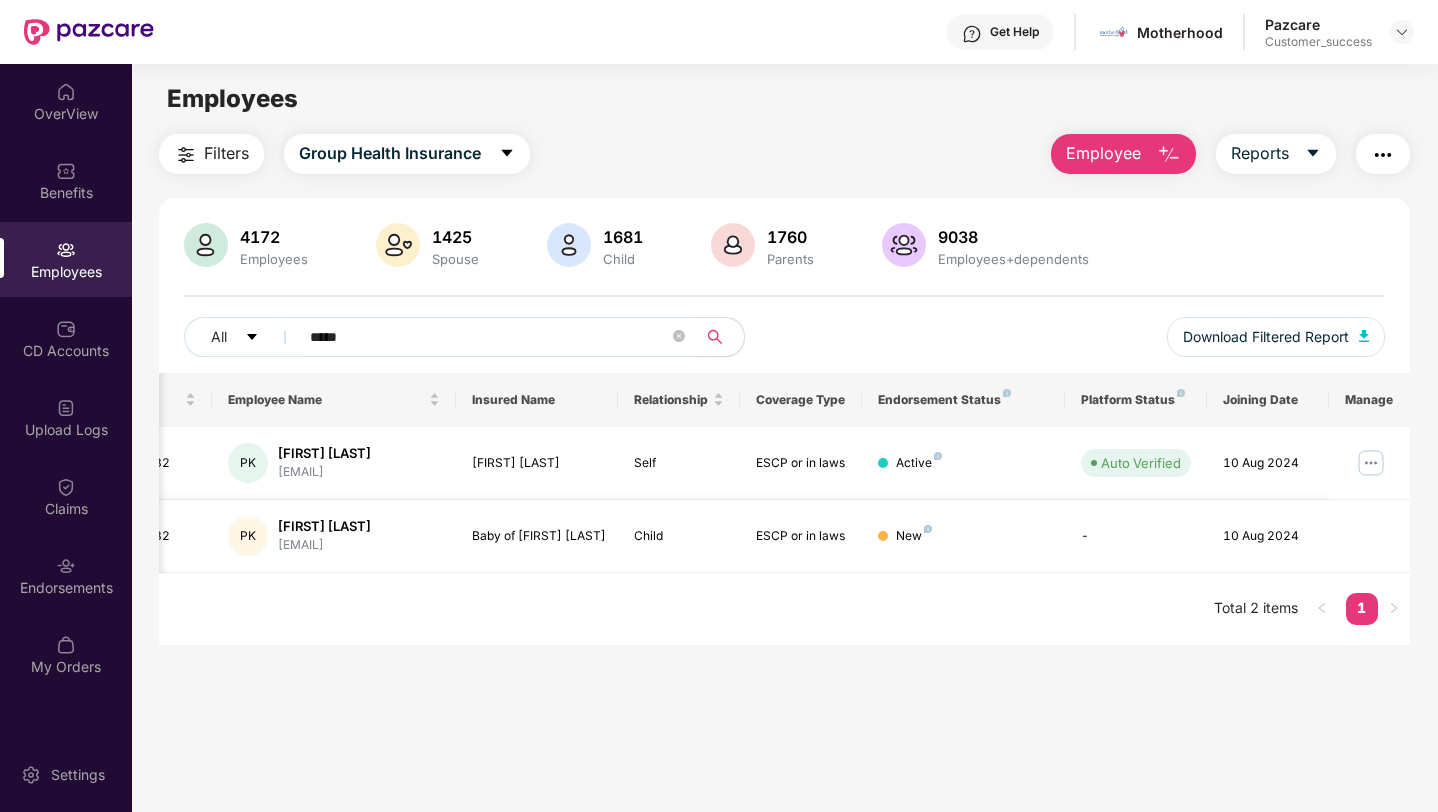 scroll, scrollTop: 0, scrollLeft: 0, axis: both 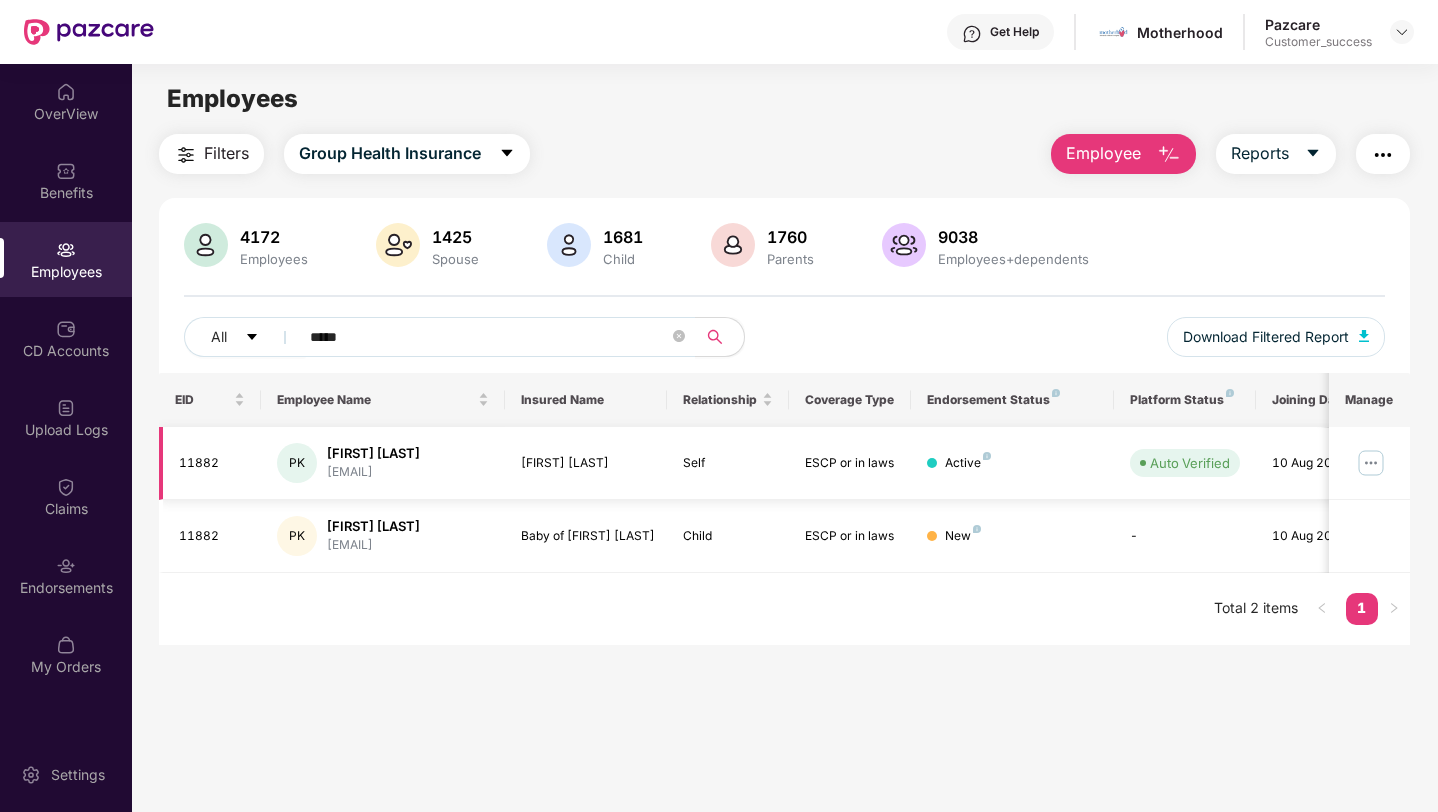 click at bounding box center [1371, 463] 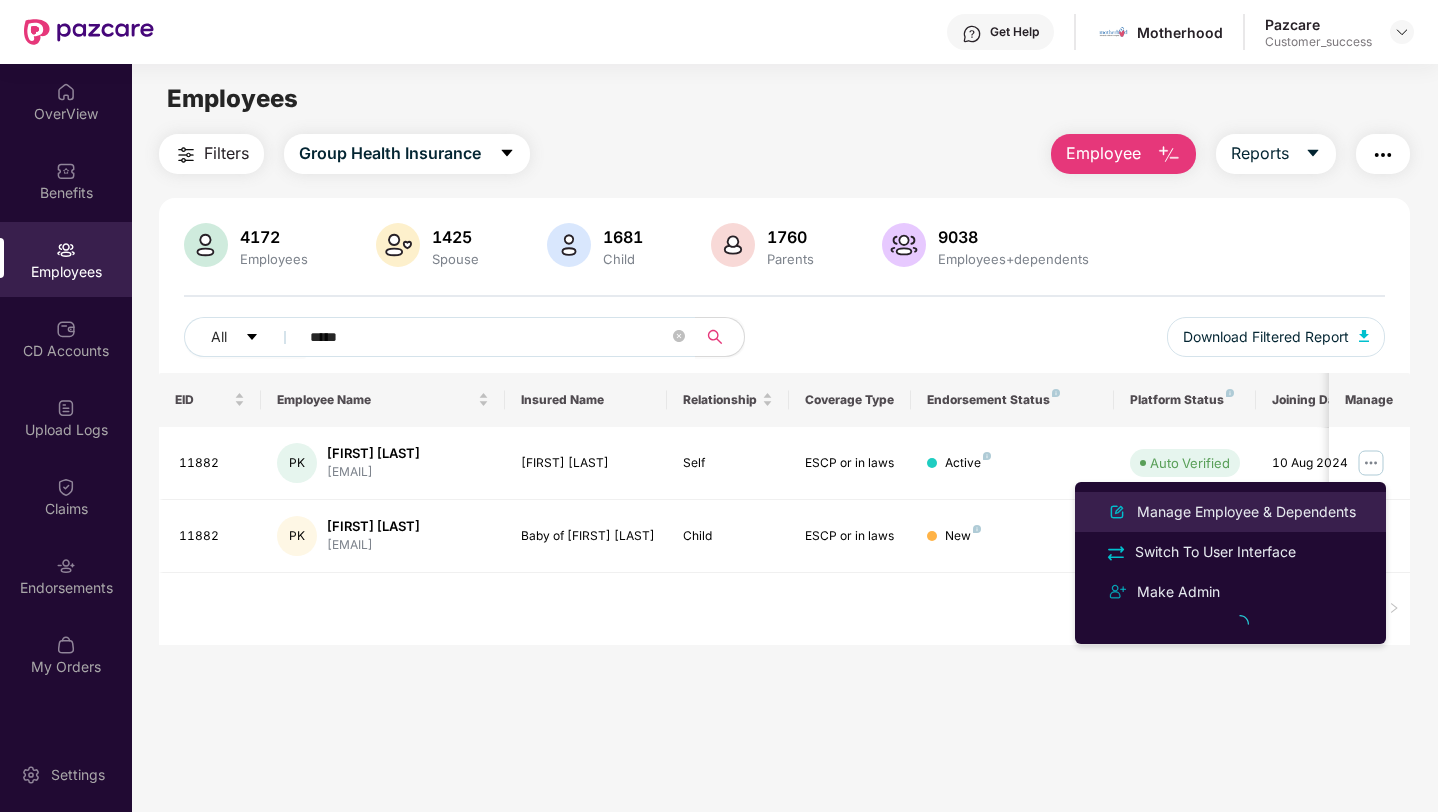 click on "Manage Employee & Dependents" at bounding box center (1246, 512) 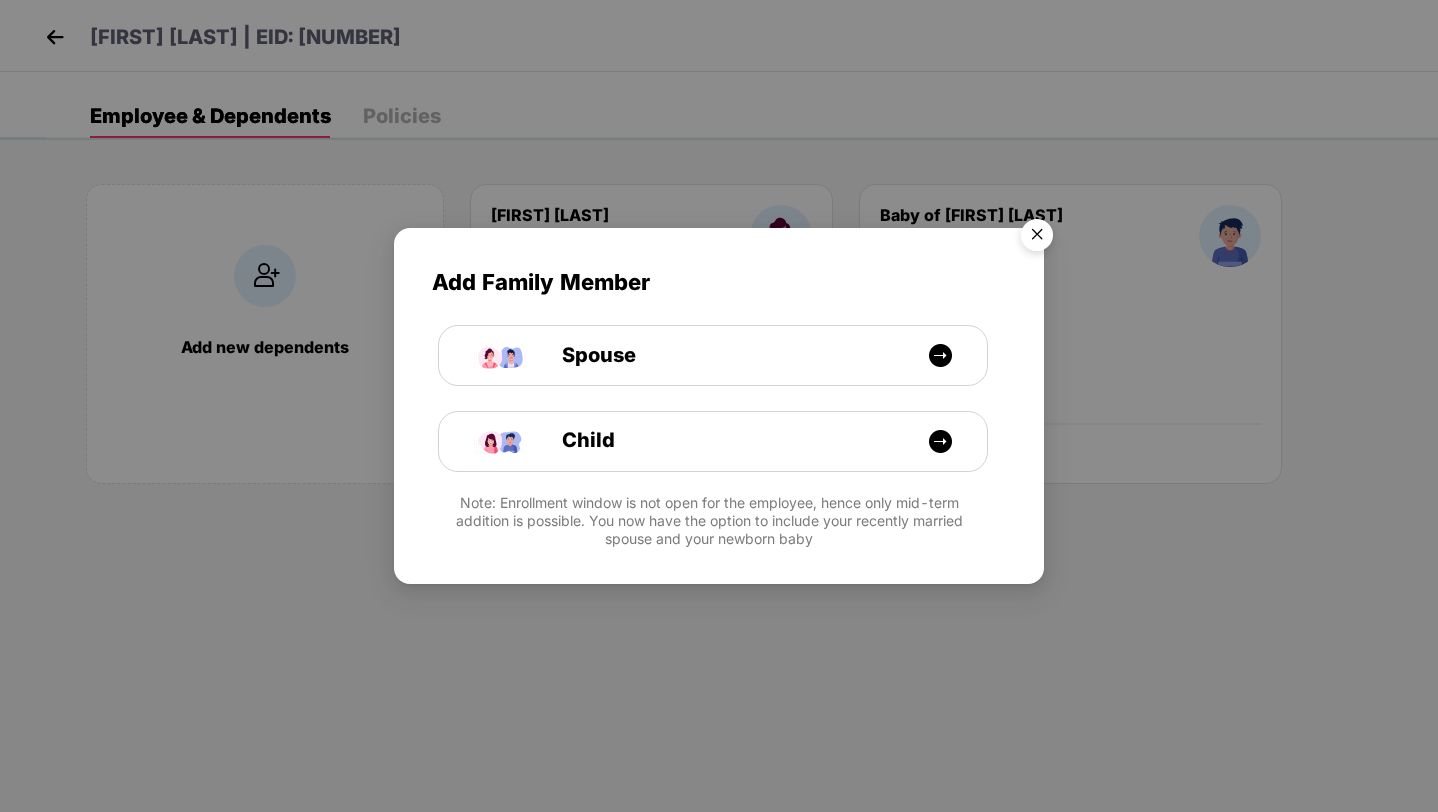 click at bounding box center [1037, 238] 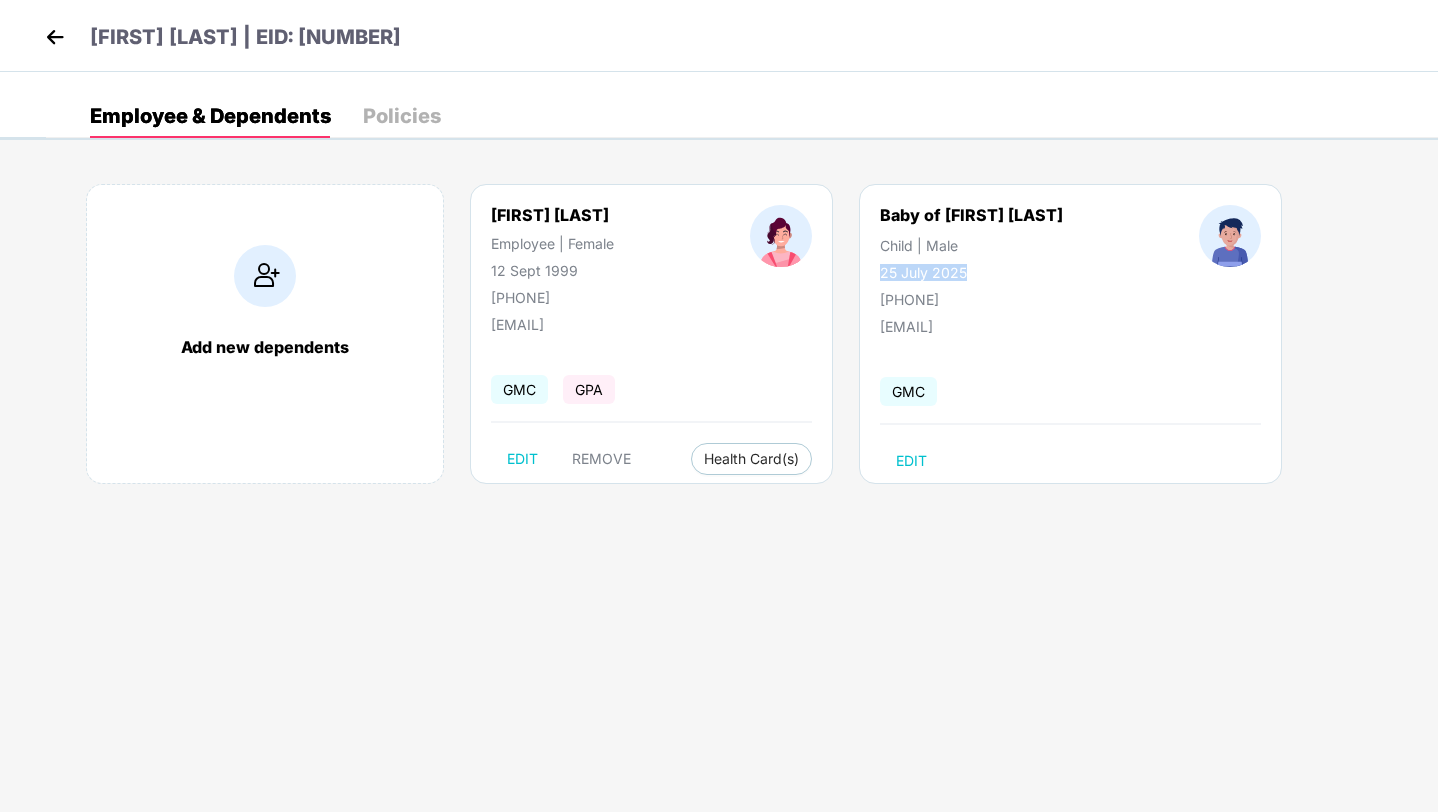 drag, startPoint x: 967, startPoint y: 274, endPoint x: 878, endPoint y: 272, distance: 89.02247 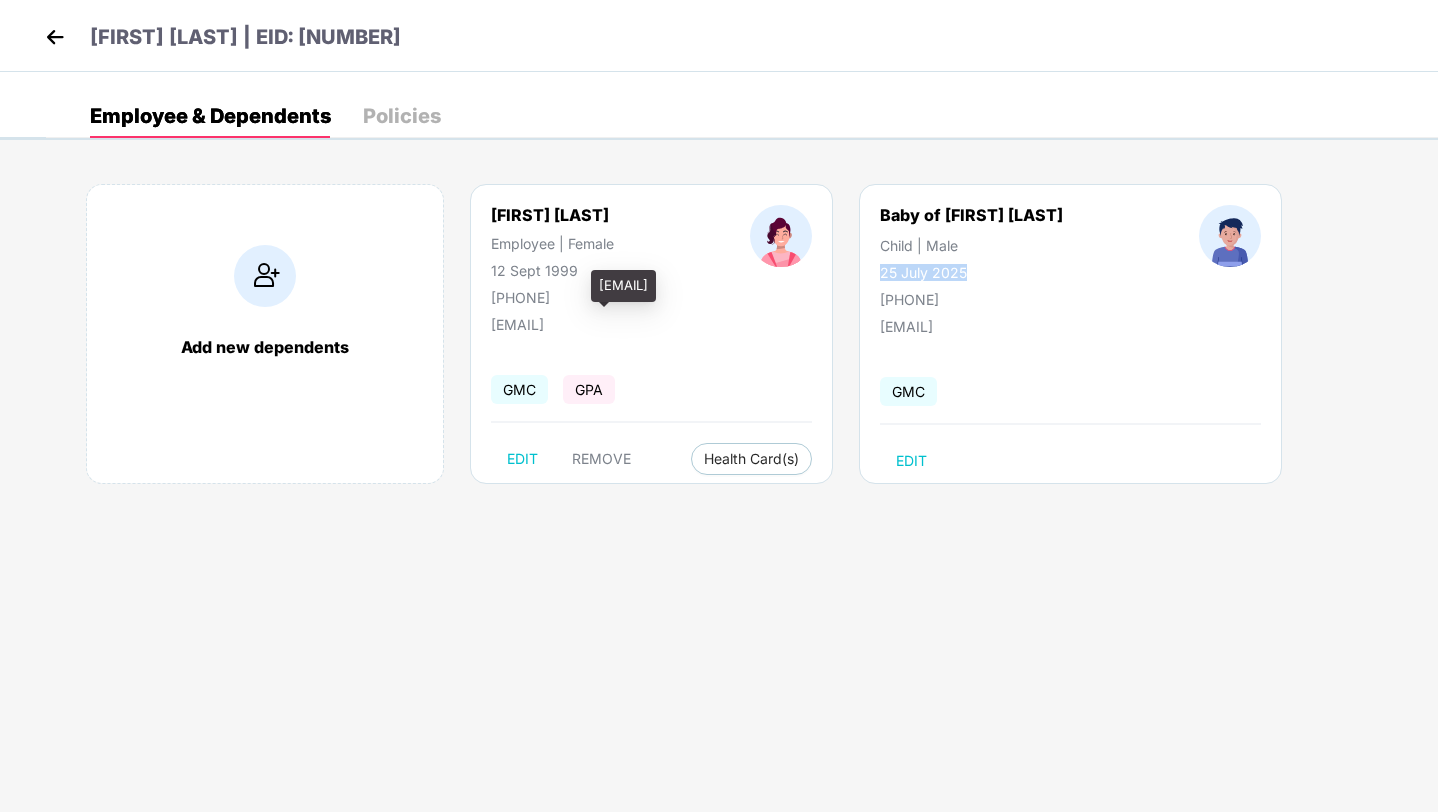 drag, startPoint x: 662, startPoint y: 326, endPoint x: 642, endPoint y: 326, distance: 20 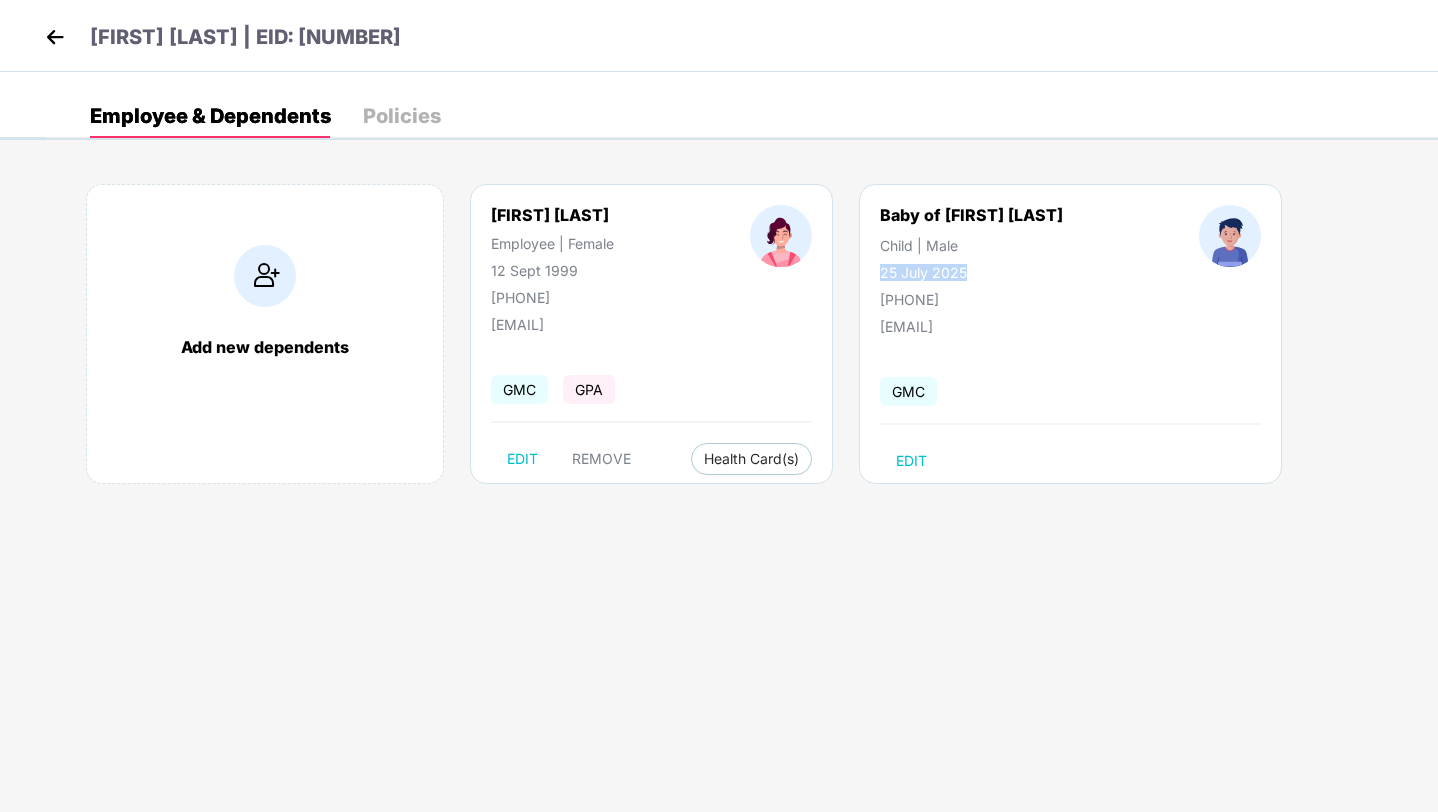 drag, startPoint x: 679, startPoint y: 323, endPoint x: 490, endPoint y: 332, distance: 189.21416 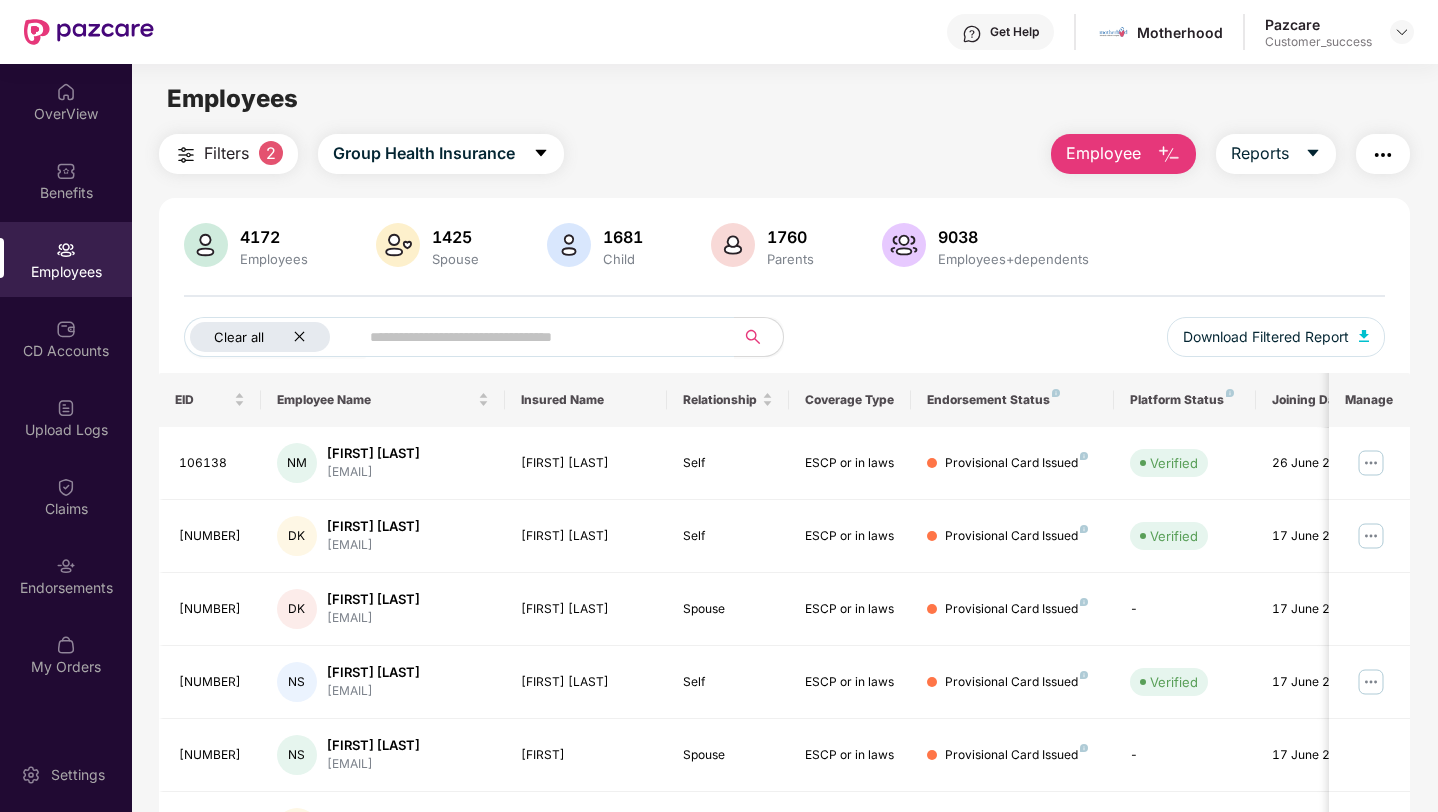 click 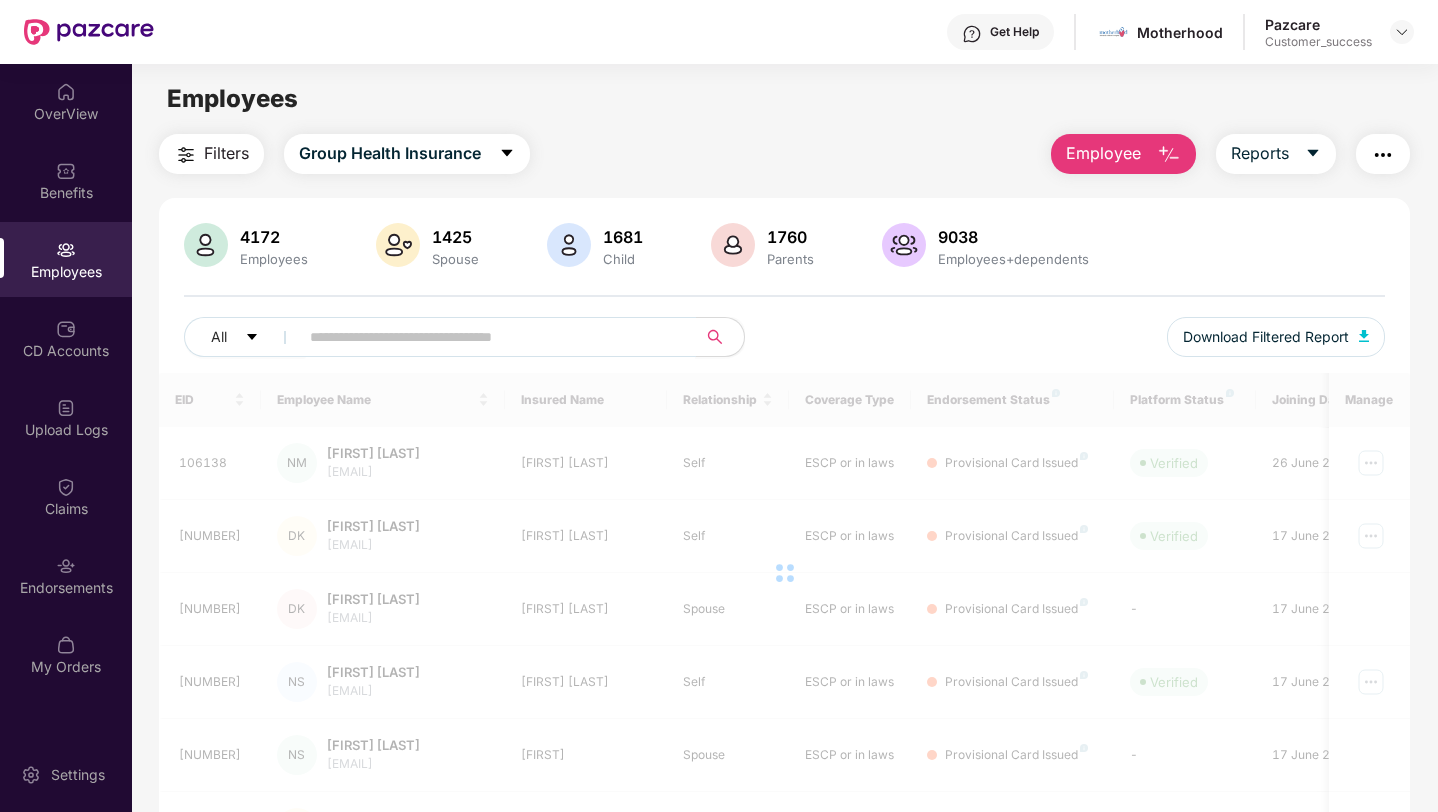 click at bounding box center [491, 337] 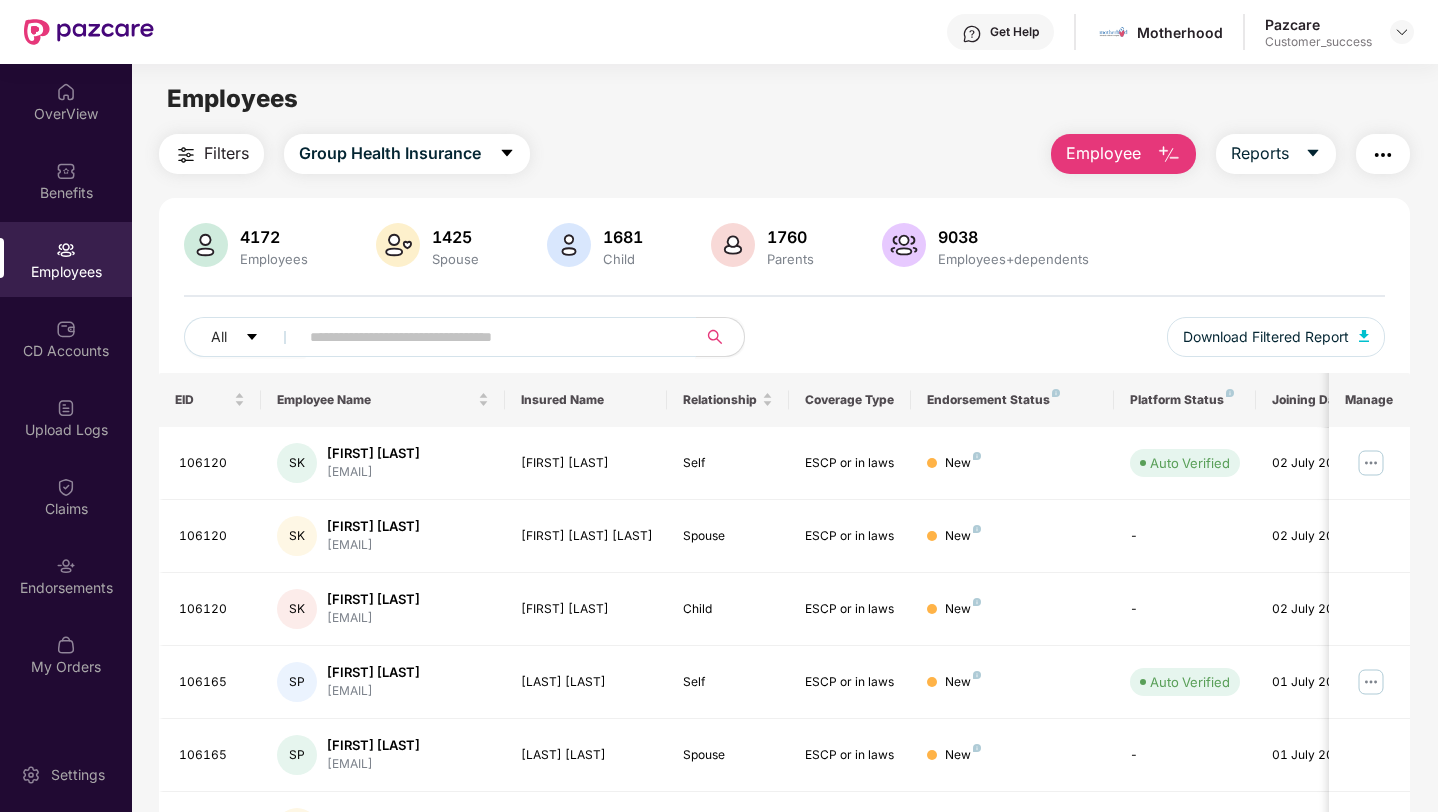 paste on "******" 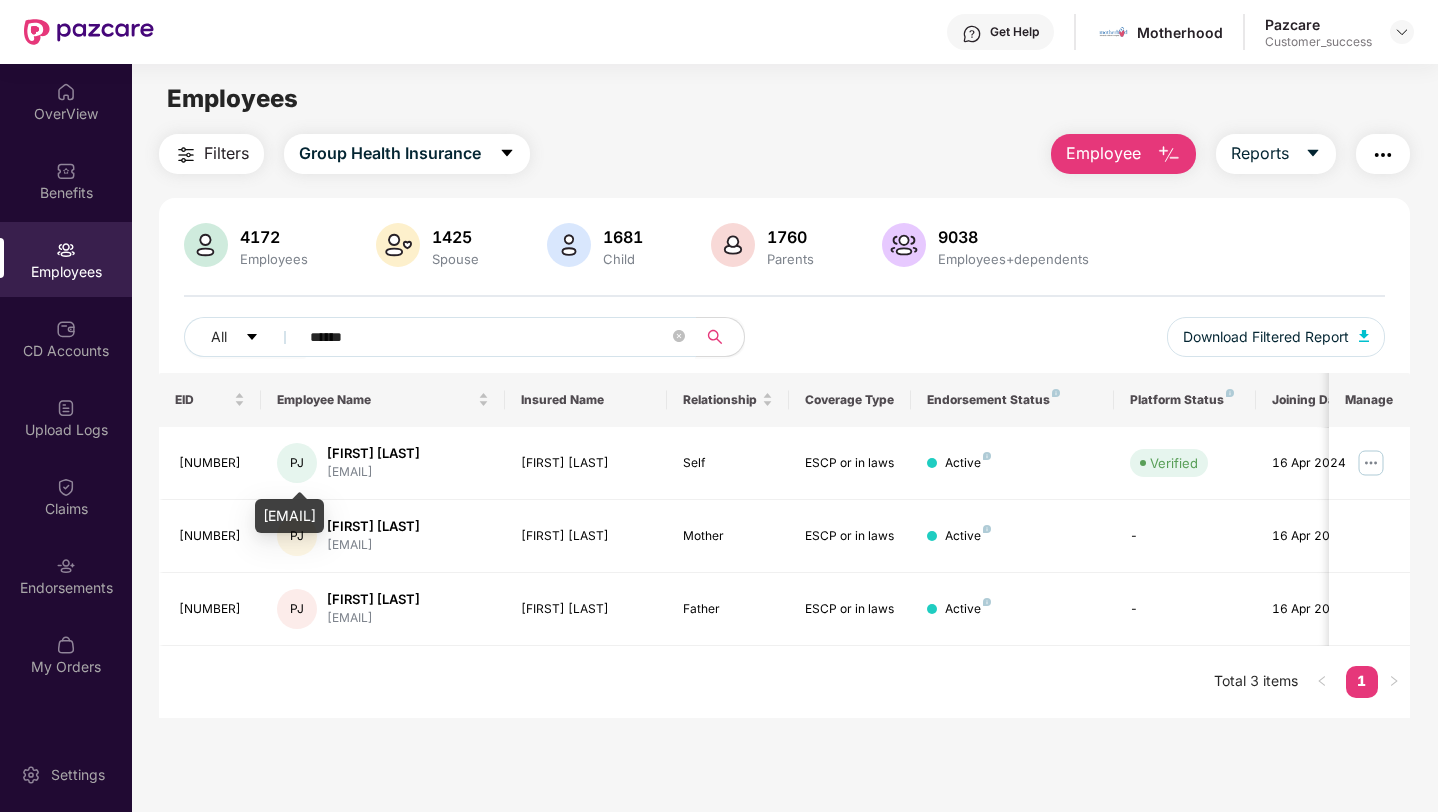 type on "******" 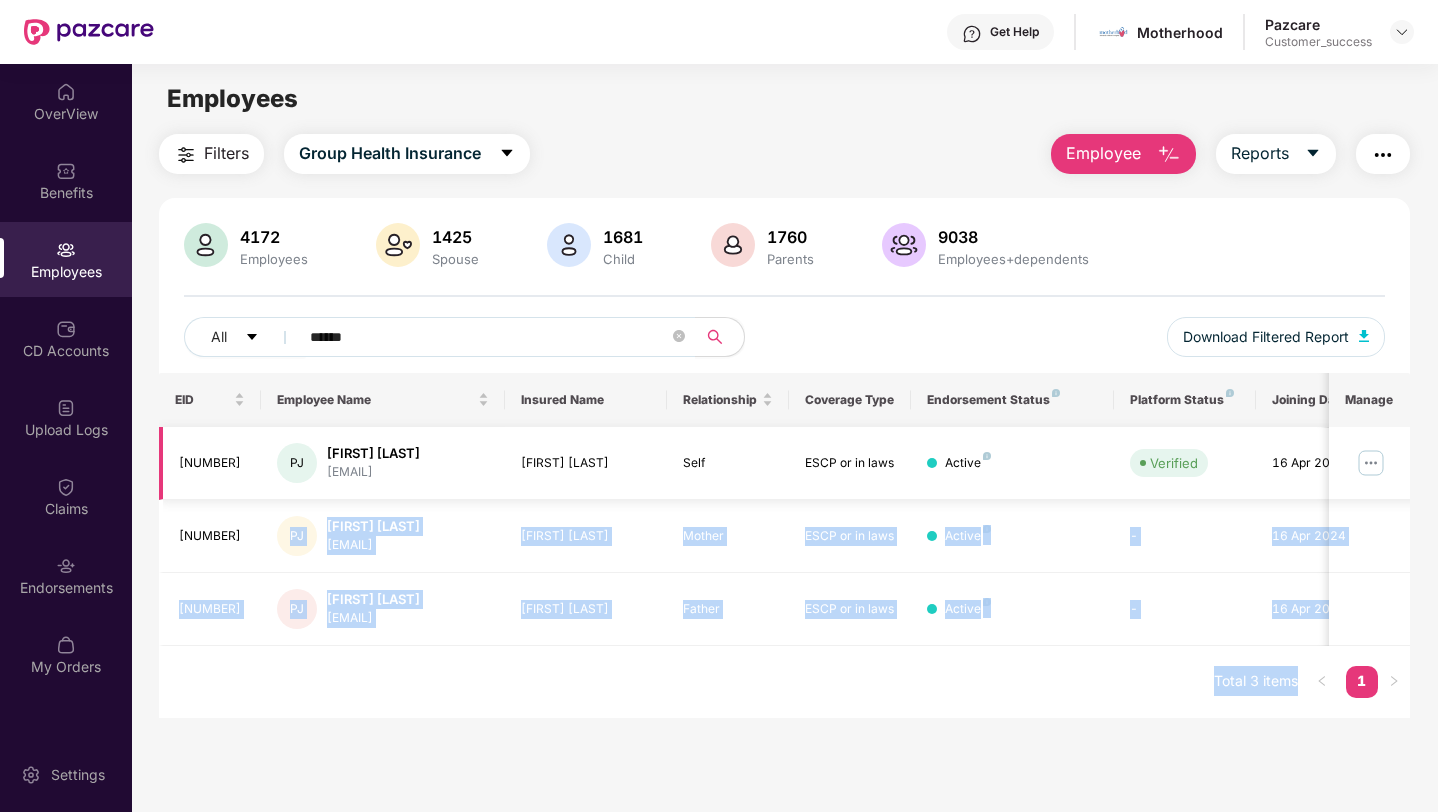 drag, startPoint x: 474, startPoint y: 513, endPoint x: 315, endPoint y: 484, distance: 161.62302 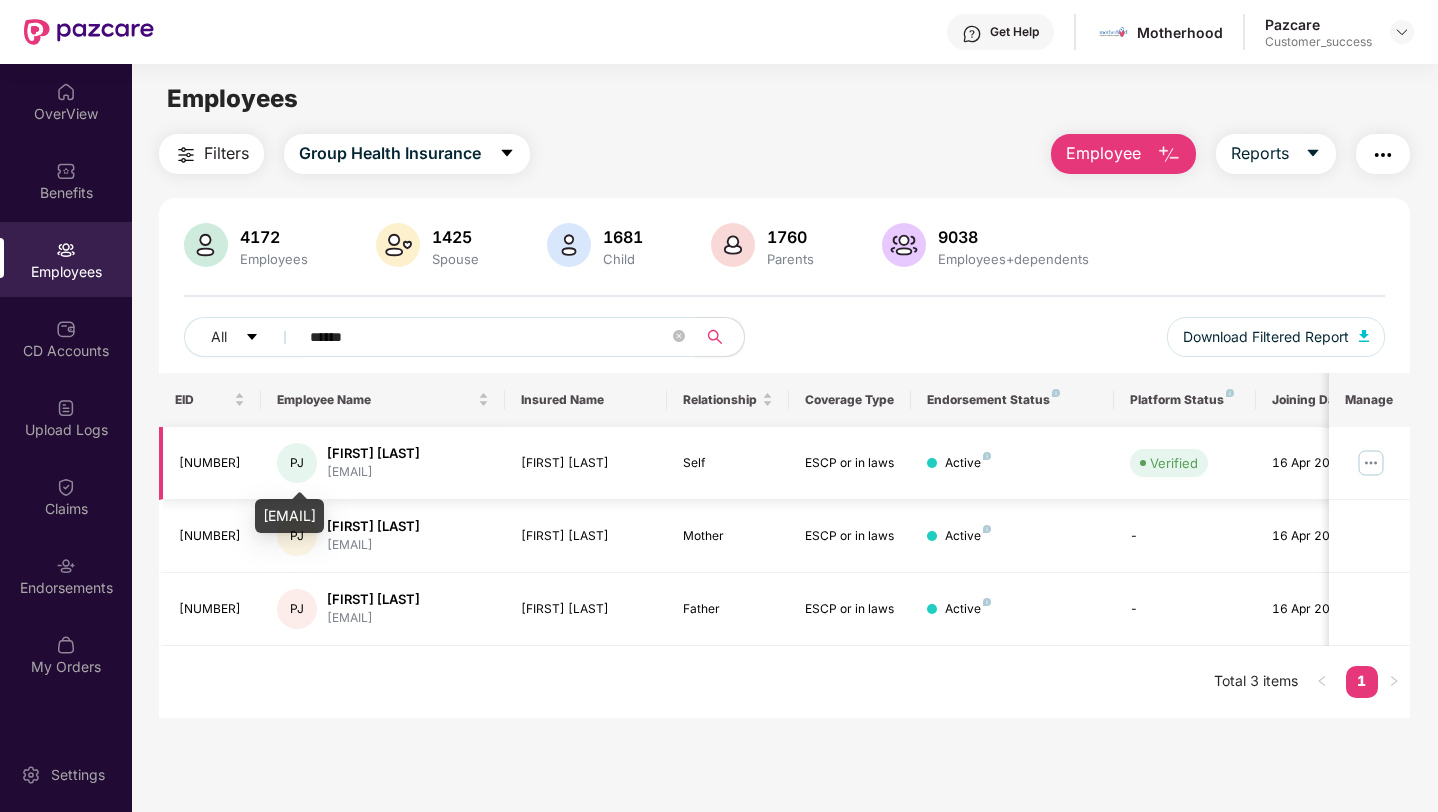 click on "[EMAIL]" at bounding box center [373, 472] 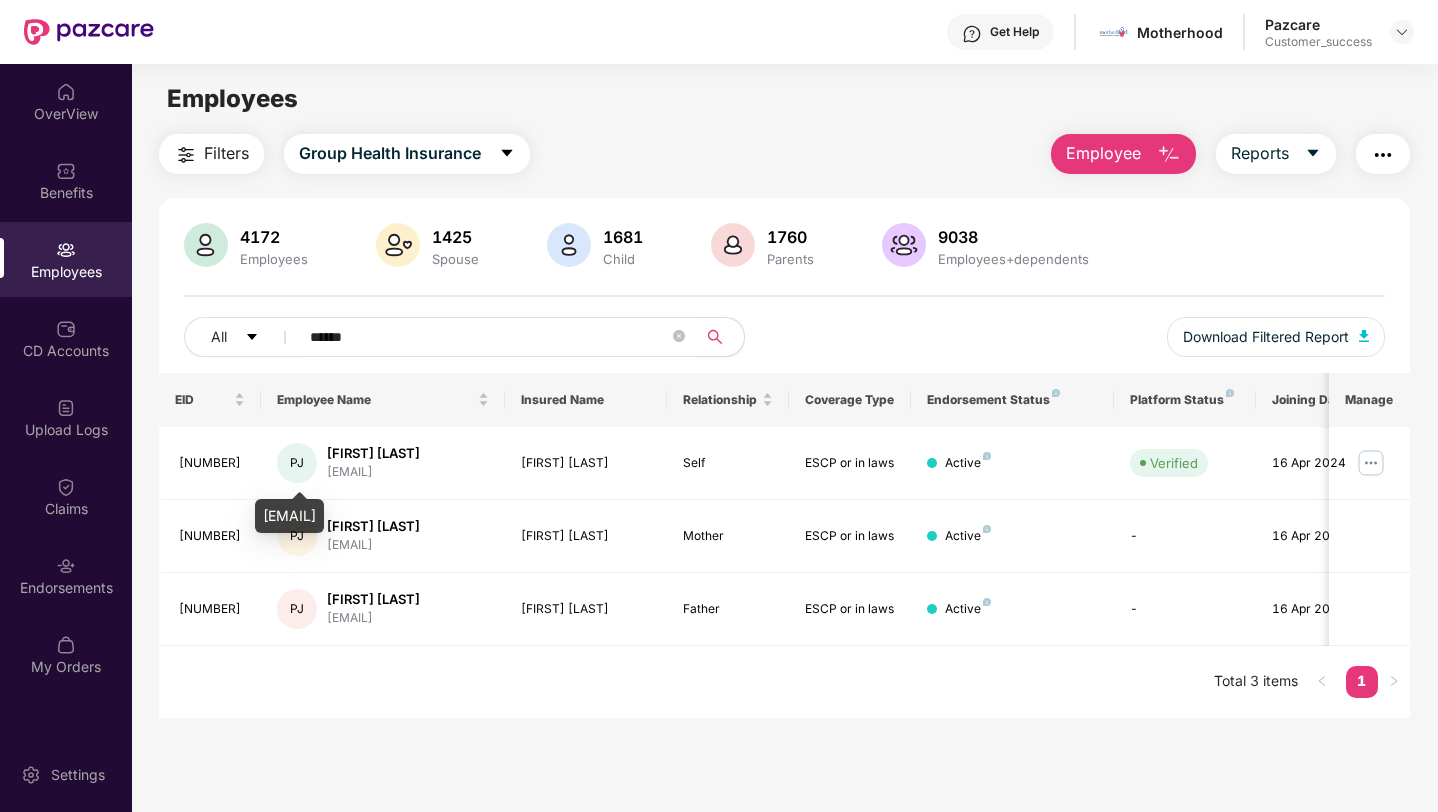 drag, startPoint x: 476, startPoint y: 516, endPoint x: 265, endPoint y: 518, distance: 211.00948 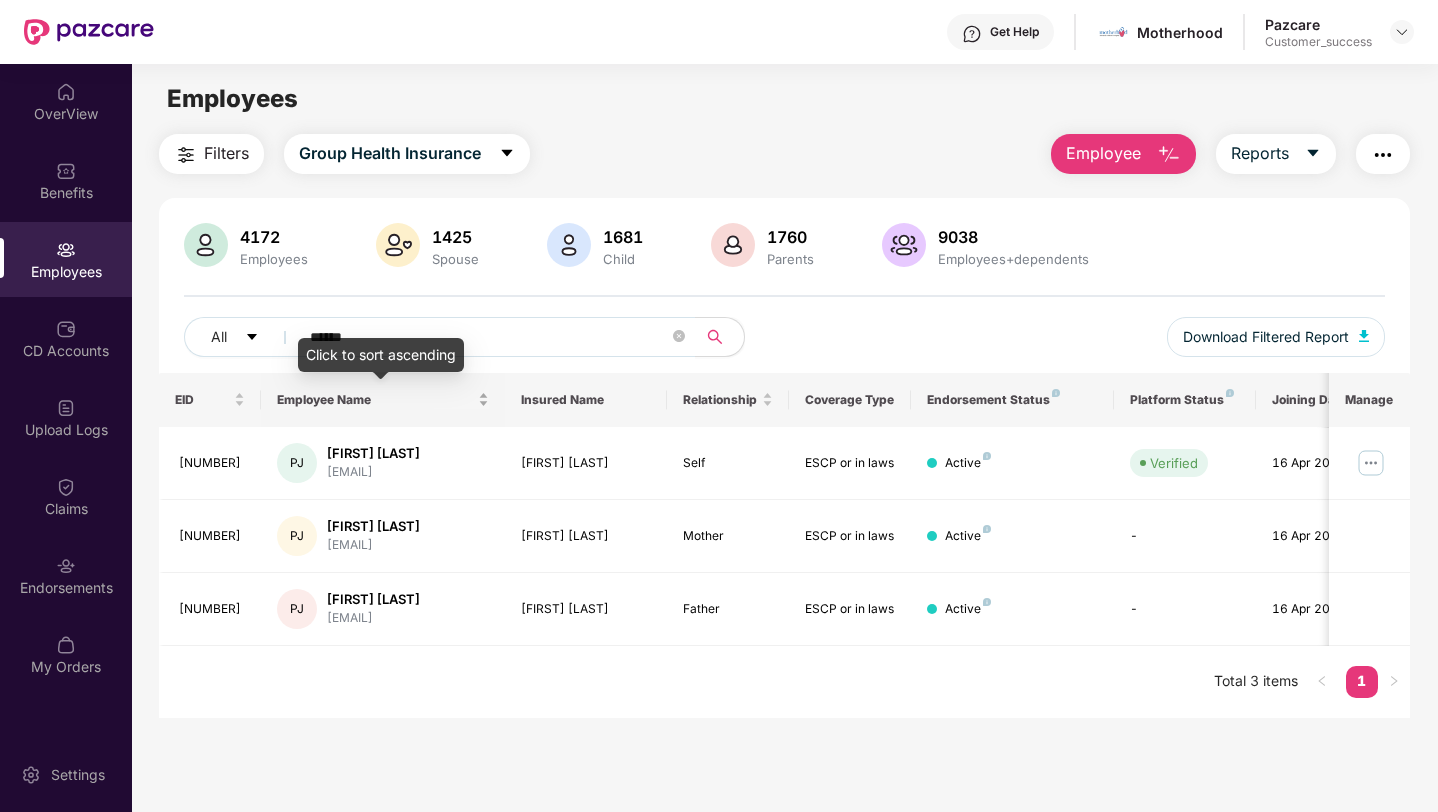 click on "Employee Name" at bounding box center (383, 399) 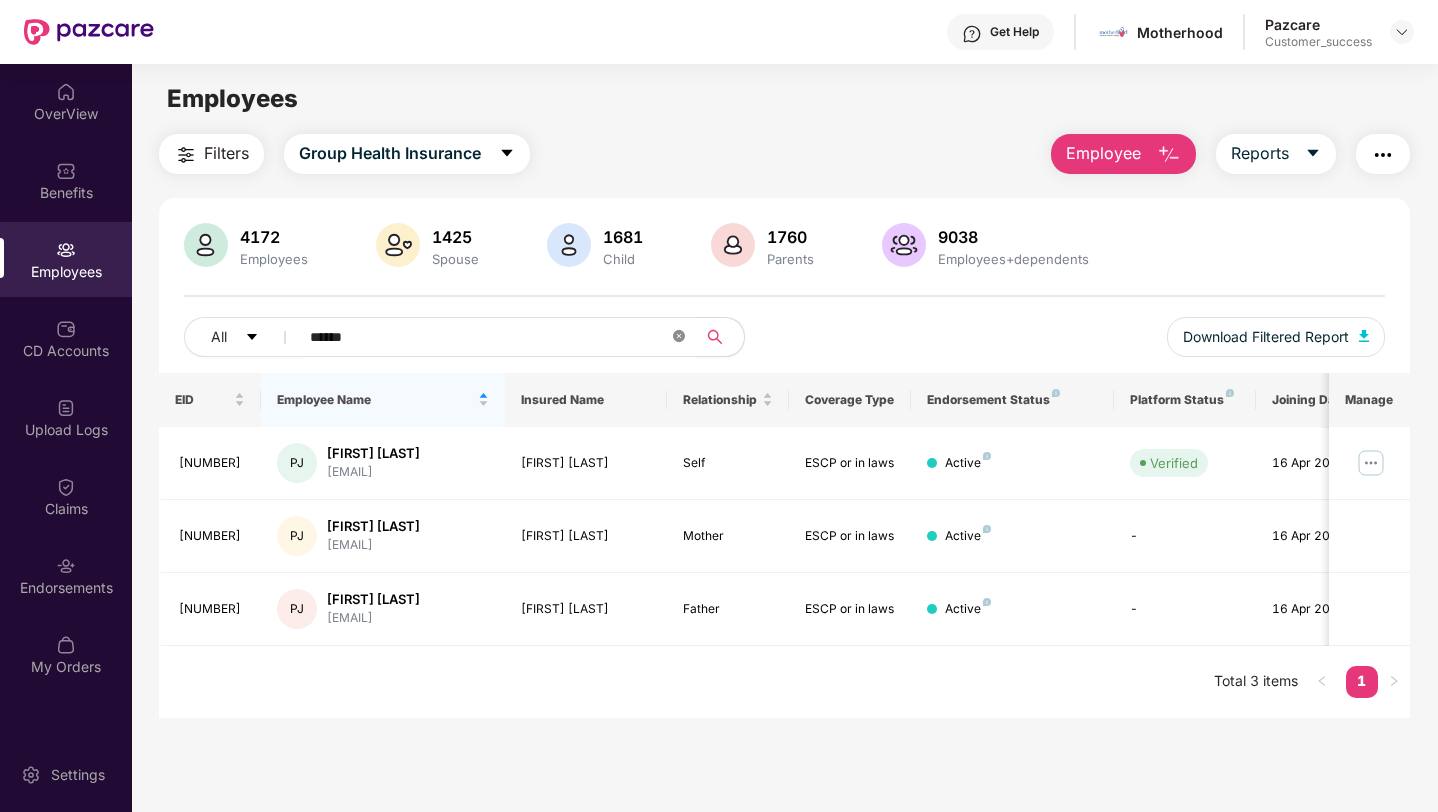 click 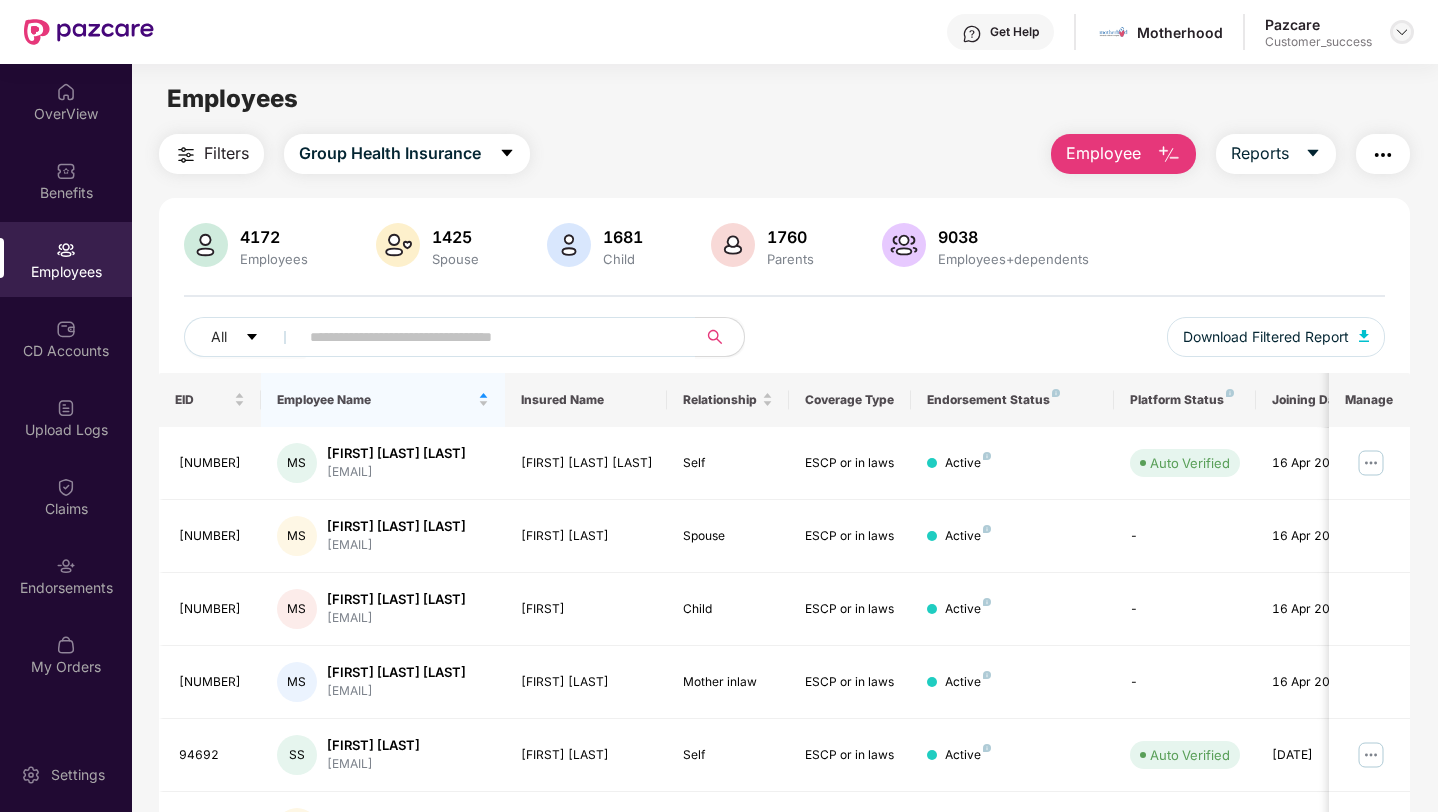 click at bounding box center (1402, 32) 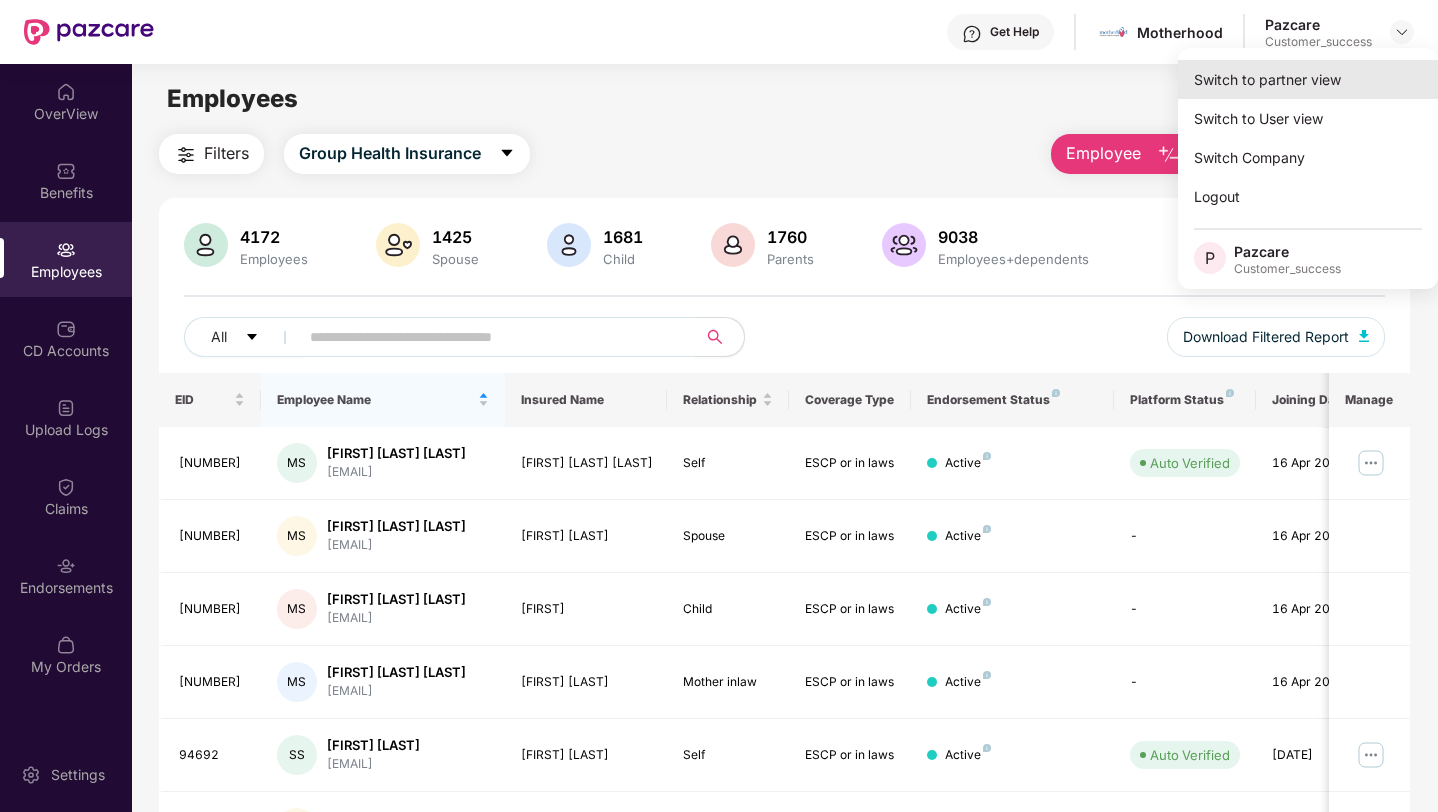 click on "Switch to partner view" at bounding box center (1308, 79) 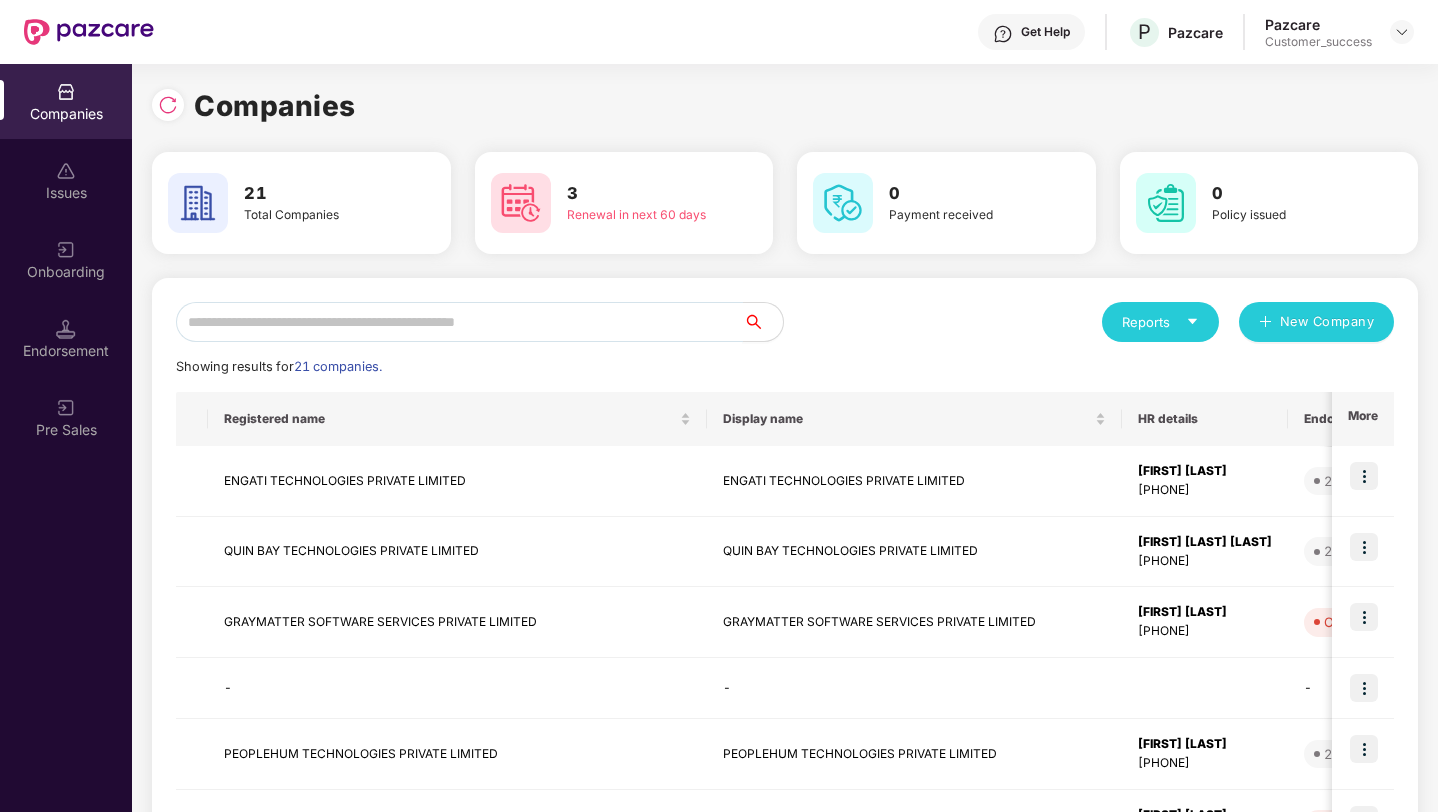 click at bounding box center (459, 322) 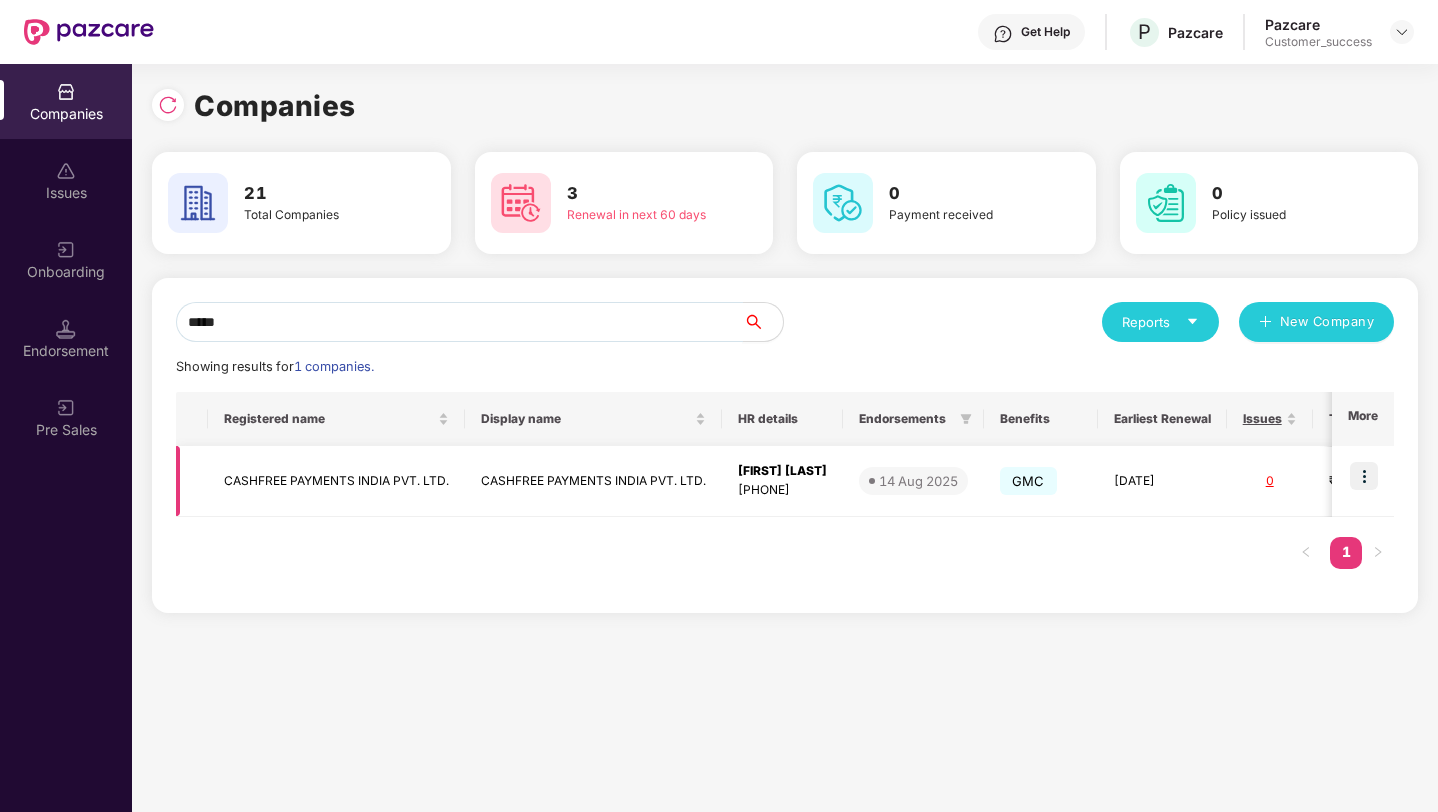 type on "*****" 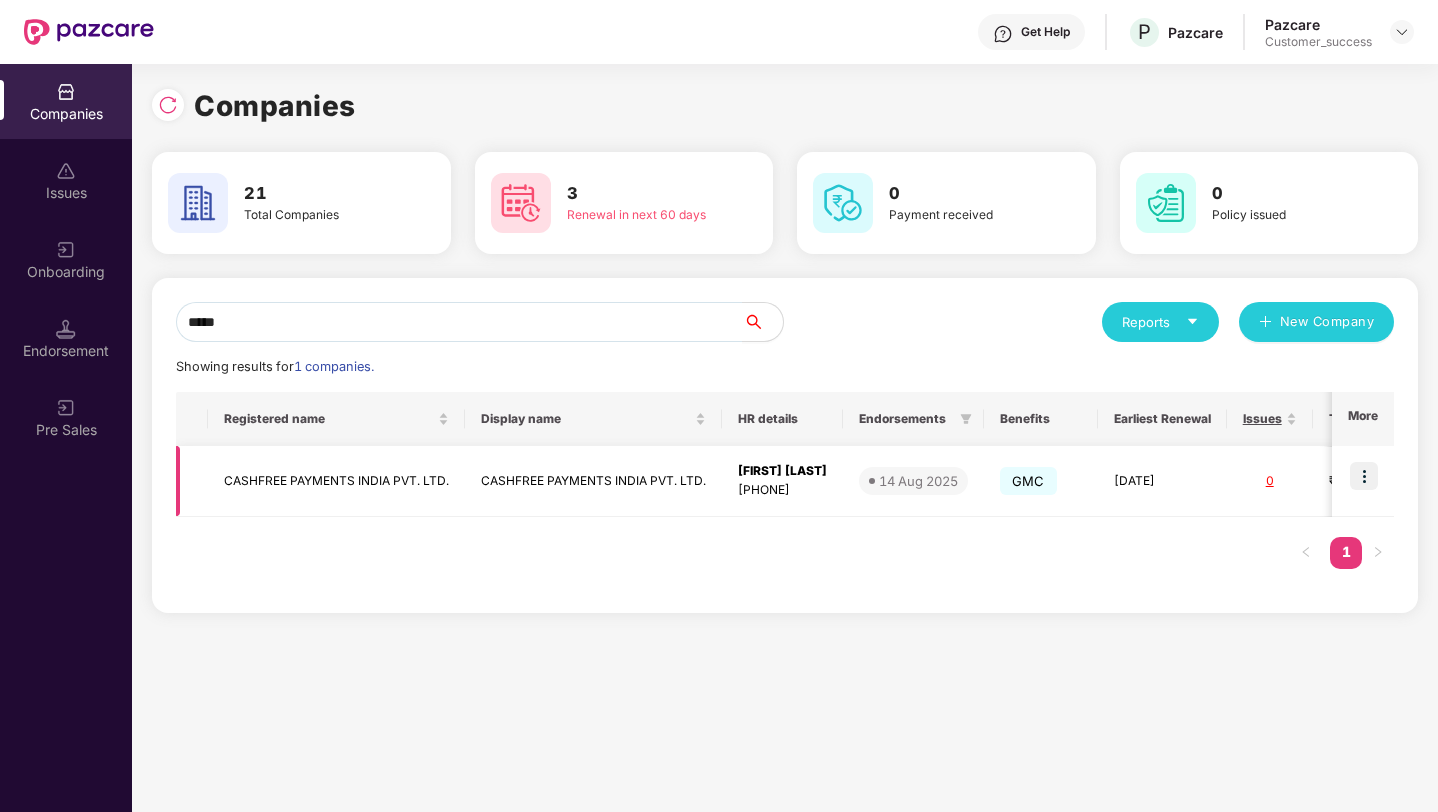 click at bounding box center (1364, 476) 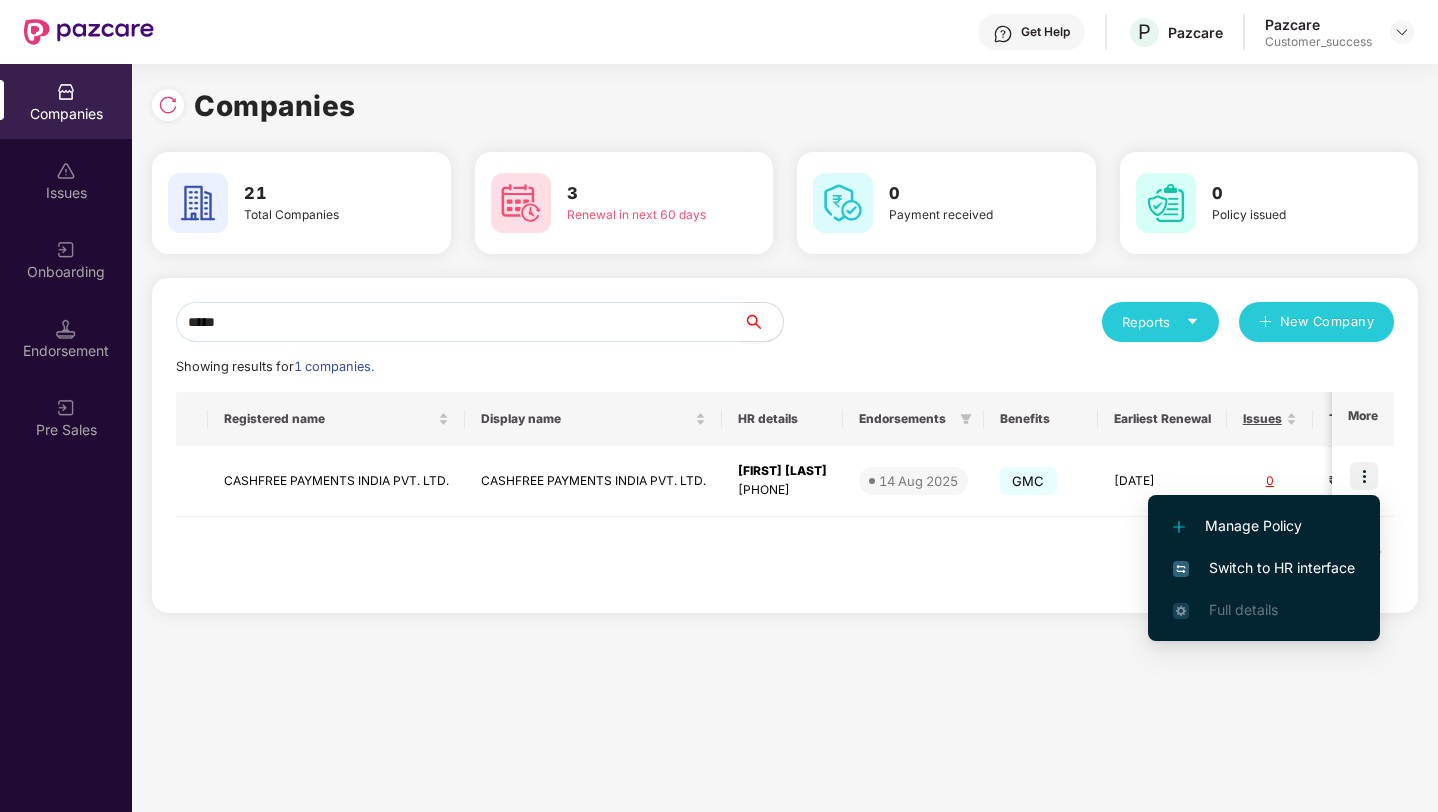 click on "Switch to HR interface" at bounding box center [1264, 568] 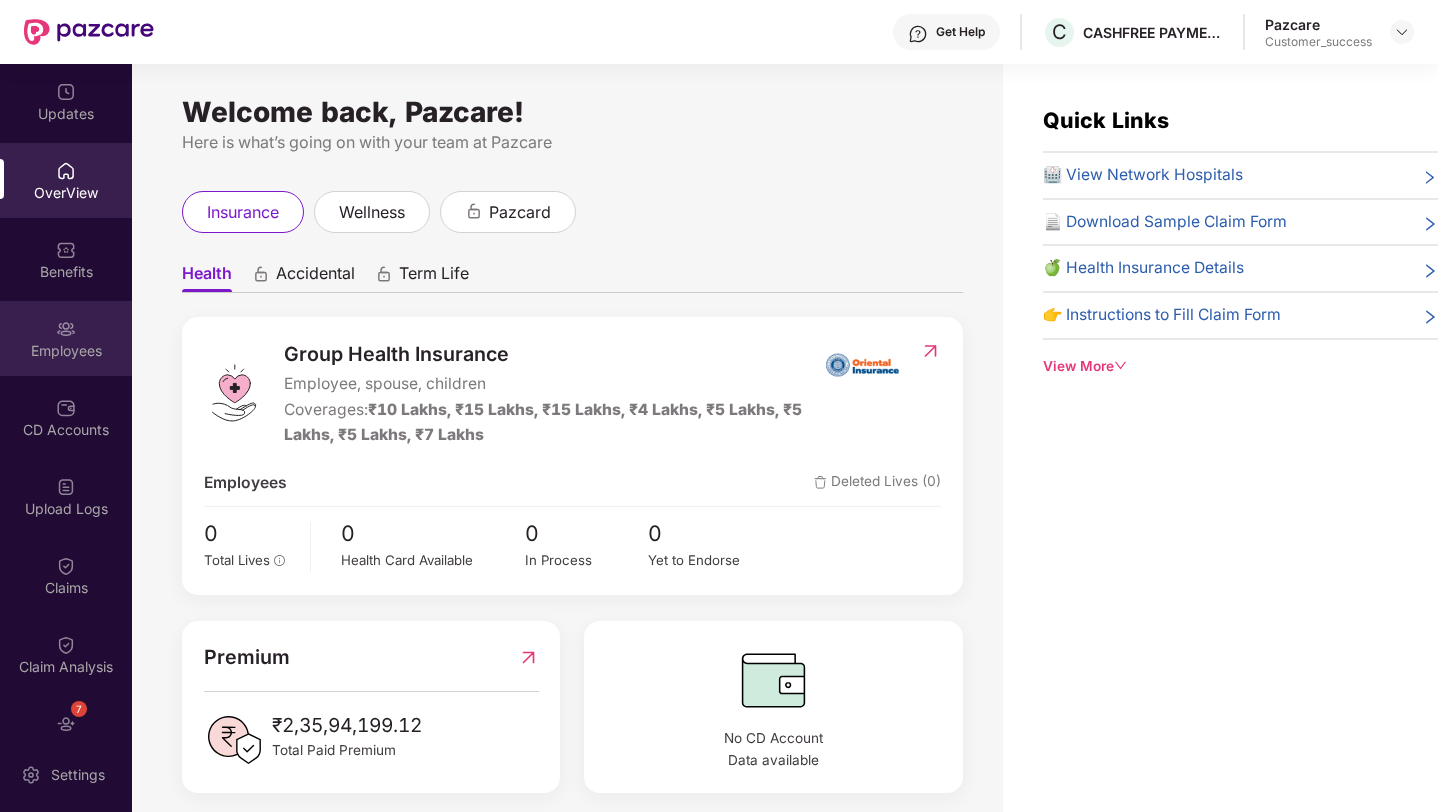 click on "Employees" at bounding box center [66, 338] 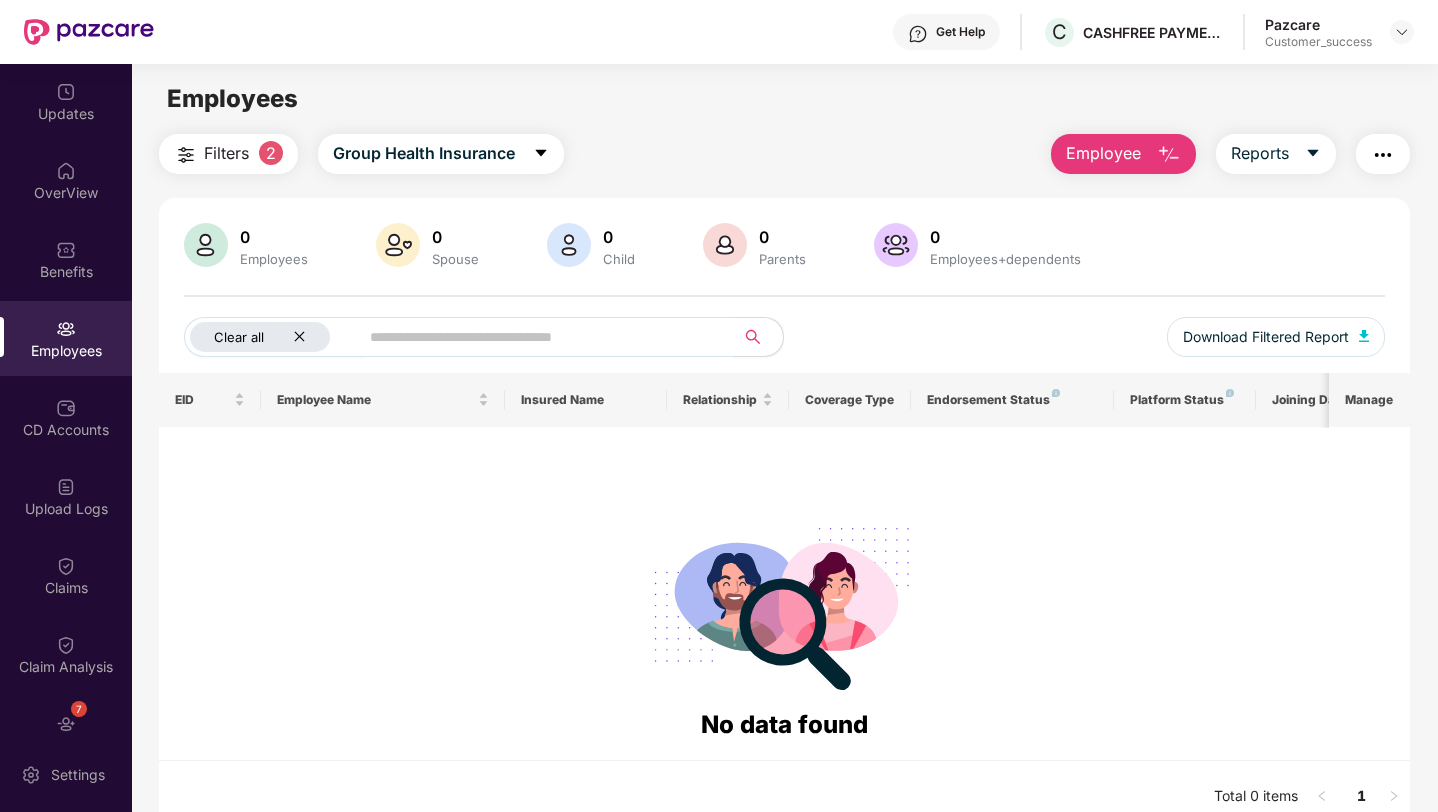 click 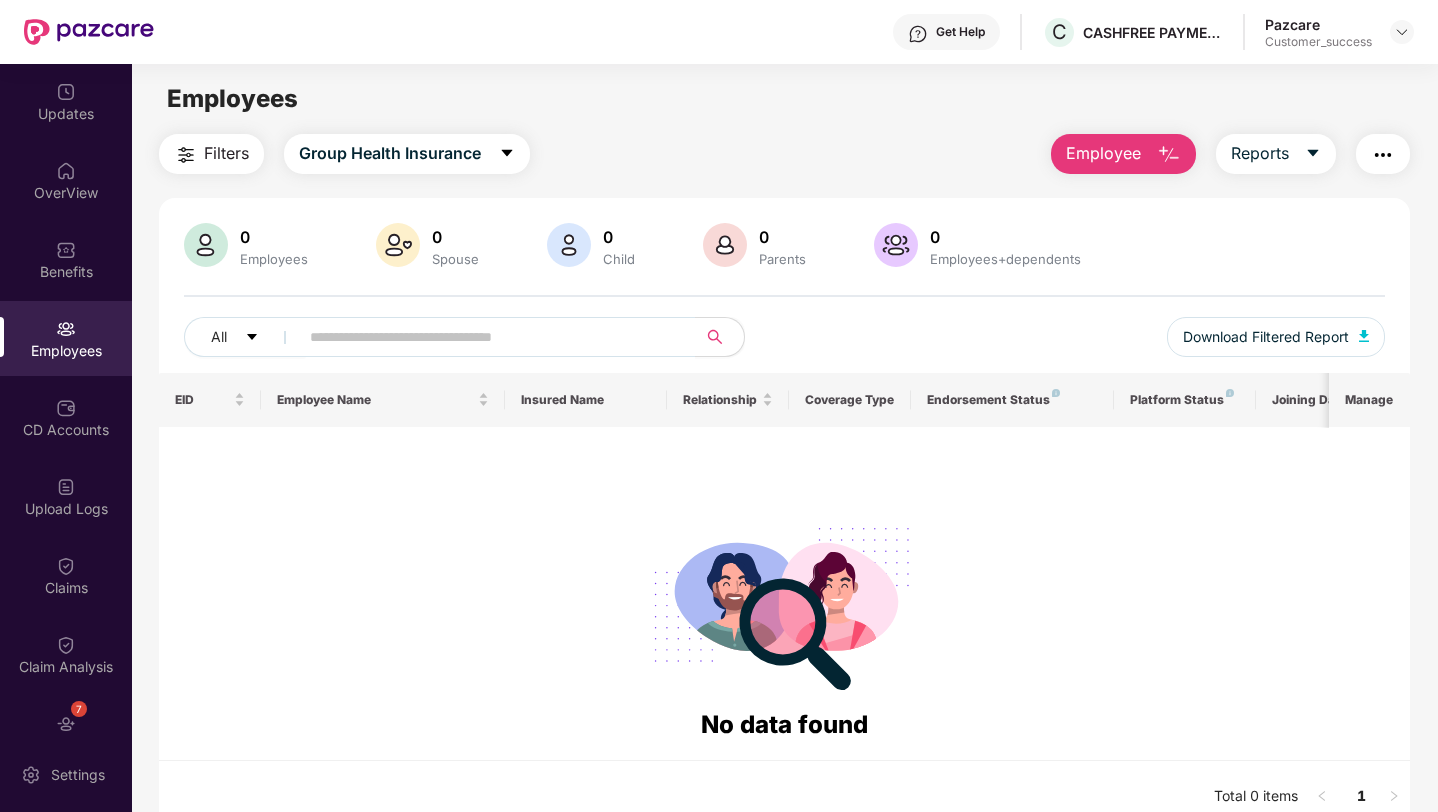 click on "Employee" at bounding box center (1103, 153) 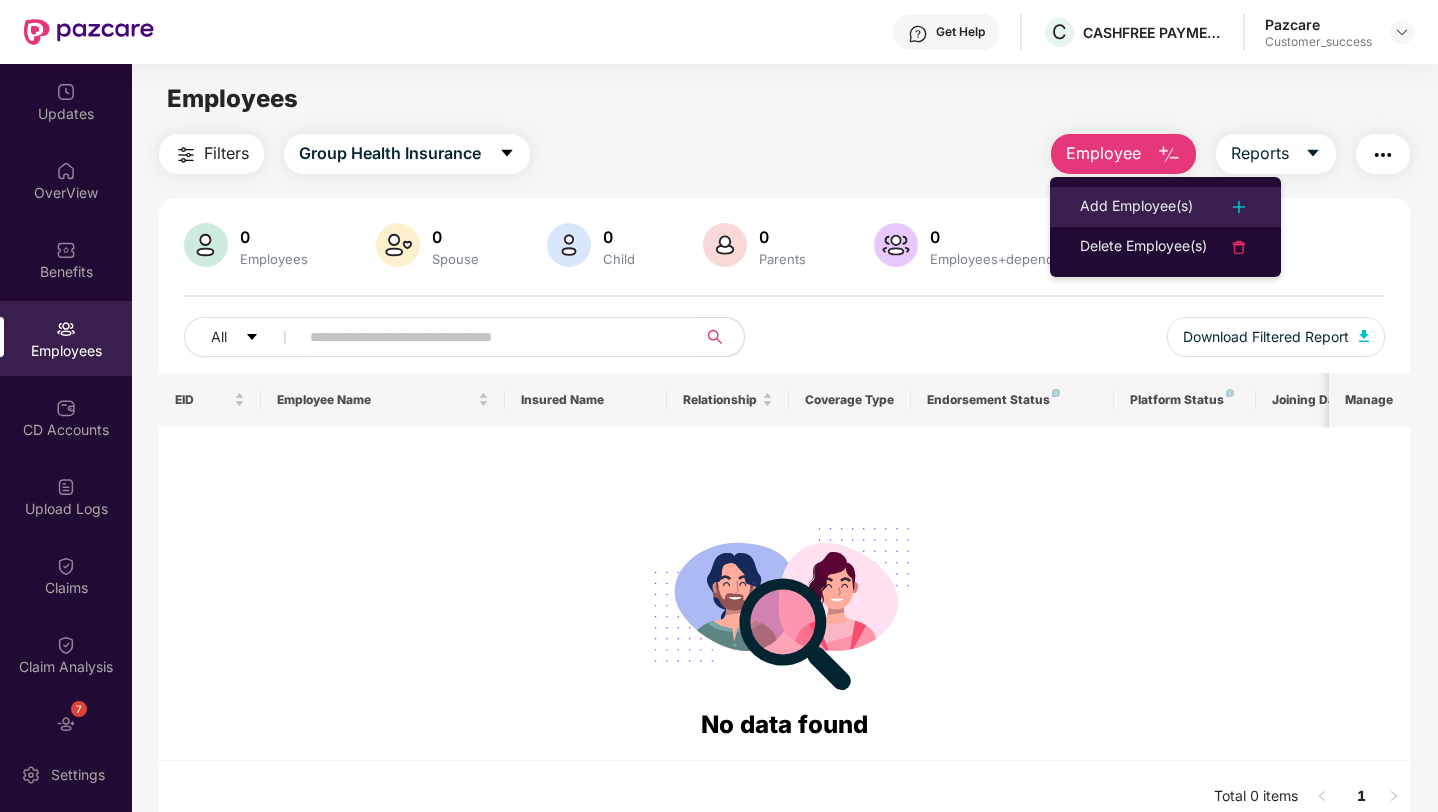 click on "Add Employee(s)" at bounding box center (1165, 207) 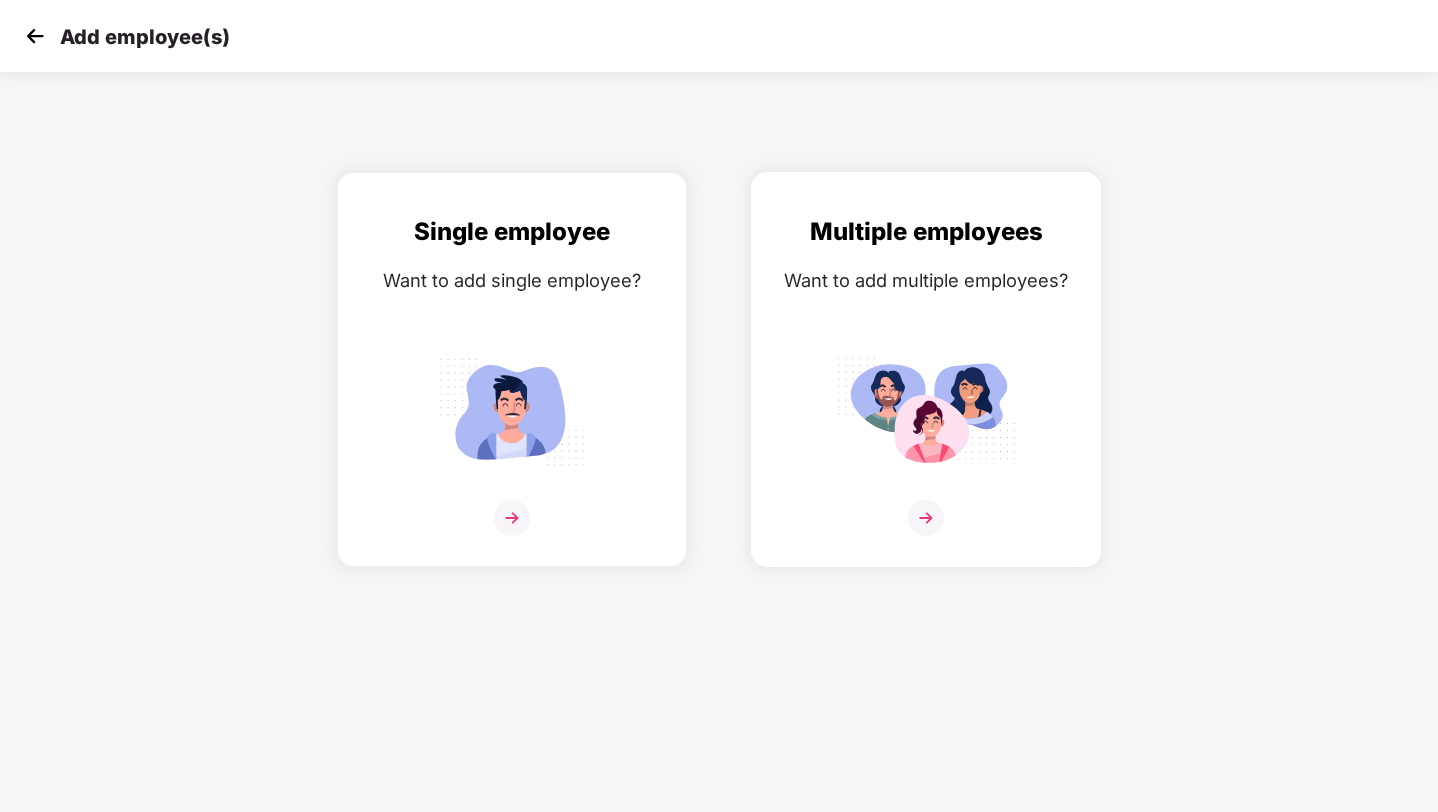 click on "Multiple employees" at bounding box center [926, 232] 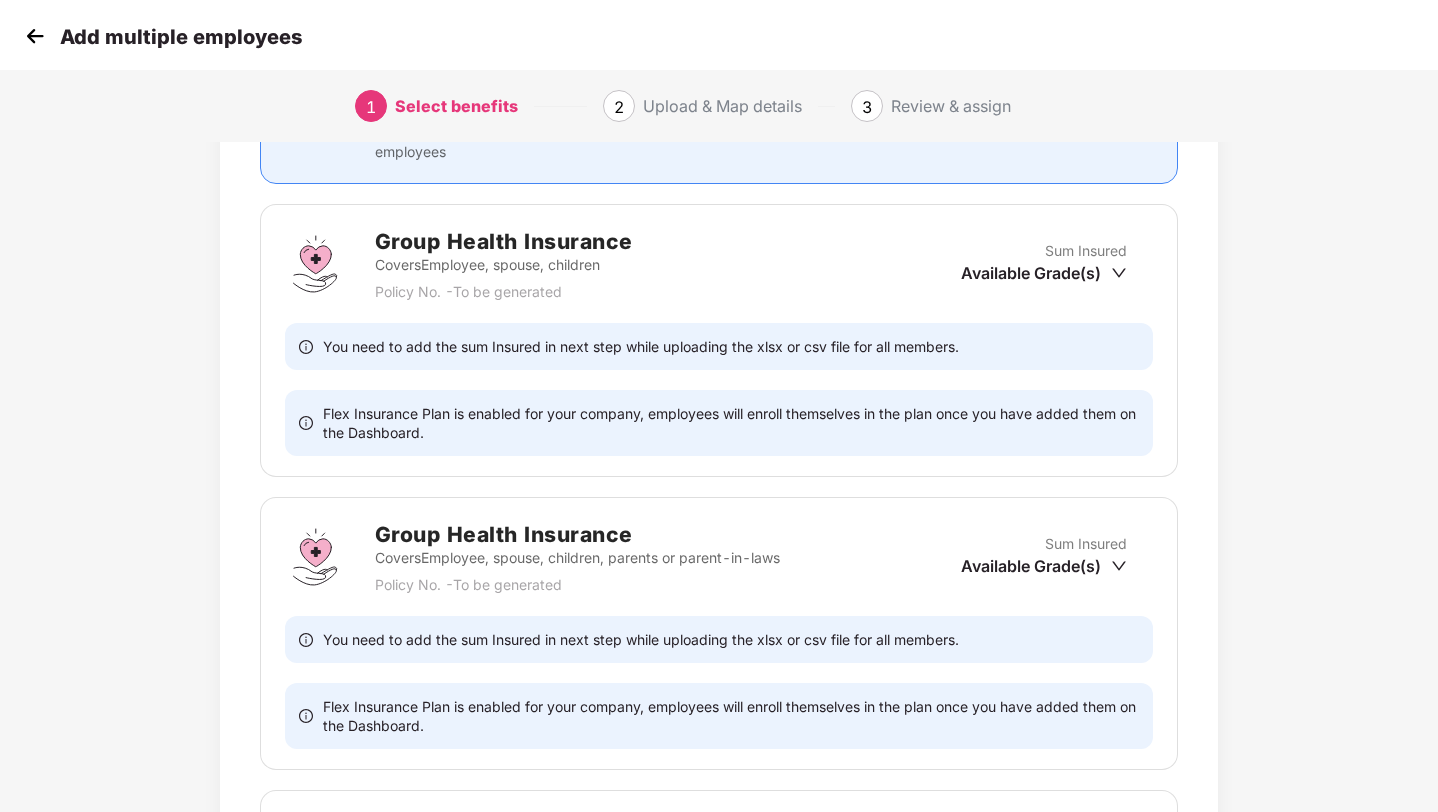 scroll, scrollTop: 824, scrollLeft: 0, axis: vertical 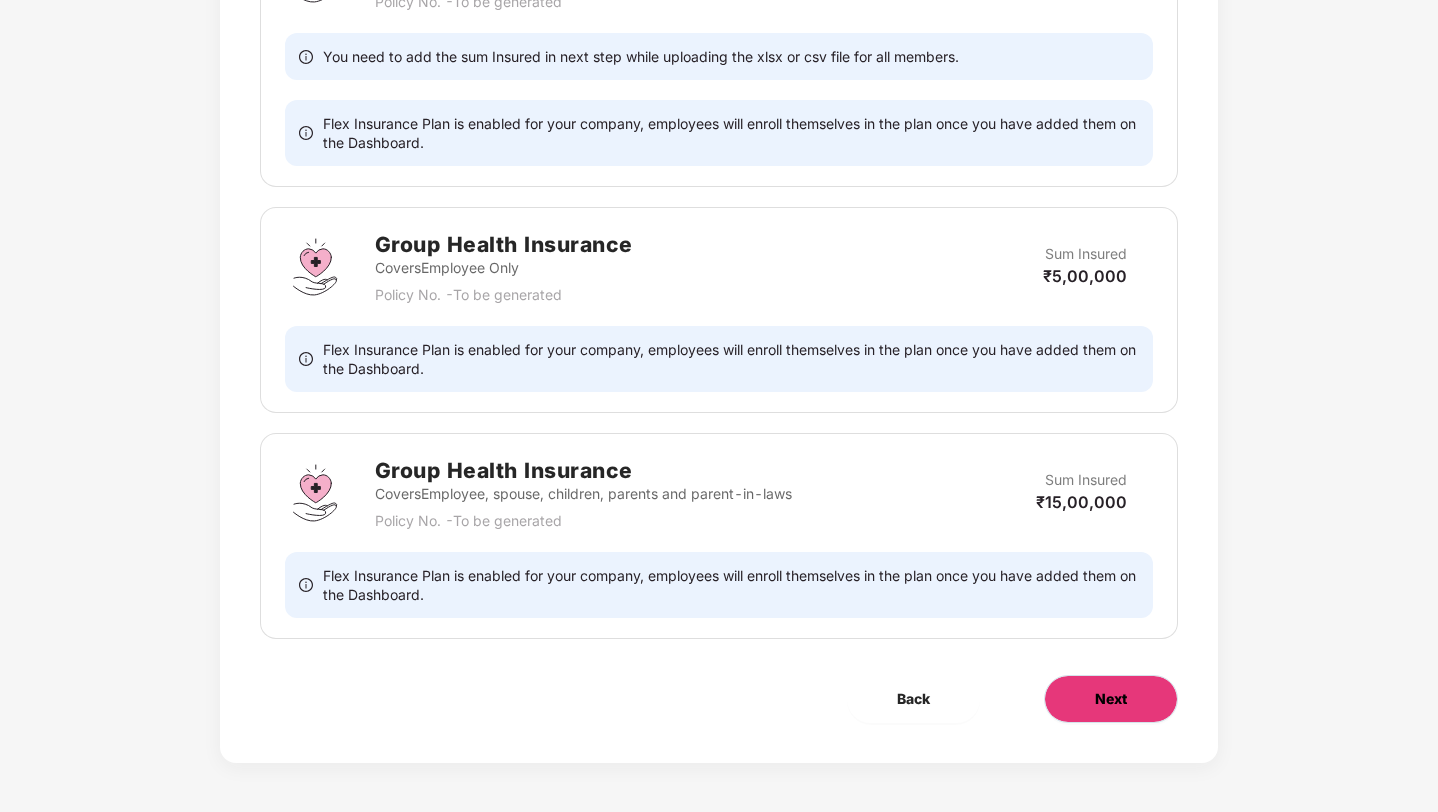 click on "Next" at bounding box center (1111, 699) 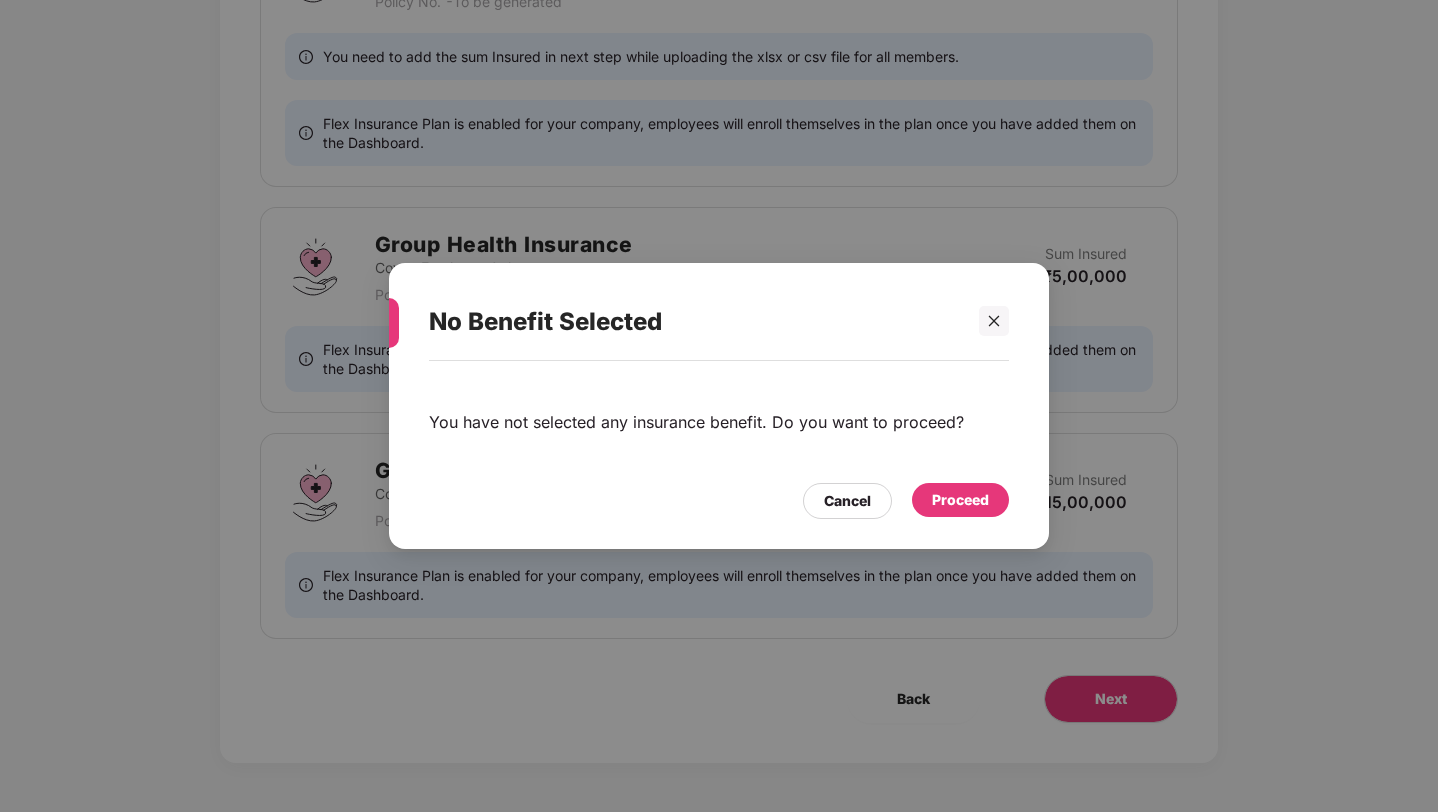 click on "Proceed" at bounding box center (960, 500) 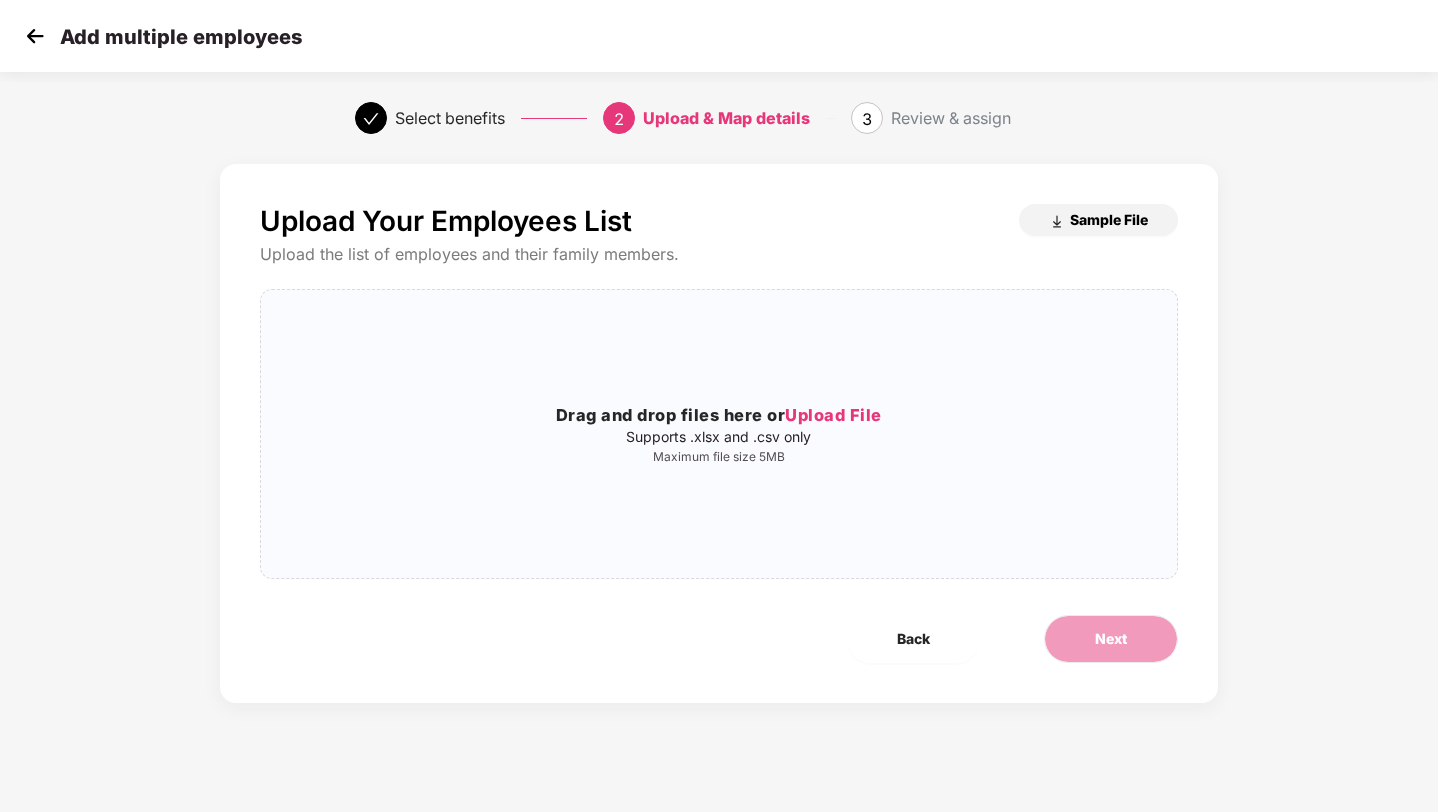 click on "Sample File" at bounding box center (1098, 220) 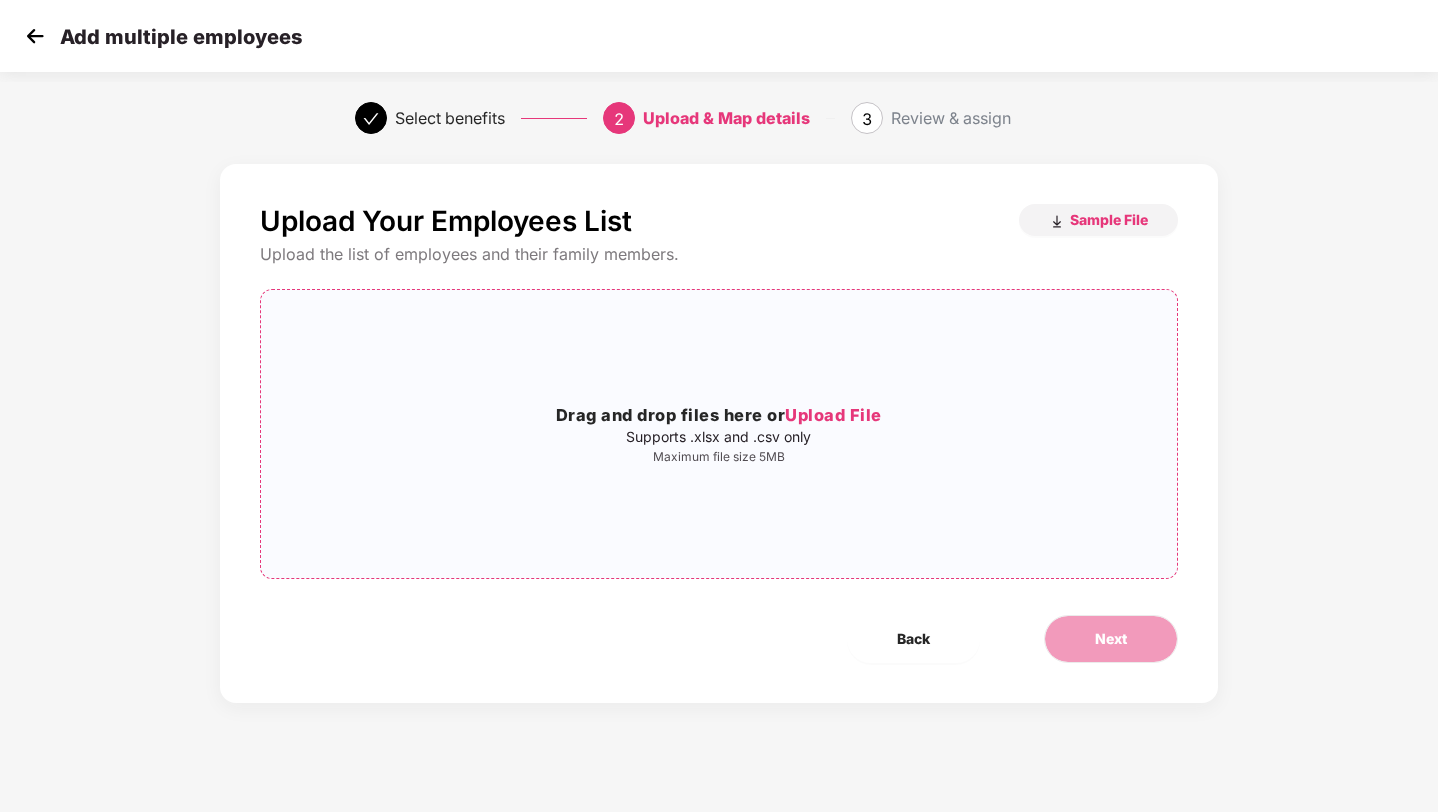 click on "Drag and drop files here or  Upload File Supports .xlsx and .csv only Maximum file size 5MB" at bounding box center (719, 434) 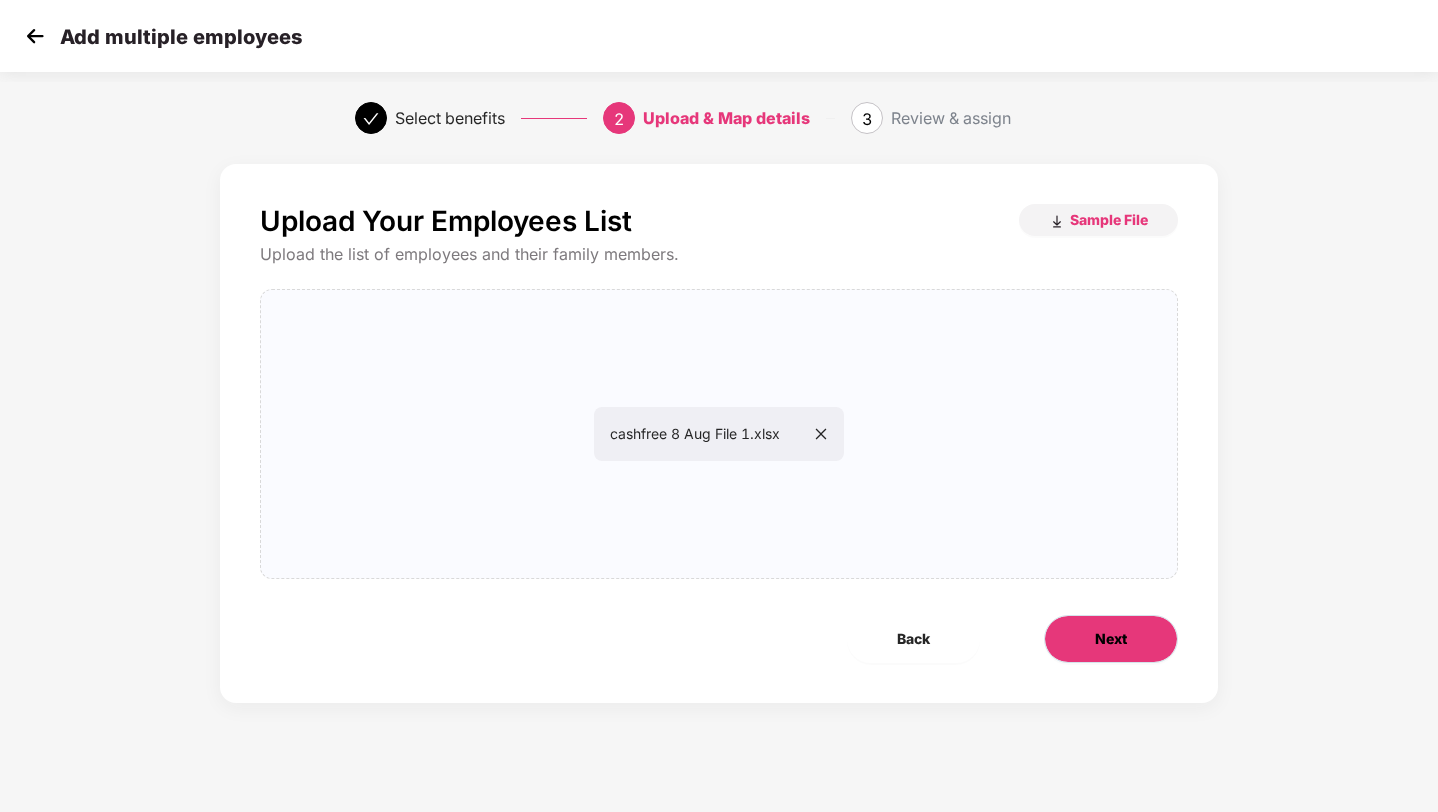 click on "Next" at bounding box center [1111, 639] 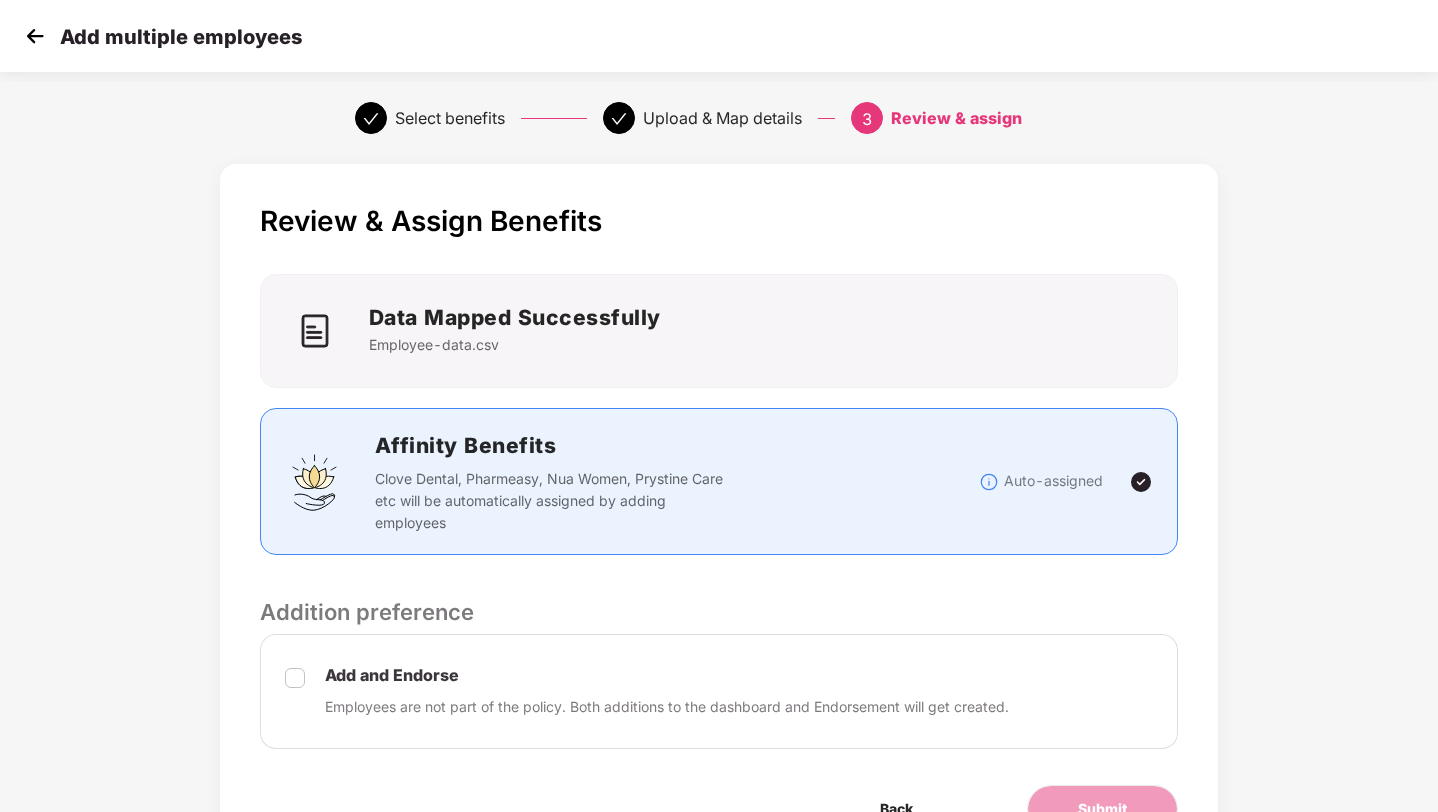 scroll, scrollTop: 110, scrollLeft: 0, axis: vertical 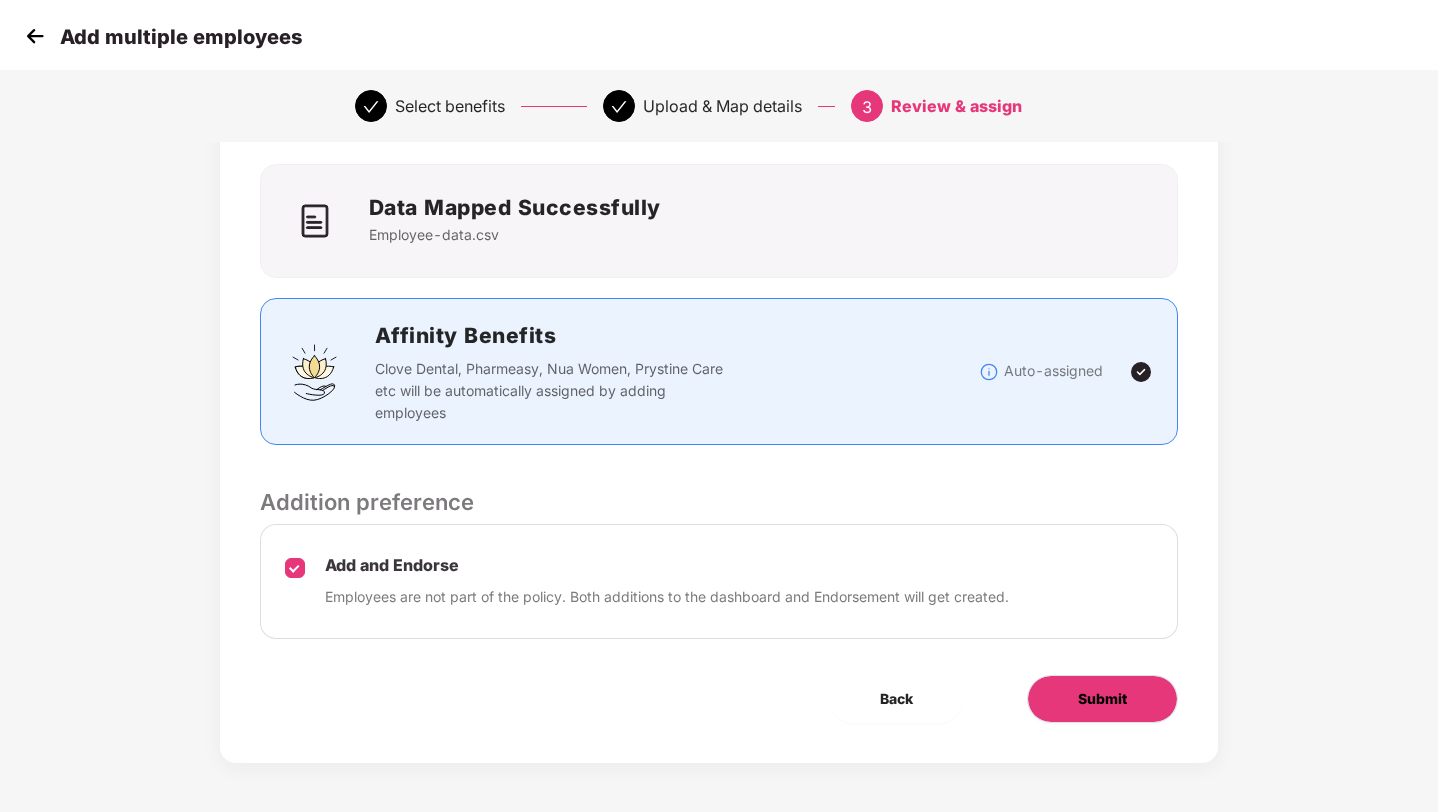 click on "Submit" at bounding box center [1102, 699] 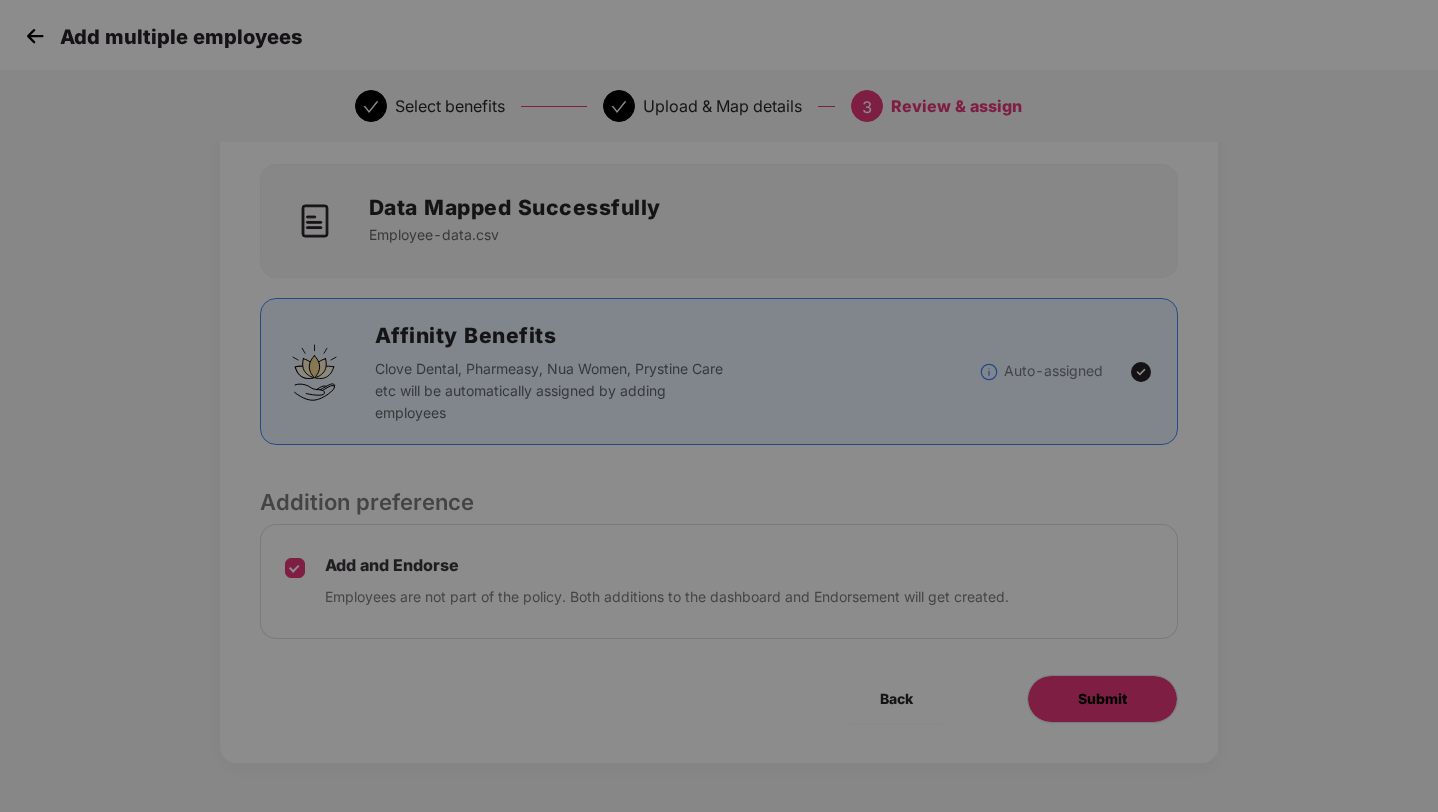 scroll, scrollTop: 0, scrollLeft: 0, axis: both 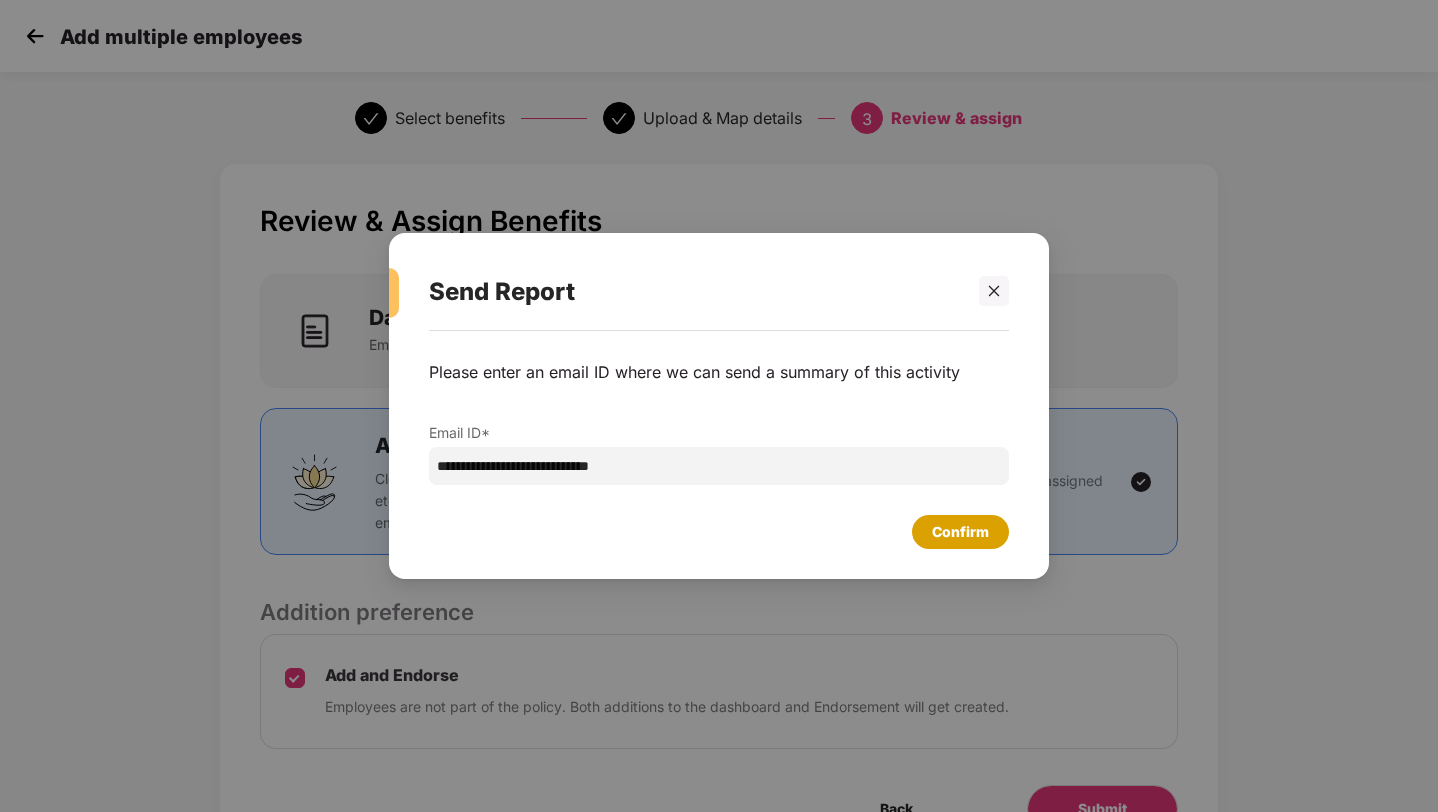 click on "Confirm" at bounding box center (960, 532) 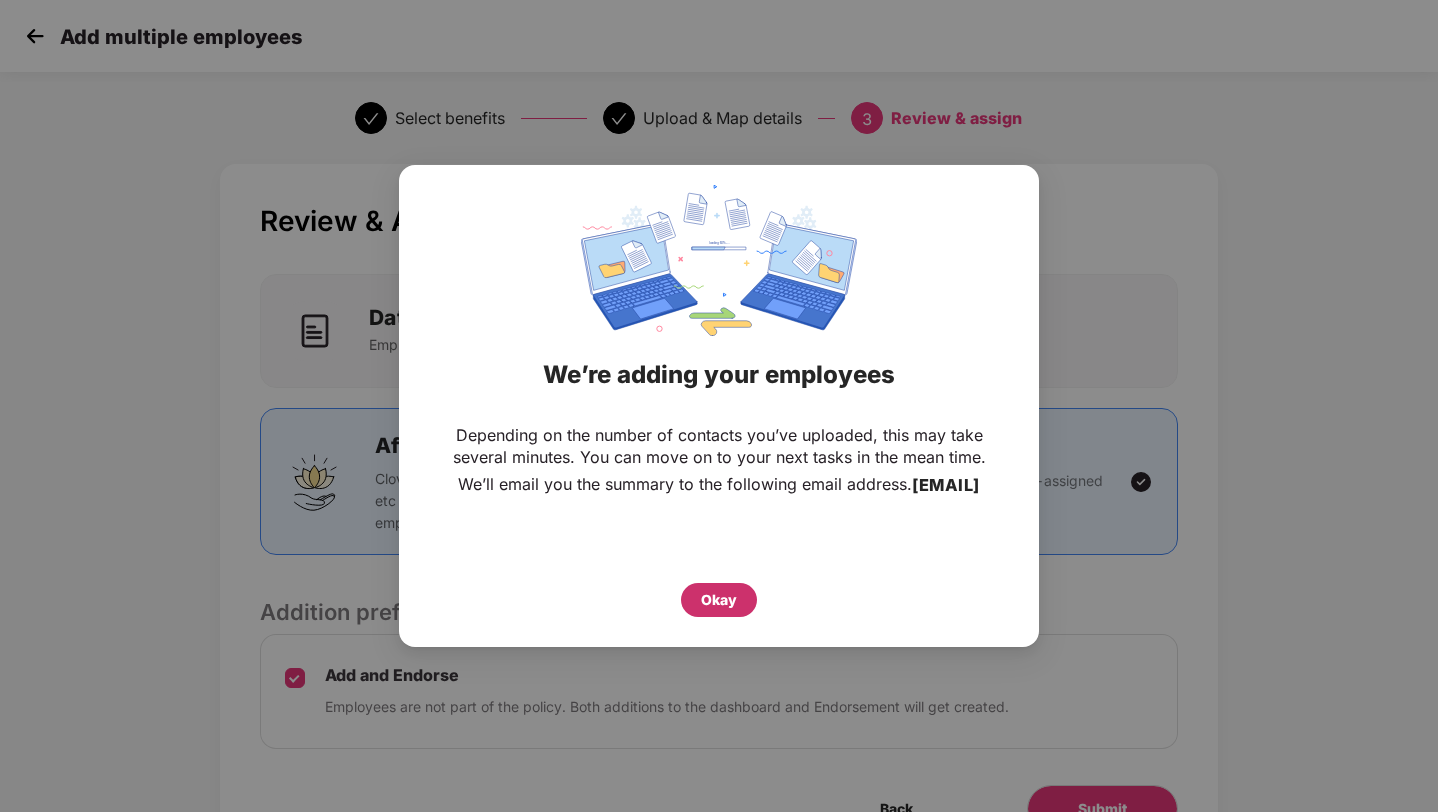 click on "Okay" at bounding box center (719, 600) 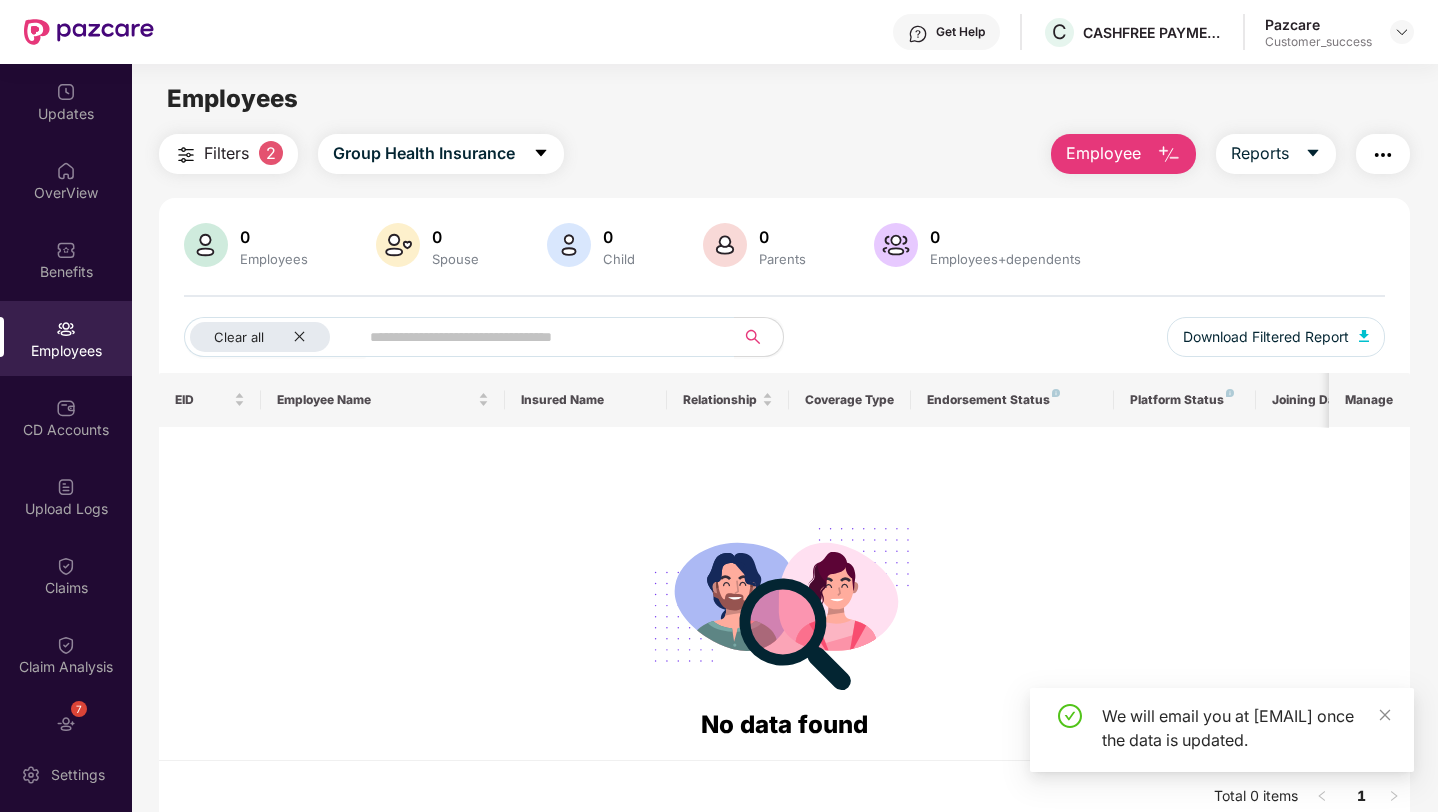 click on "Filters" at bounding box center [226, 153] 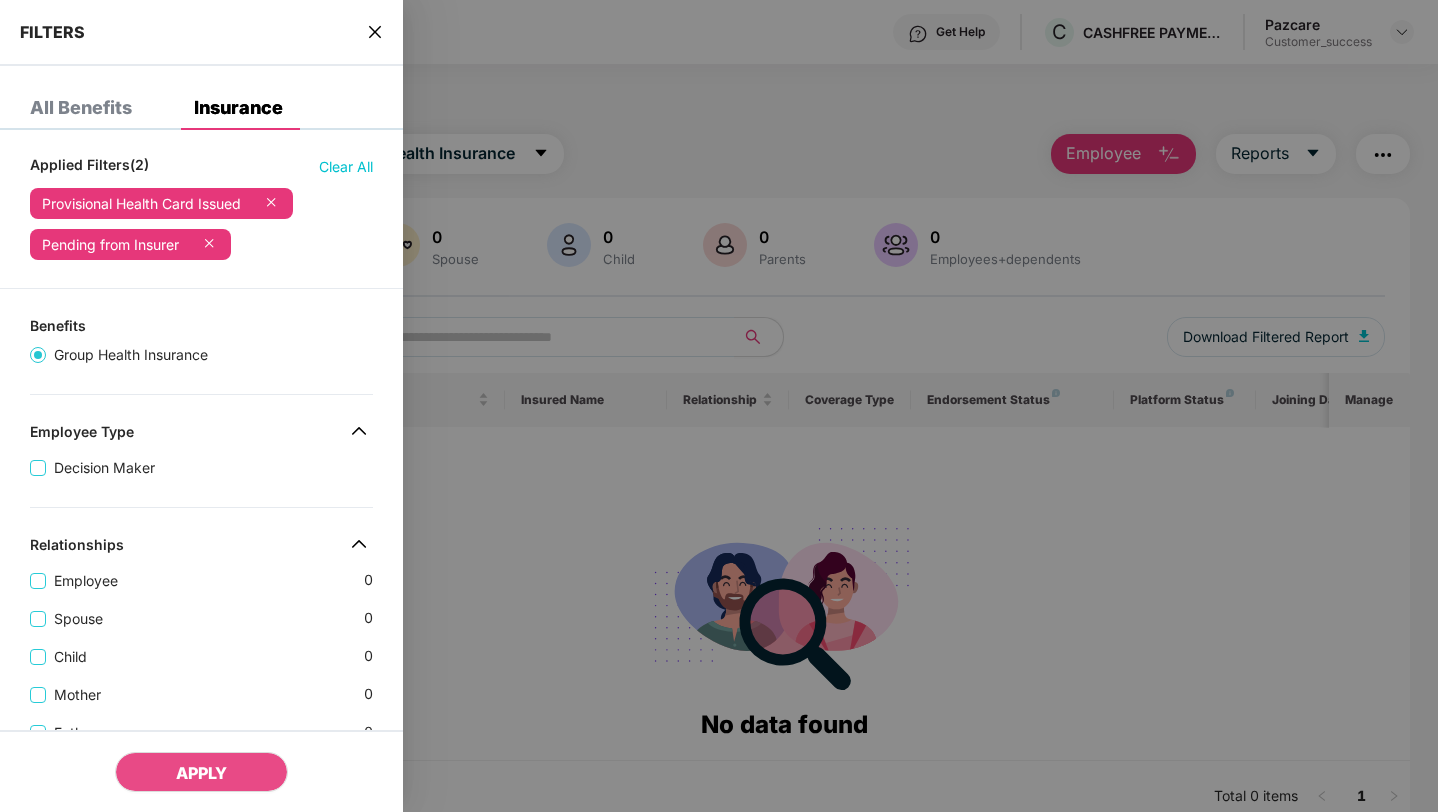 click 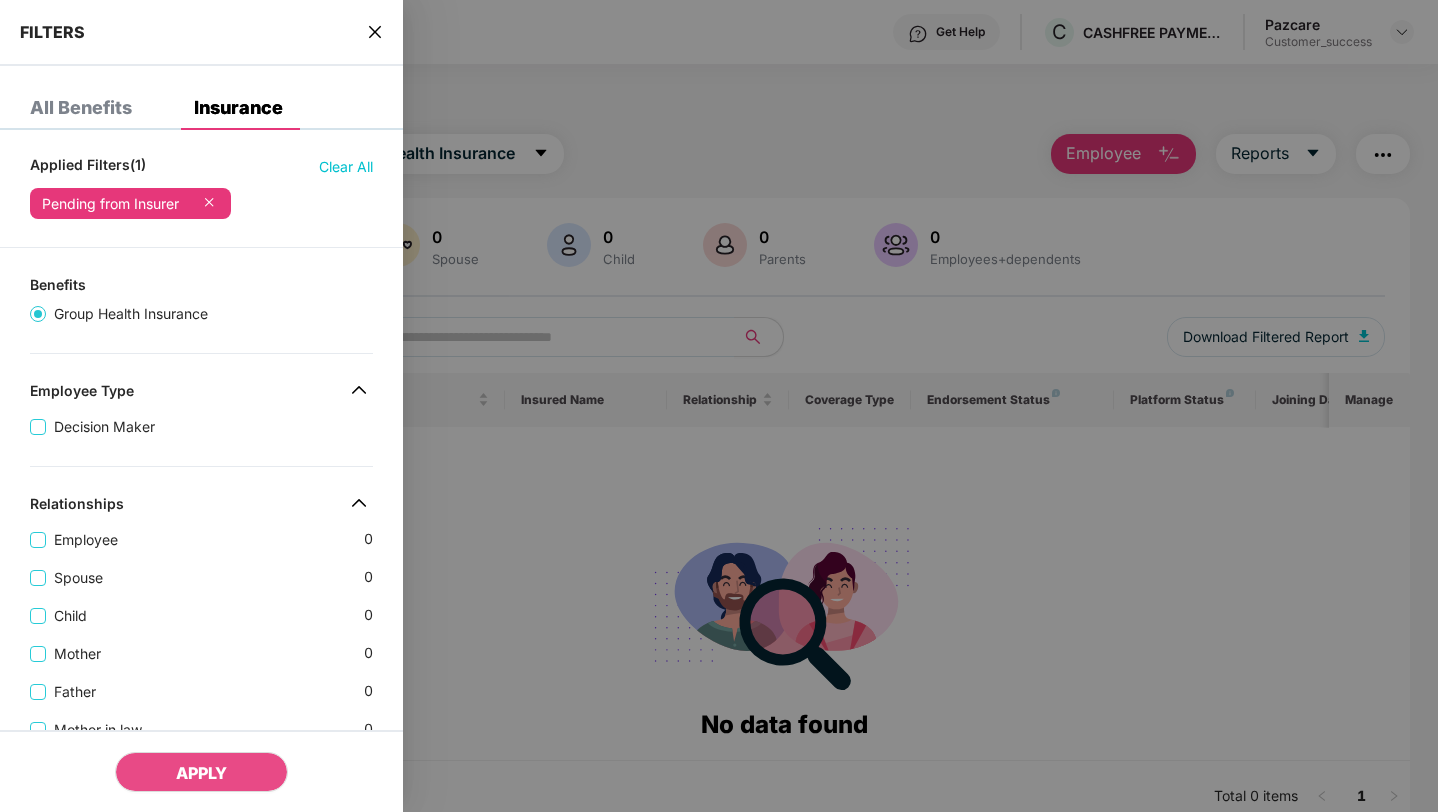 click 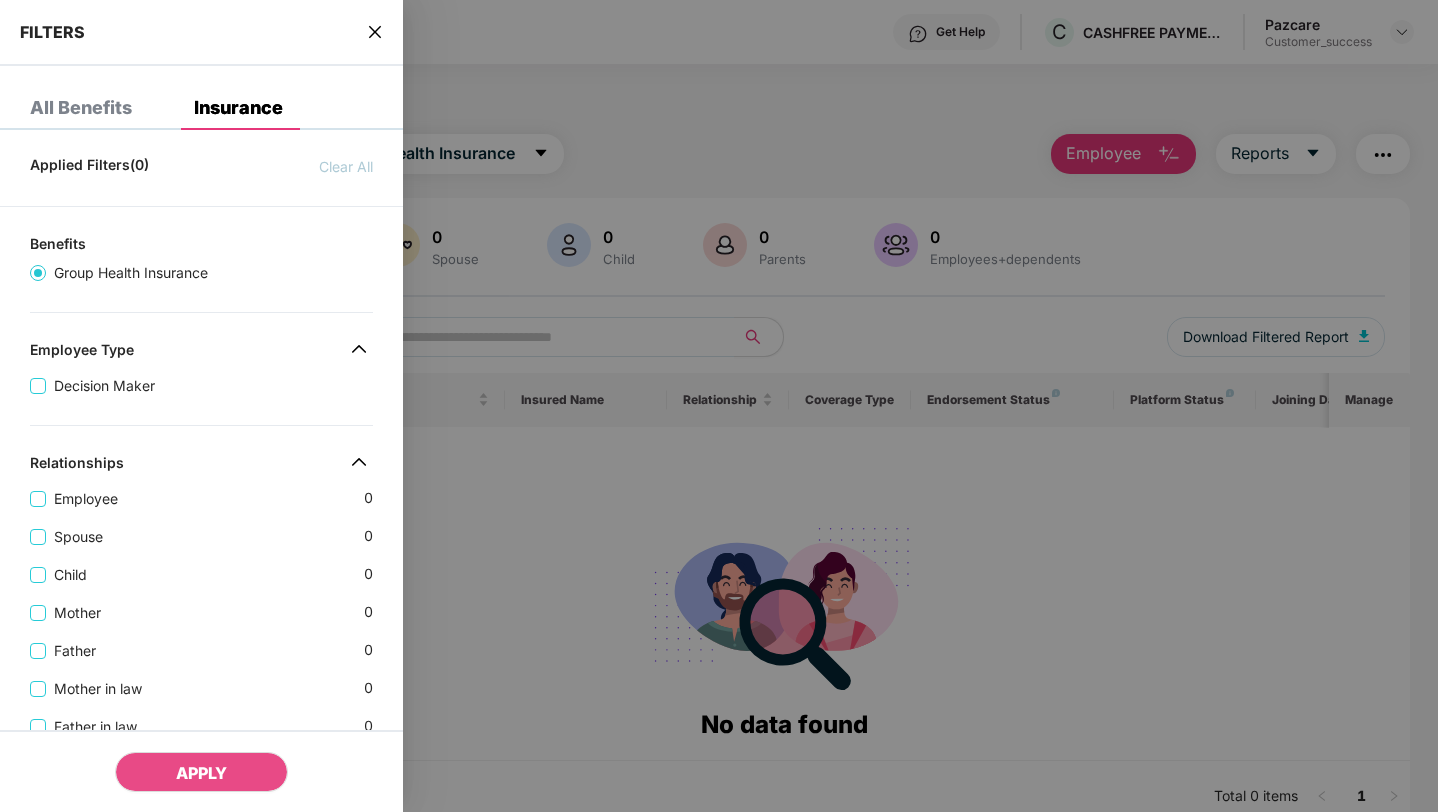 click 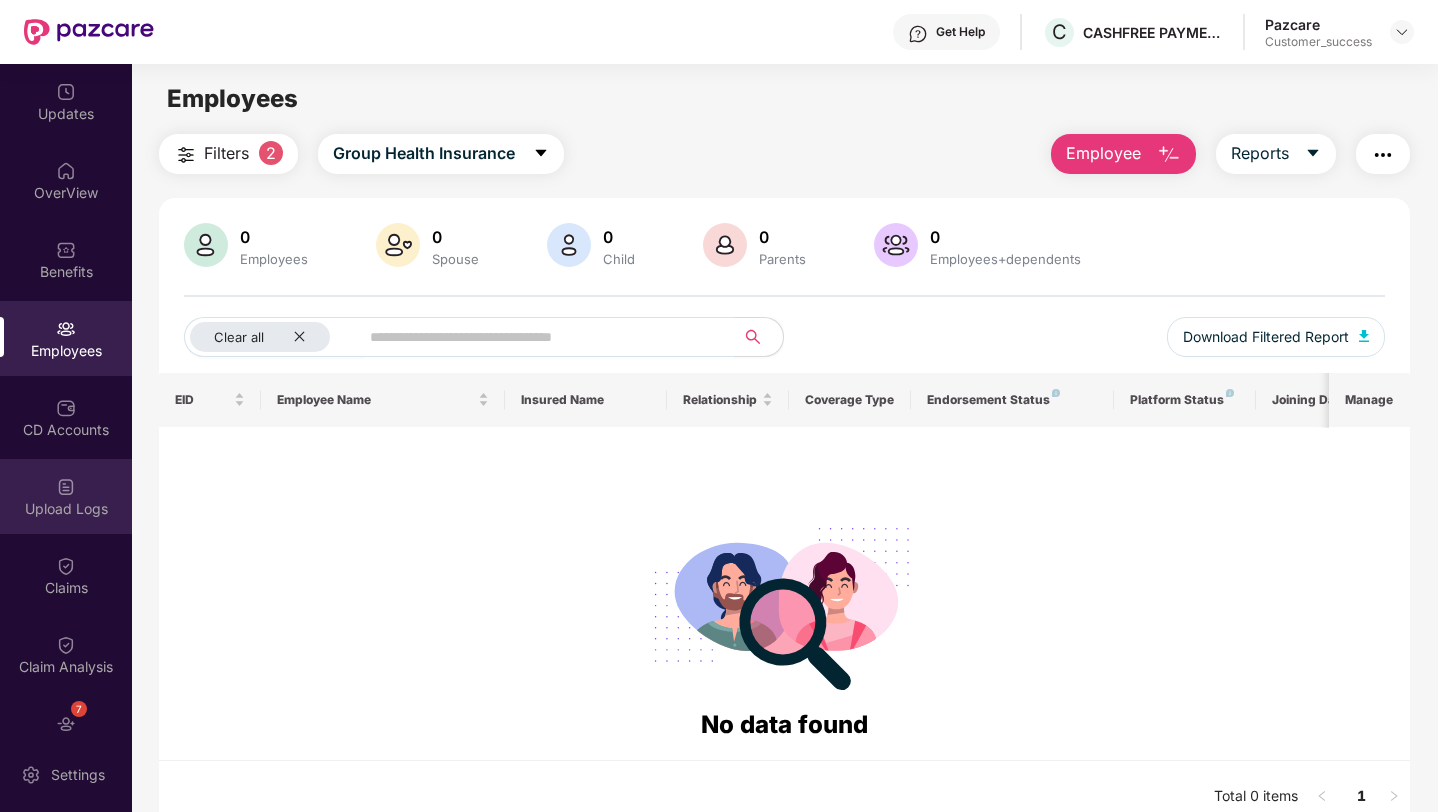 click at bounding box center [66, 487] 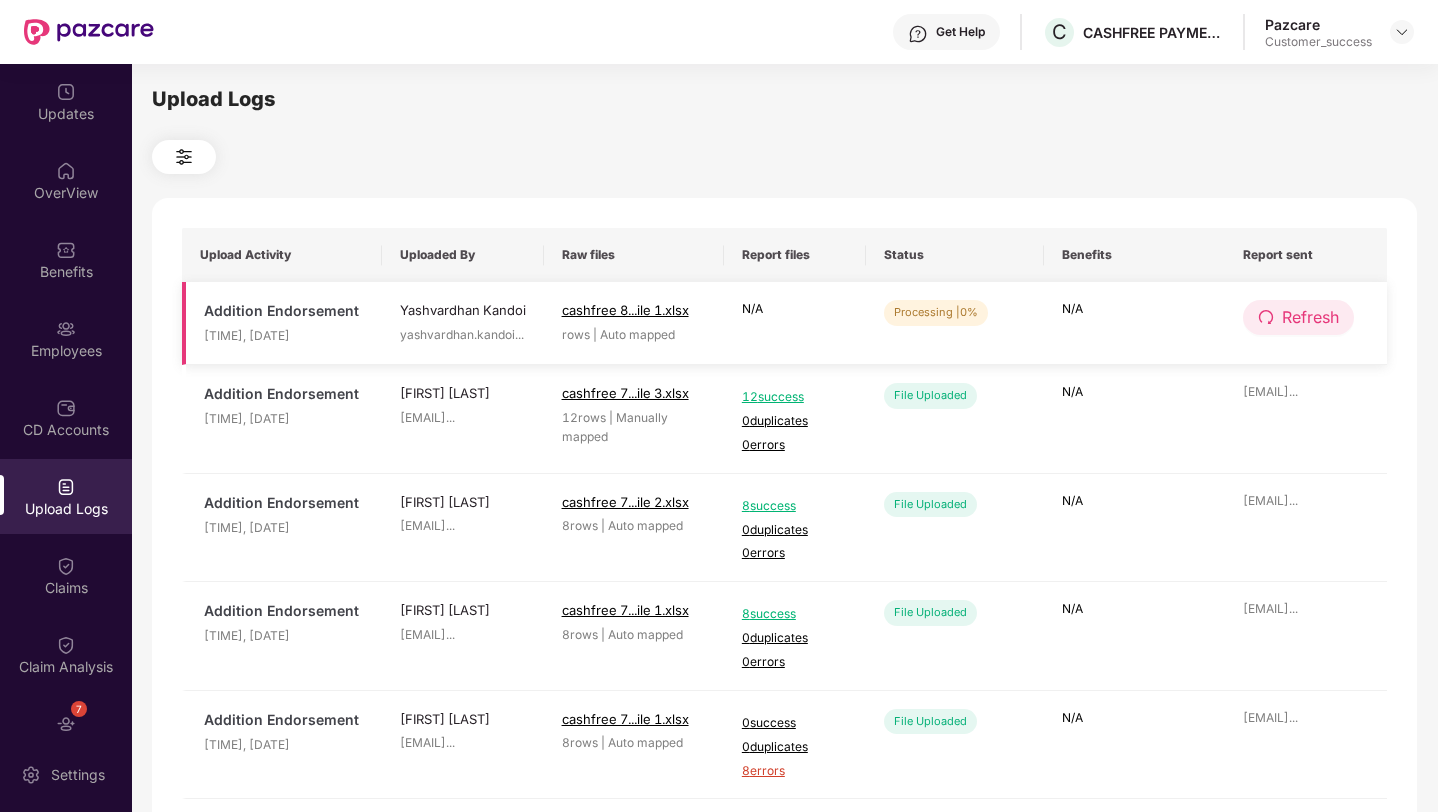 click on "Refresh" at bounding box center [1298, 317] 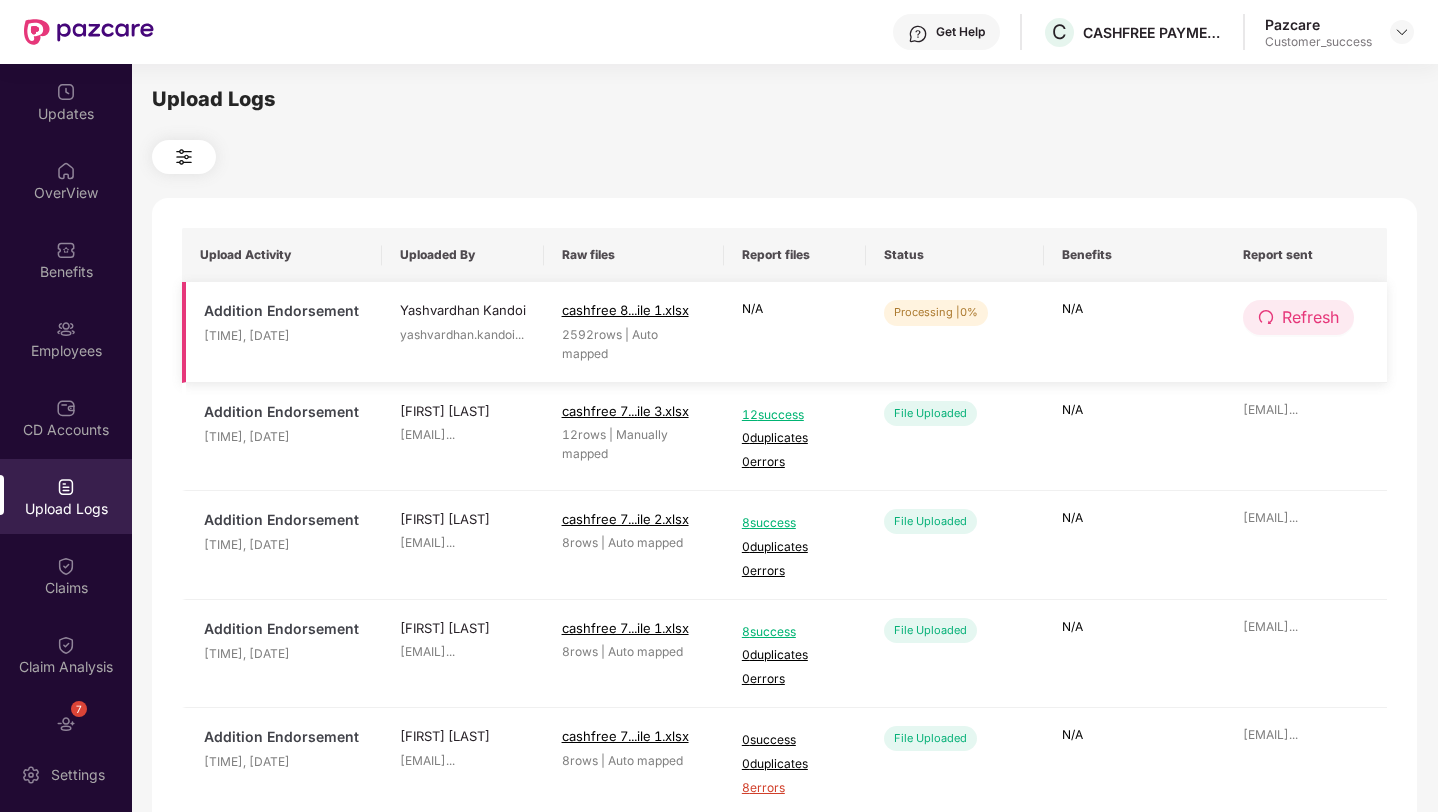 click on "Refresh" at bounding box center (1298, 317) 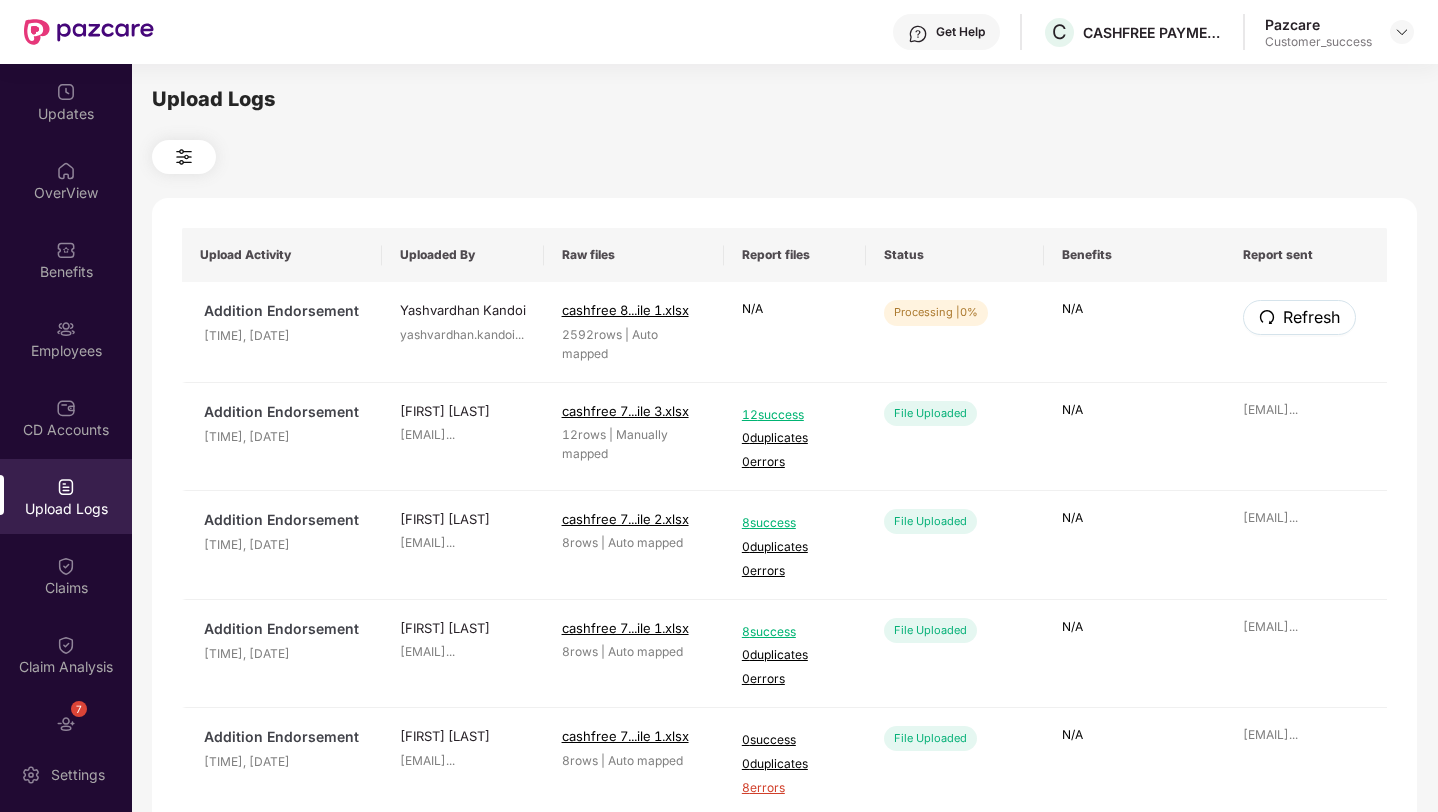 click on "Refresh" at bounding box center (1299, 317) 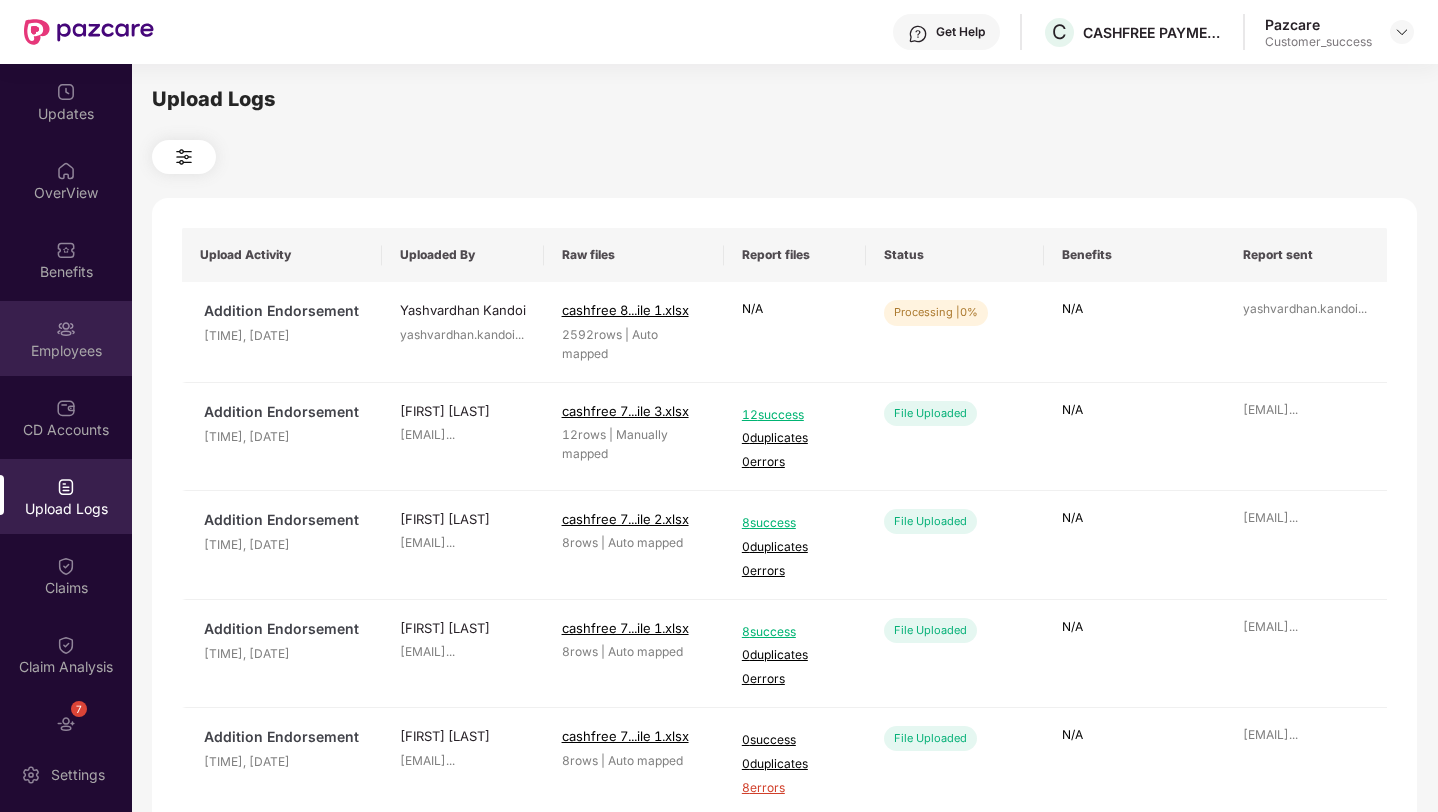 click on "Employees" at bounding box center (66, 338) 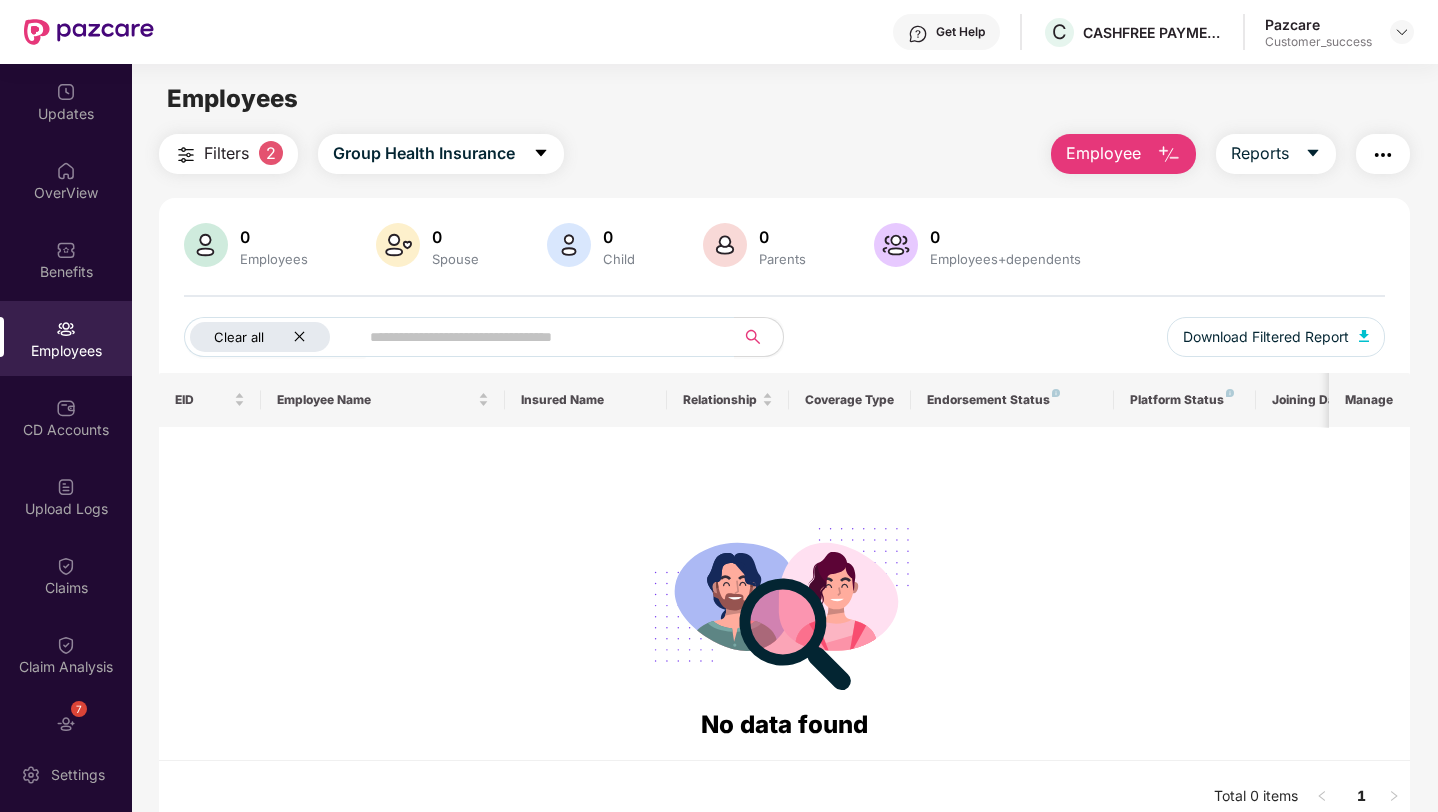 click 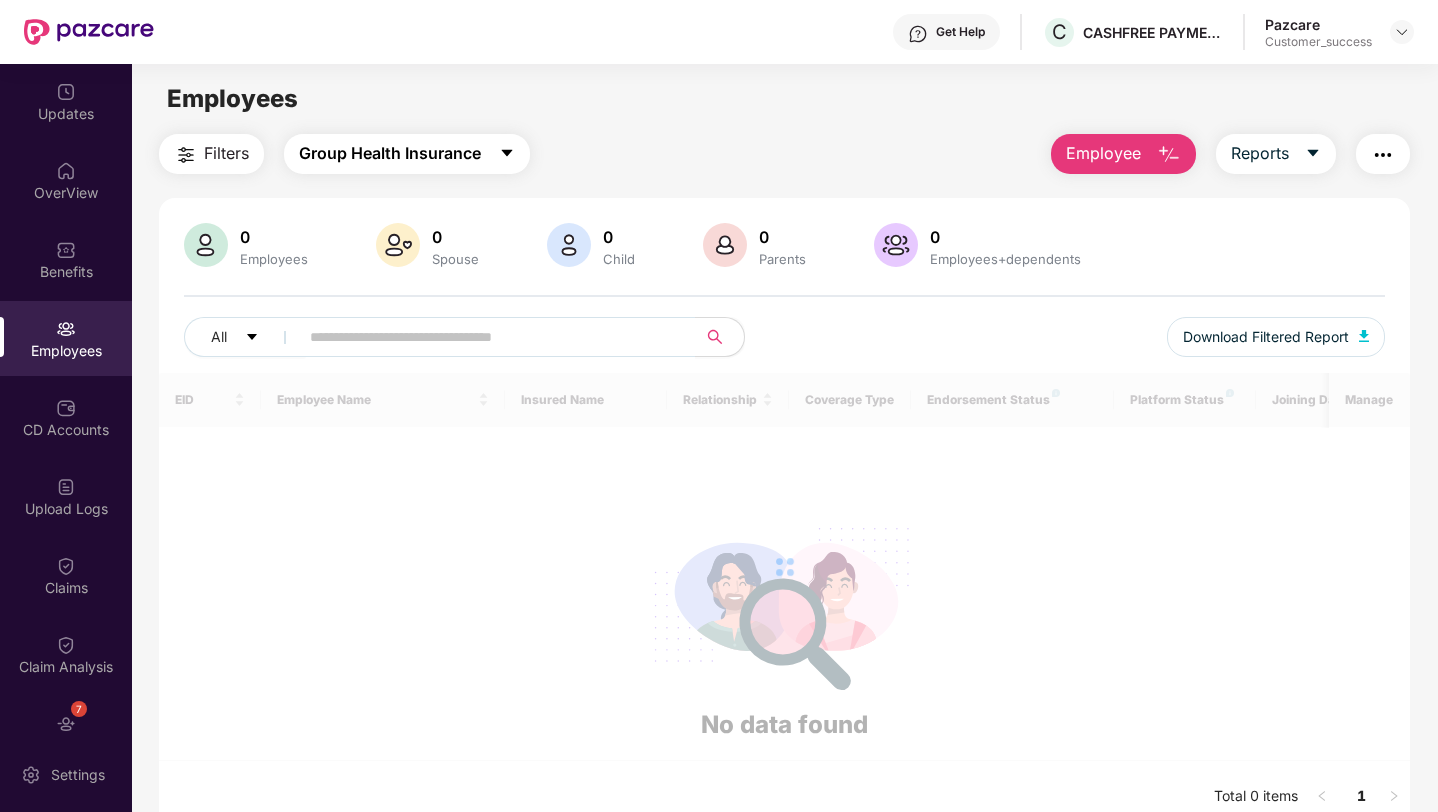 click on "Group Health Insurance" at bounding box center (390, 153) 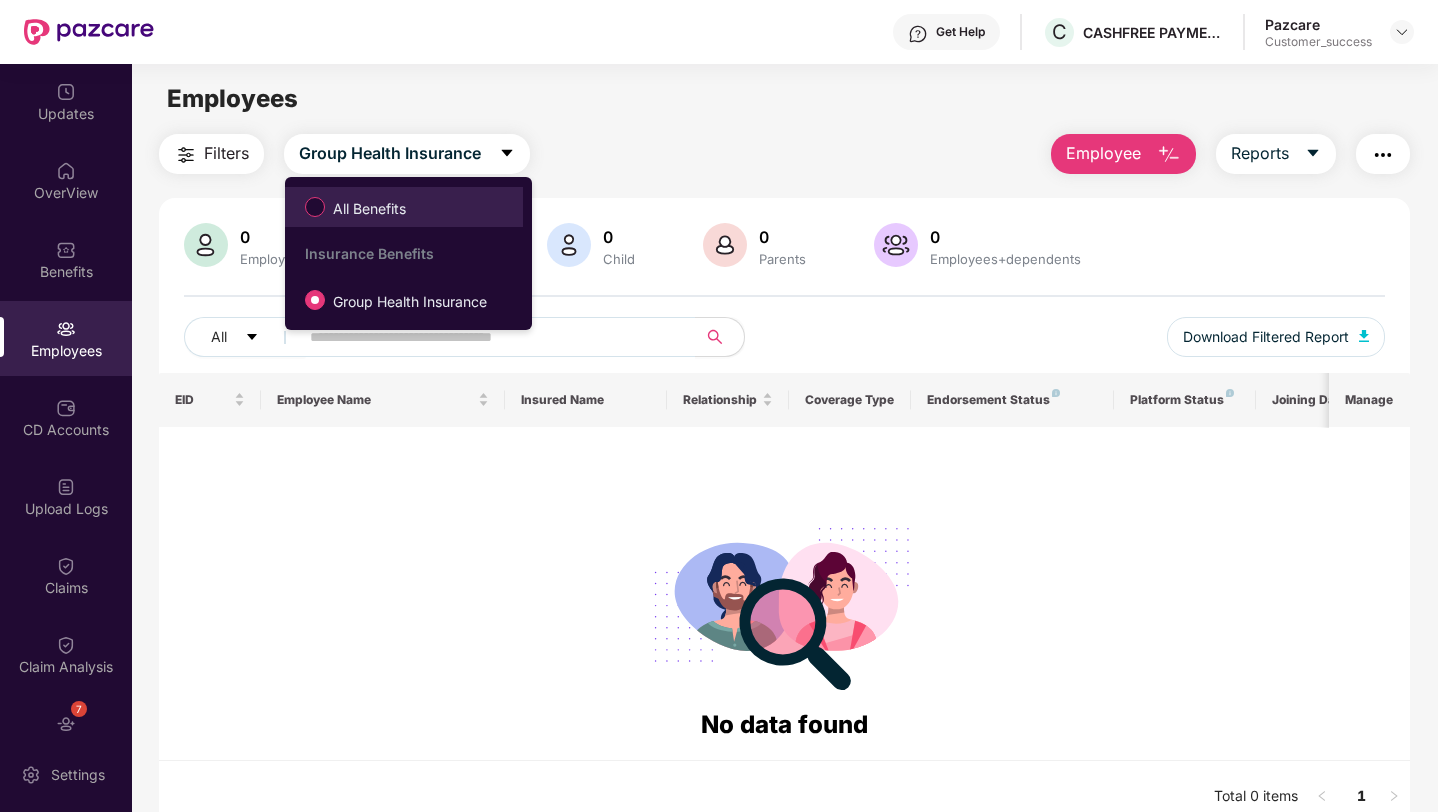 click on "All Benefits" at bounding box center (404, 207) 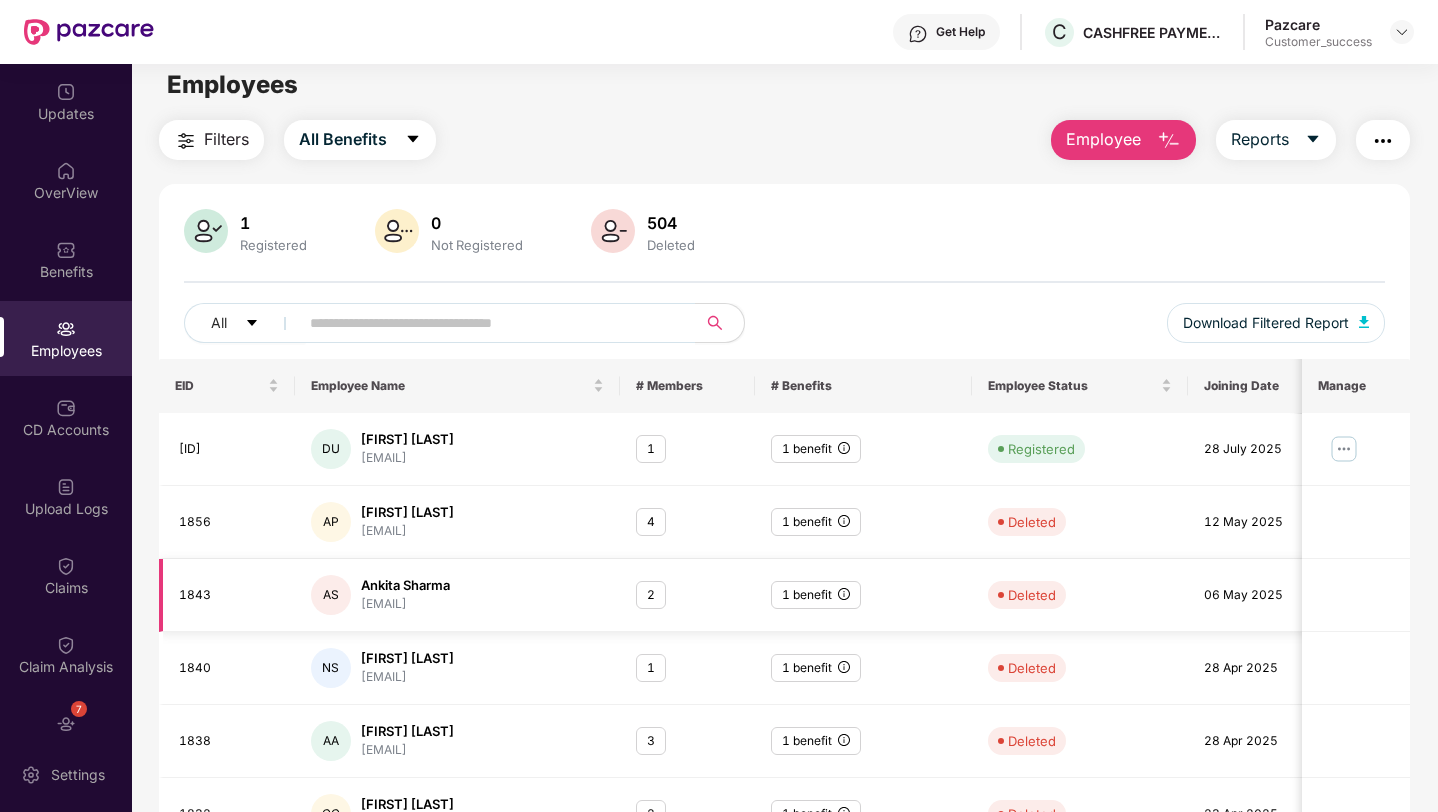 scroll, scrollTop: 0, scrollLeft: 0, axis: both 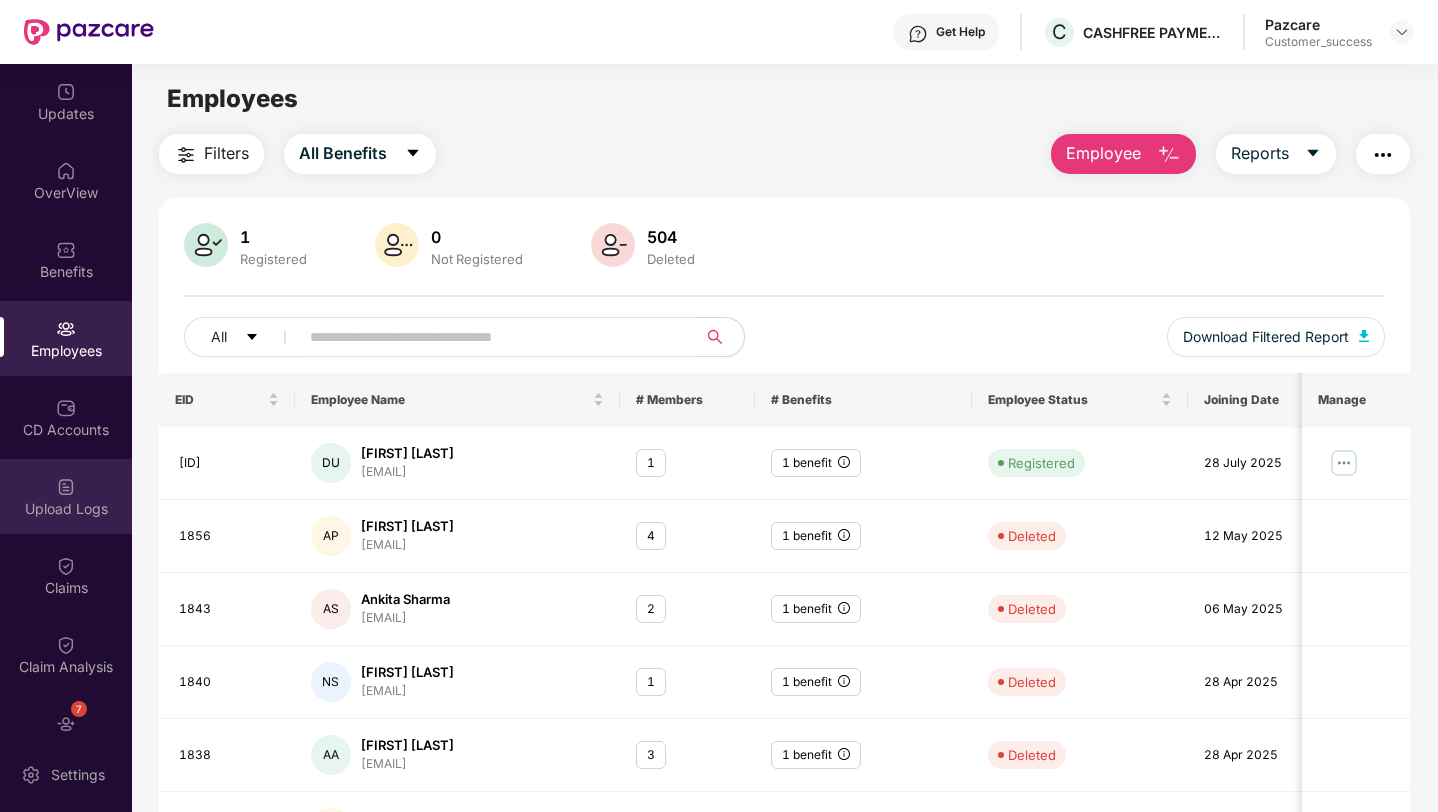 click on "Upload Logs" at bounding box center [66, 496] 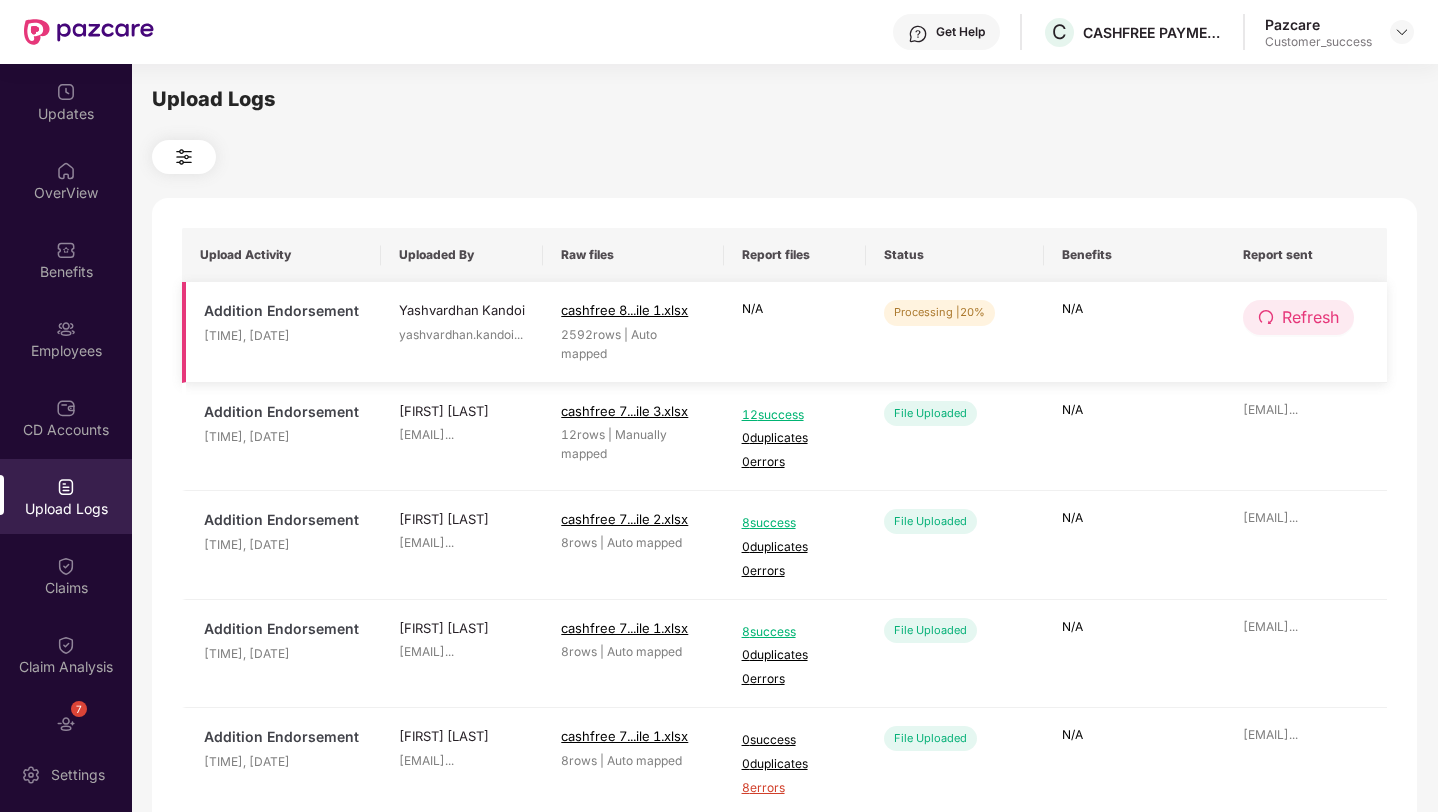 click on "Refresh" at bounding box center (1310, 317) 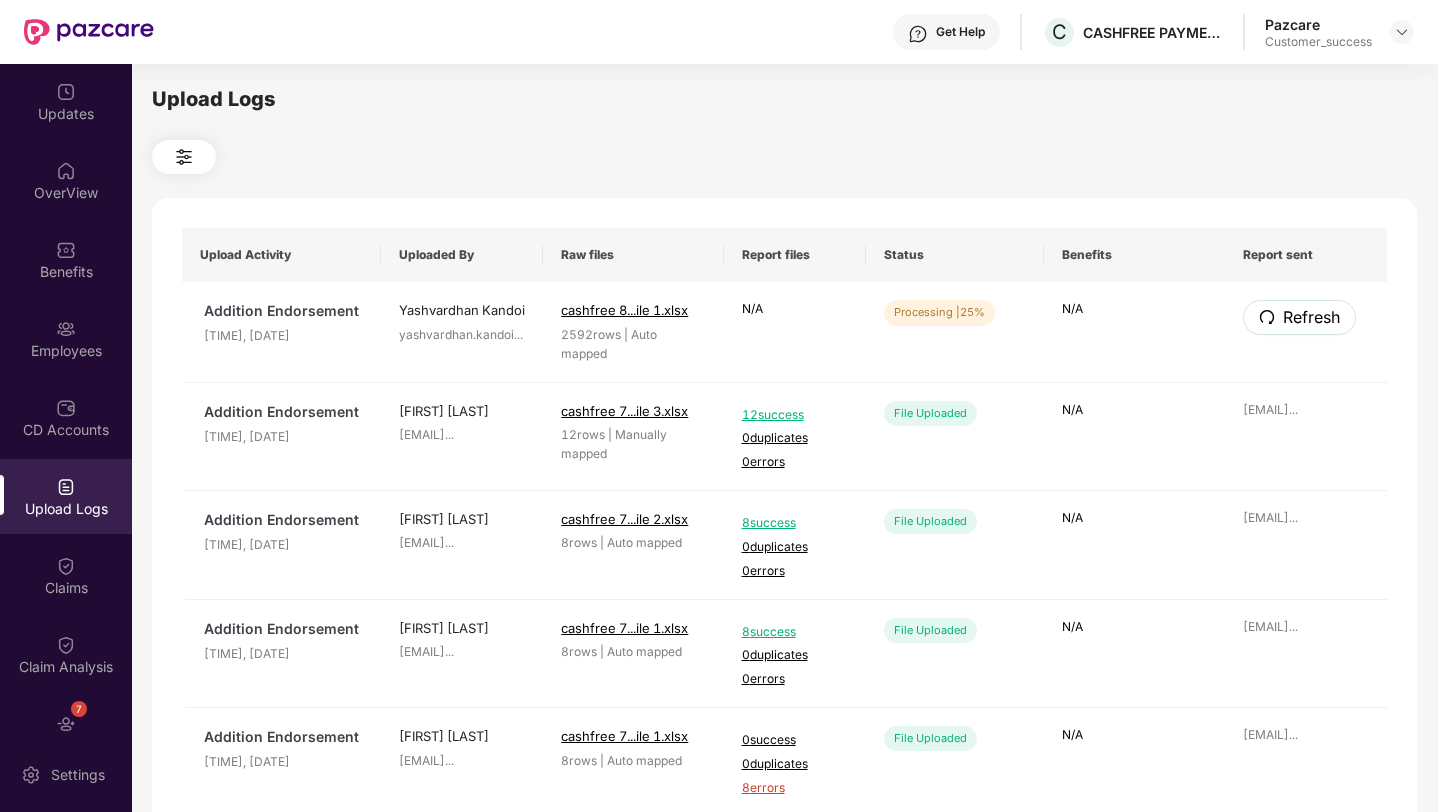 click on "Refresh" at bounding box center [1311, 317] 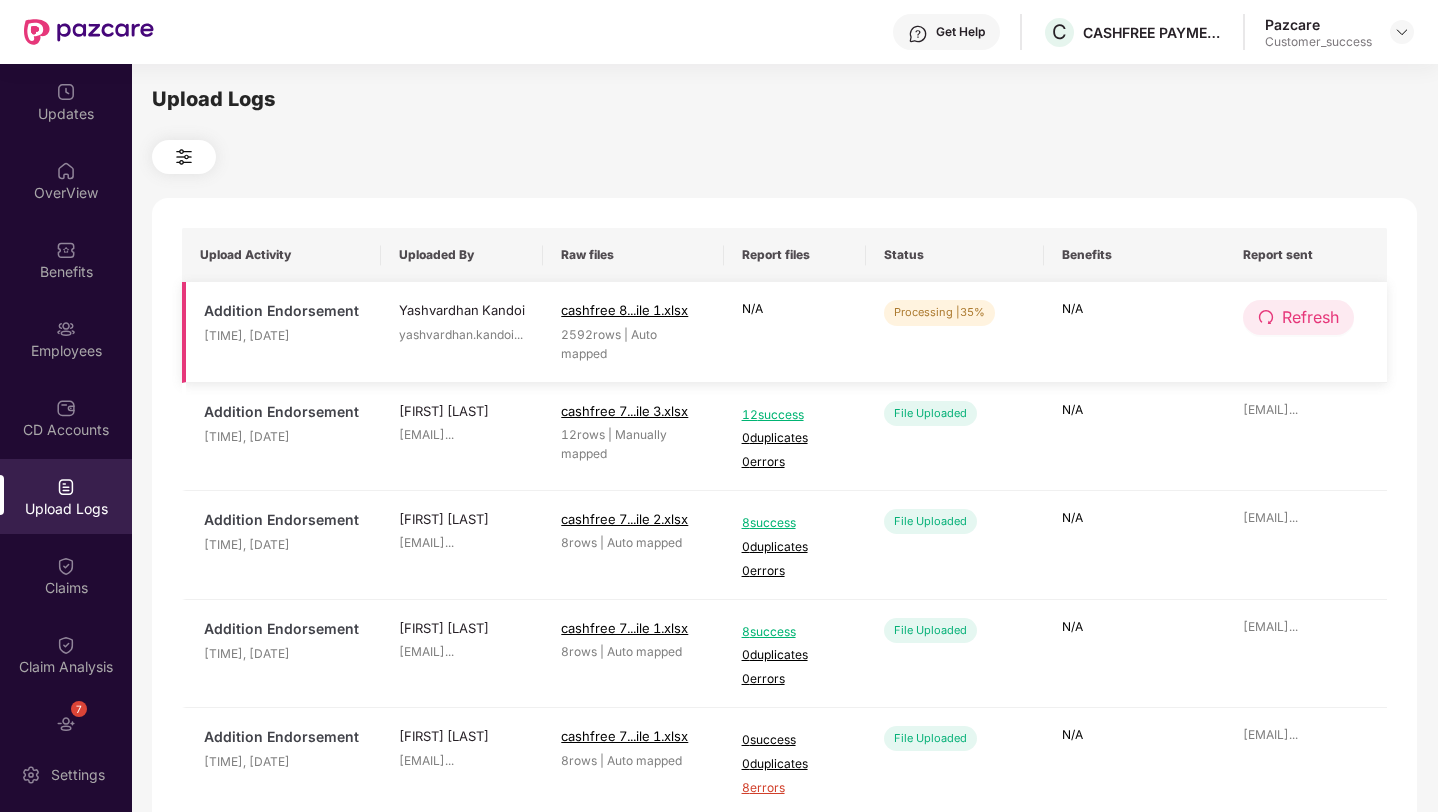 click on "Refresh" at bounding box center (1298, 317) 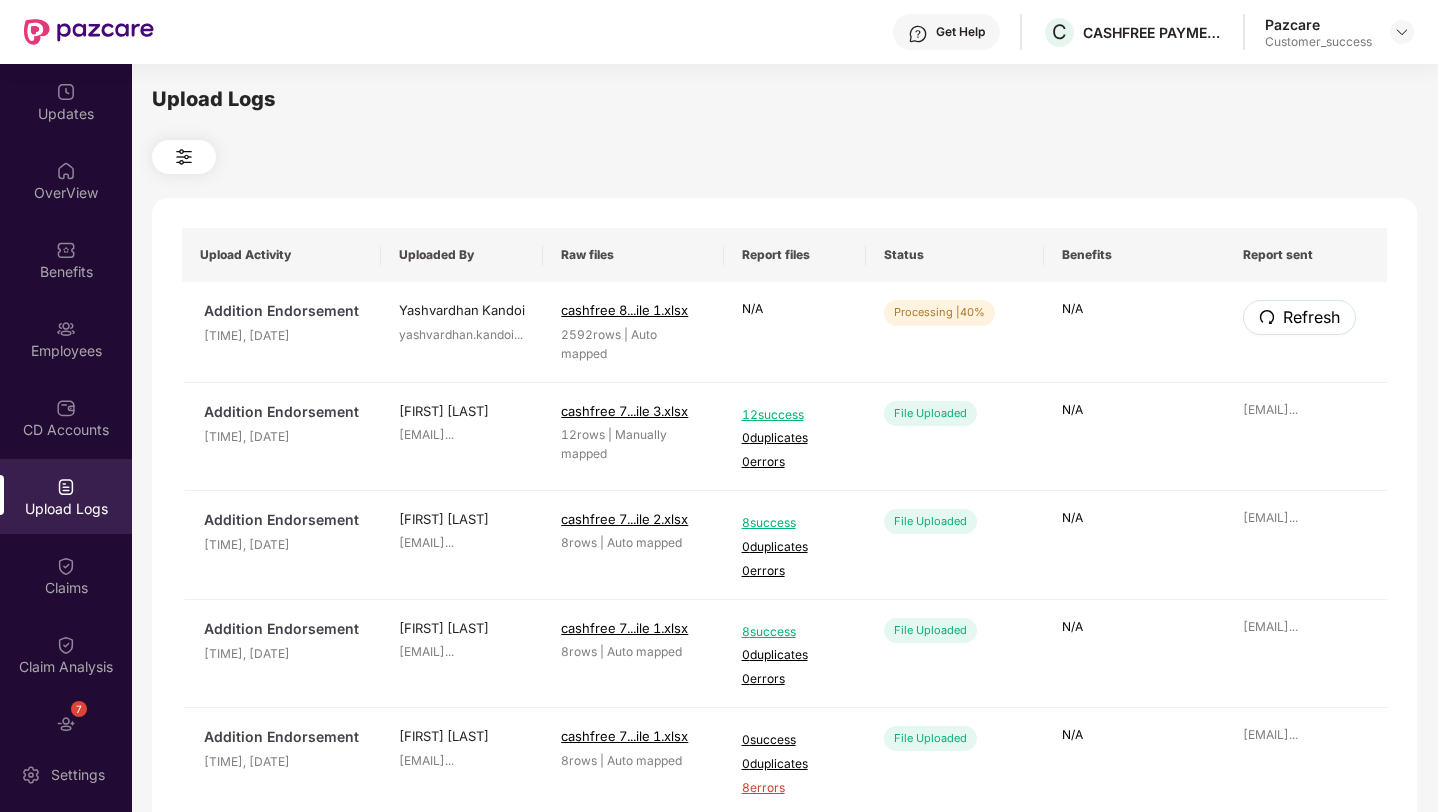 click on "Refresh" at bounding box center (1299, 317) 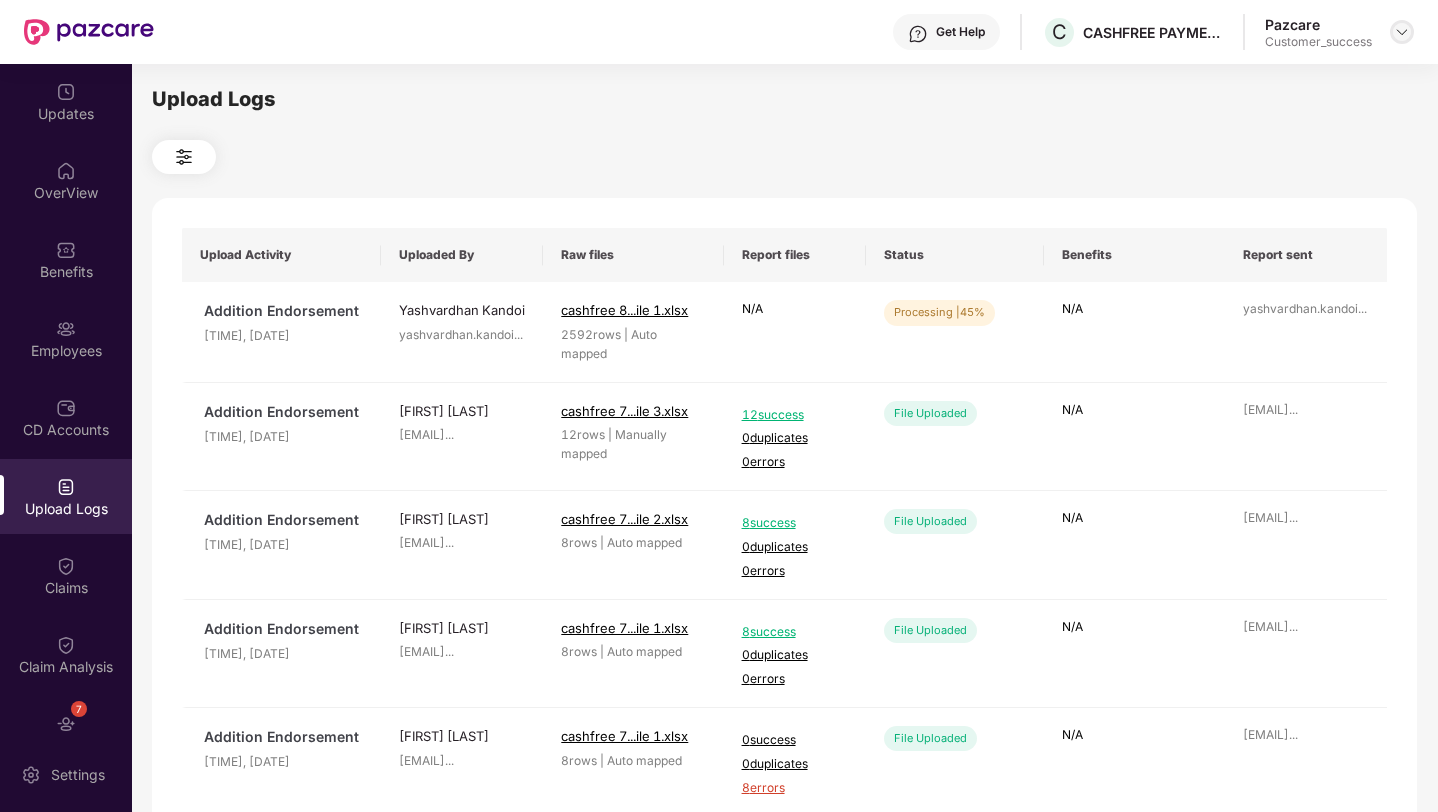 click at bounding box center (1402, 32) 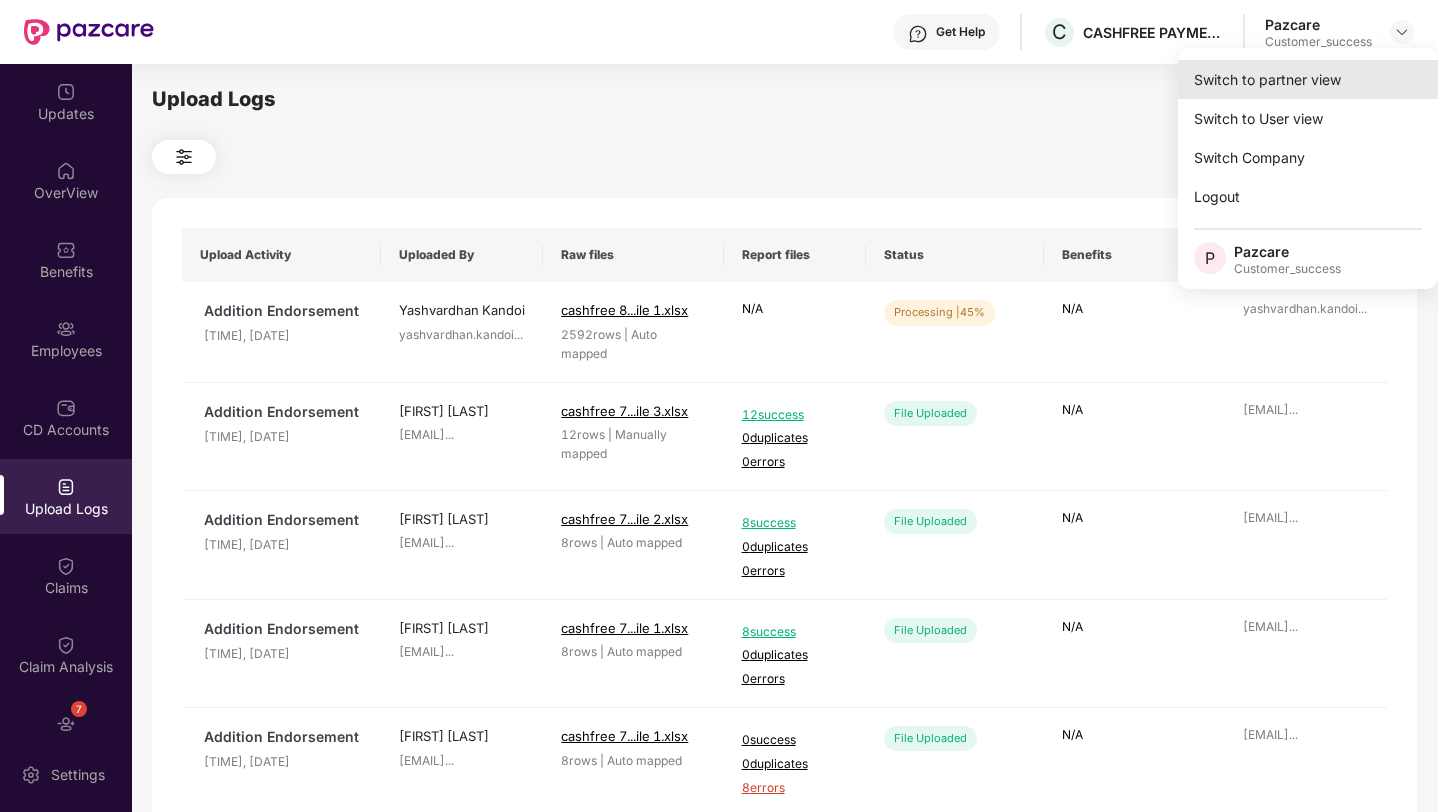 click on "Switch to partner view" at bounding box center [1308, 79] 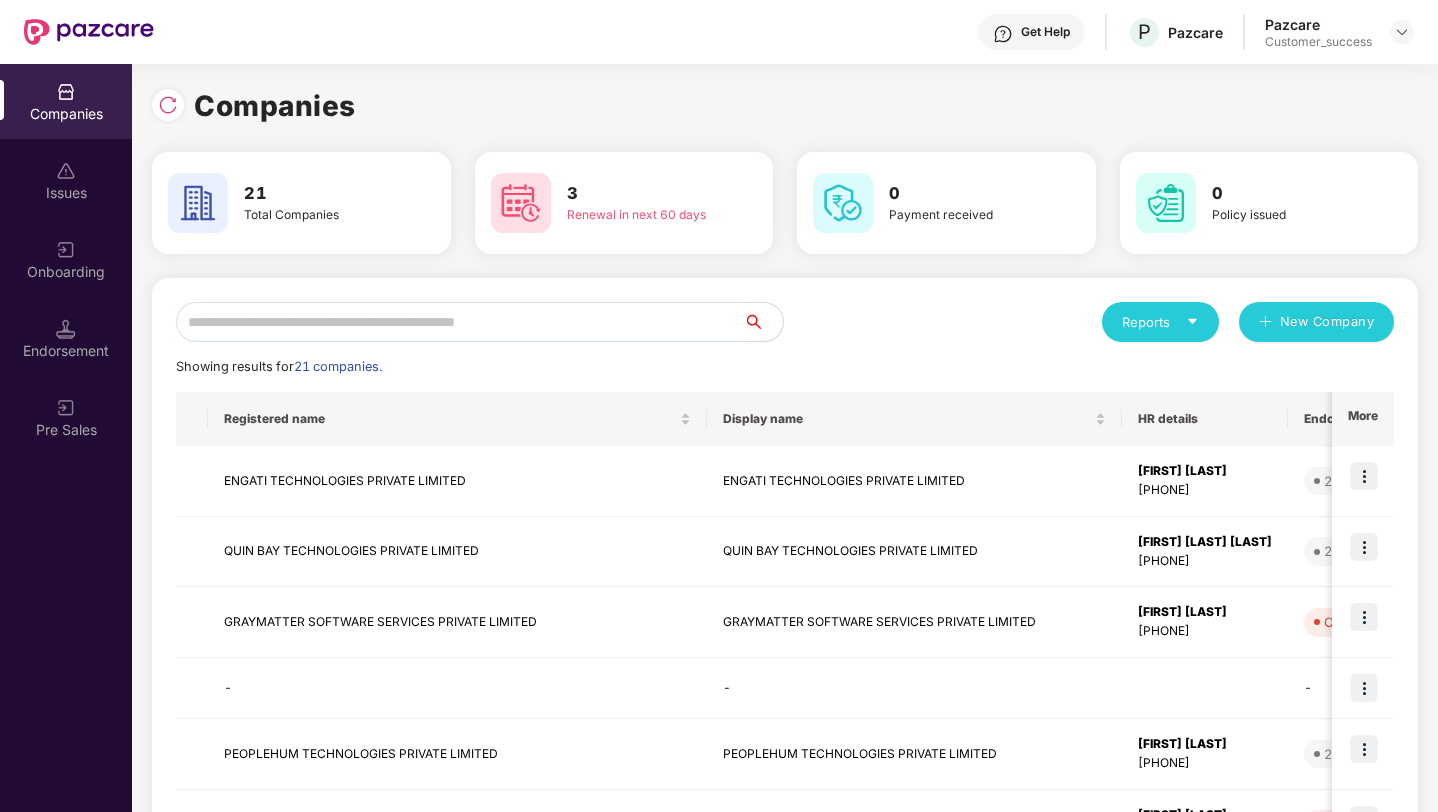 click at bounding box center [459, 322] 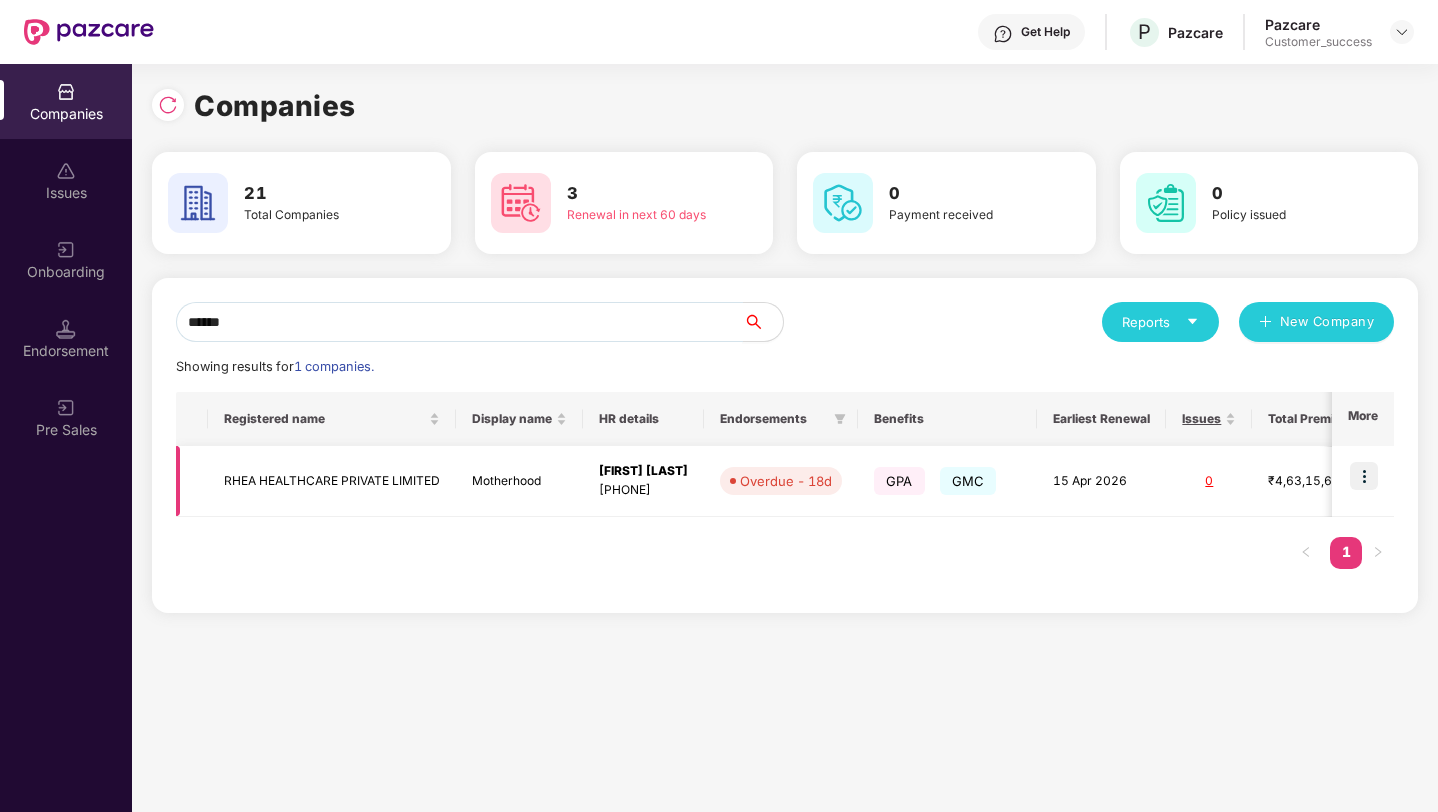type on "******" 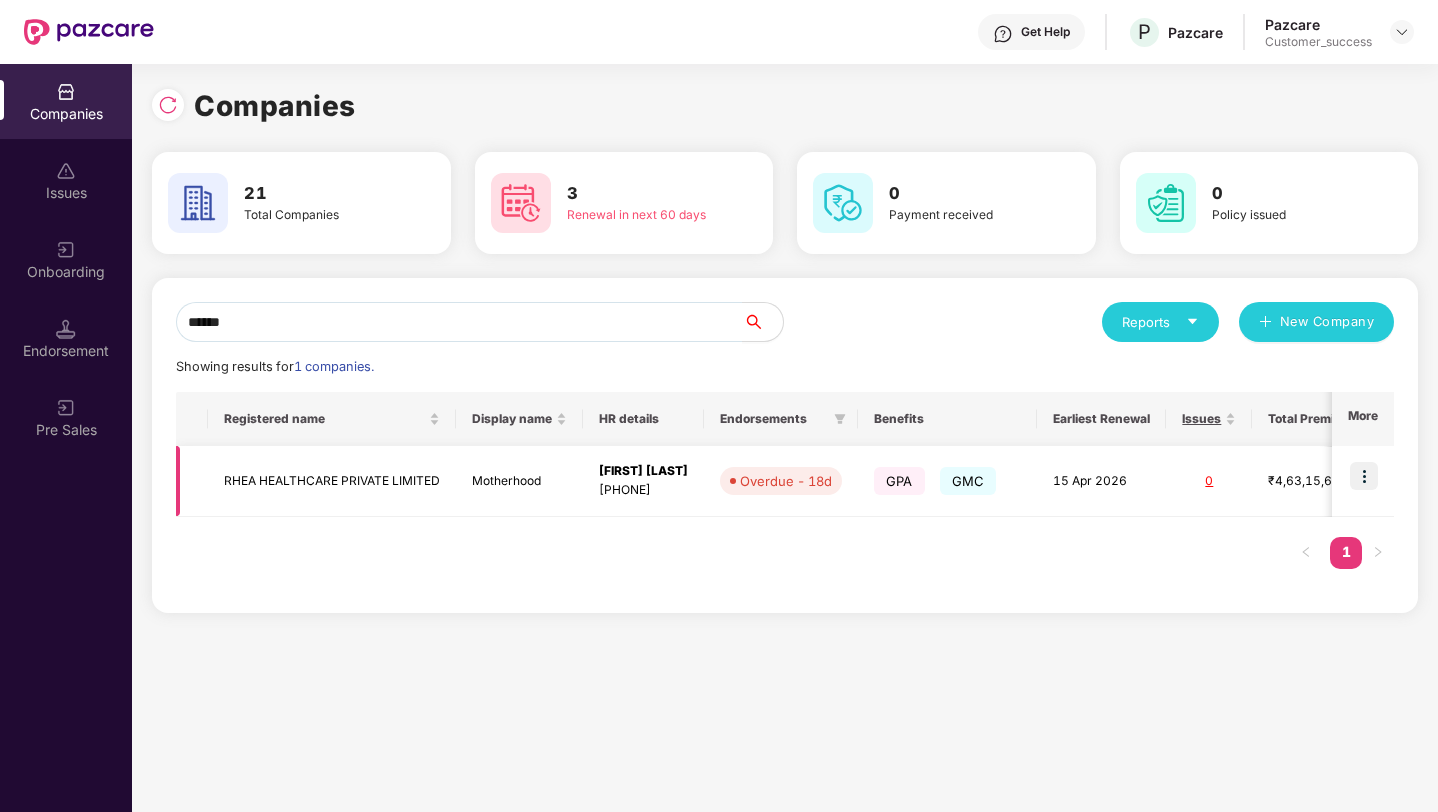 click at bounding box center (1364, 476) 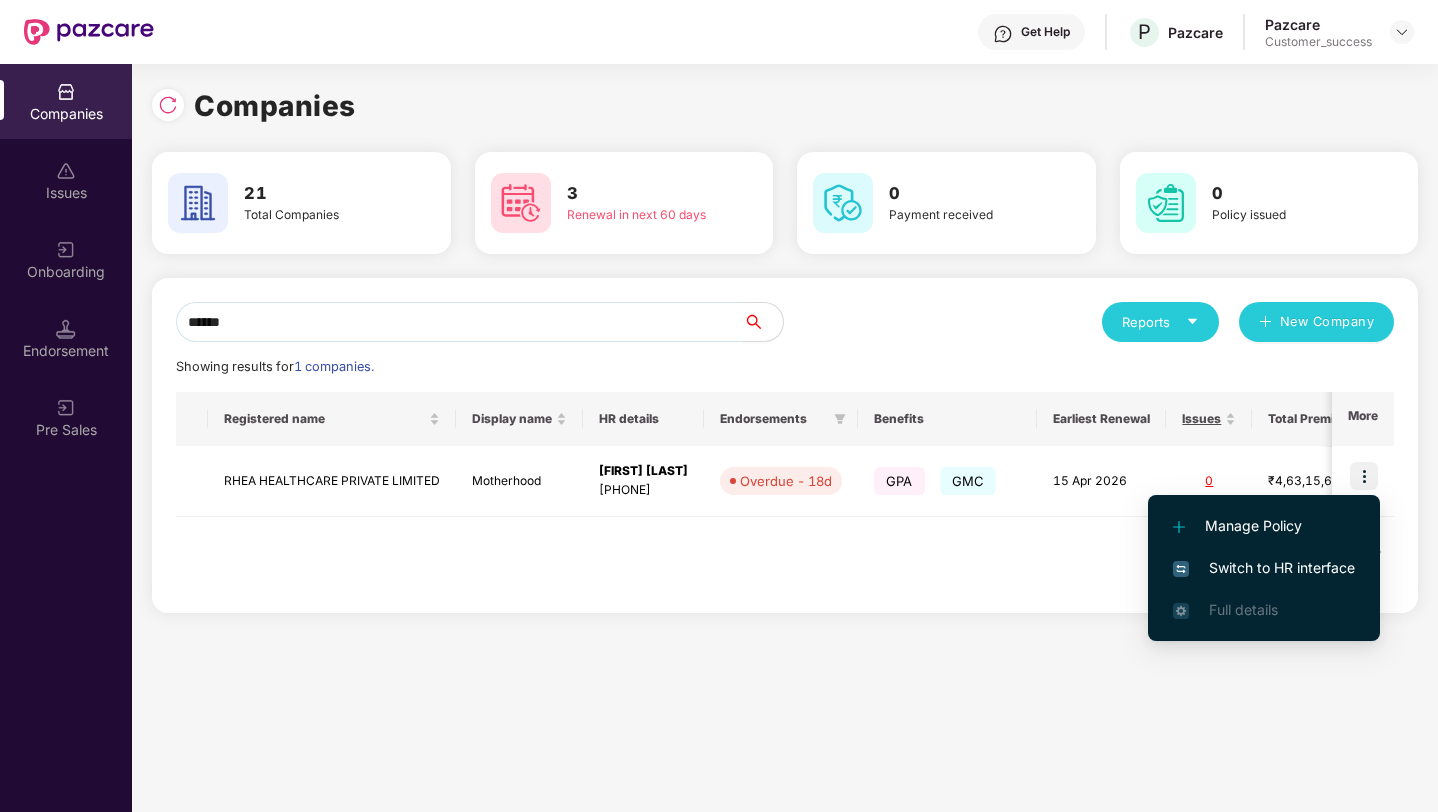 click on "Switch to HR interface" at bounding box center (1264, 568) 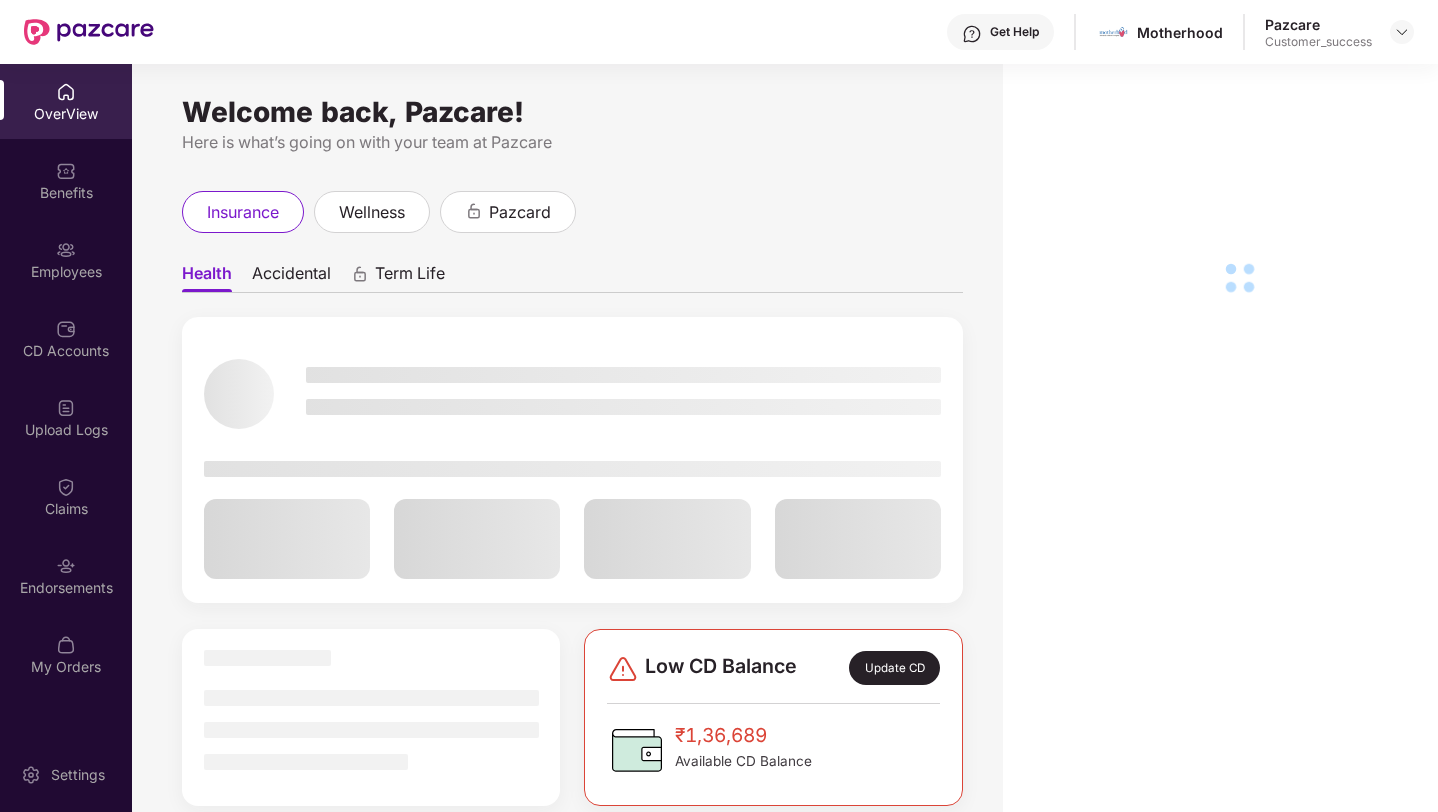 click on "Employees" at bounding box center [66, 272] 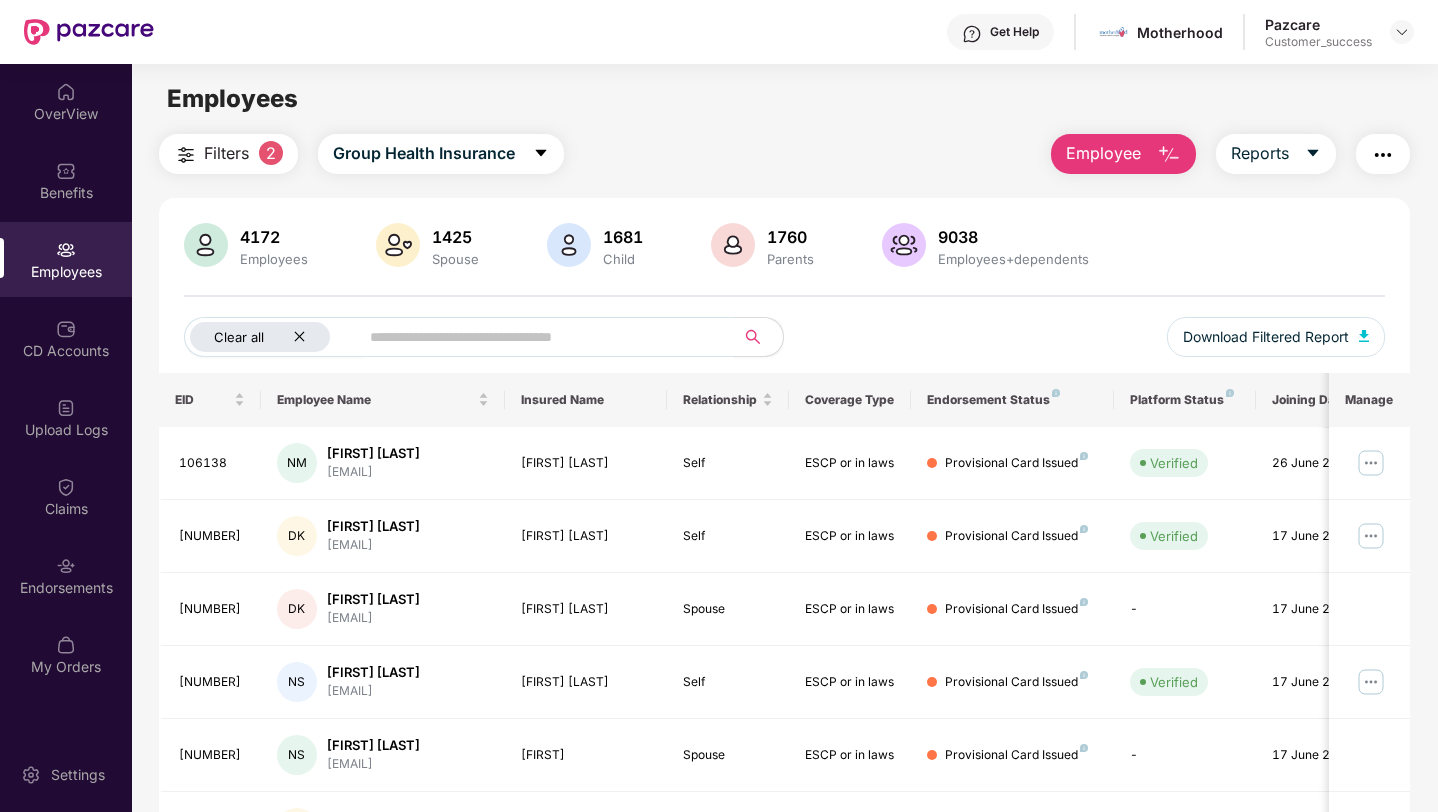 click on "Clear all" at bounding box center (260, 337) 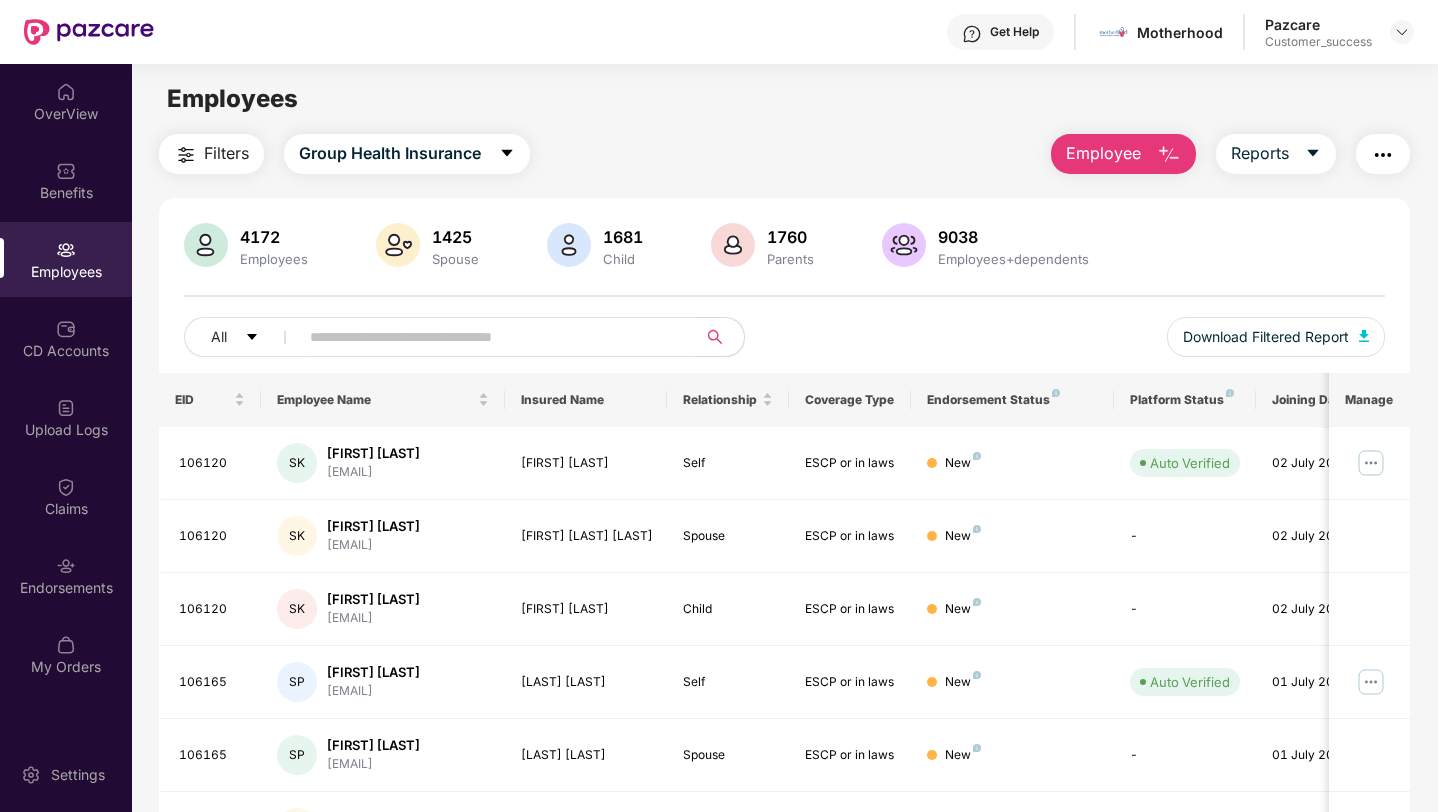 click at bounding box center [489, 337] 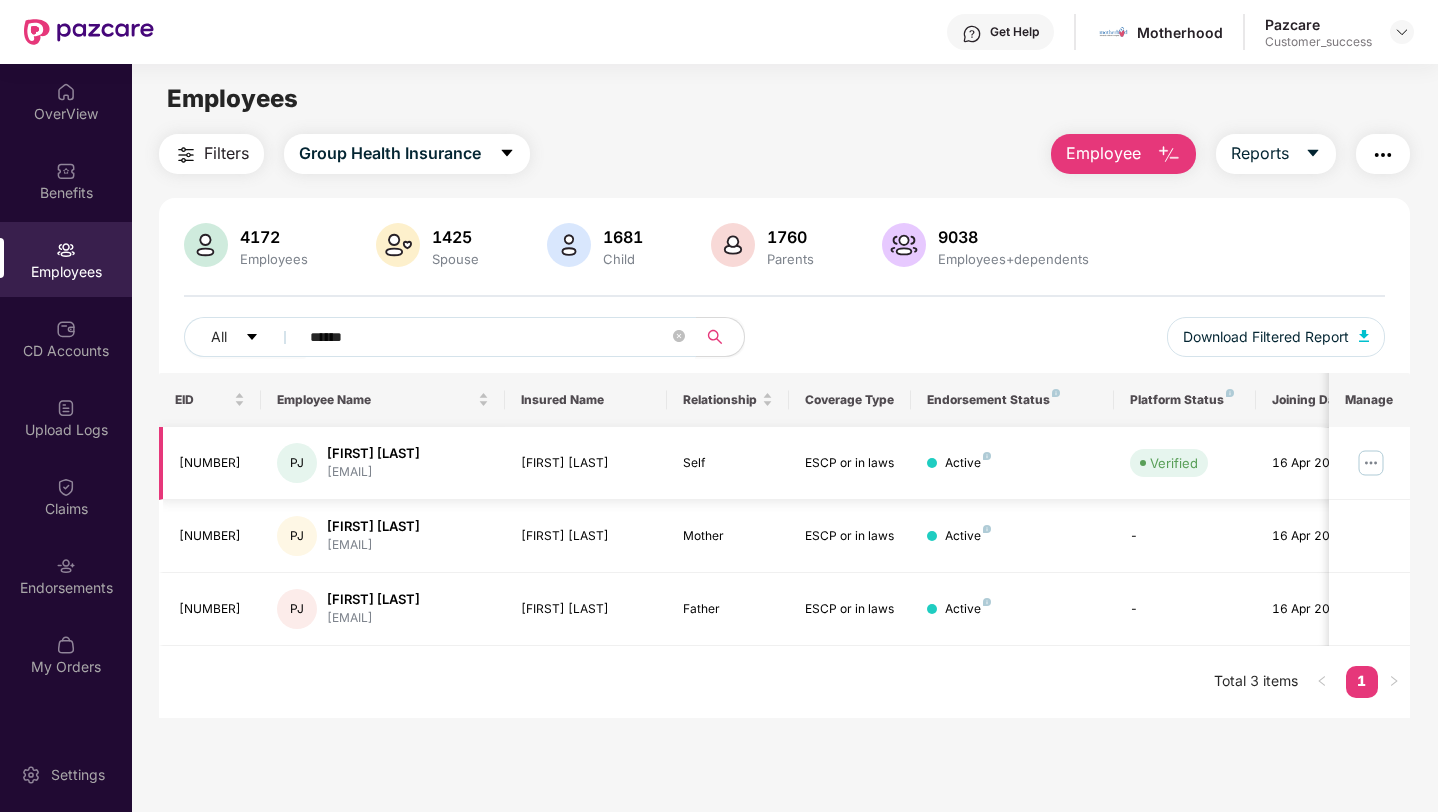 type on "******" 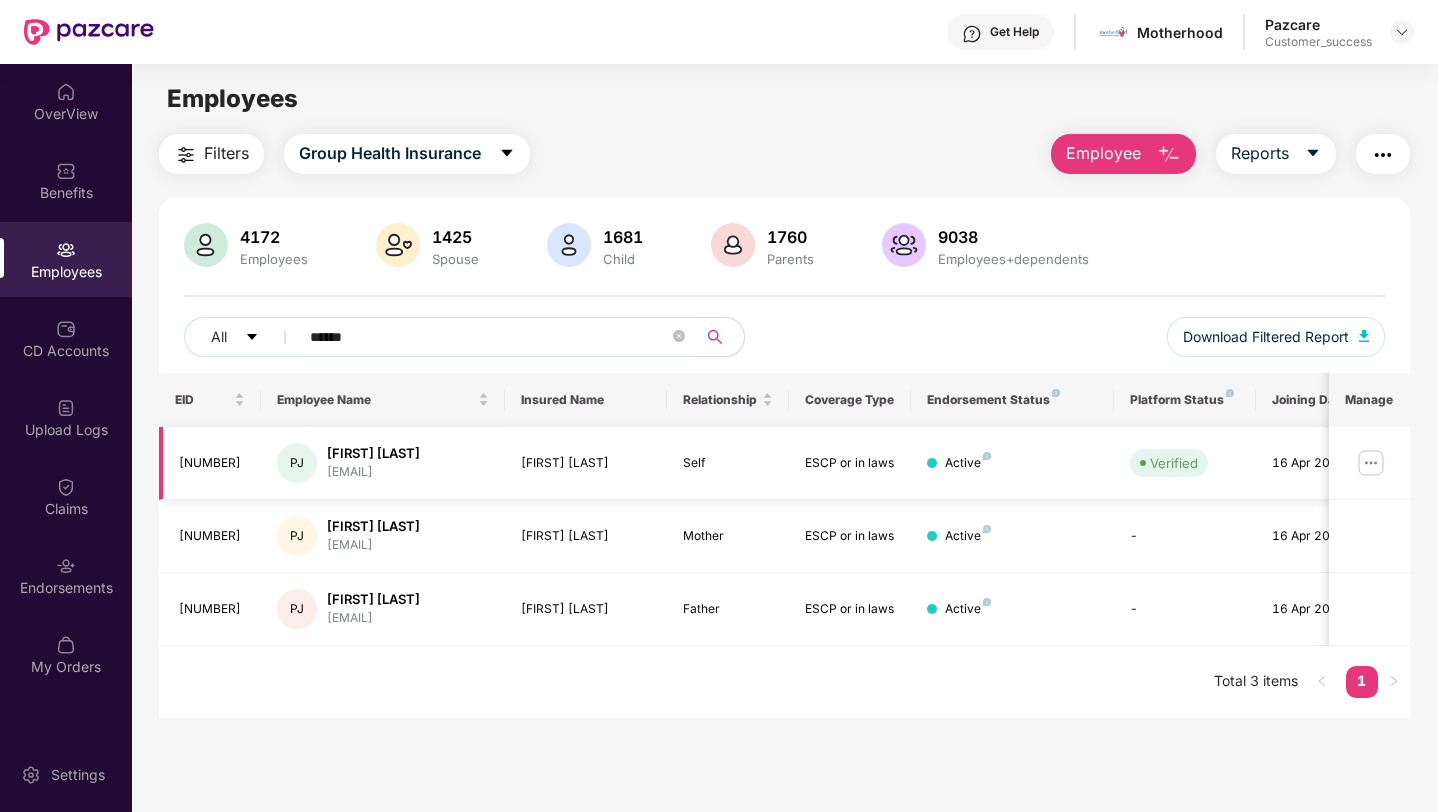 click at bounding box center [1371, 463] 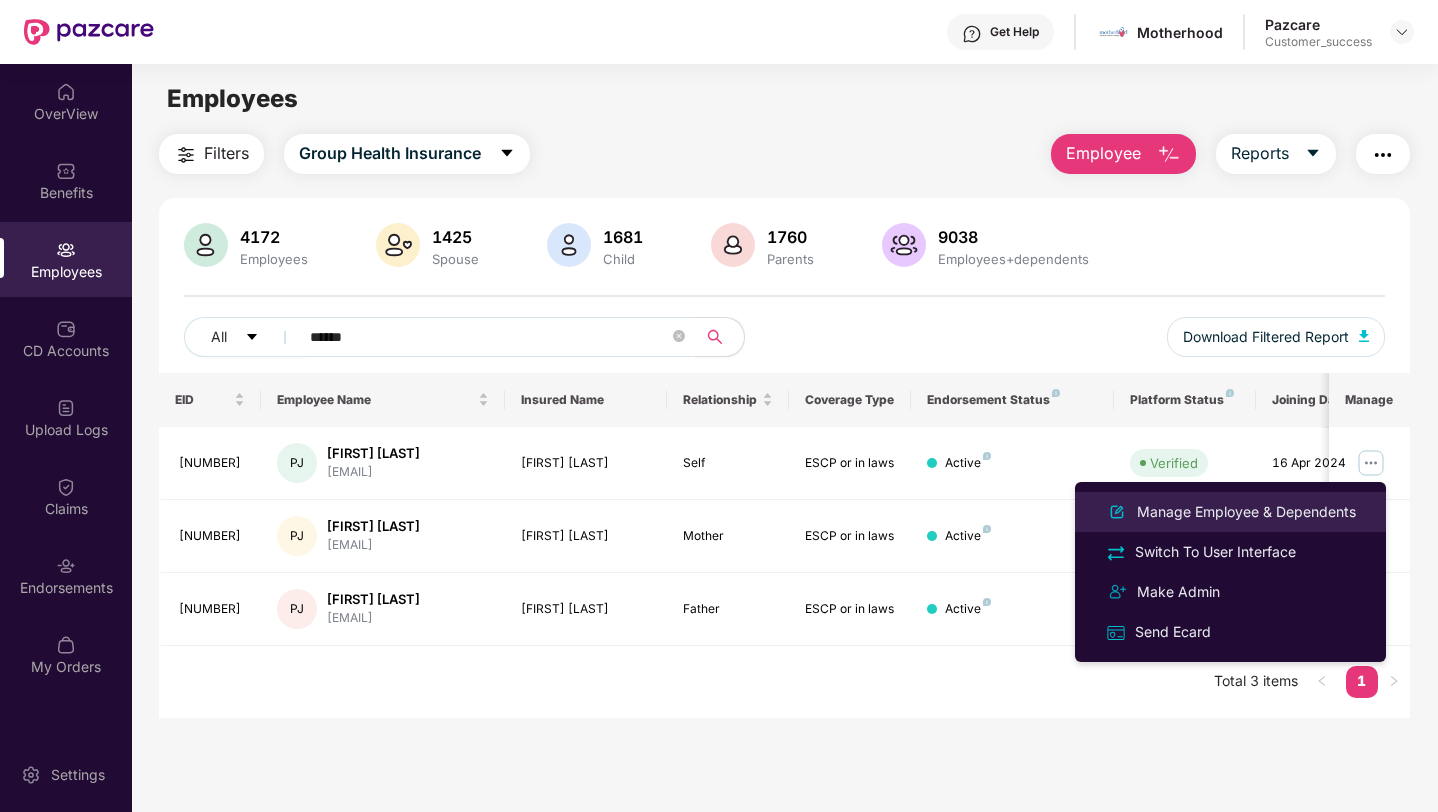 click on "Manage Employee & Dependents" at bounding box center [1246, 512] 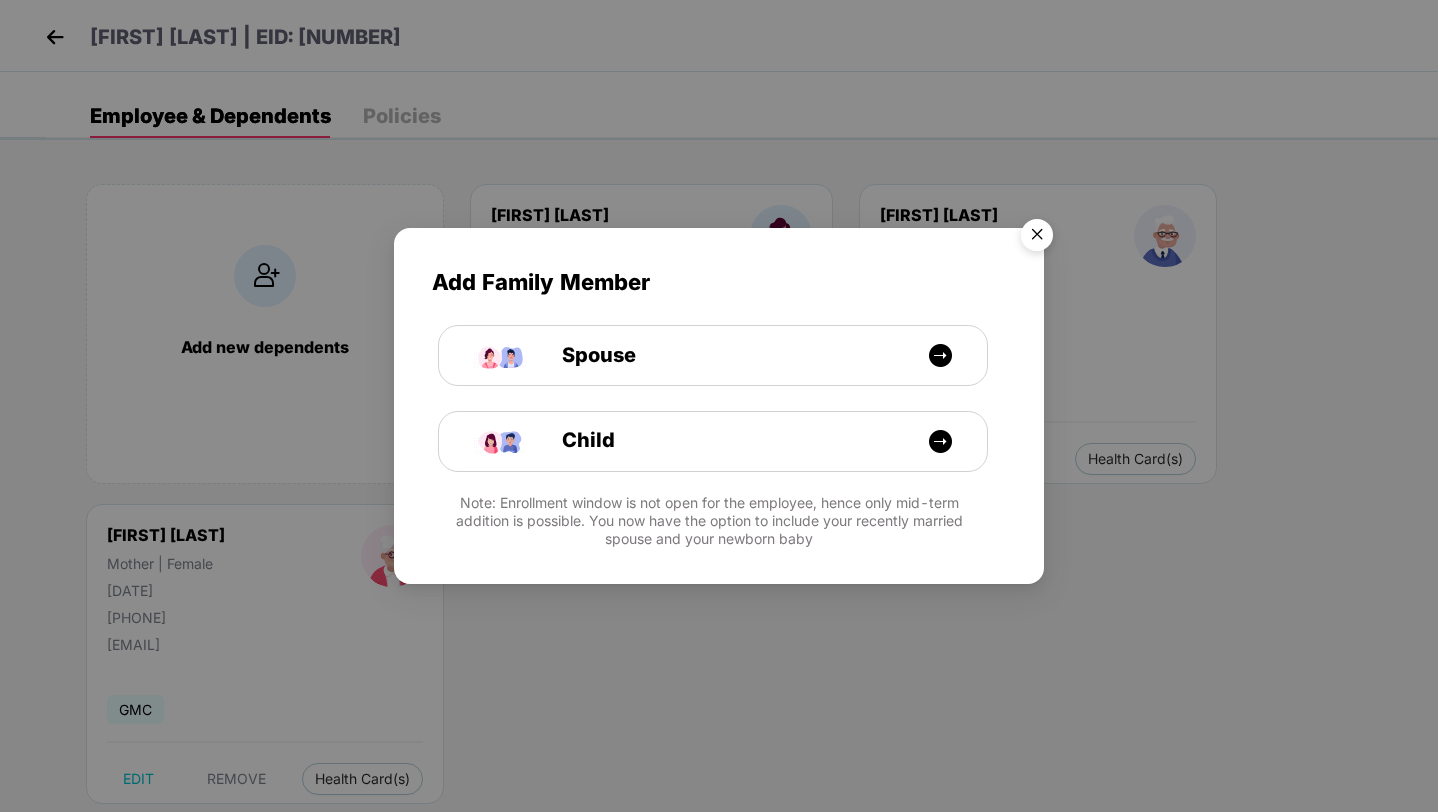 click at bounding box center (1037, 238) 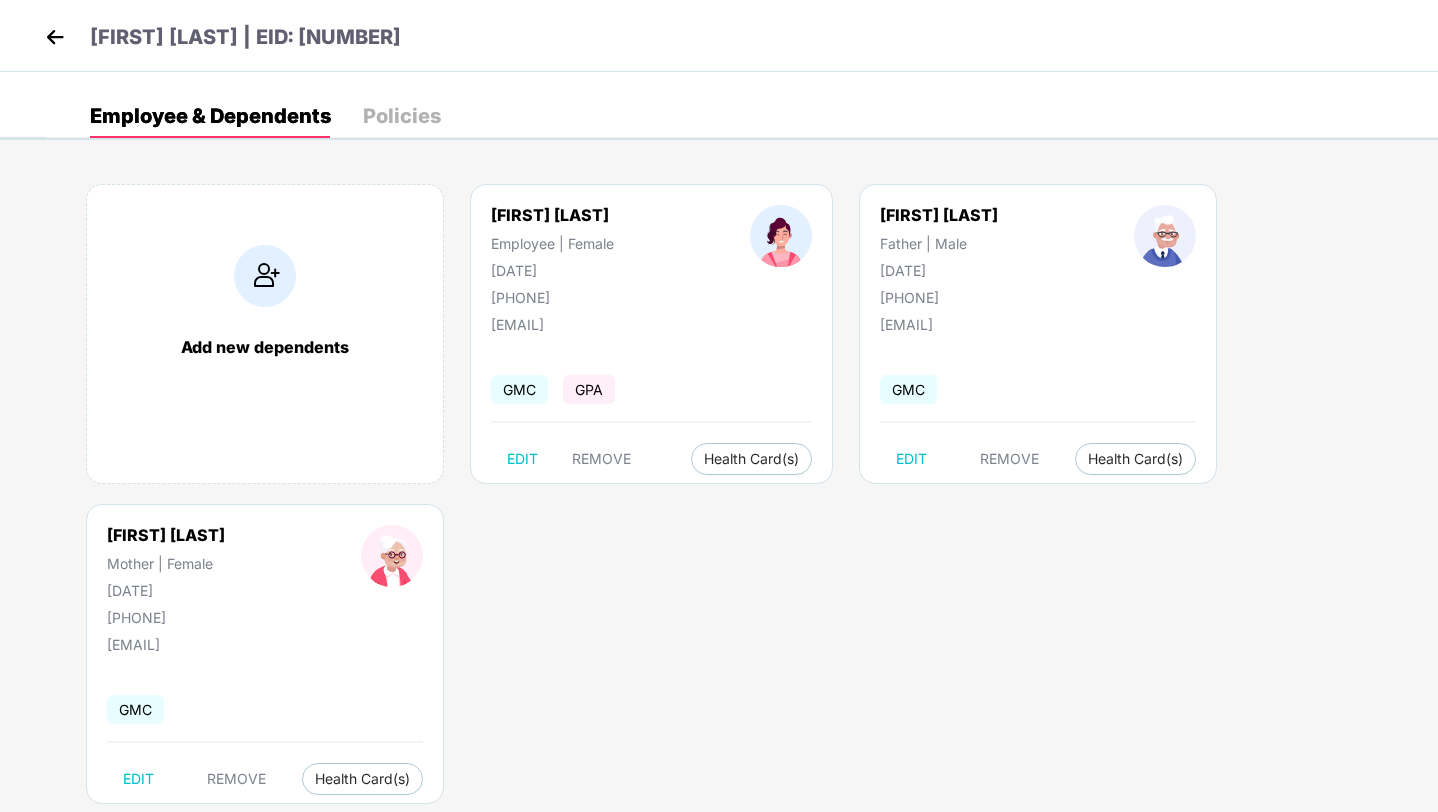 click at bounding box center [55, 37] 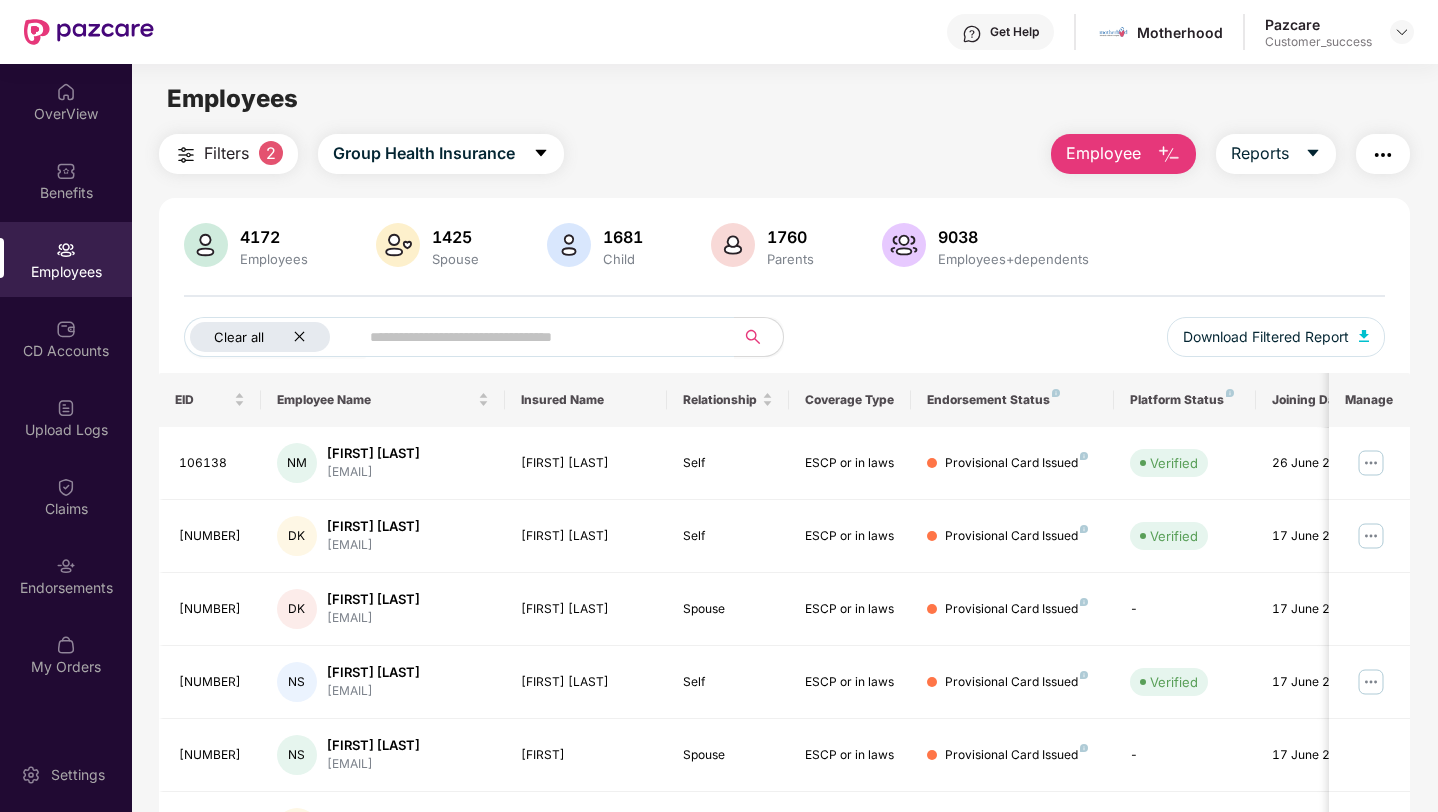 click 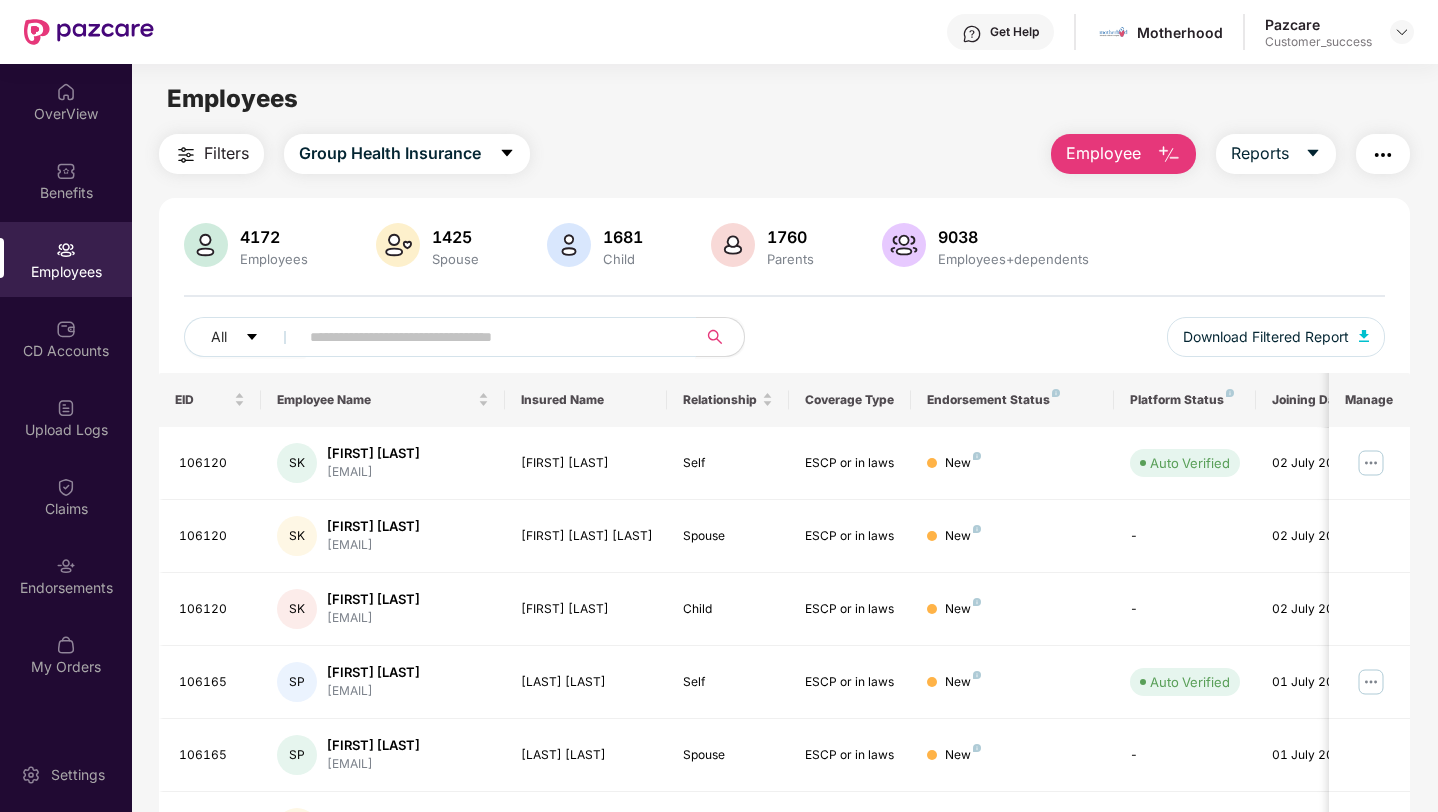 click at bounding box center [489, 337] 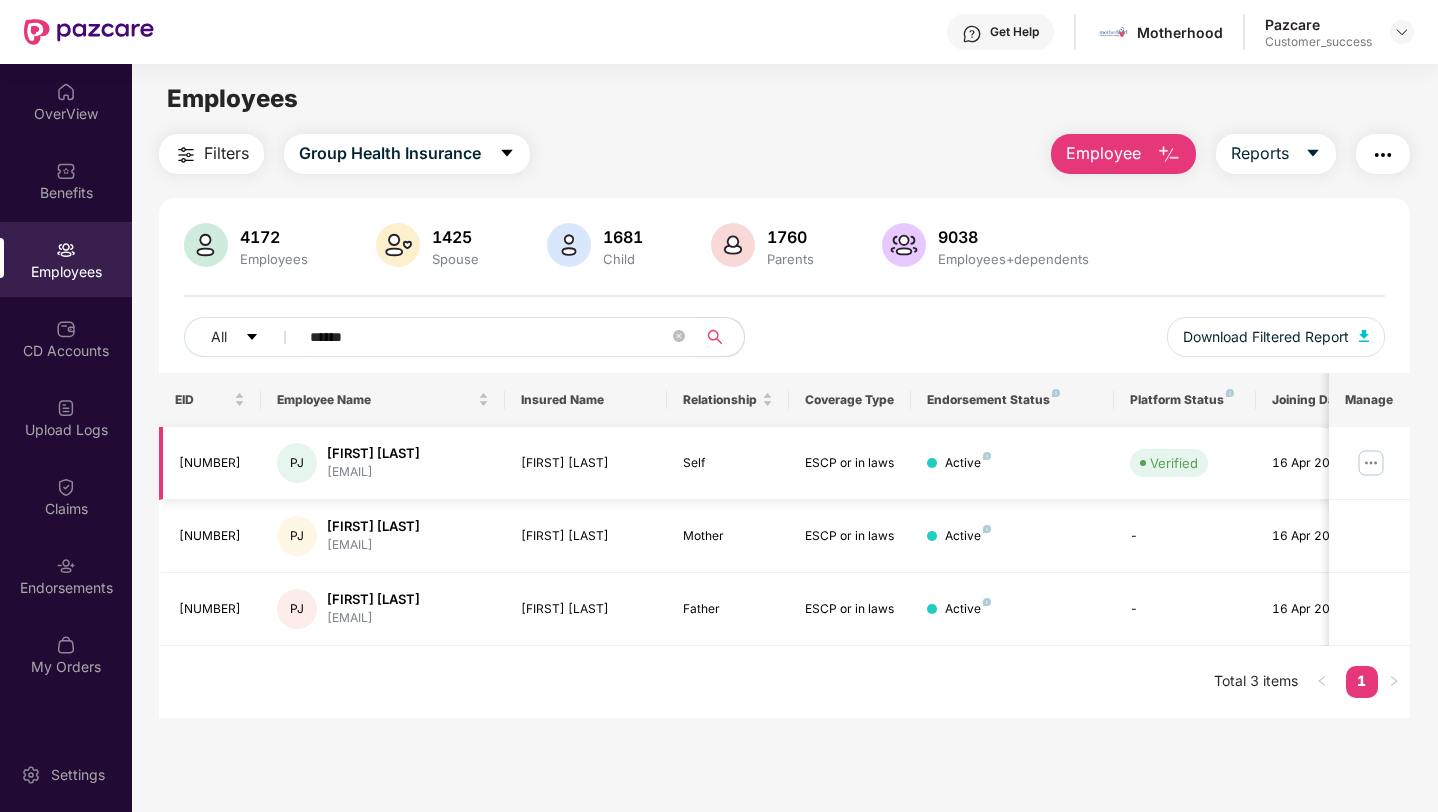 type on "******" 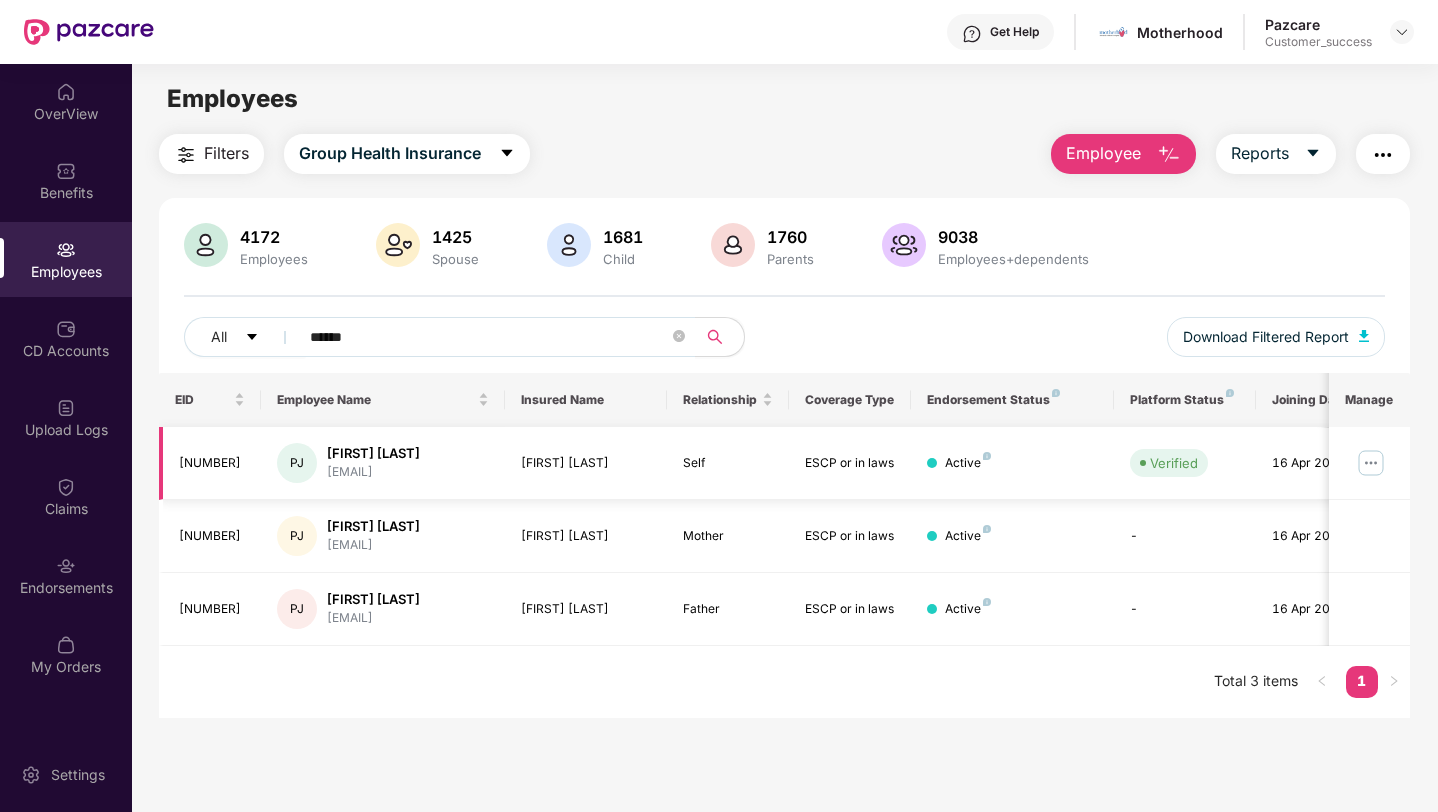 click at bounding box center [1371, 463] 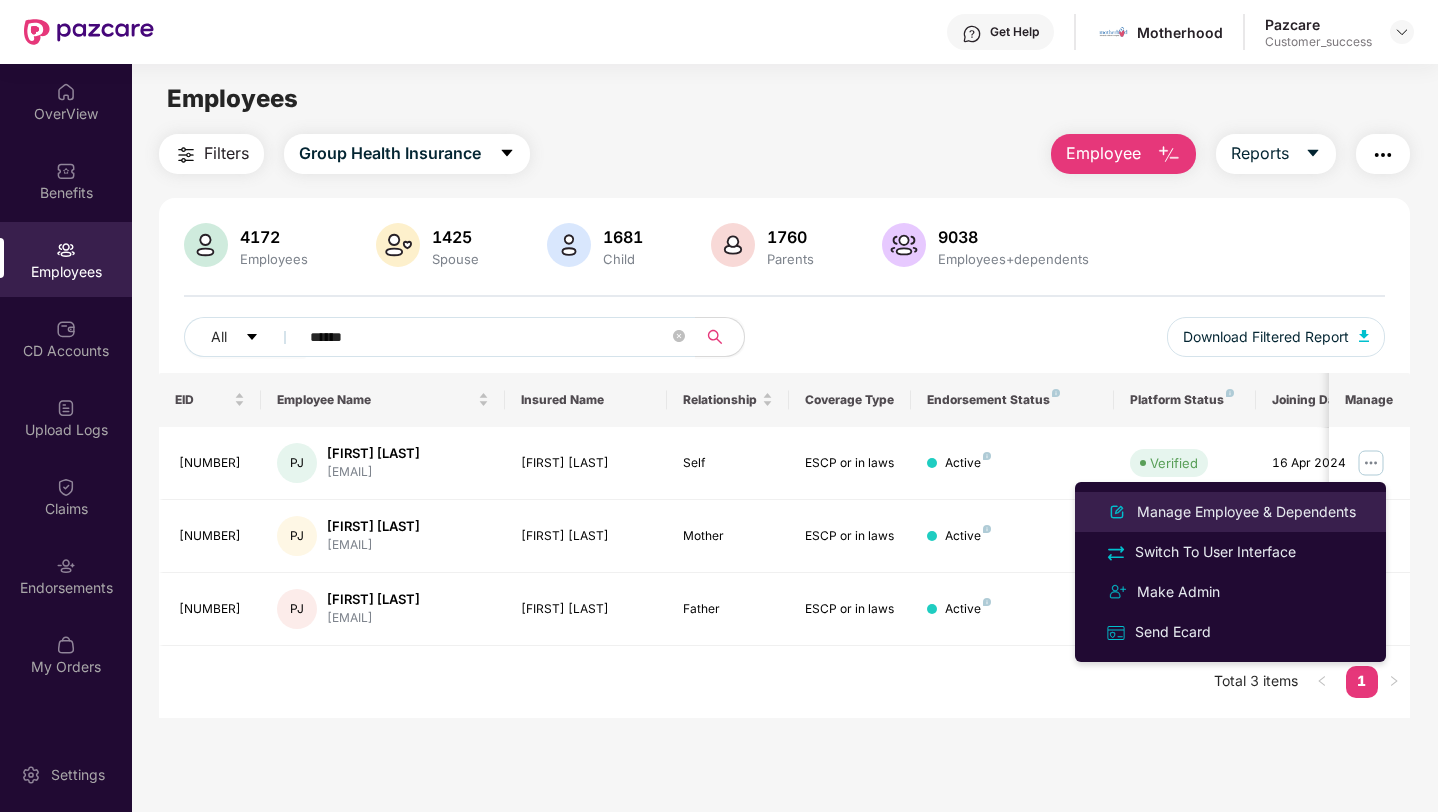 click on "Manage Employee & Dependents" at bounding box center [1246, 512] 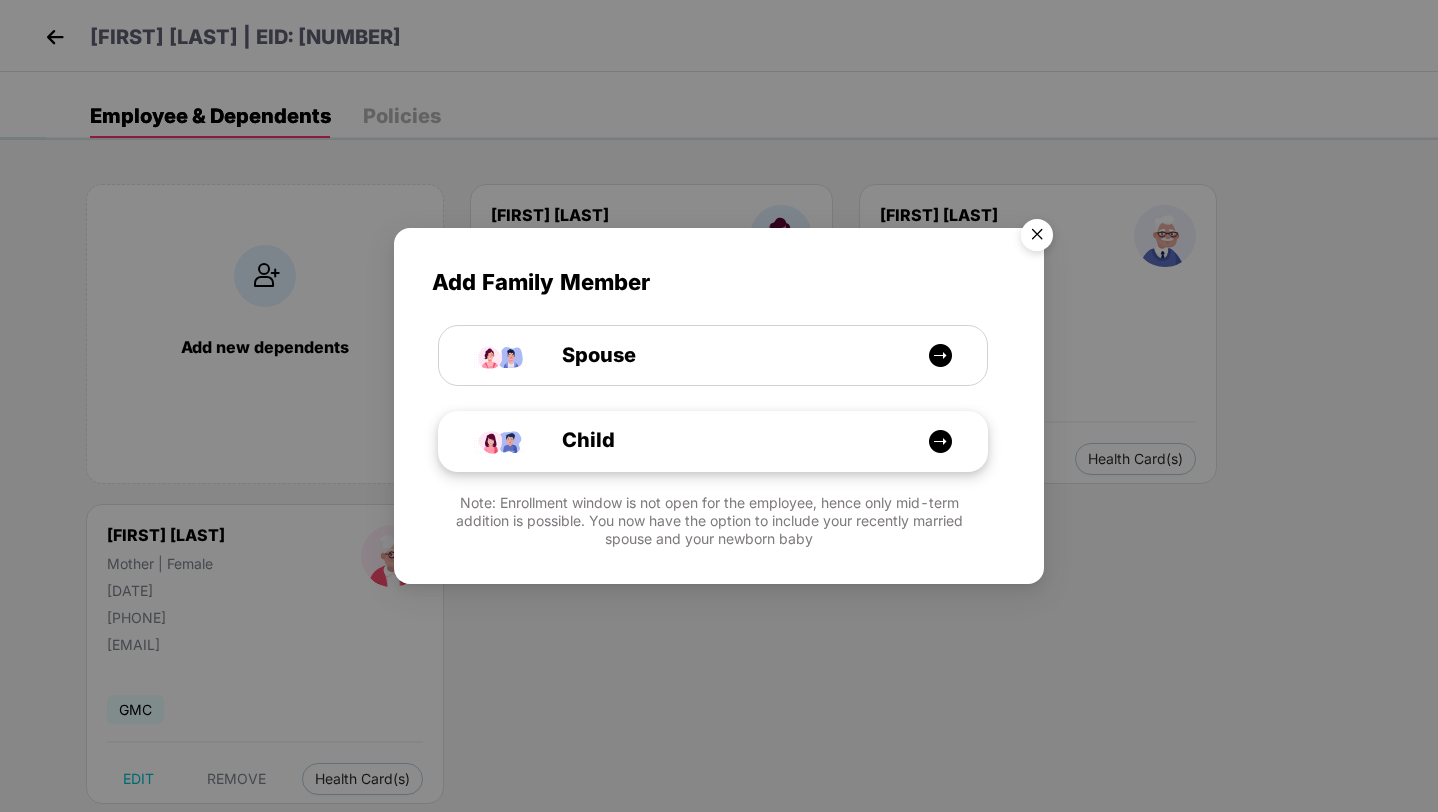 click on "Child" at bounding box center (722, 440) 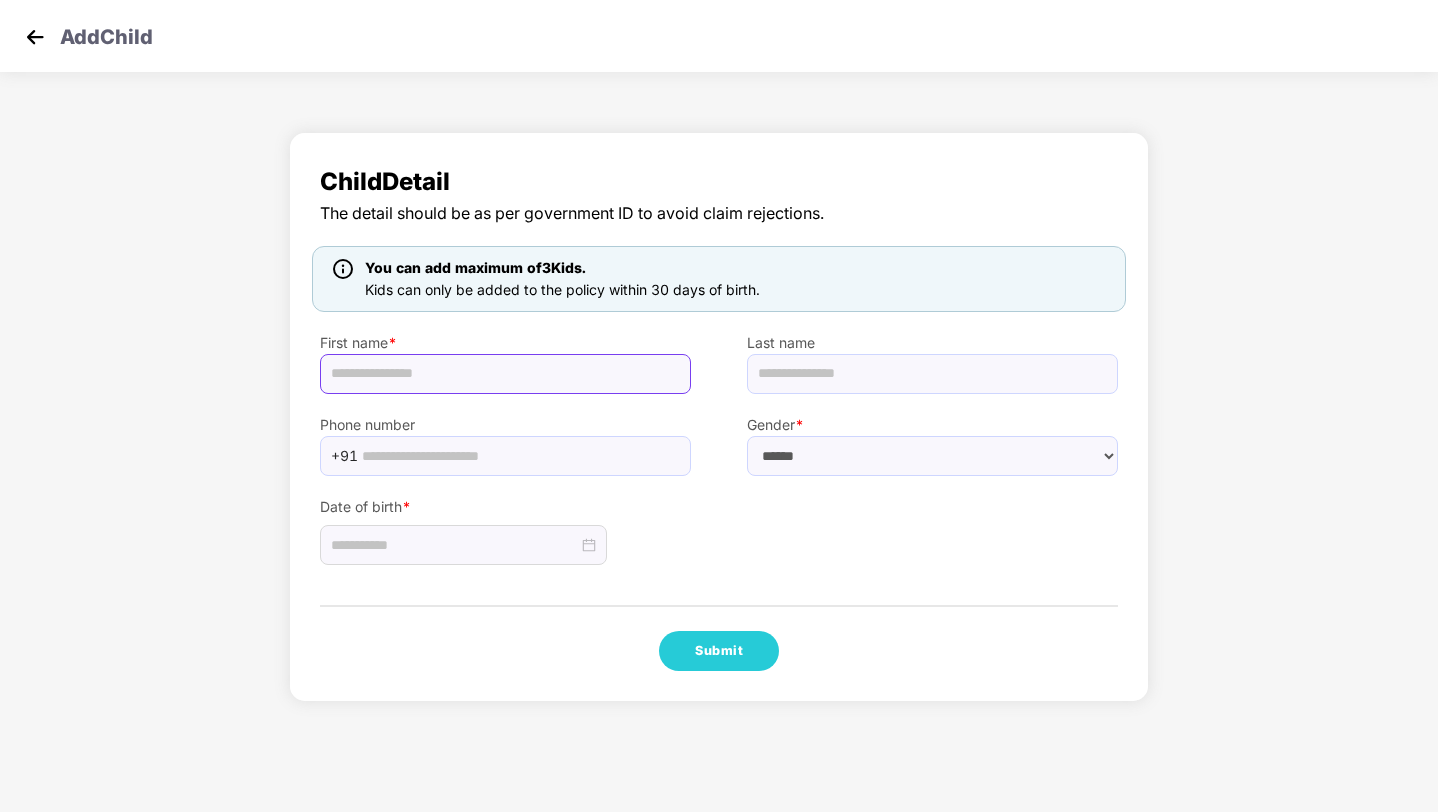 click at bounding box center [505, 374] 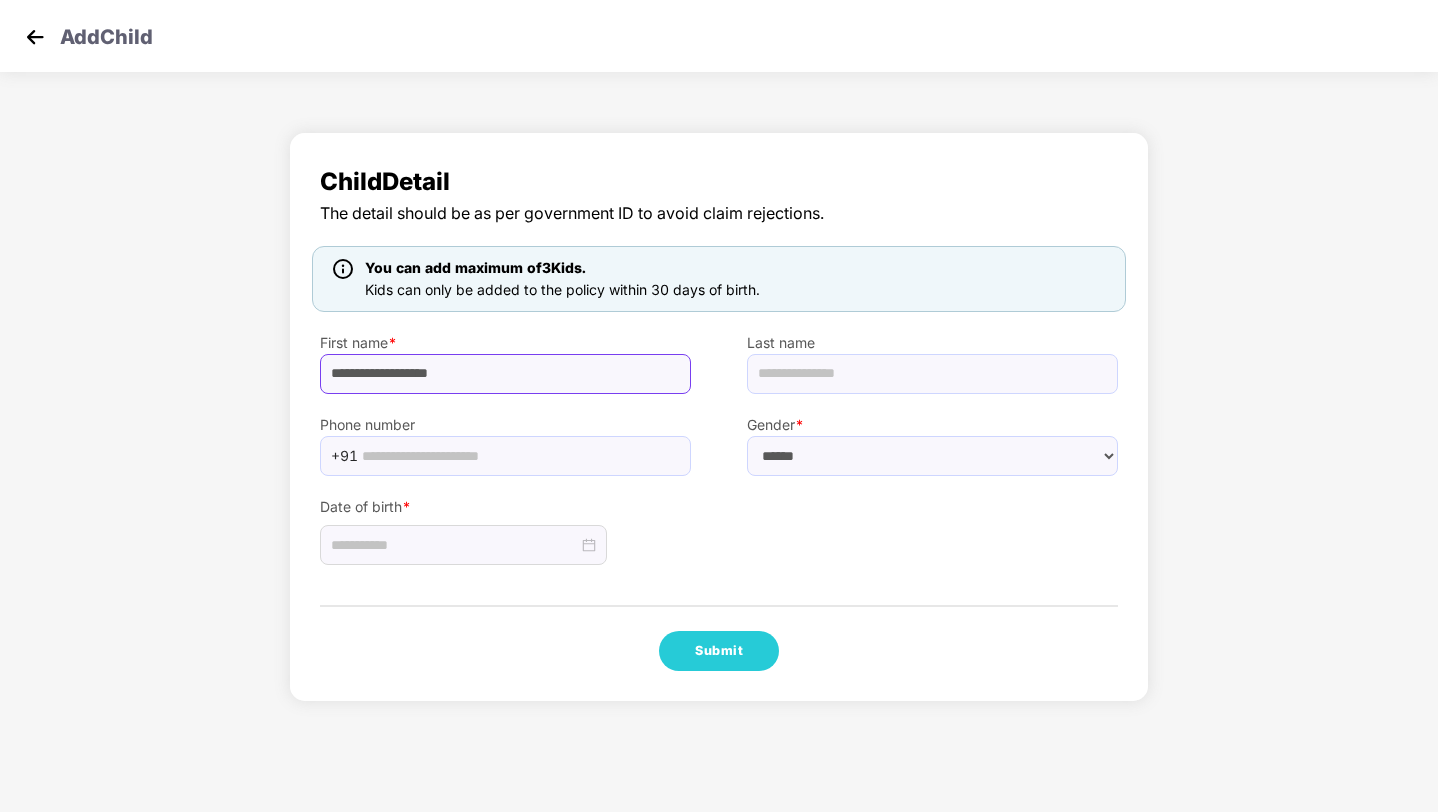 type on "**********" 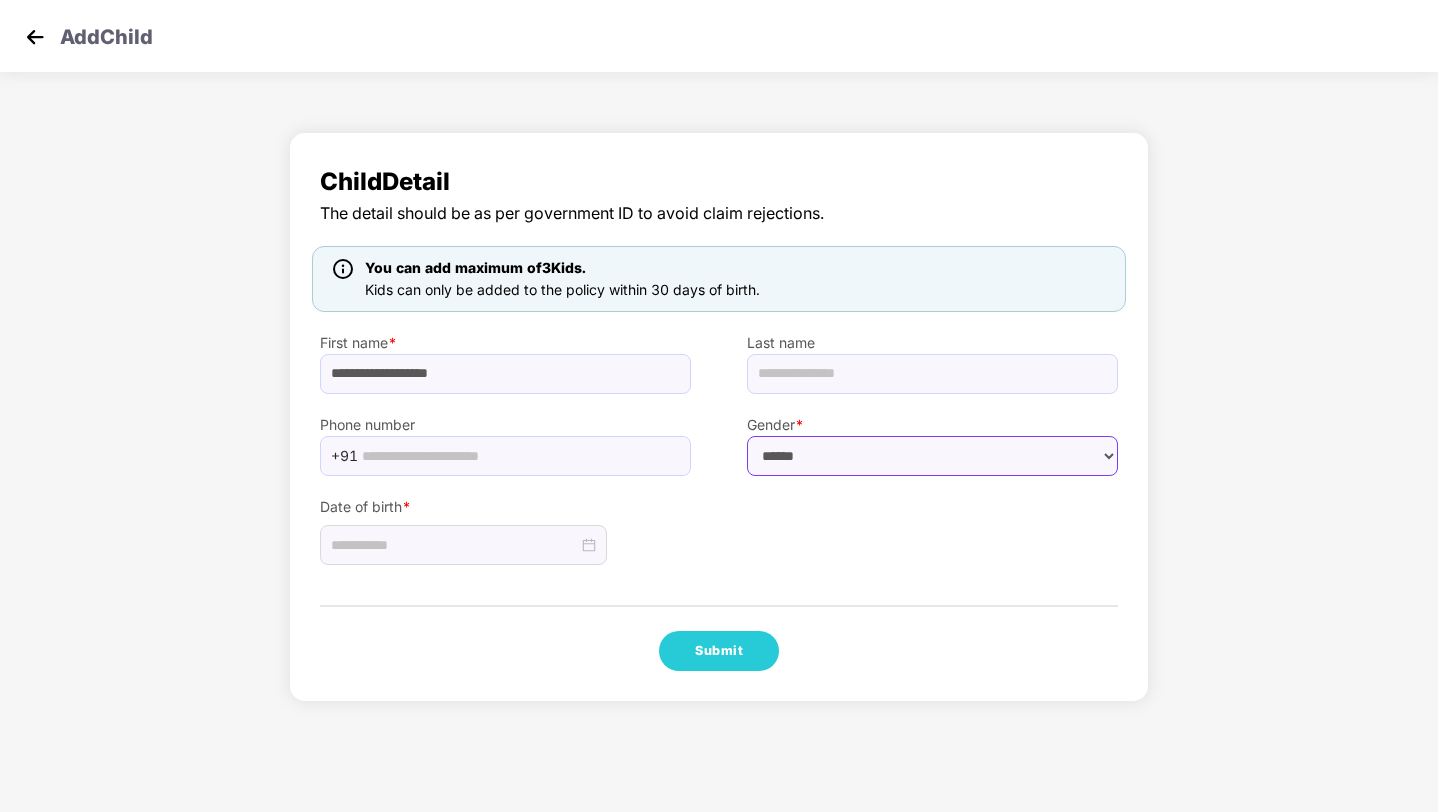 click on "****** **** ******" at bounding box center [932, 456] 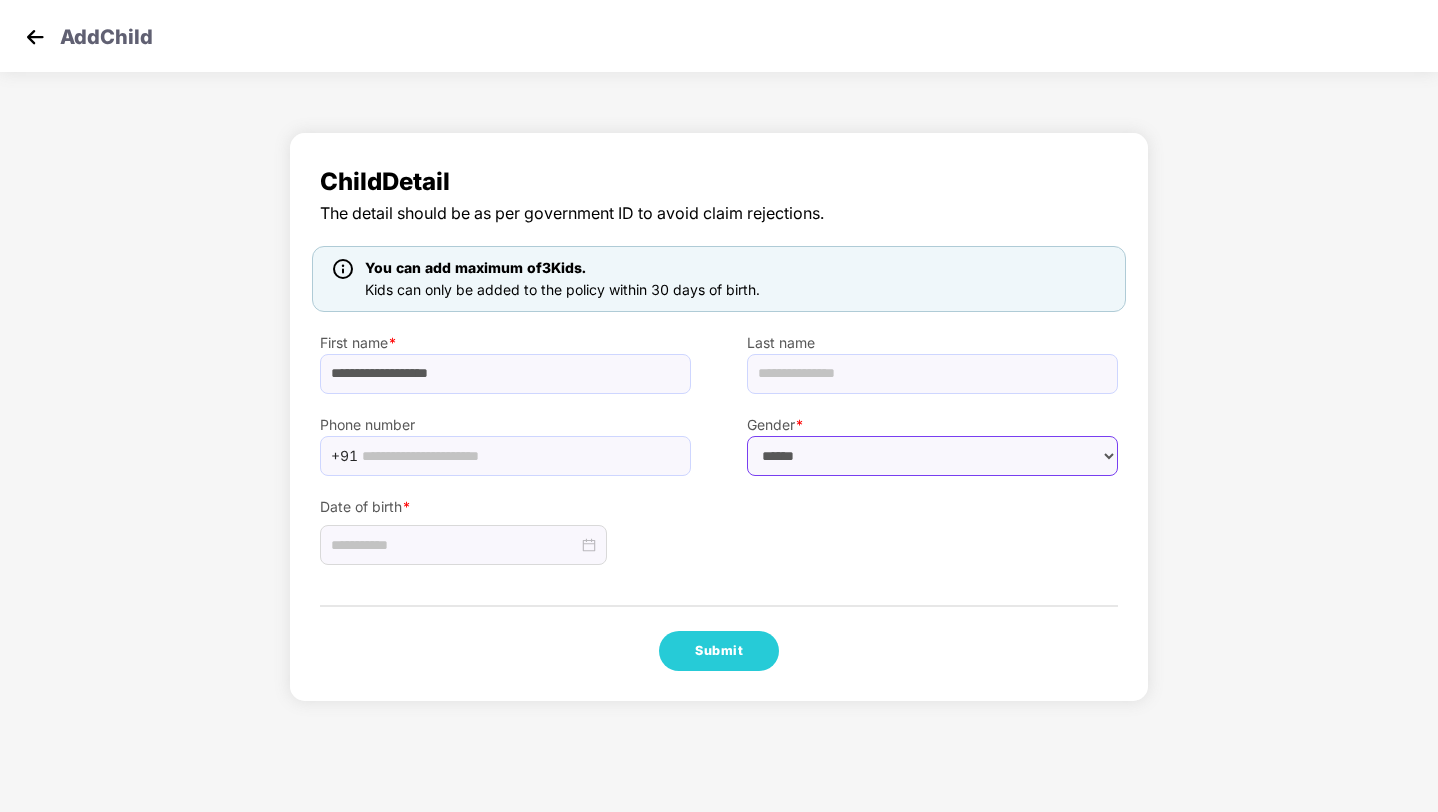 select on "****" 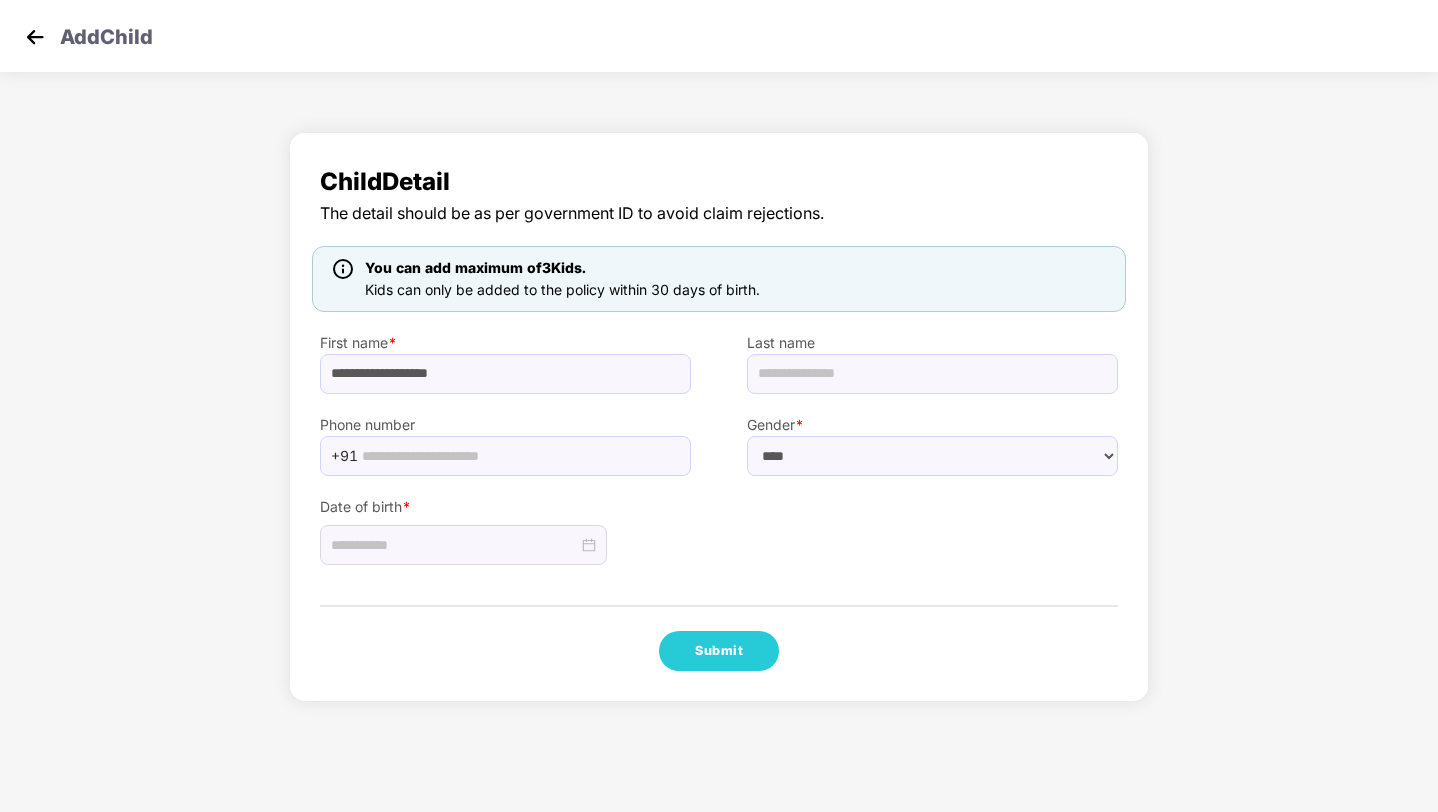 click at bounding box center (463, 542) 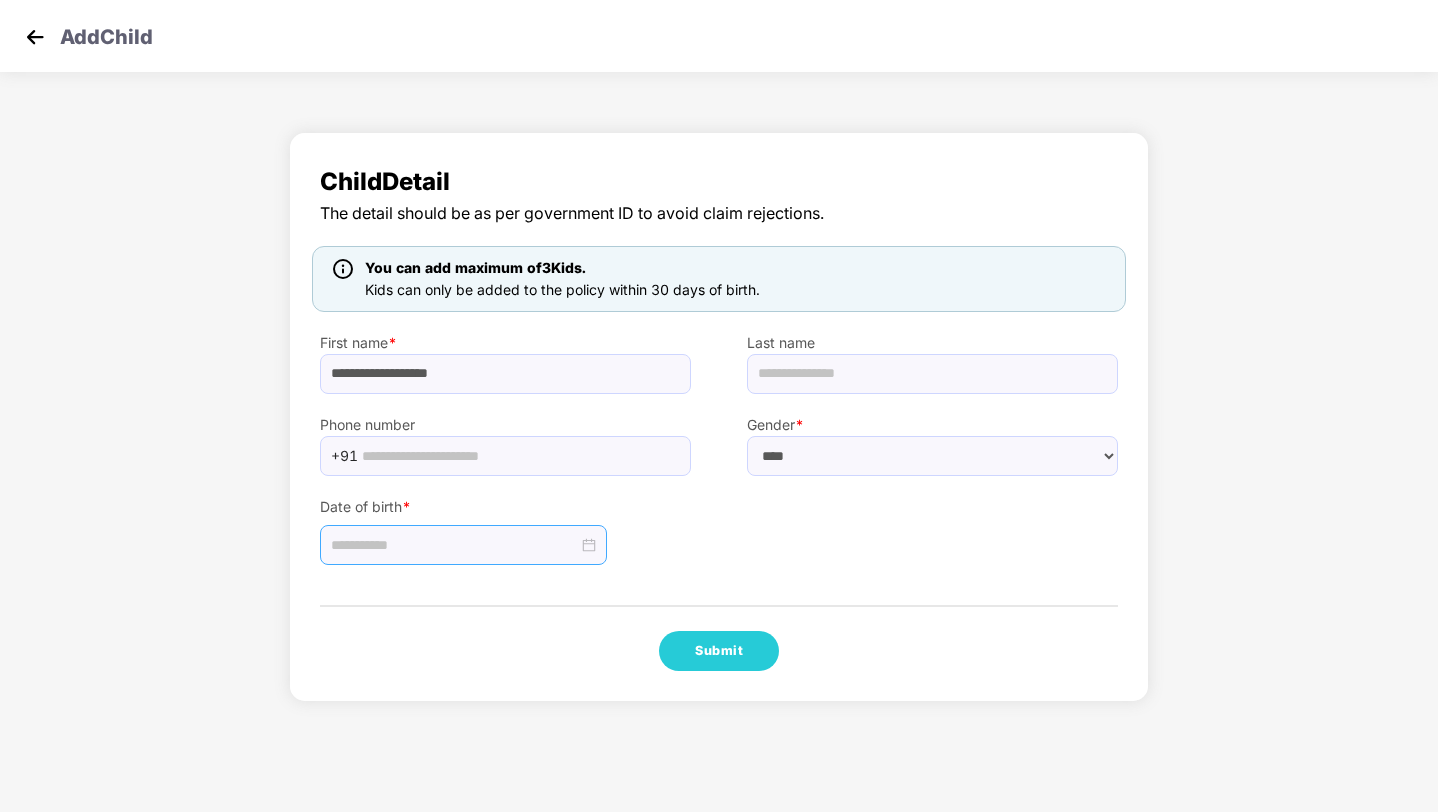 click at bounding box center (463, 545) 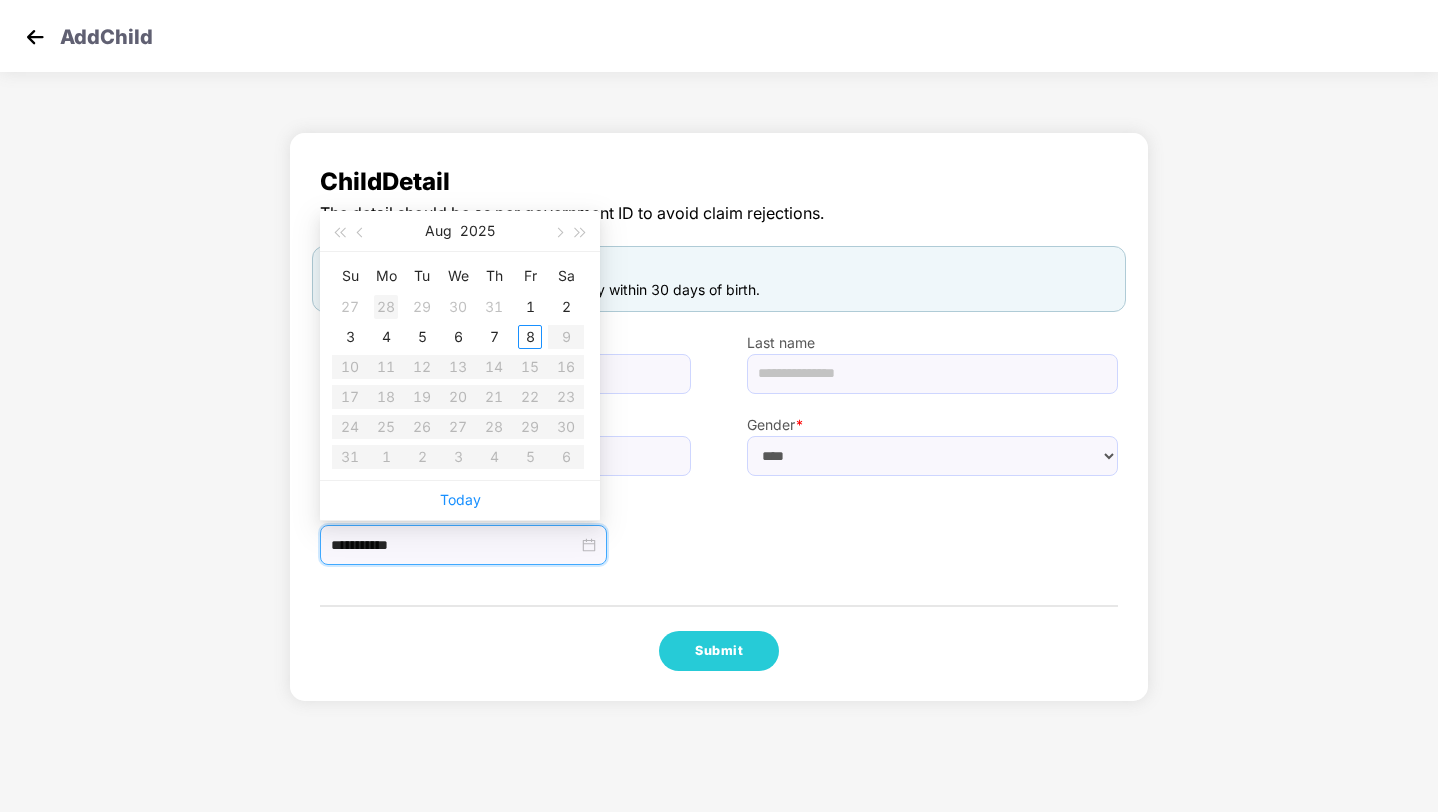 type on "**********" 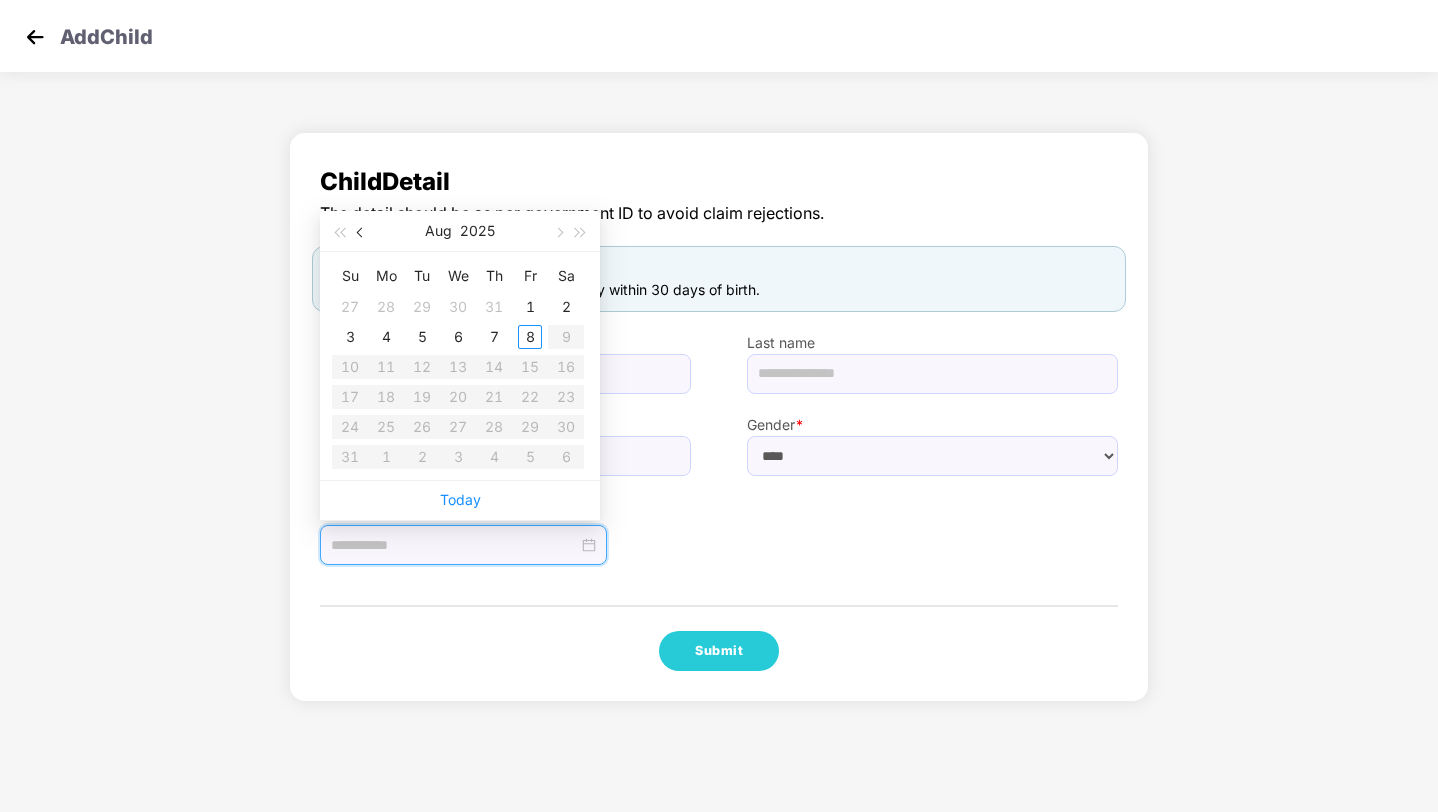click at bounding box center [361, 231] 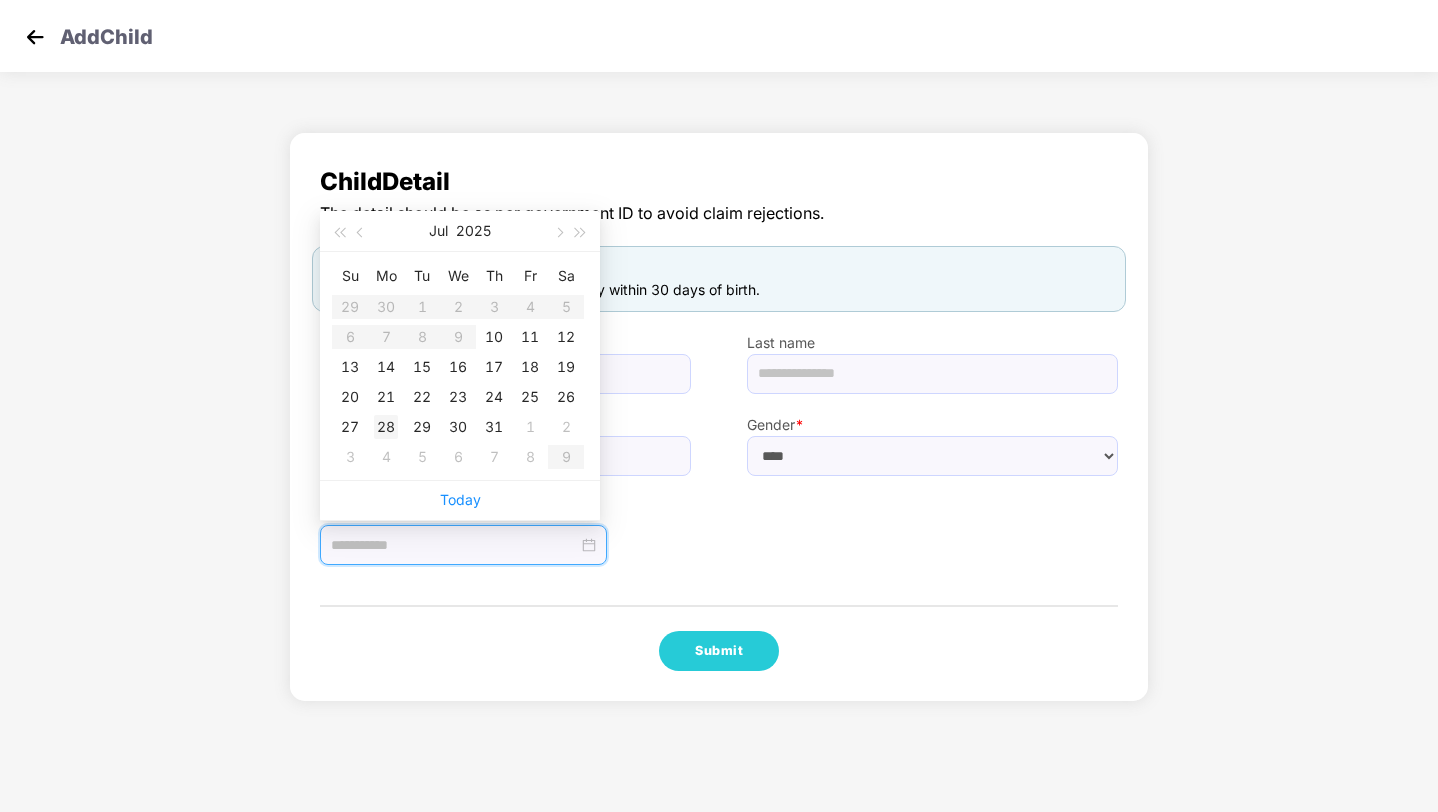 type on "**********" 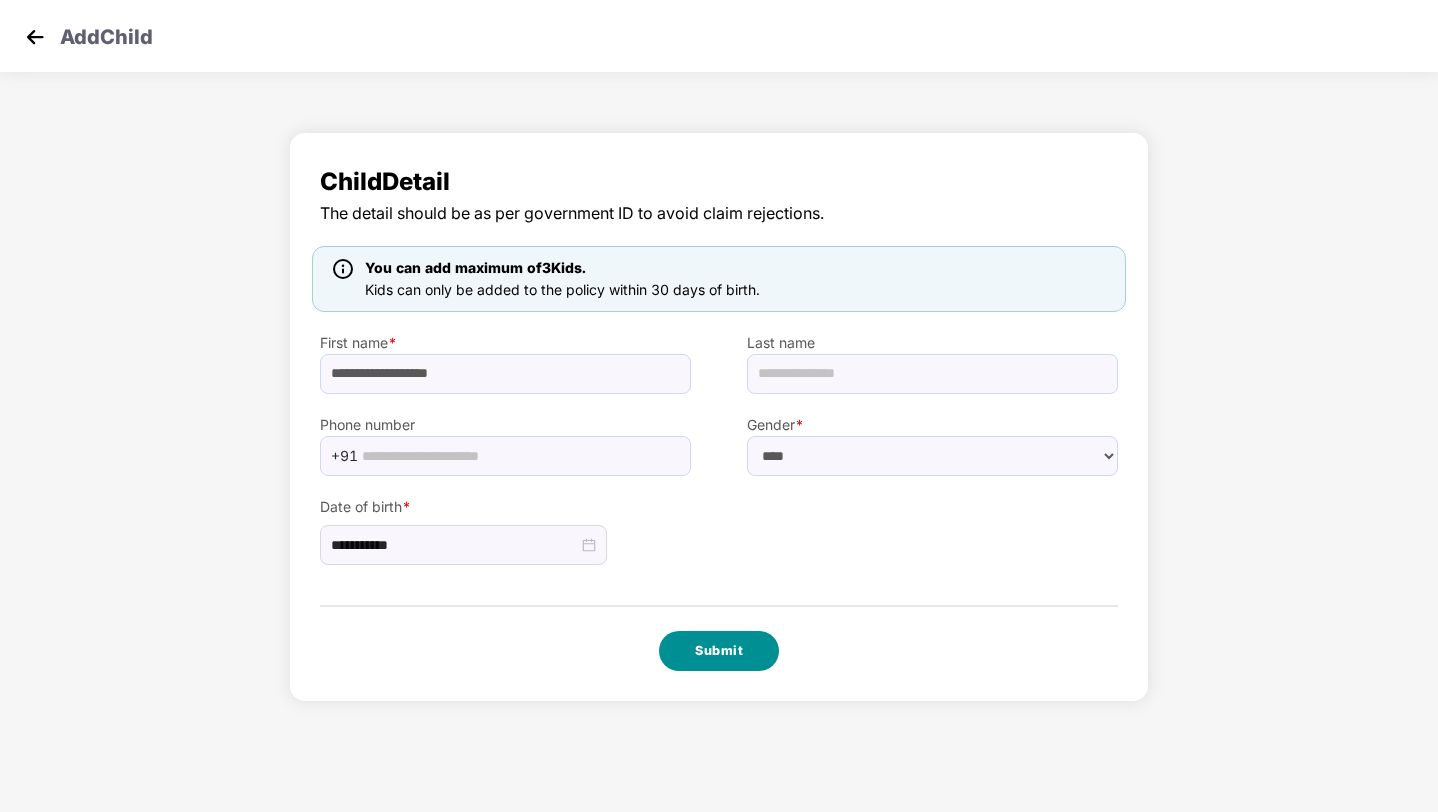 click on "Submit" at bounding box center [719, 651] 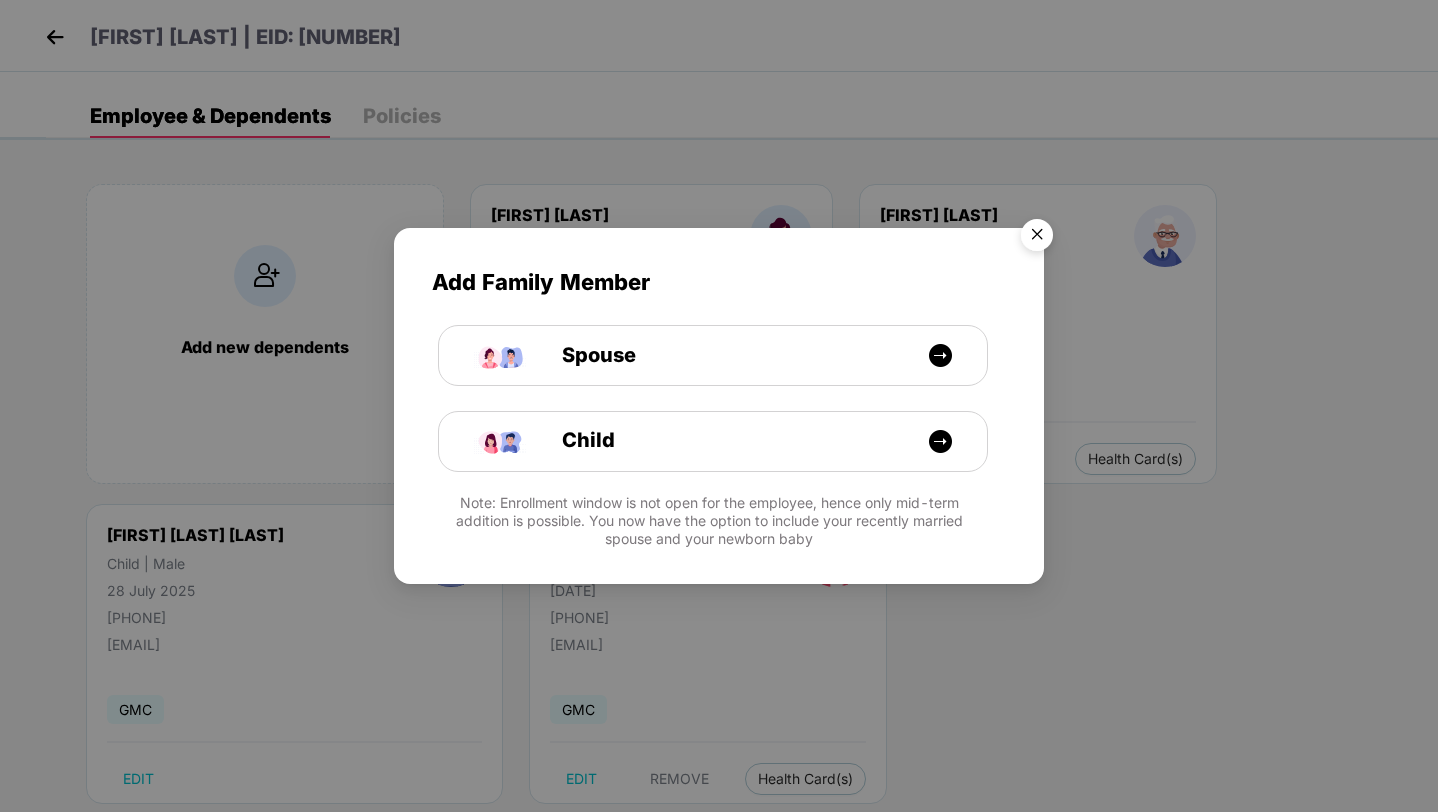 click at bounding box center [1037, 238] 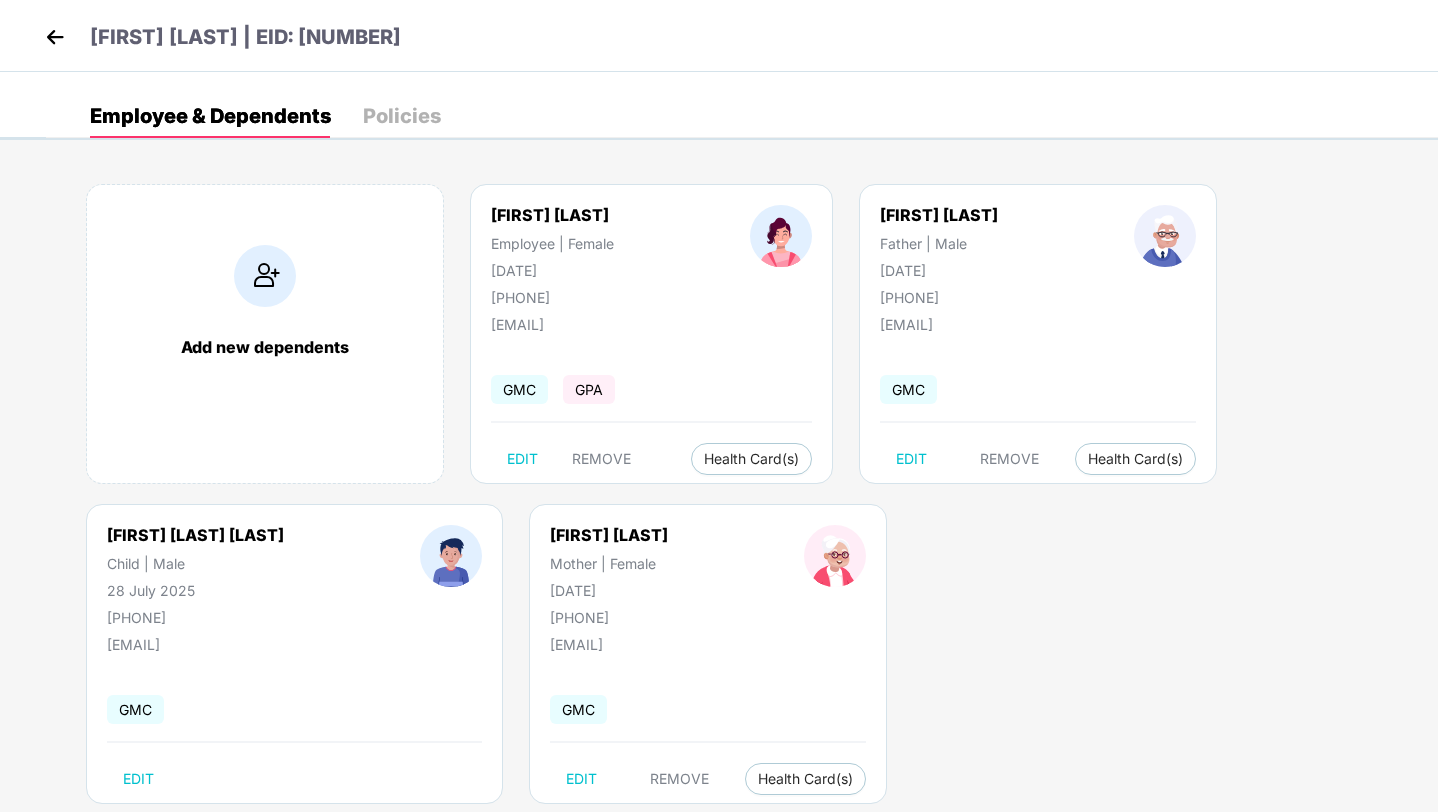click at bounding box center [55, 37] 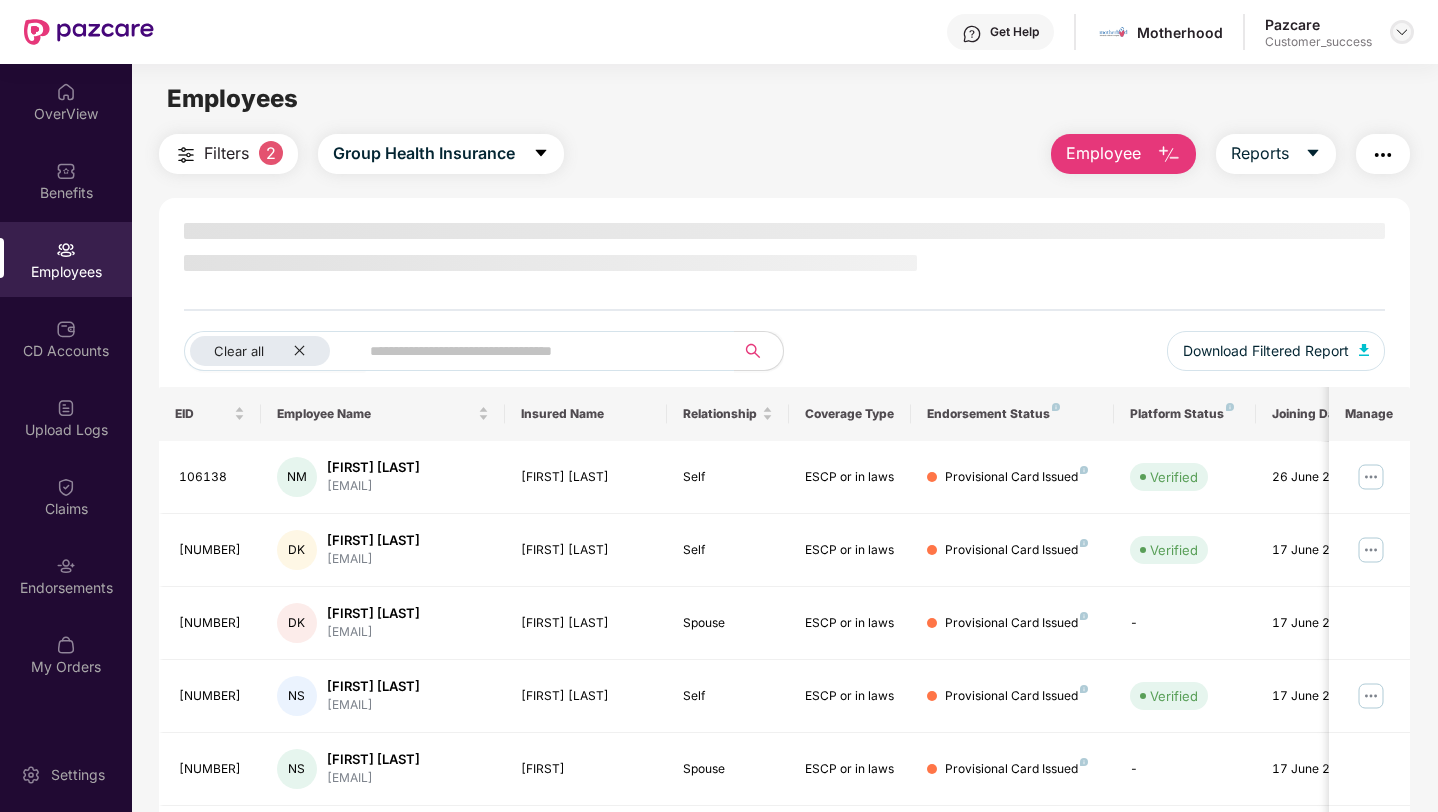click at bounding box center (1402, 32) 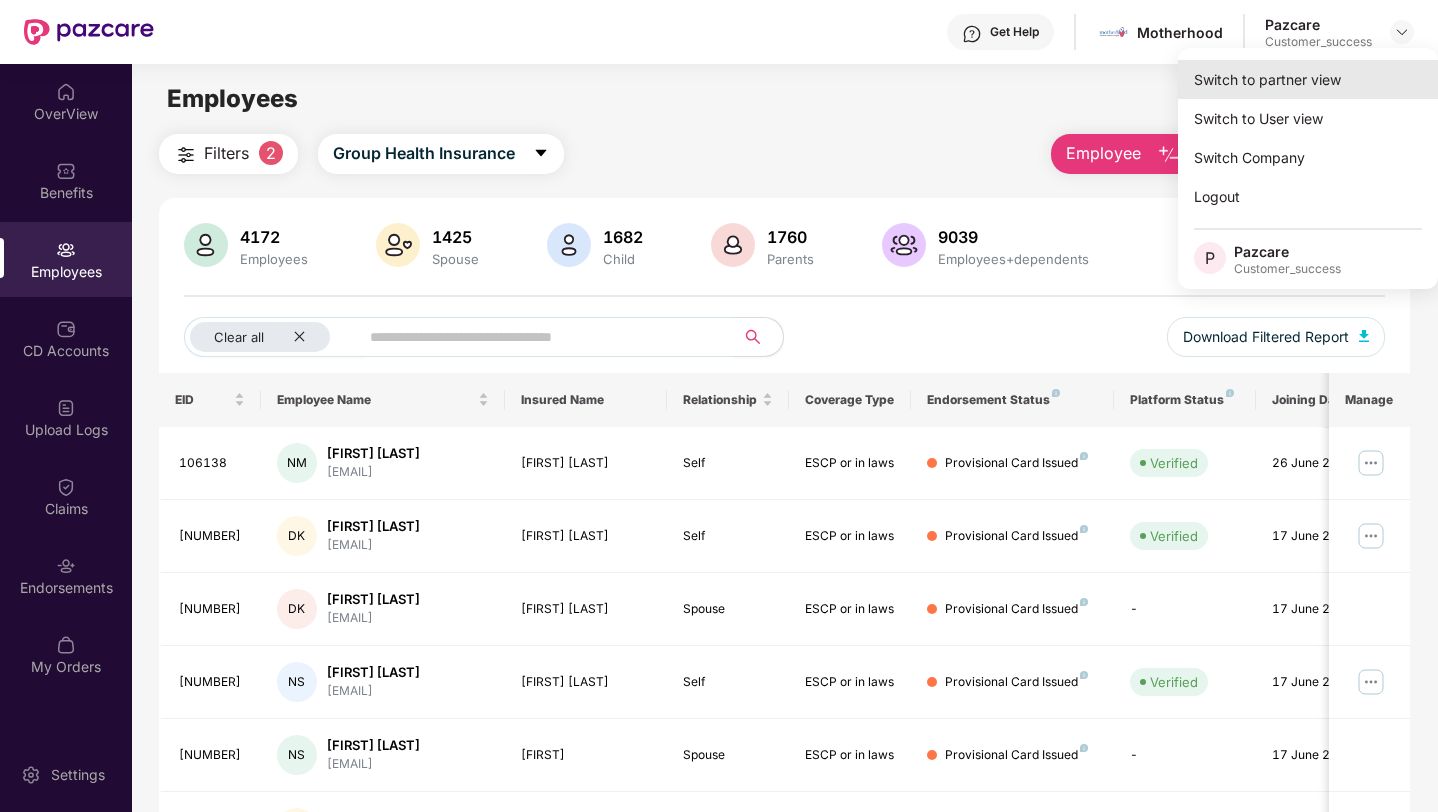 click on "Switch to partner view" at bounding box center [1308, 79] 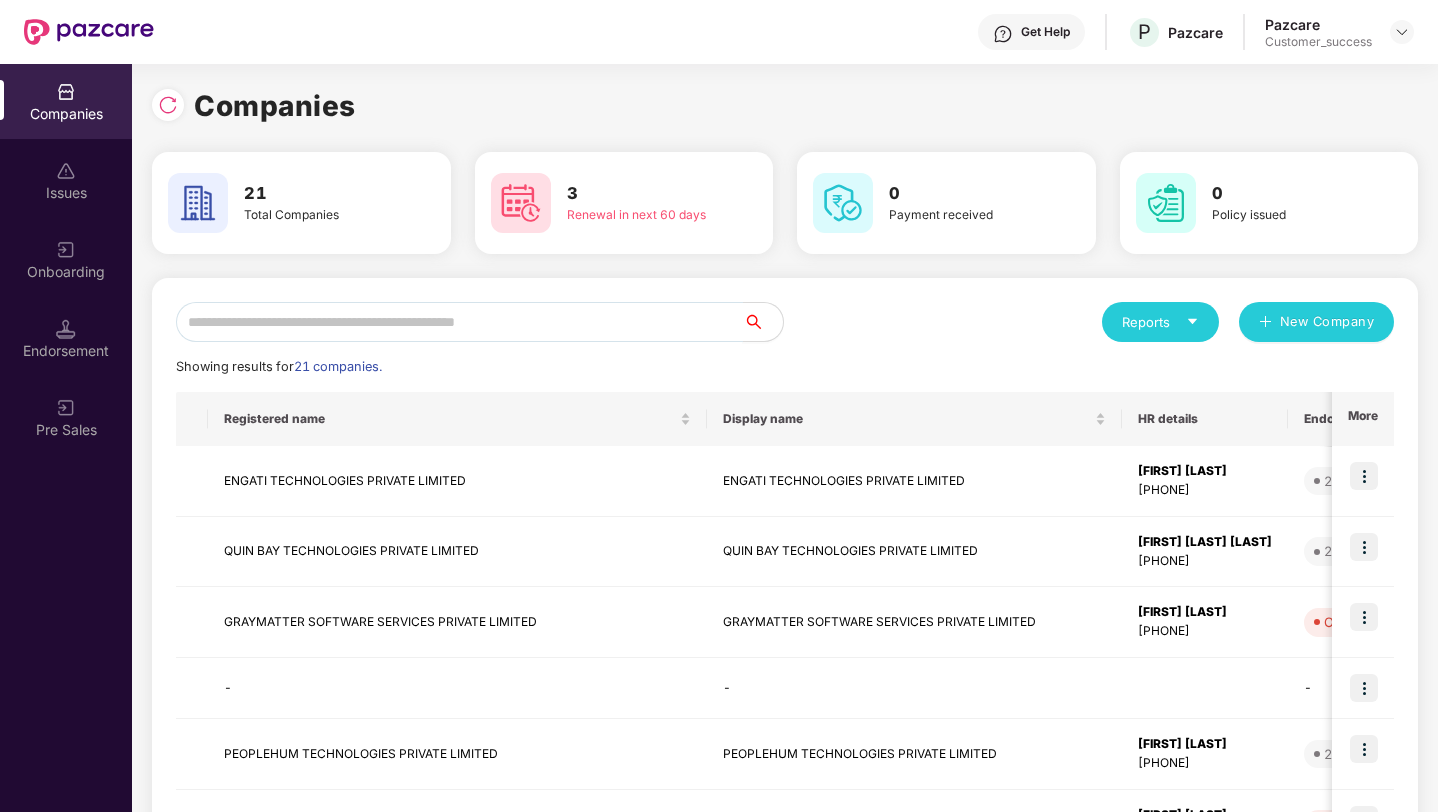 click at bounding box center (459, 322) 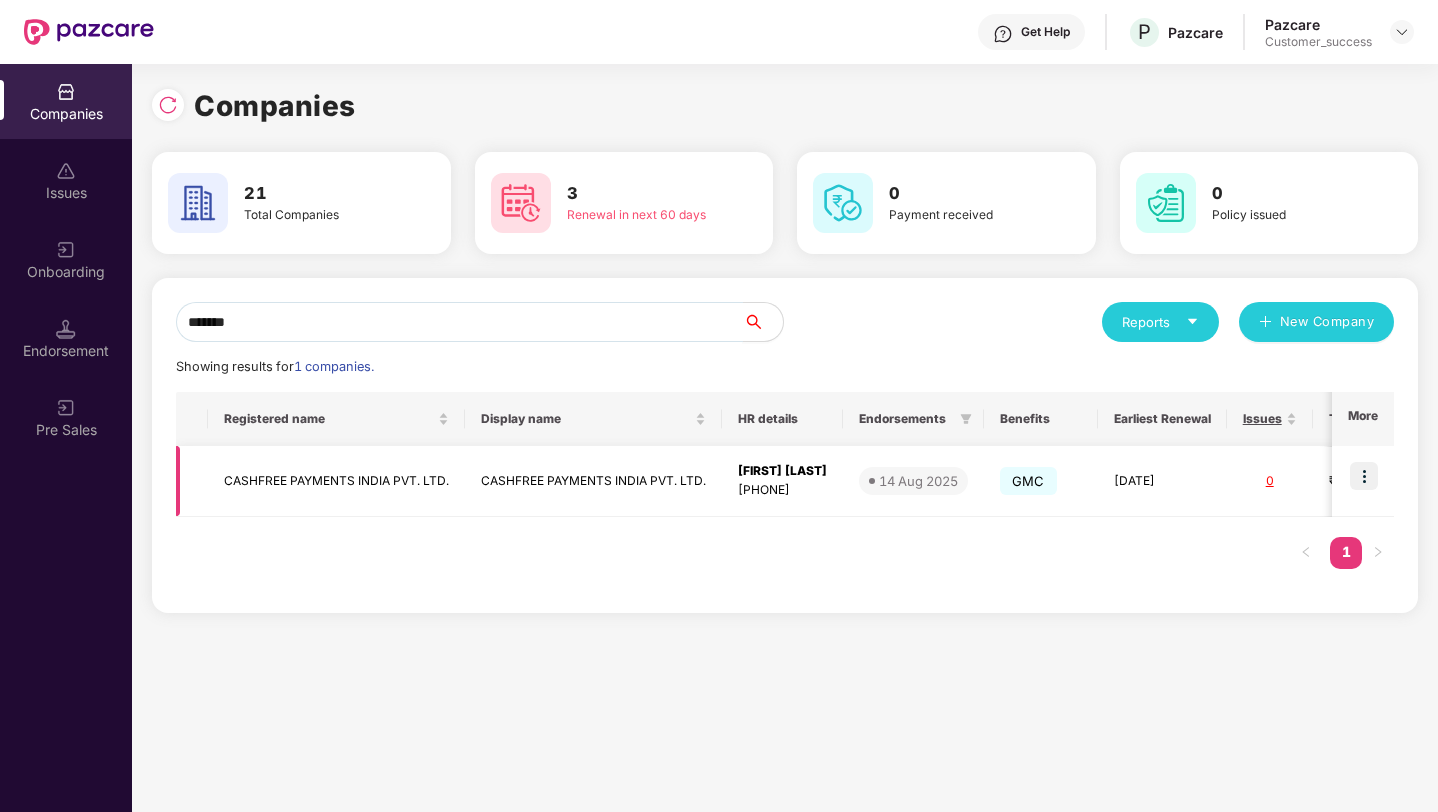 type on "*******" 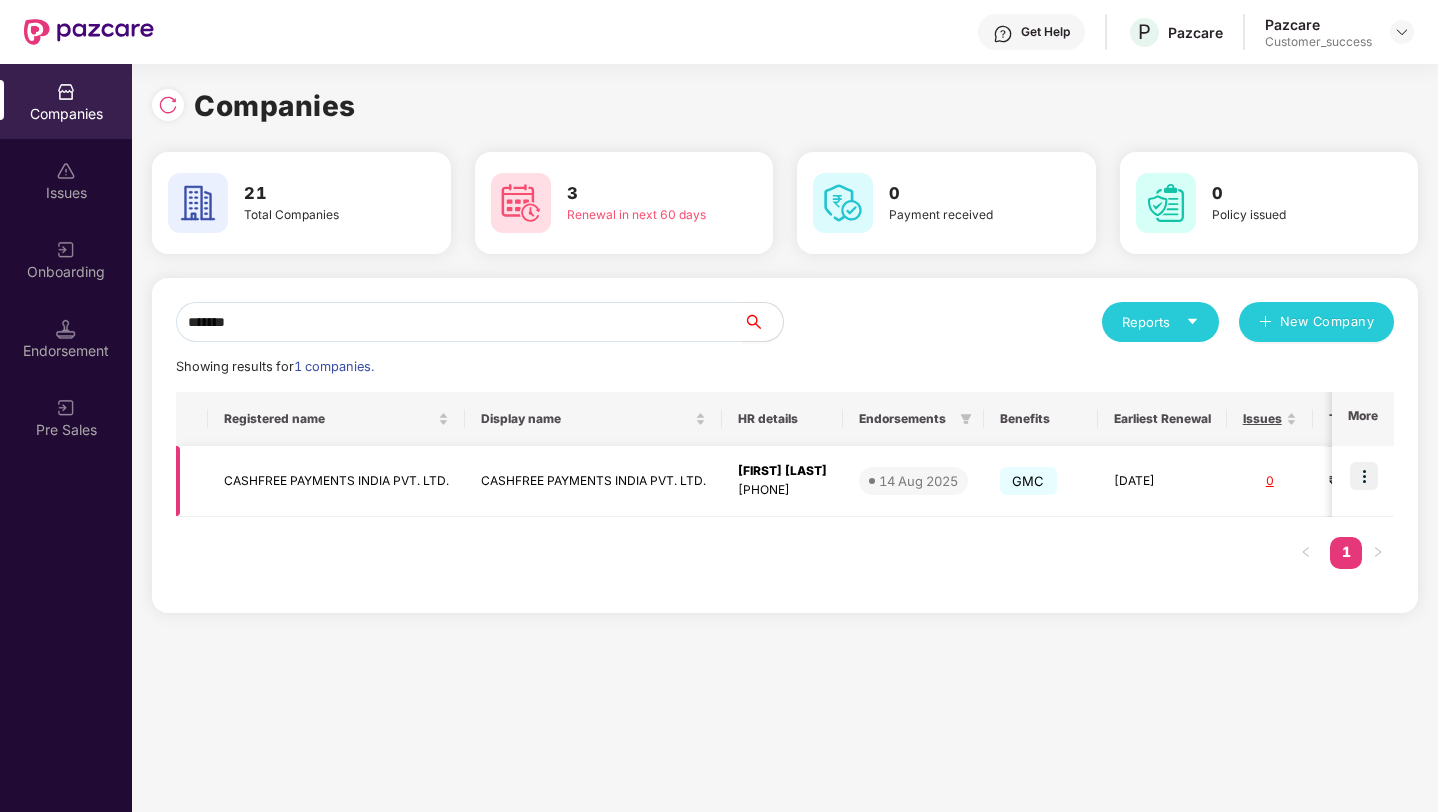 click at bounding box center (1364, 476) 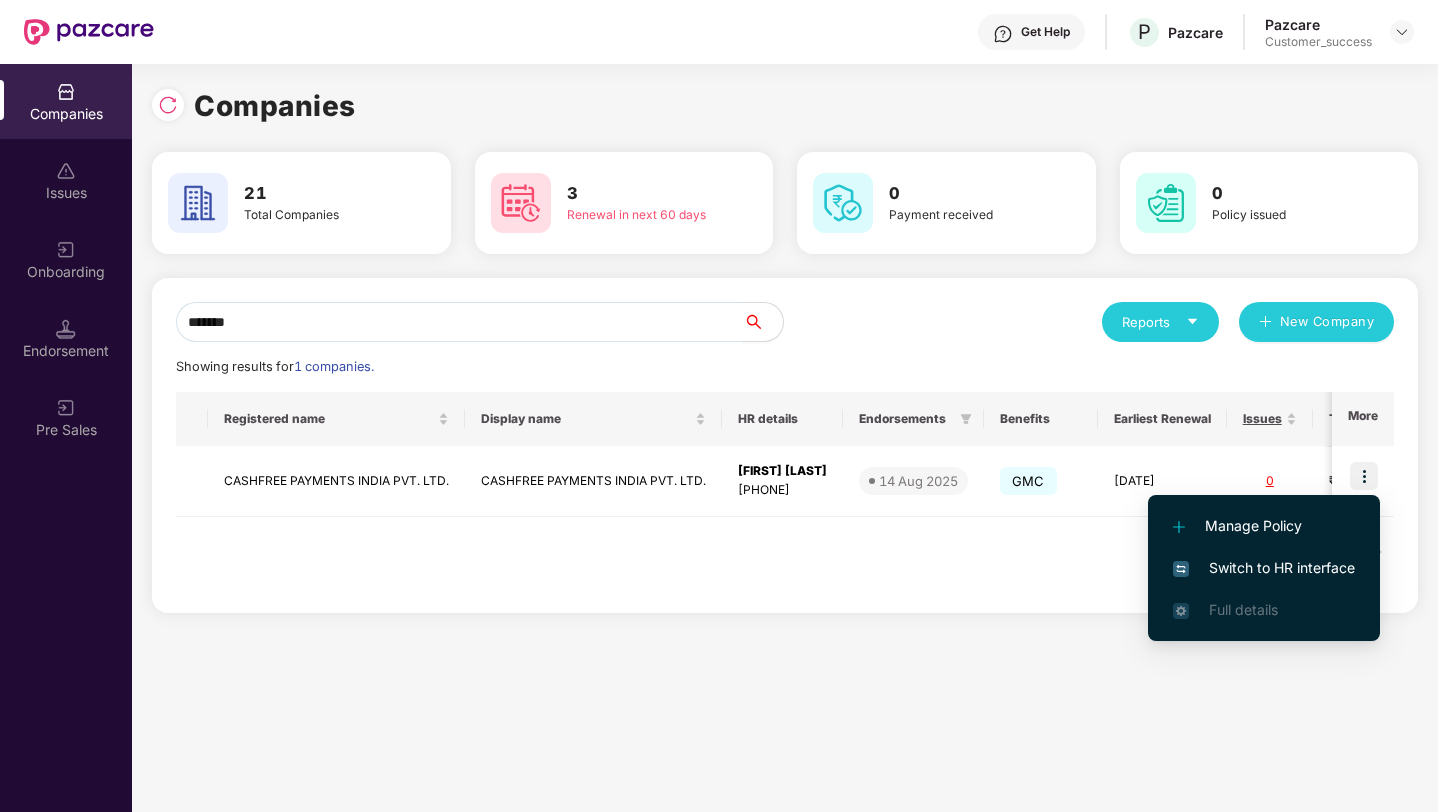 click on "Switch to HR interface" at bounding box center (1264, 568) 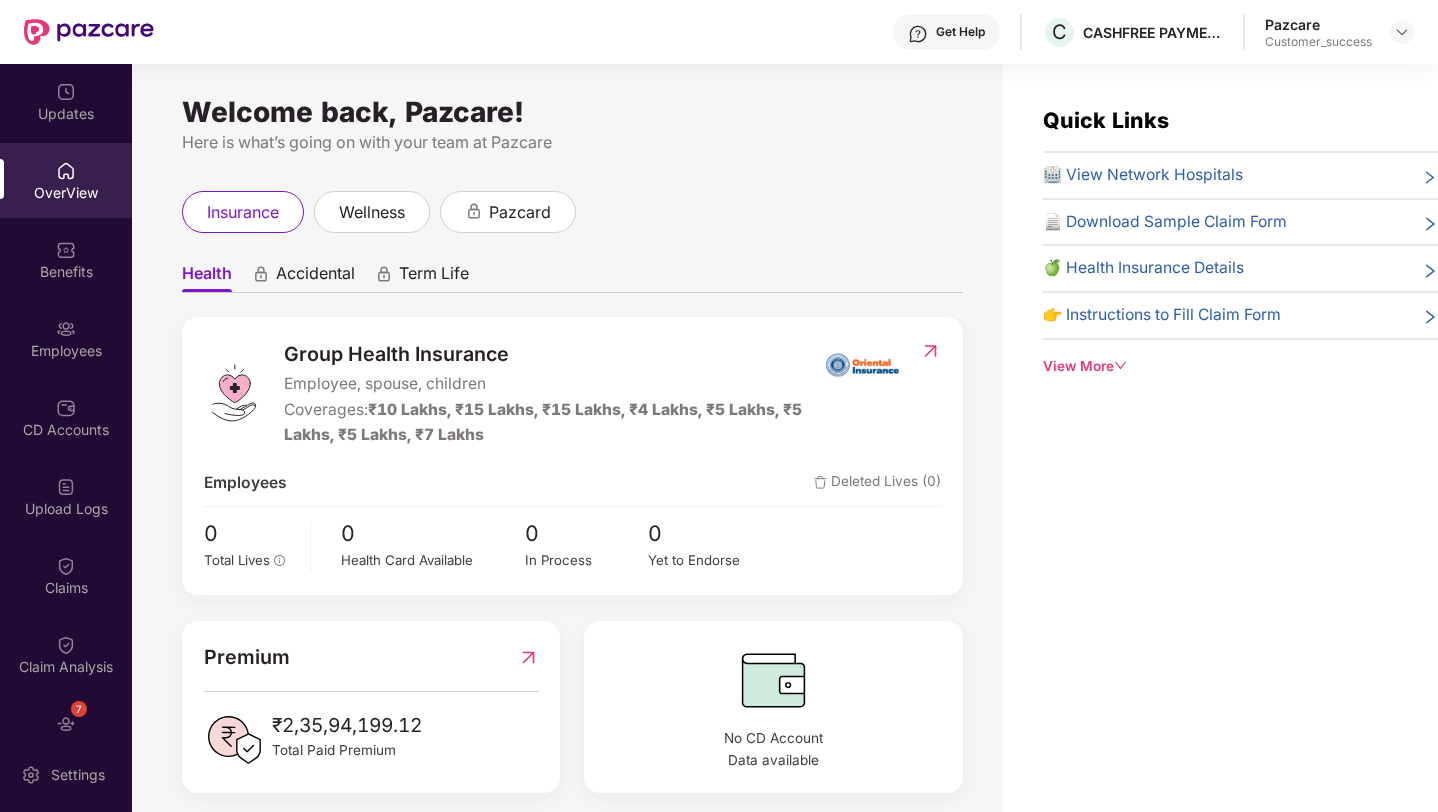 click at bounding box center [66, 329] 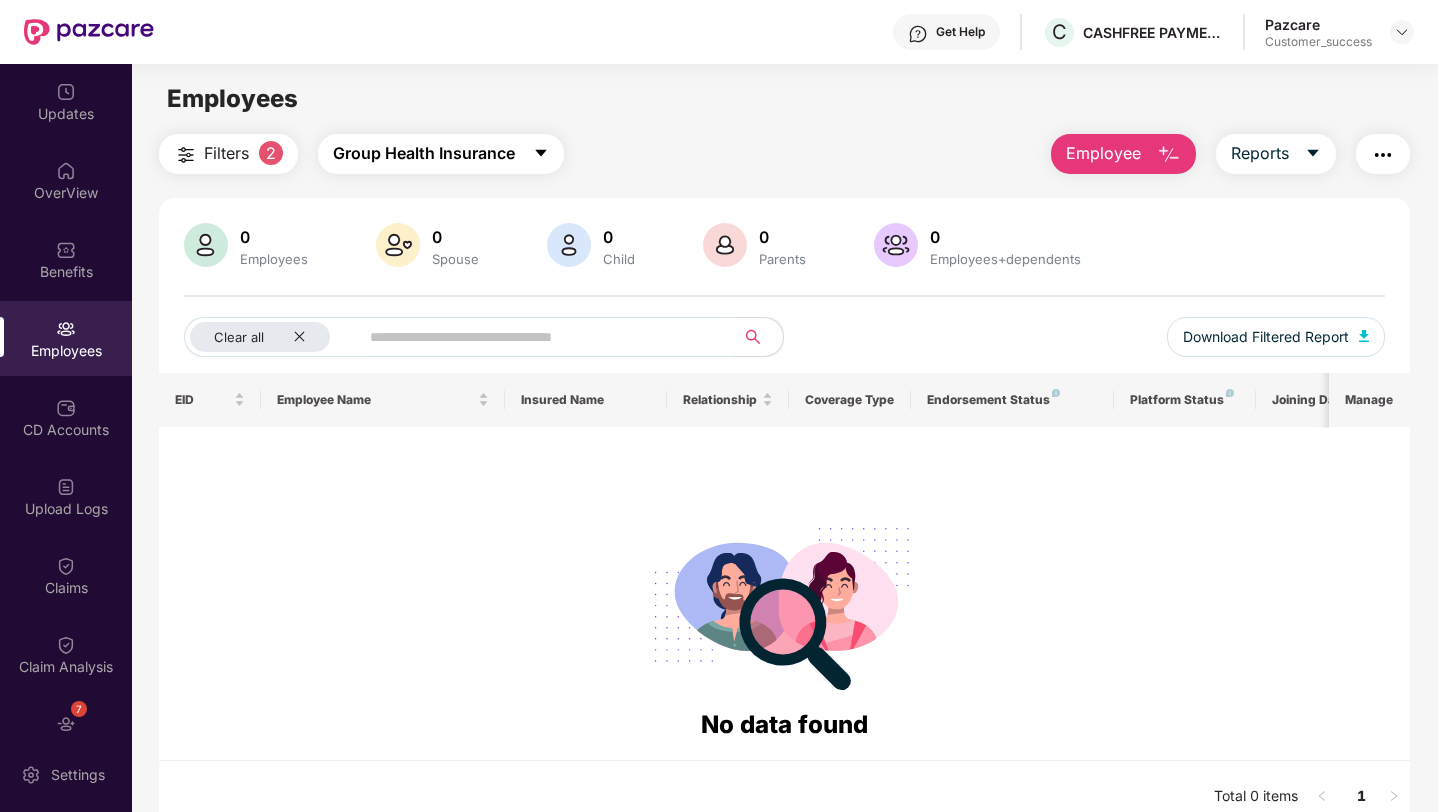 click on "Group Health Insurance" at bounding box center (441, 154) 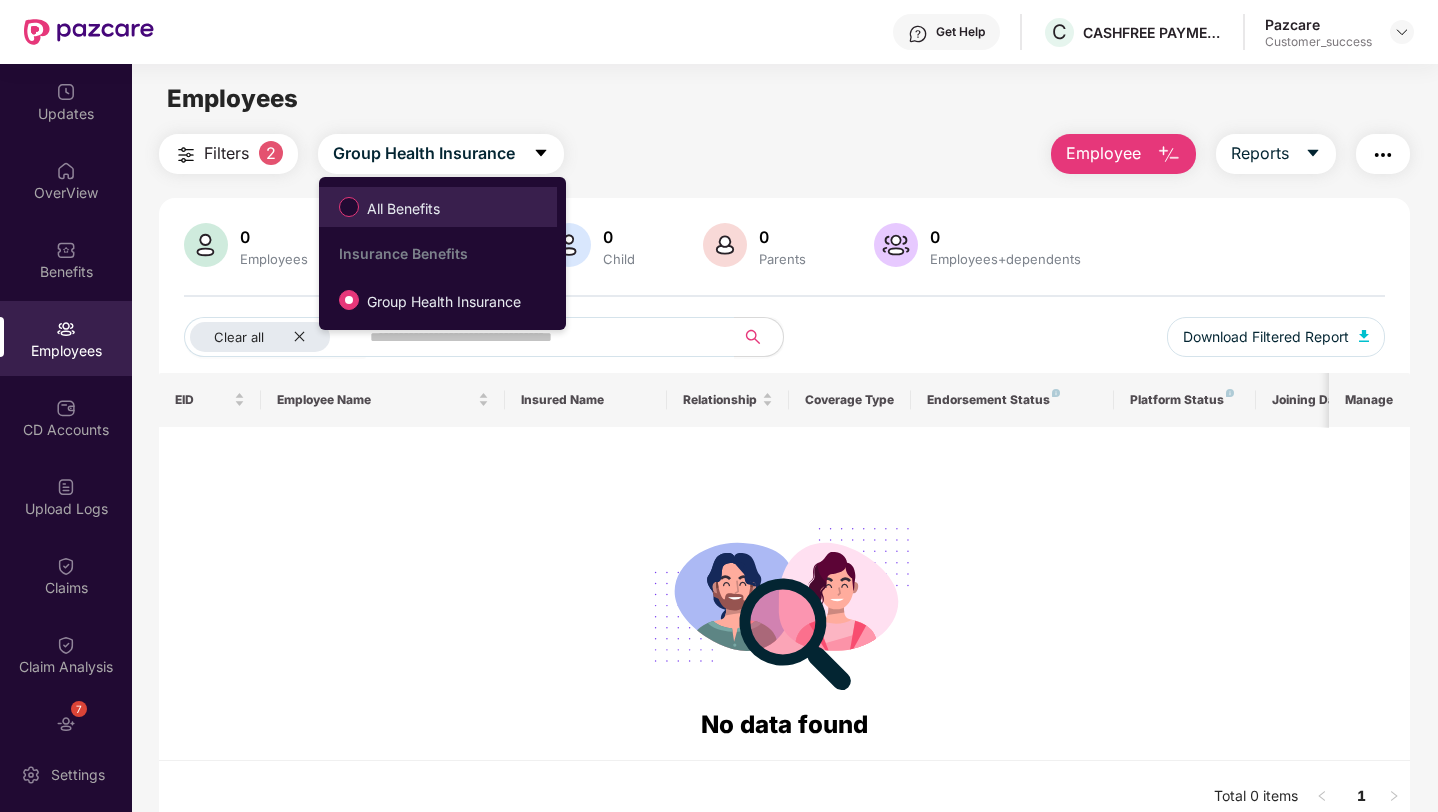 click on "All Benefits" at bounding box center (403, 209) 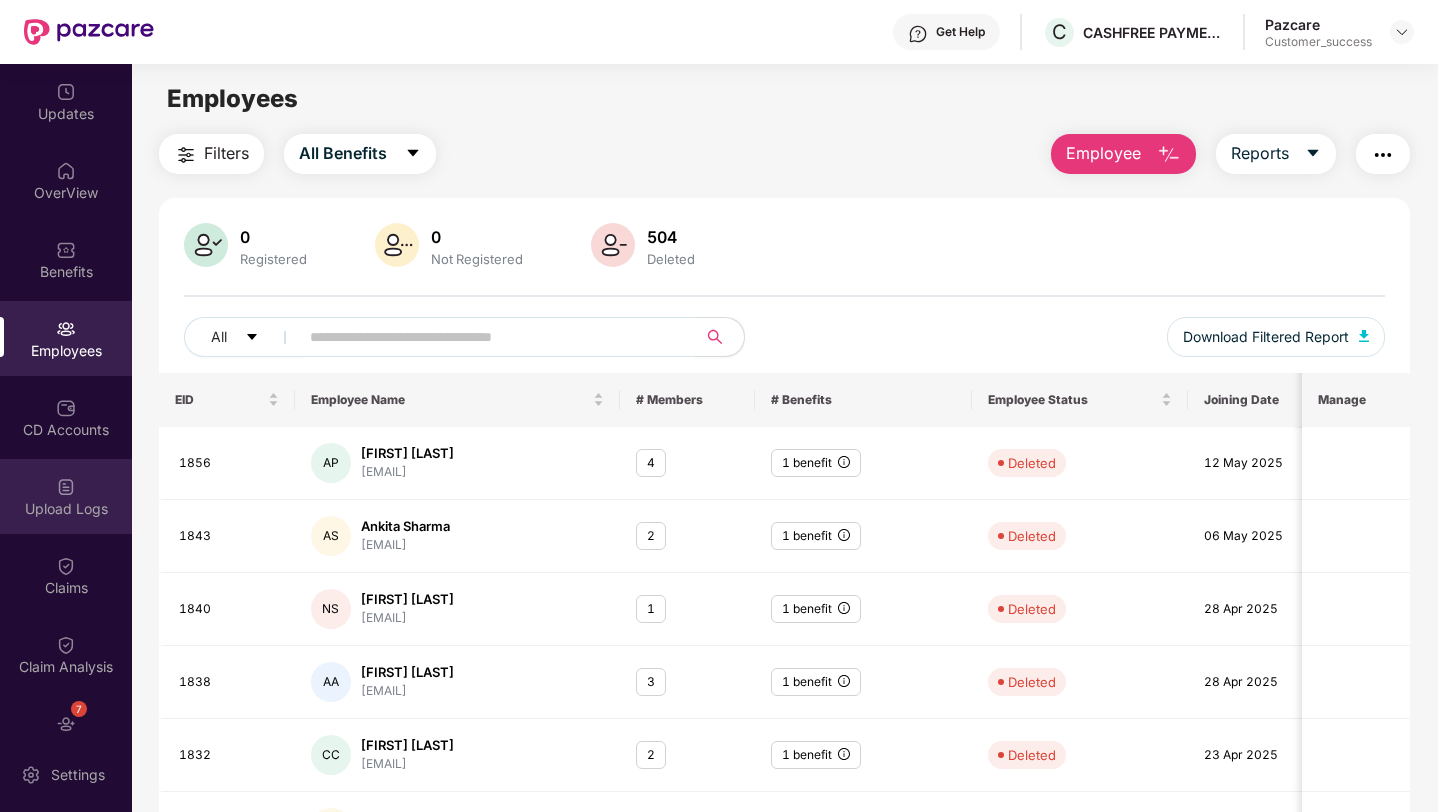 click on "Upload Logs" at bounding box center (66, 509) 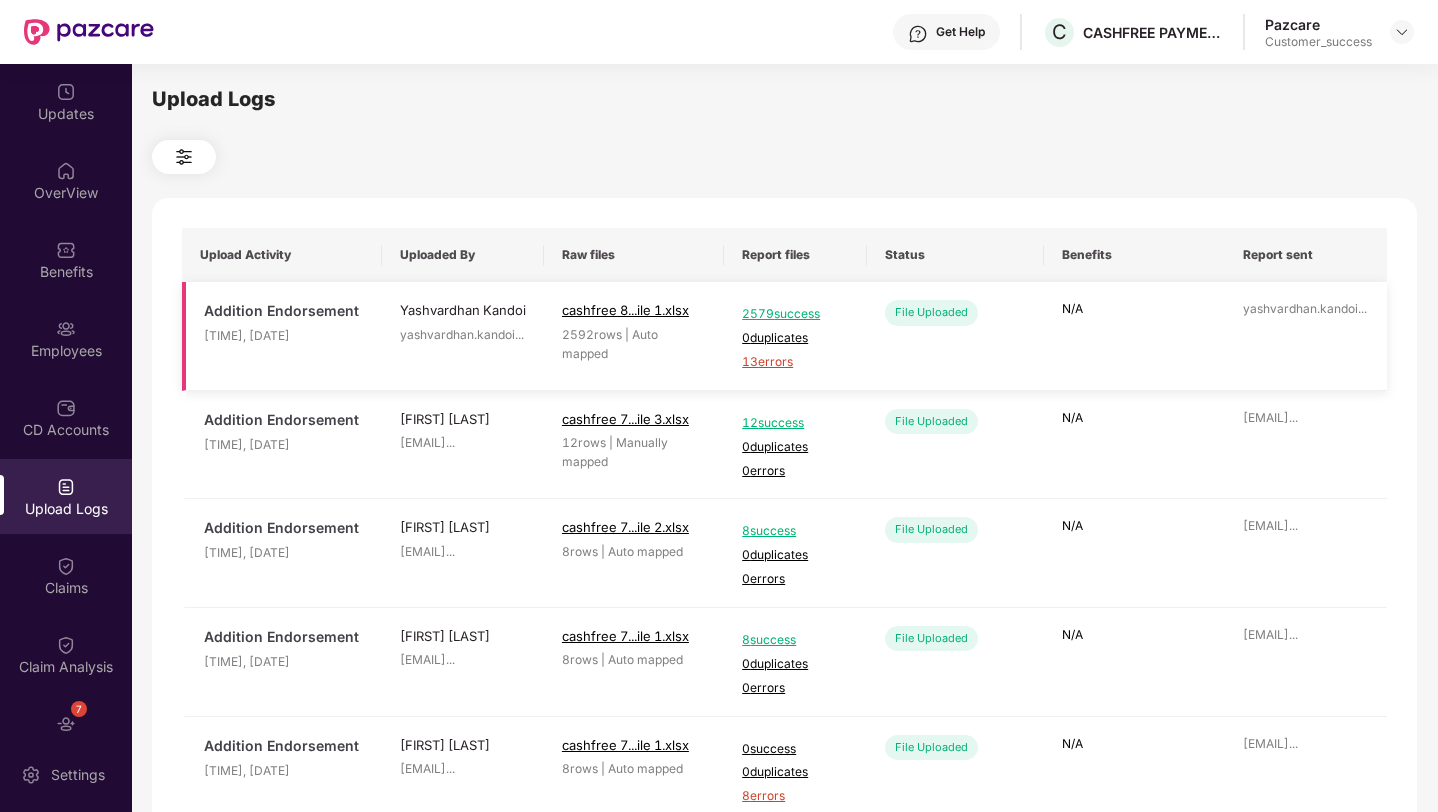 click on "13  errors" at bounding box center (795, 362) 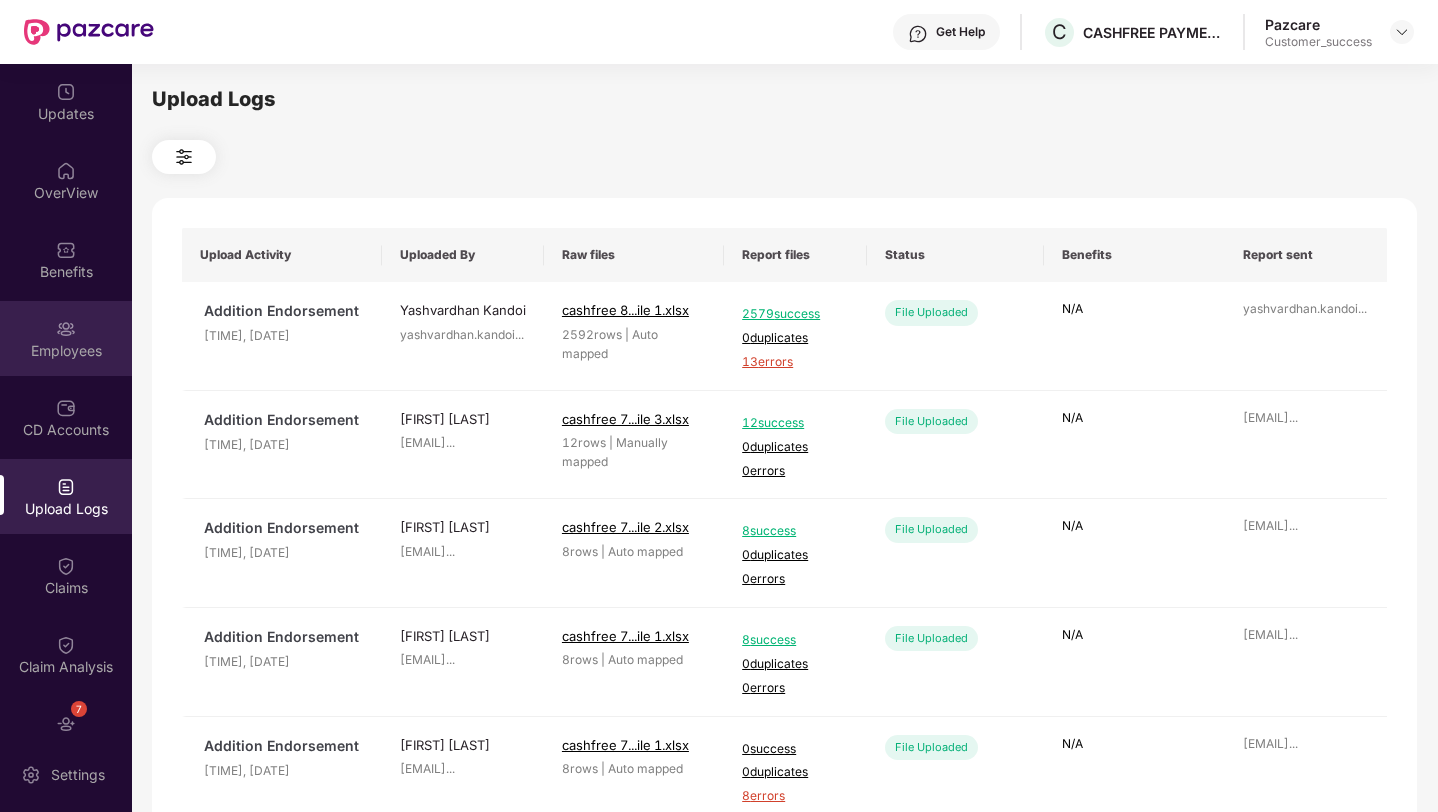 click on "Employees" at bounding box center [66, 338] 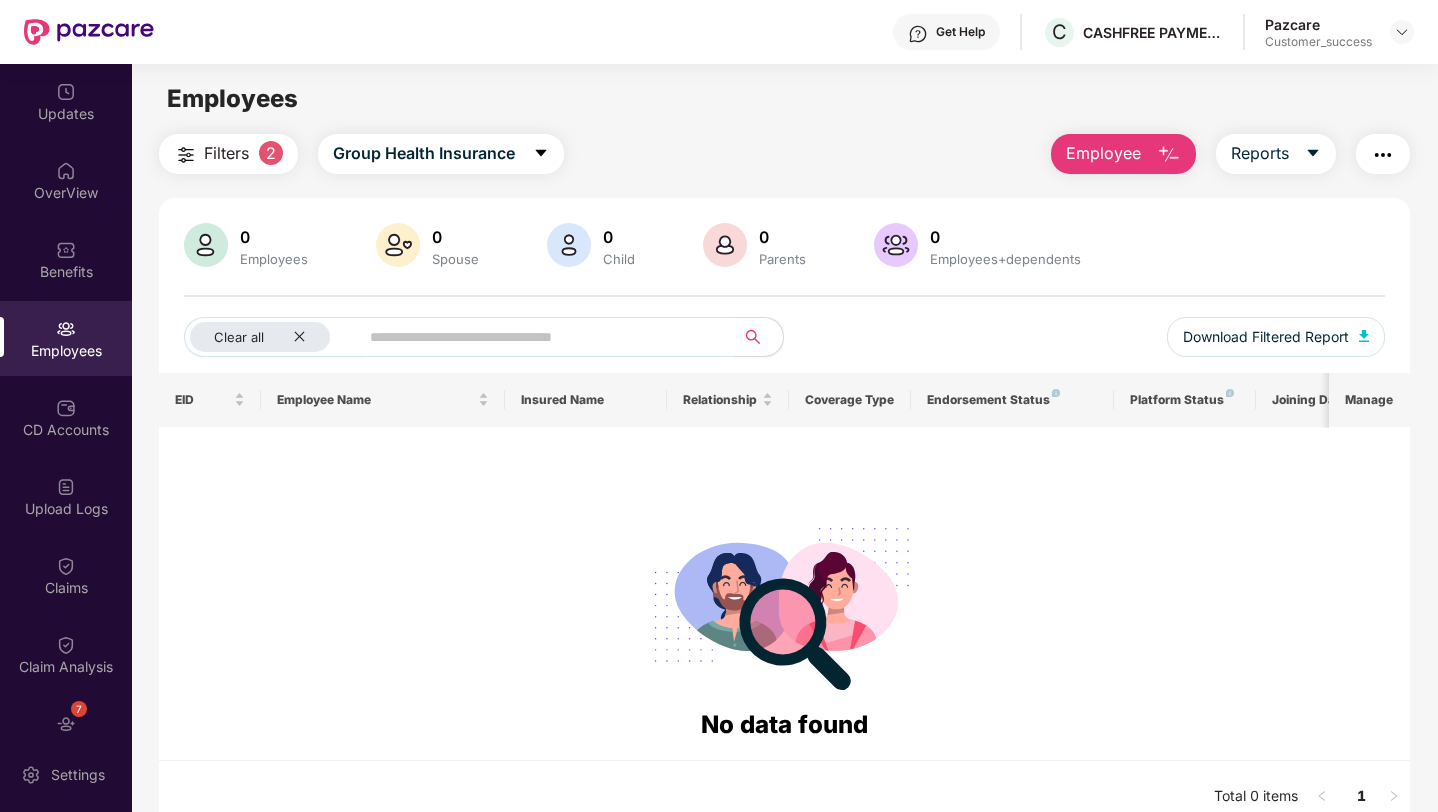 click on "Employee" at bounding box center (1103, 153) 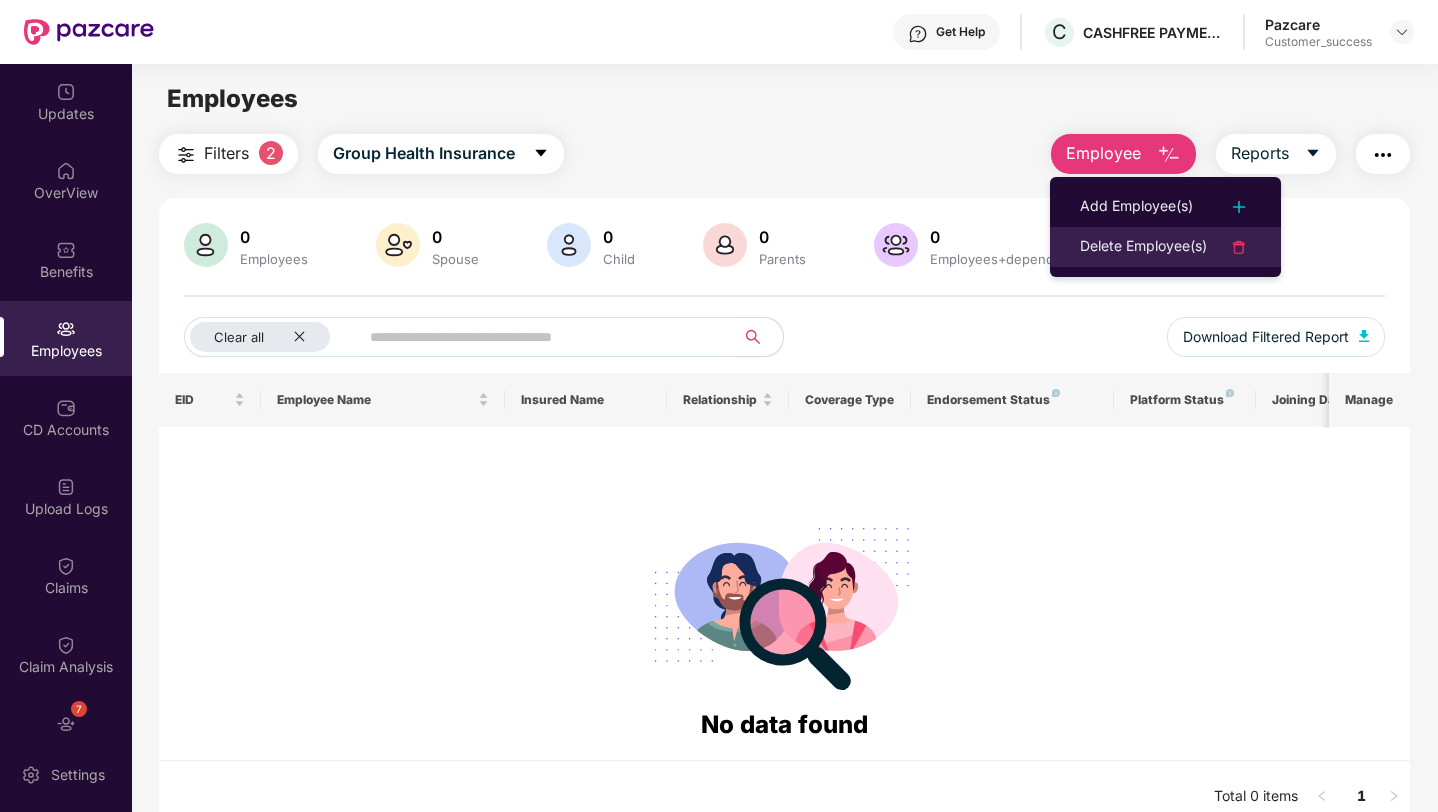 click on "Delete Employee(s)" at bounding box center [1143, 247] 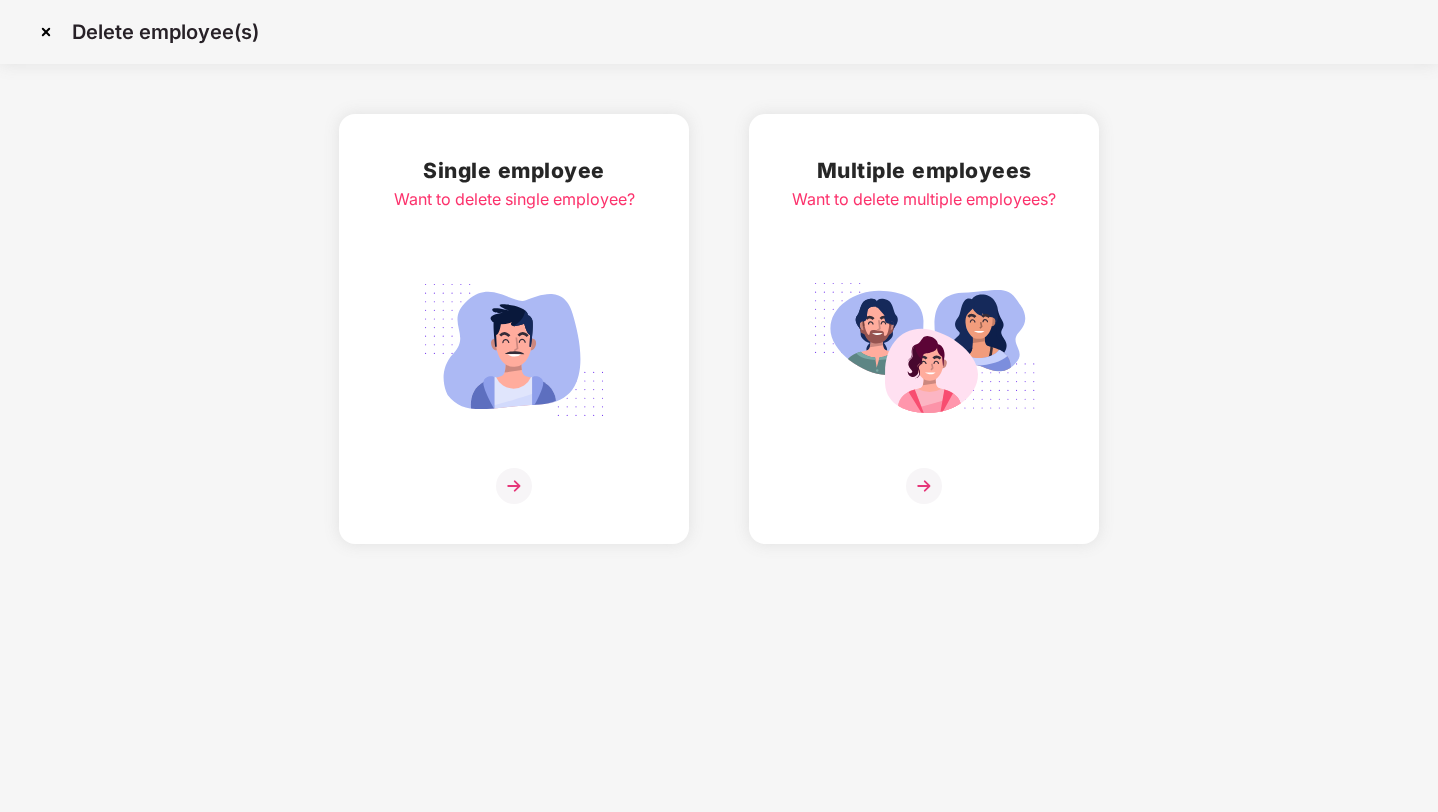 click at bounding box center (924, 350) 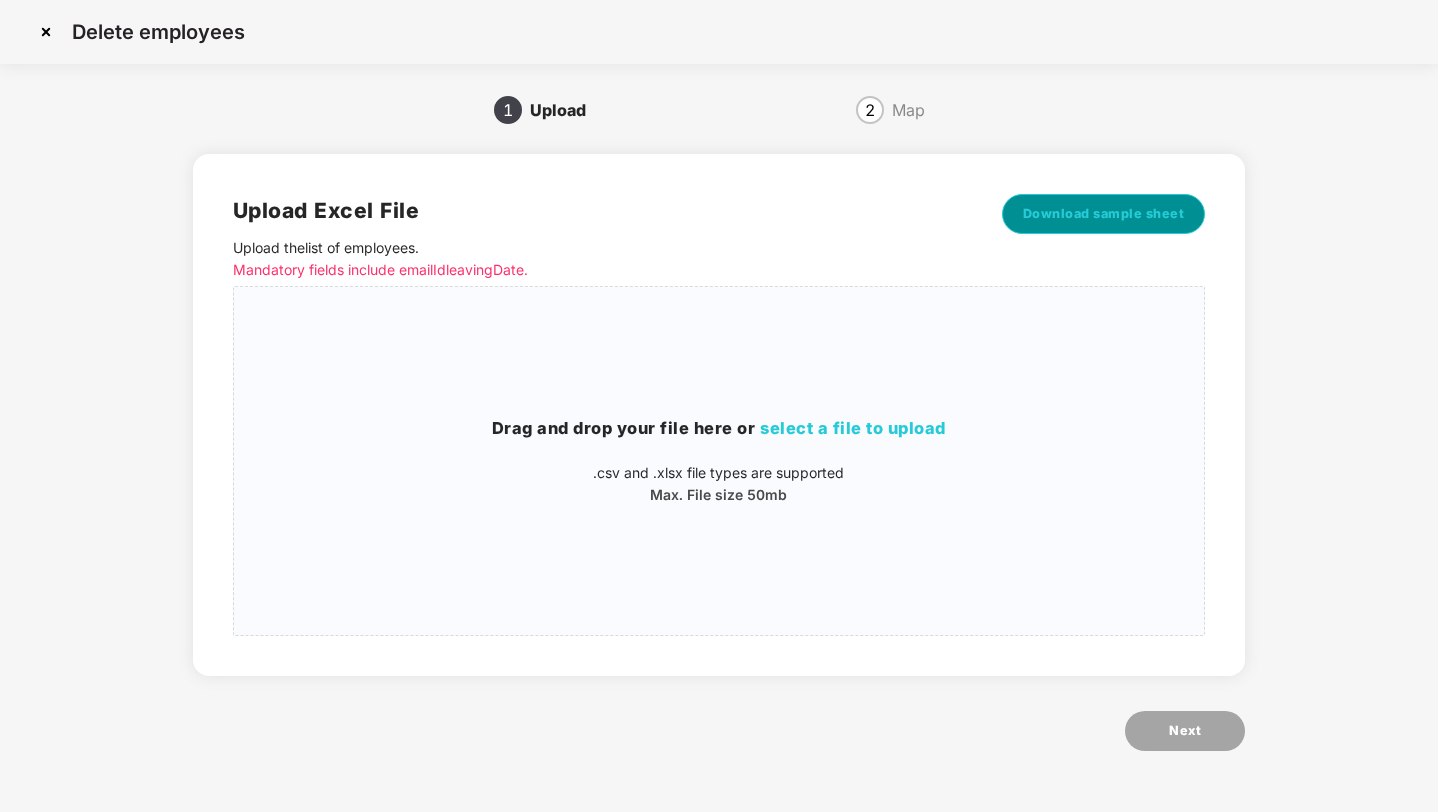 click on "Download sample sheet" at bounding box center (1104, 214) 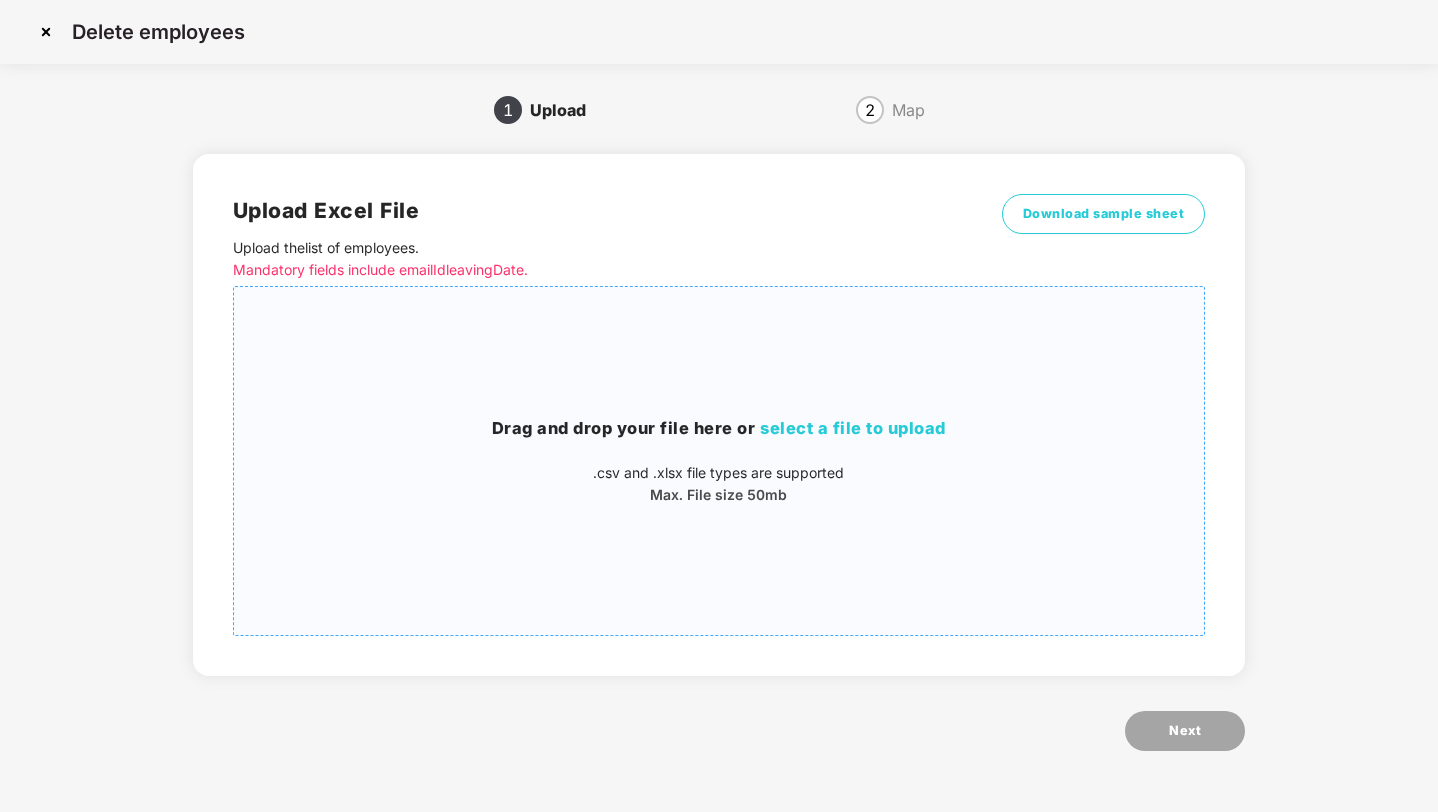 click on "Drag and drop your file here or  select a file to upload .csv and .xlsx file types are supported Max. File size 50mb" at bounding box center [719, 461] 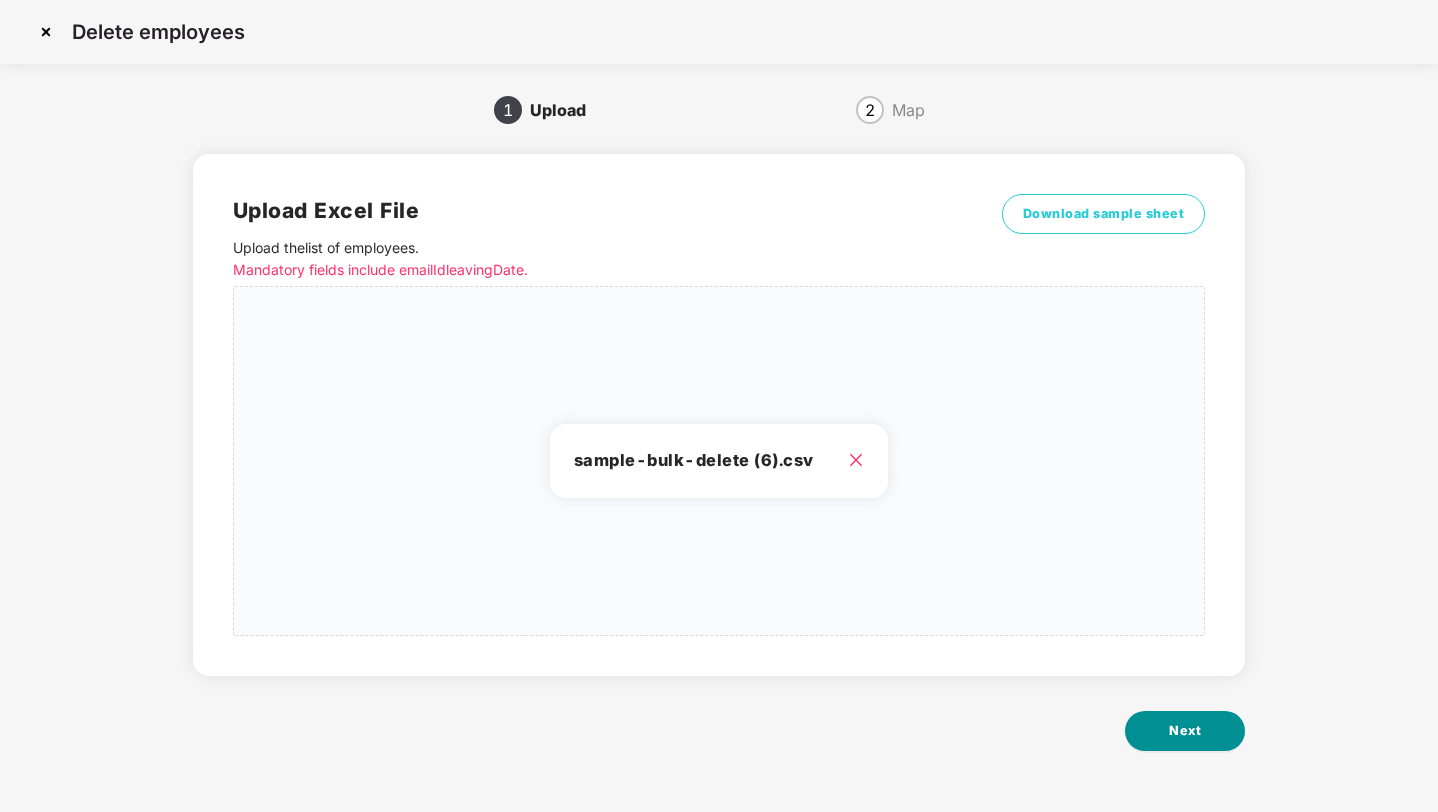 click on "Next" at bounding box center (1185, 731) 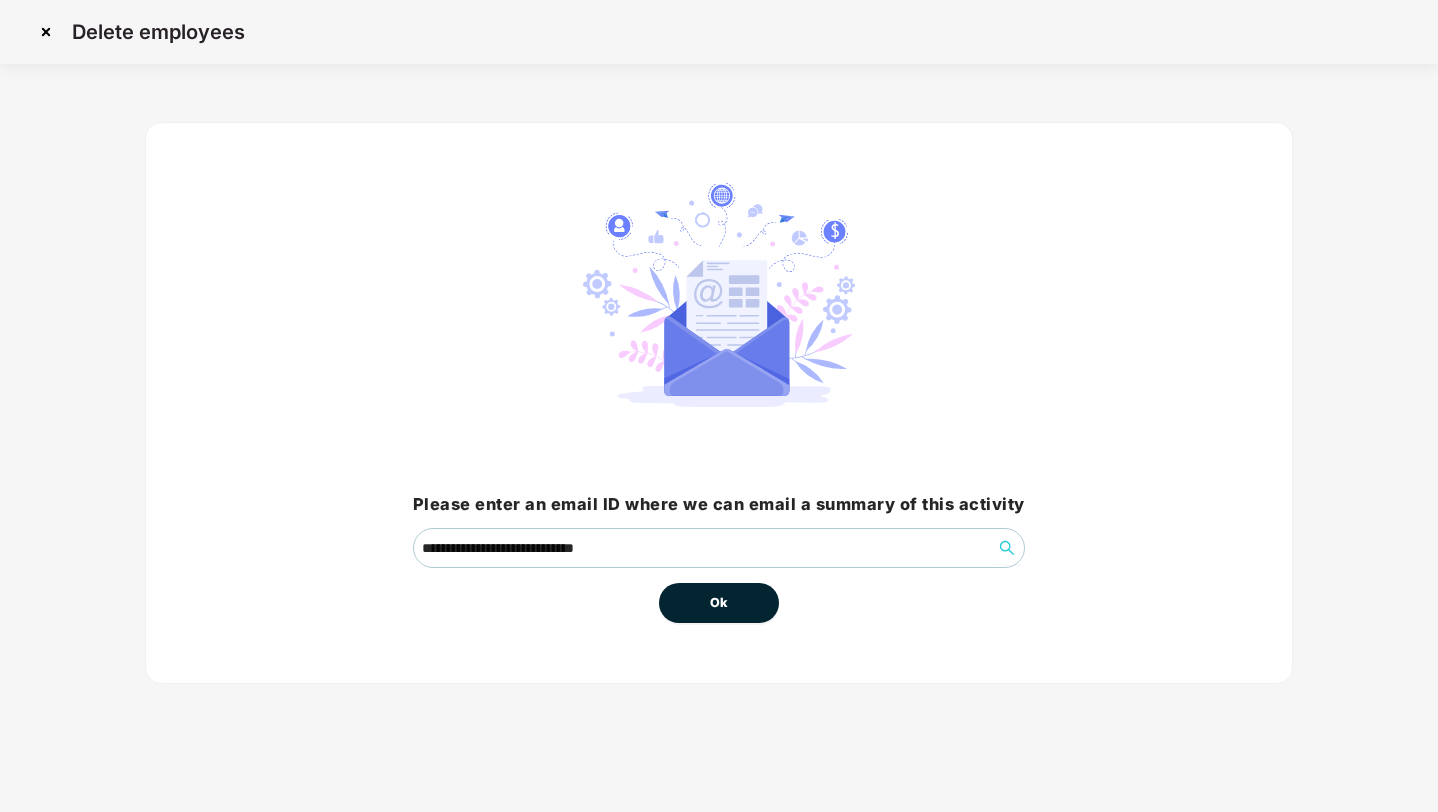click on "Ok" at bounding box center [719, 603] 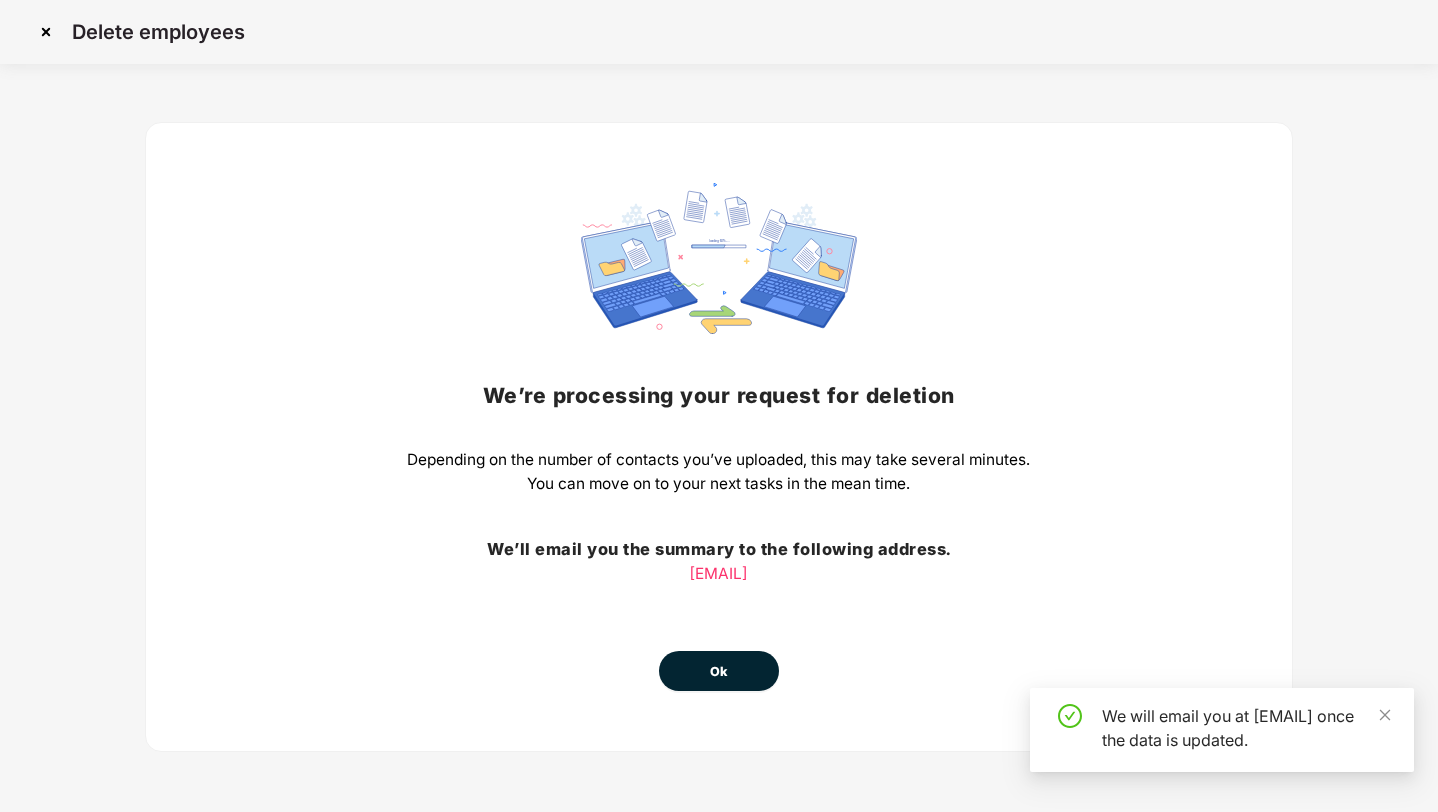 click on "Ok" at bounding box center (719, 671) 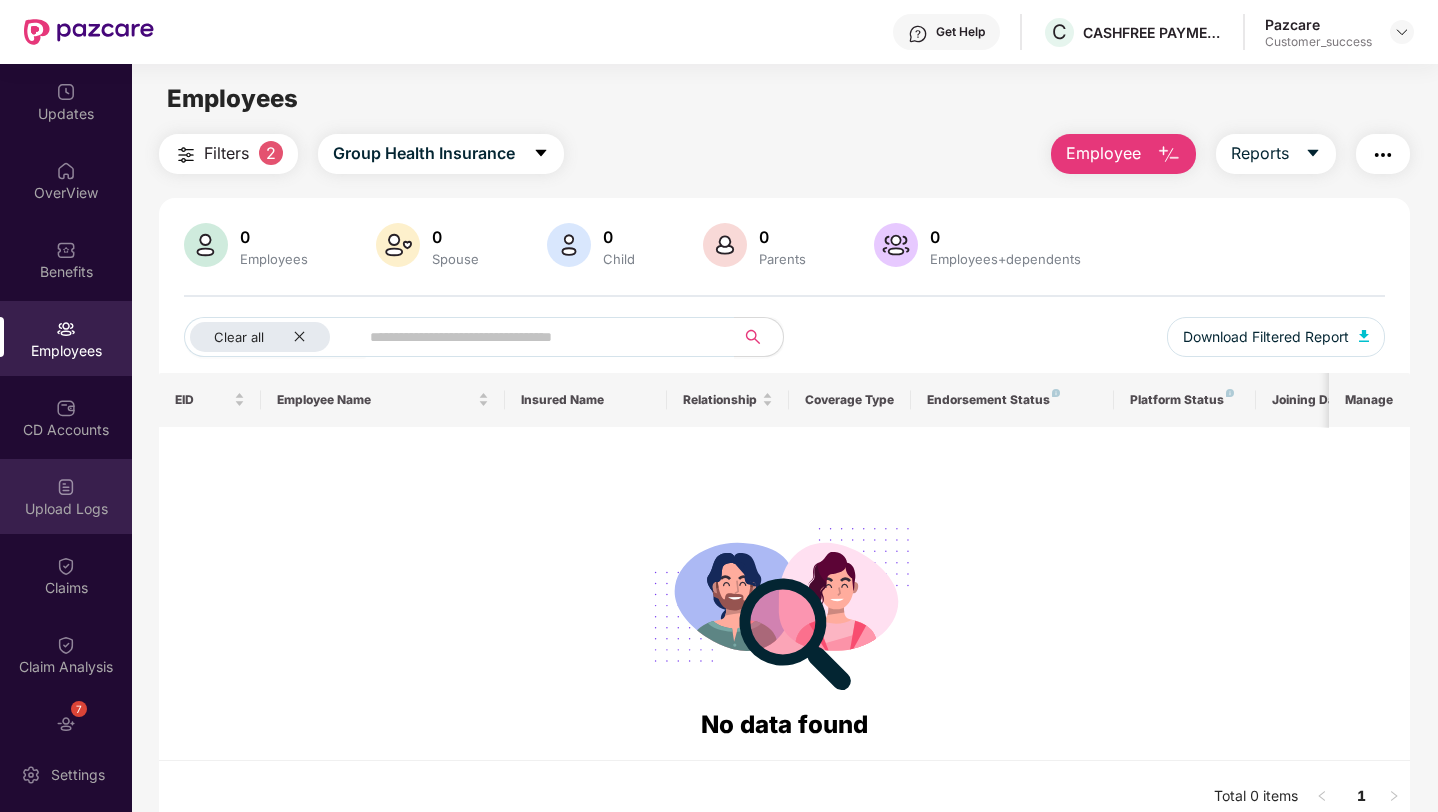 click on "Upload Logs" at bounding box center [66, 509] 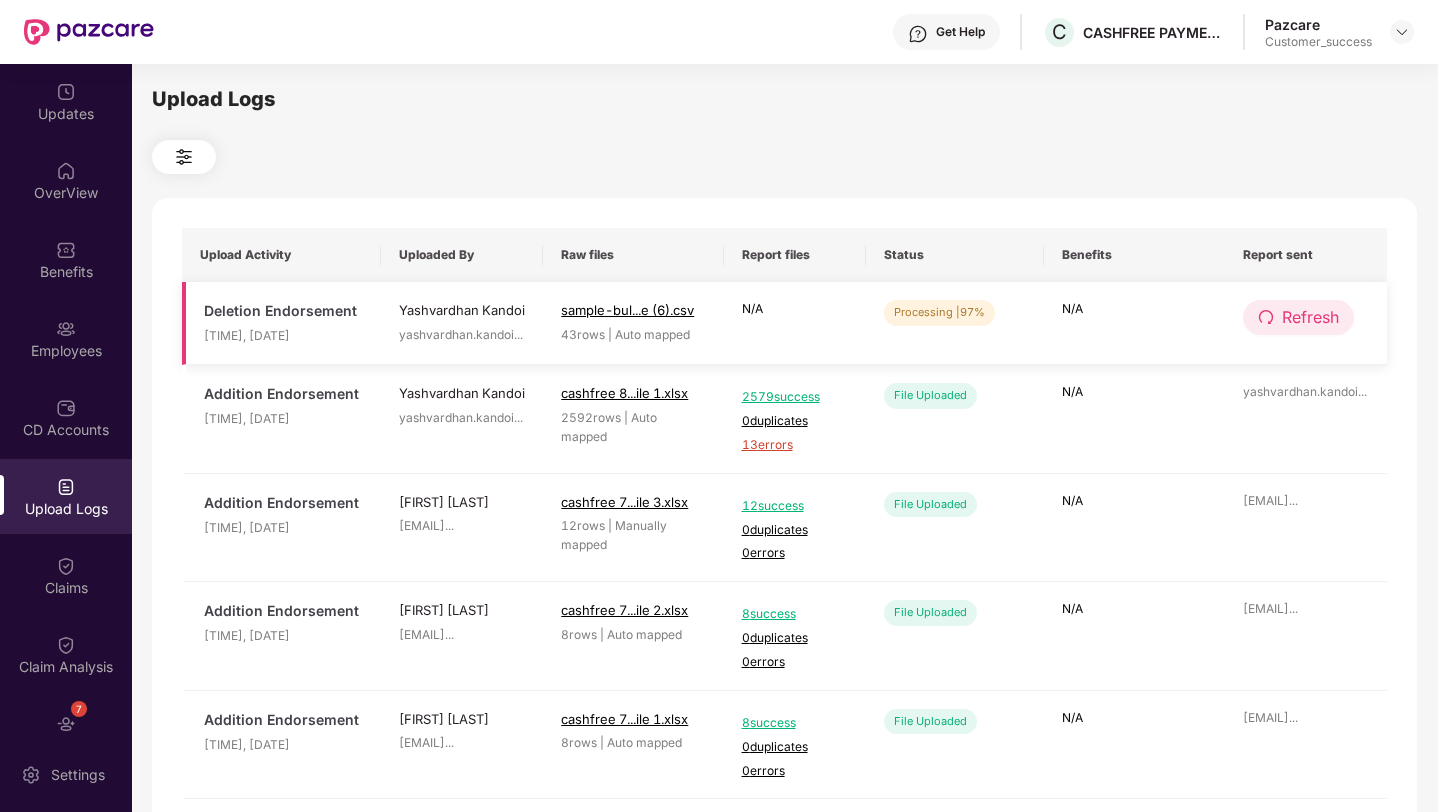 click on "Refresh" at bounding box center [1298, 317] 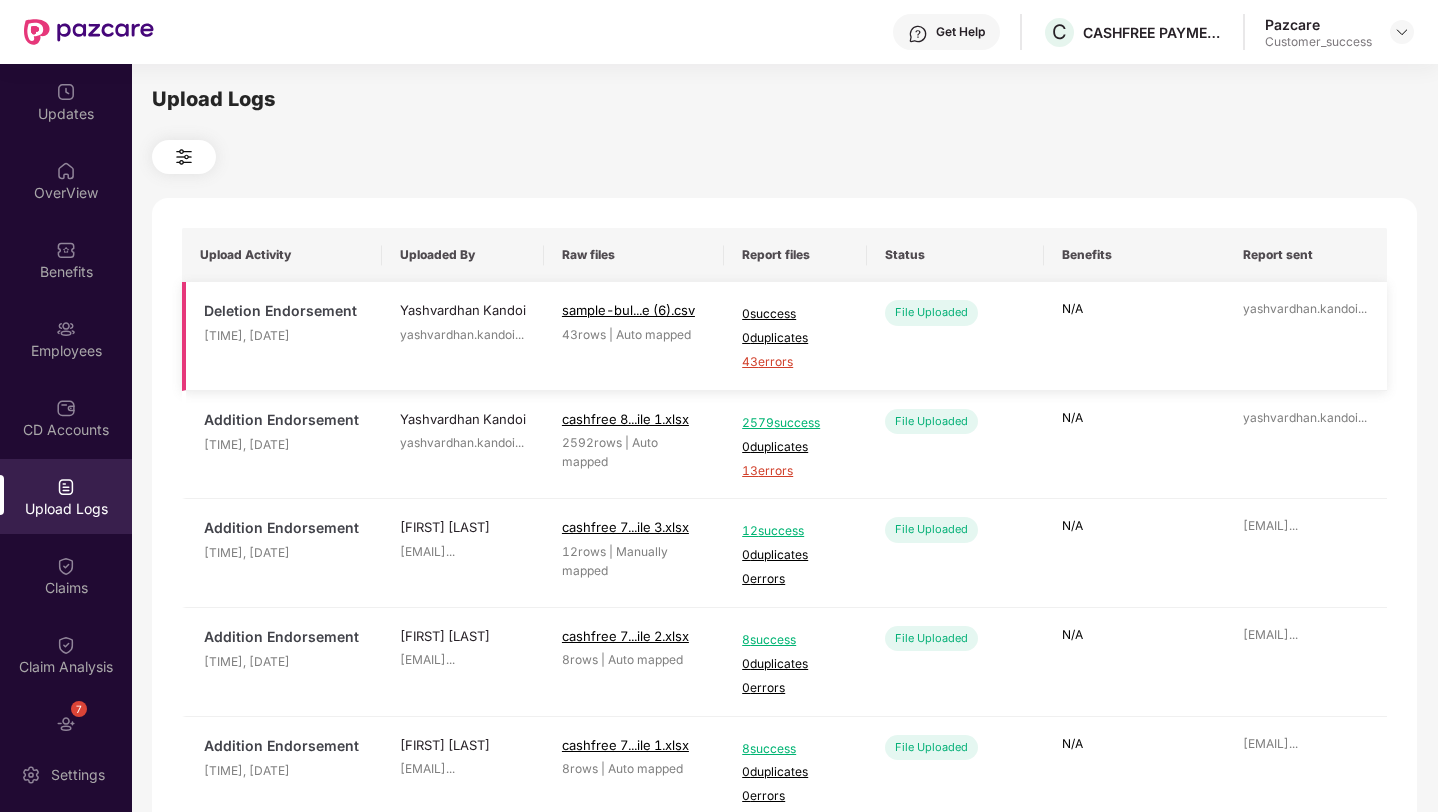 click on "43  errors" at bounding box center (795, 362) 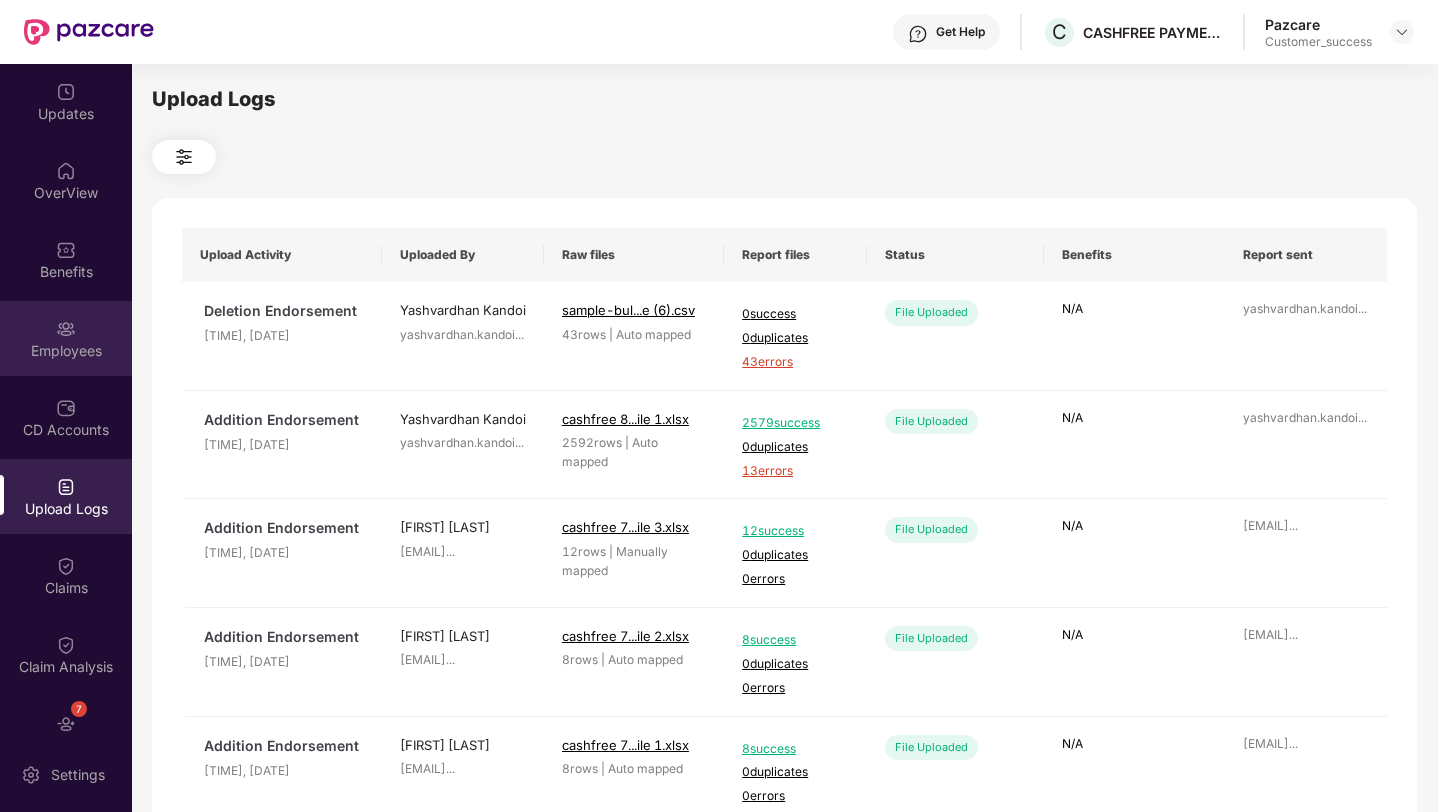click at bounding box center (66, 329) 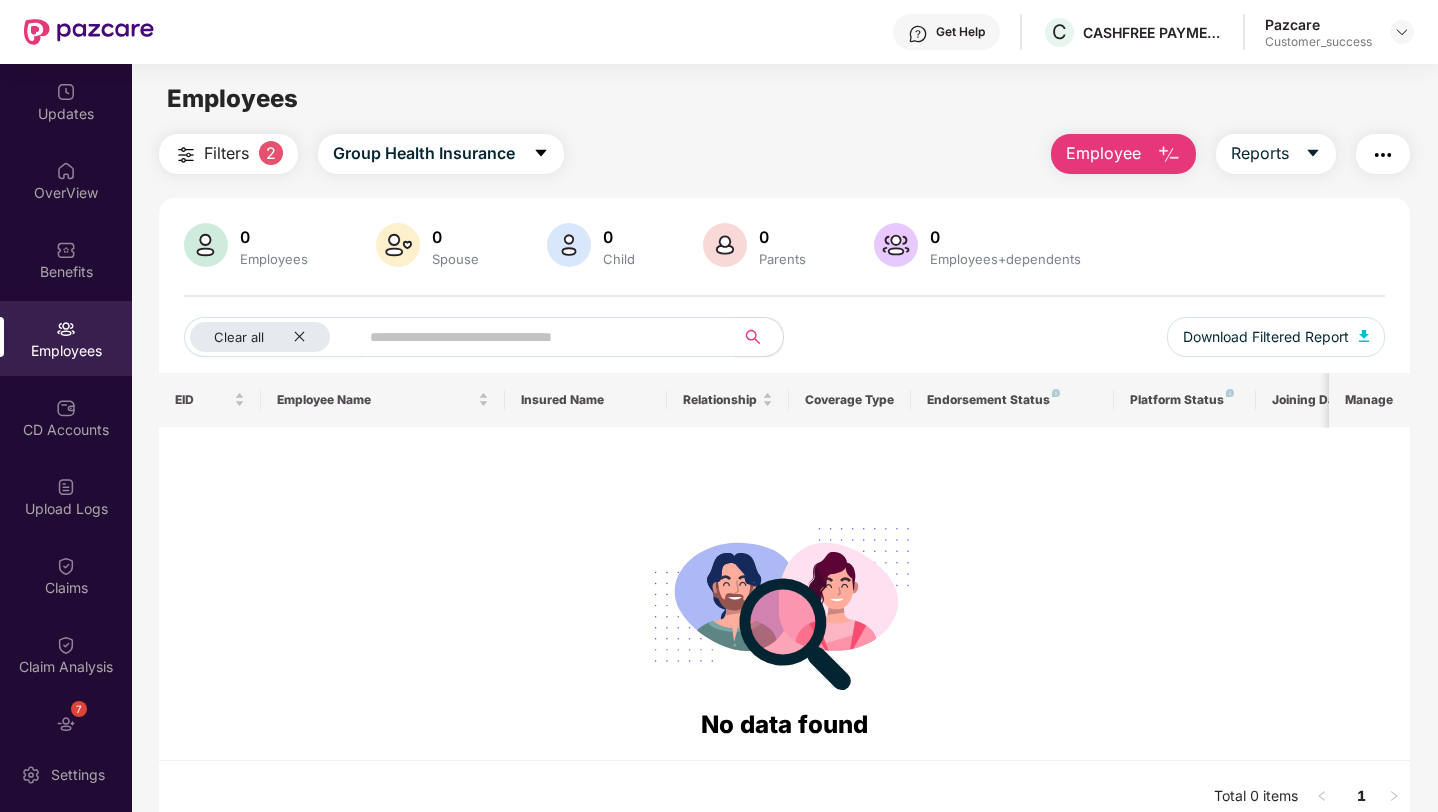 click on "Employee" at bounding box center [1103, 153] 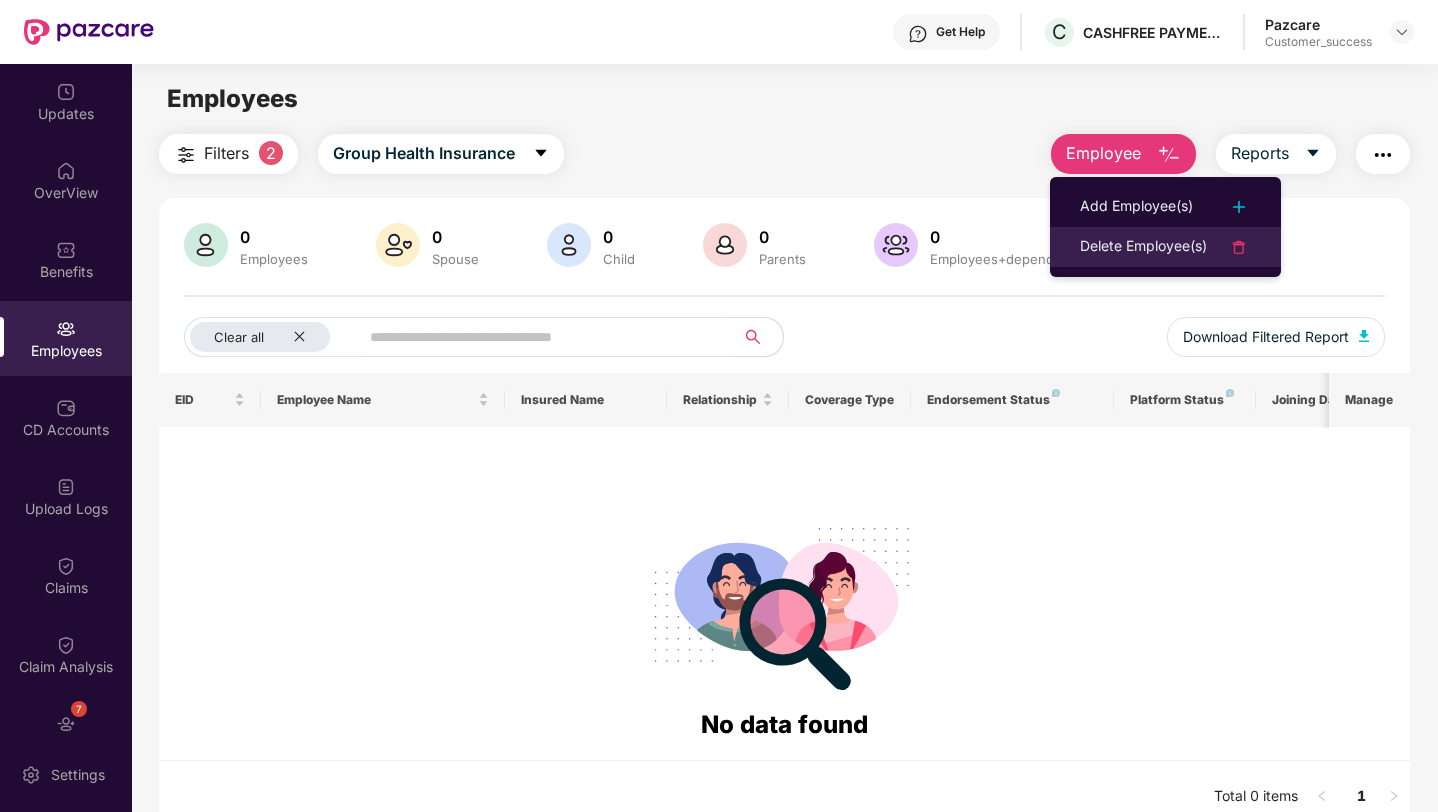 click on "Delete Employee(s)" at bounding box center (1143, 247) 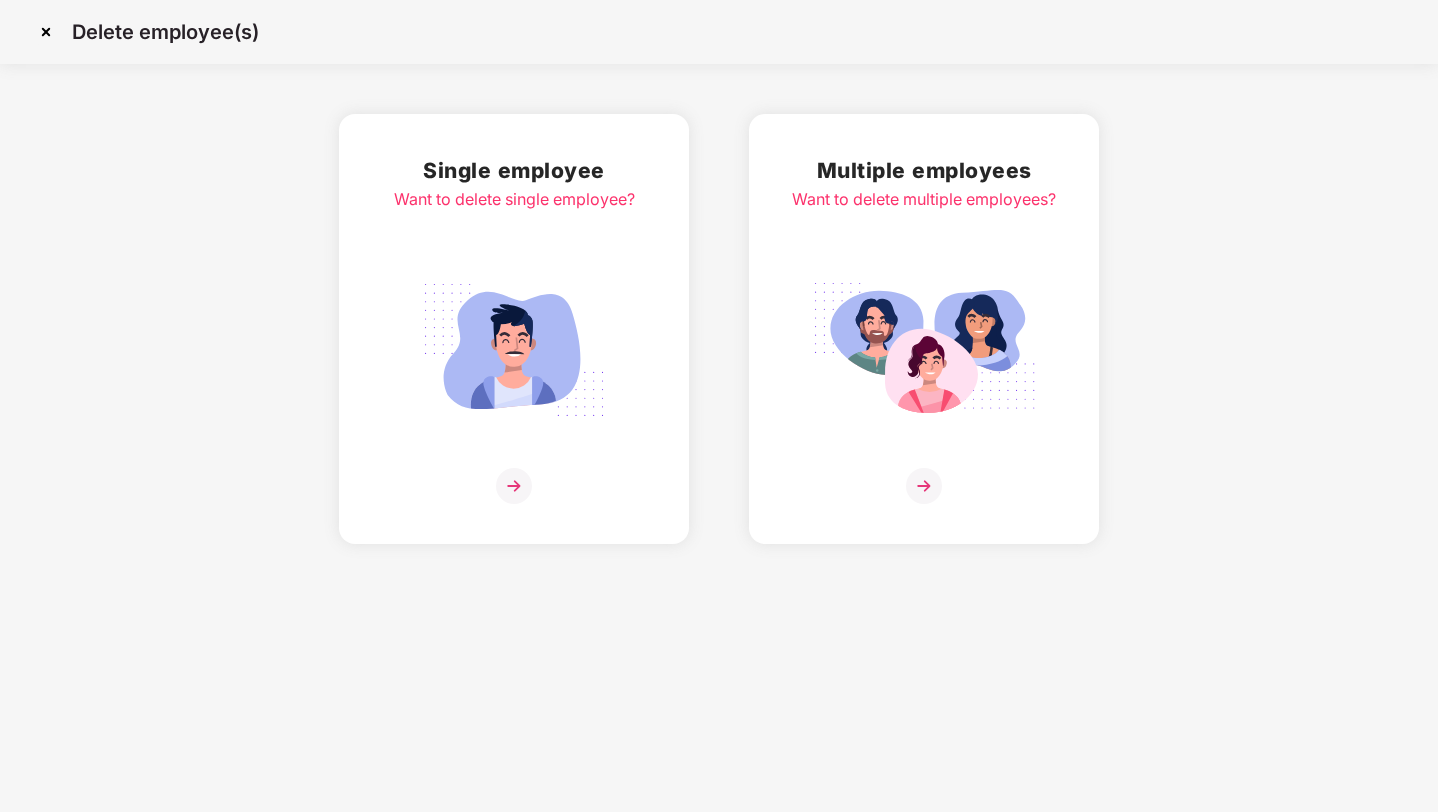 click at bounding box center [924, 350] 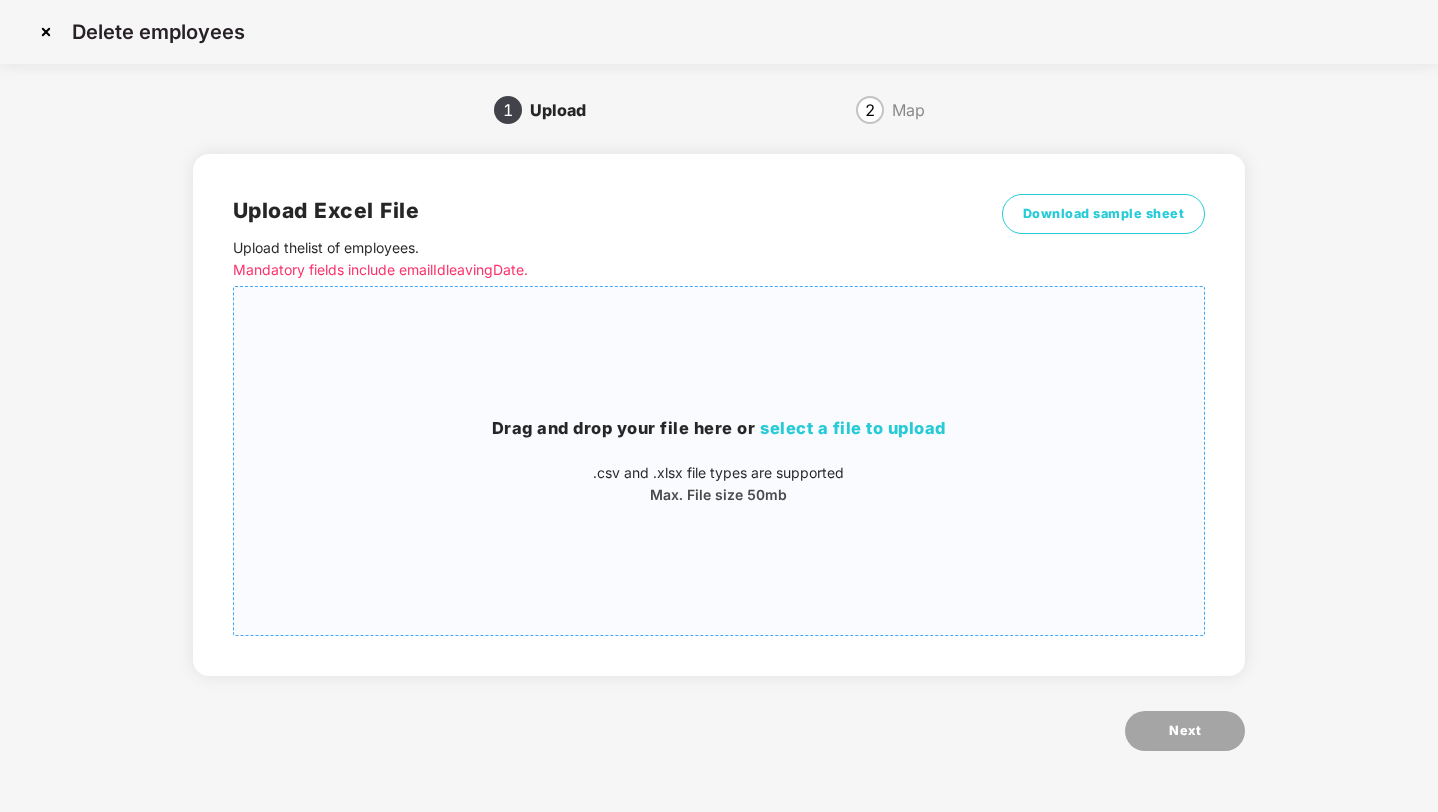 click on "Drag and drop your file here or  select a file to upload .csv and .xlsx file types are supported Max. File size 50mb" at bounding box center (719, 461) 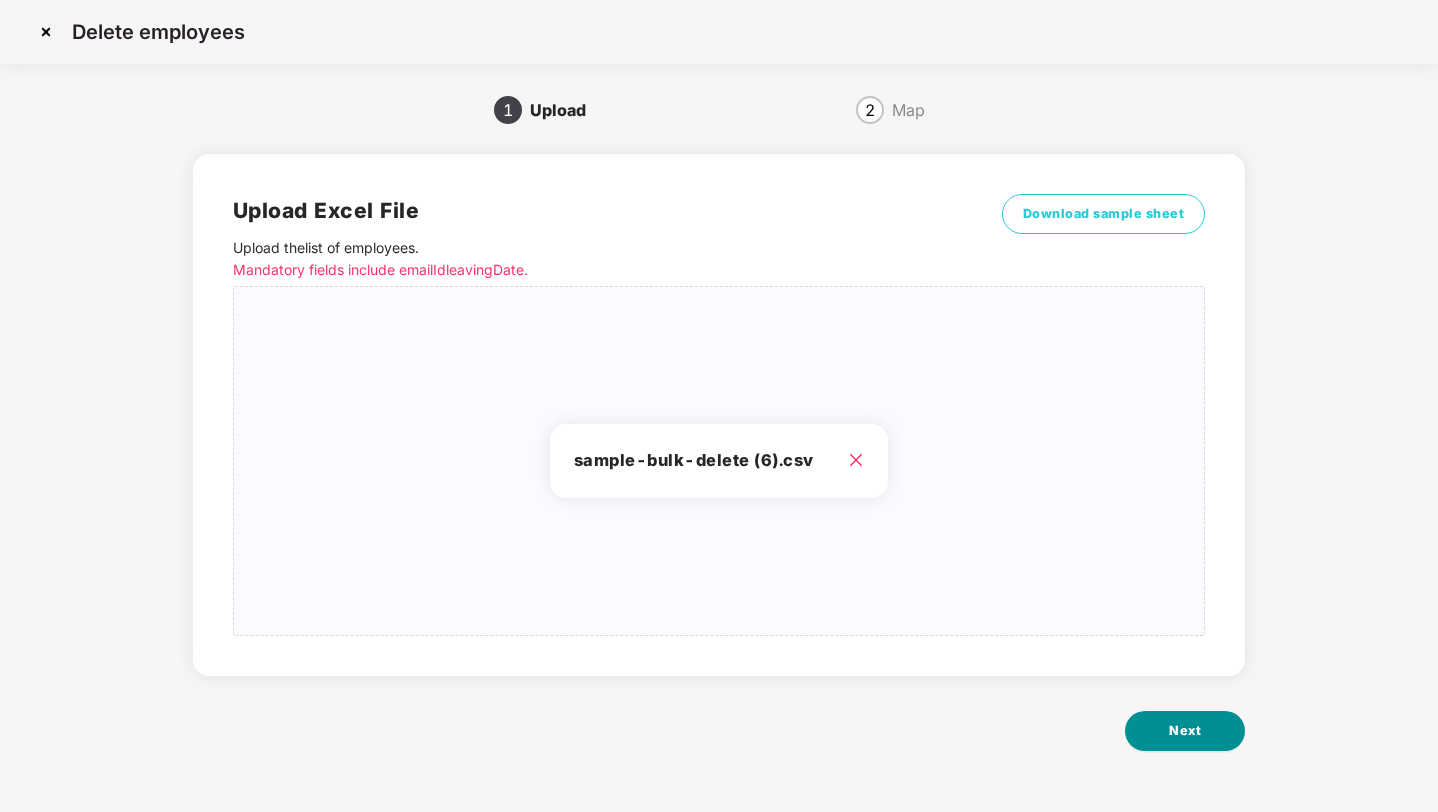 click on "Next" at bounding box center [1185, 731] 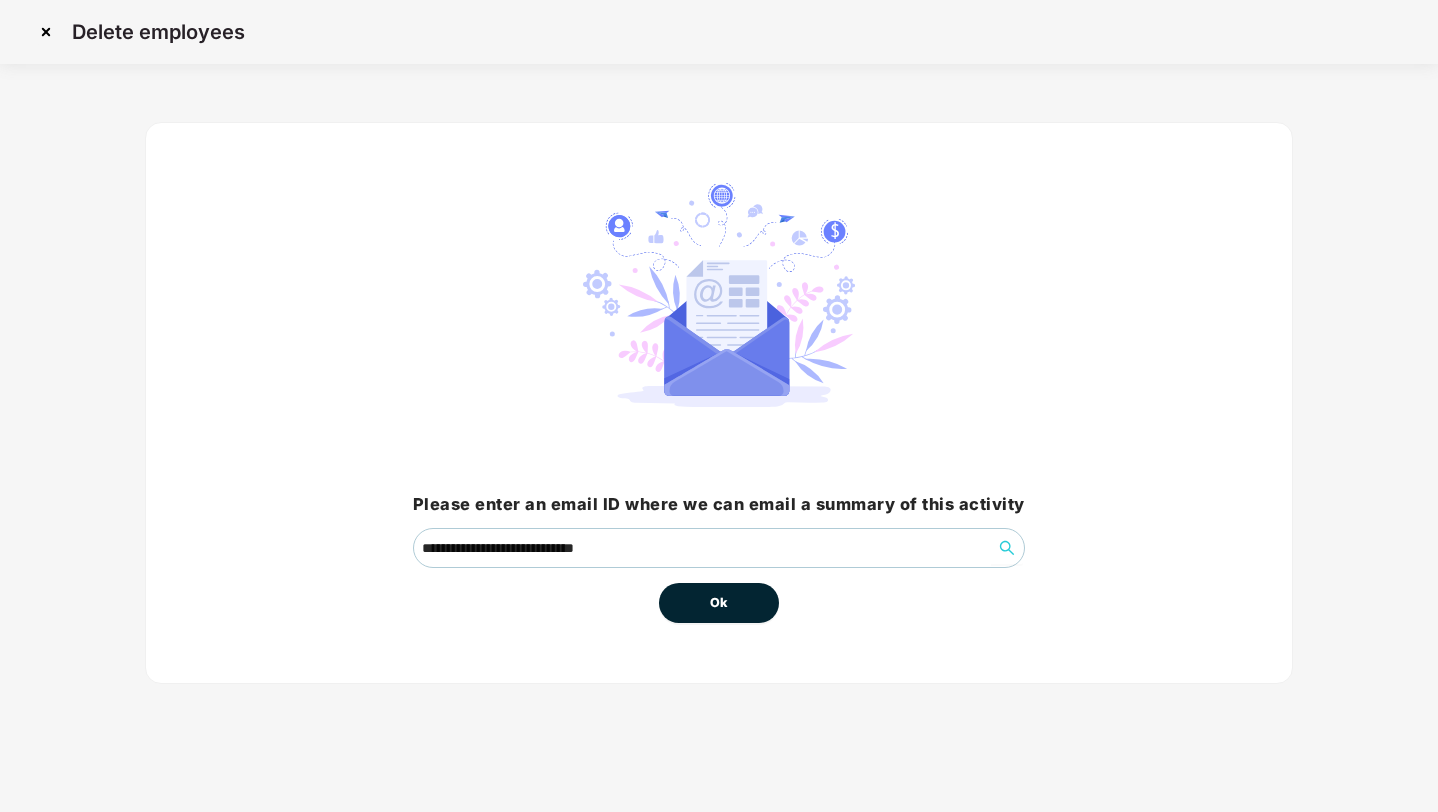 click on "Ok" at bounding box center (719, 603) 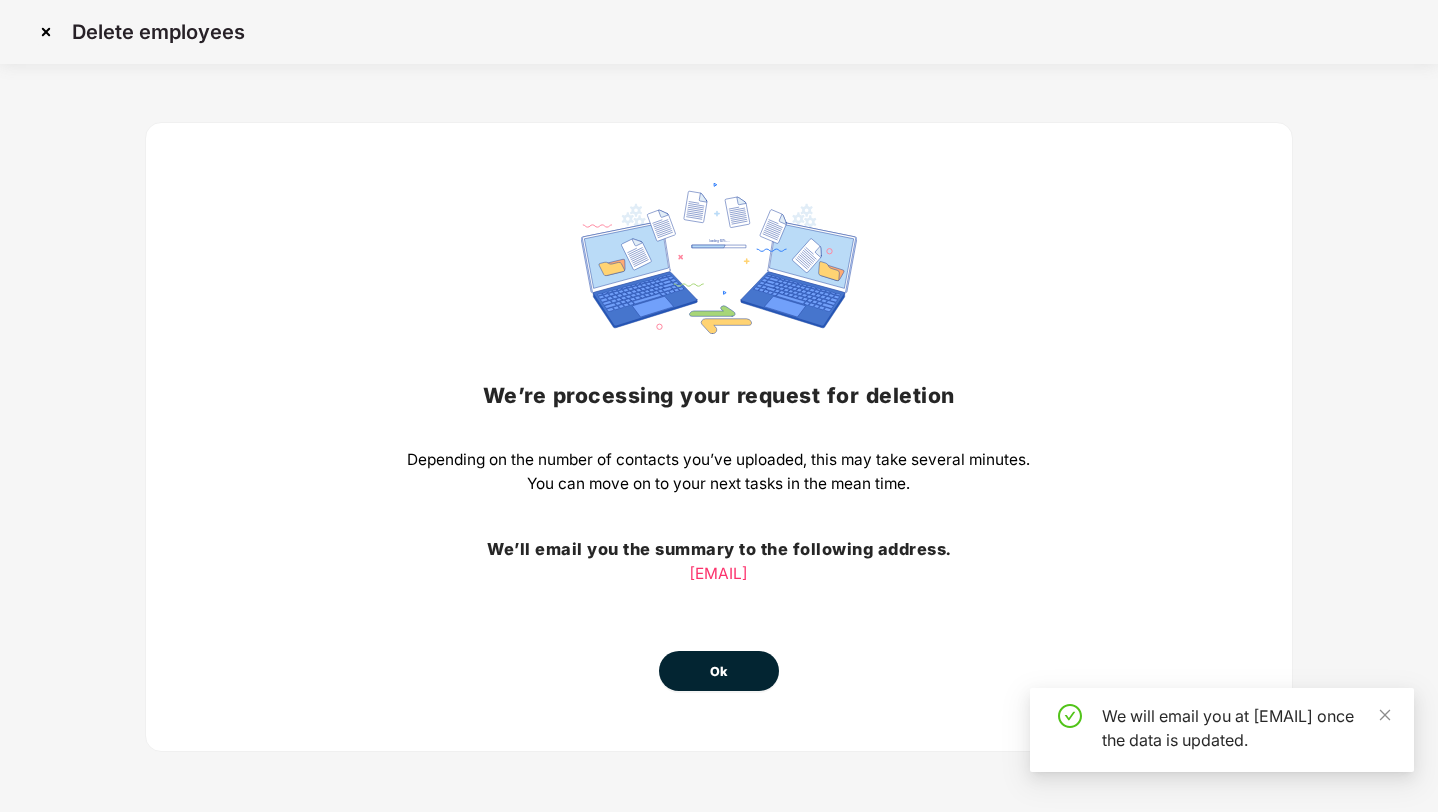 click on "Ok" at bounding box center [719, 671] 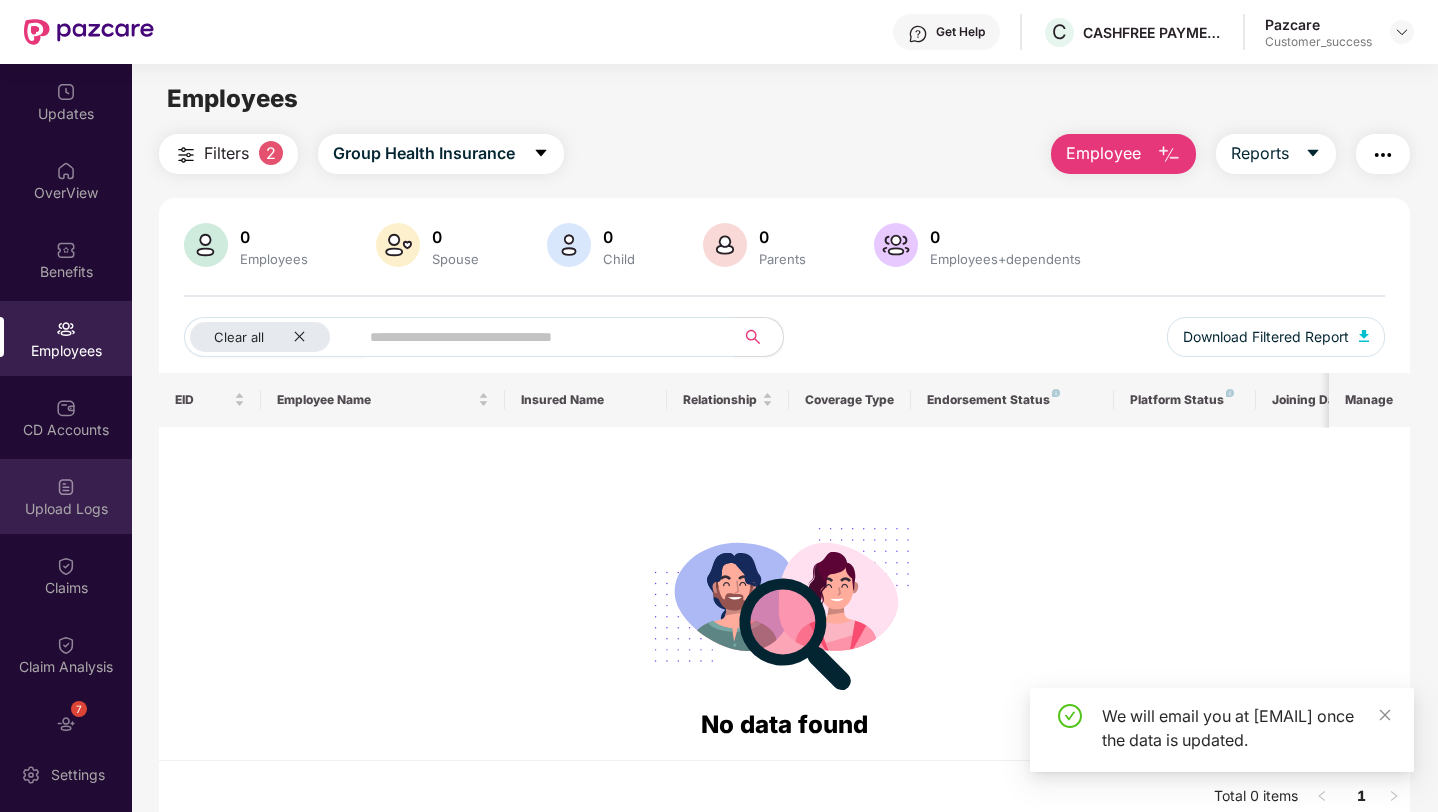 click at bounding box center [66, 487] 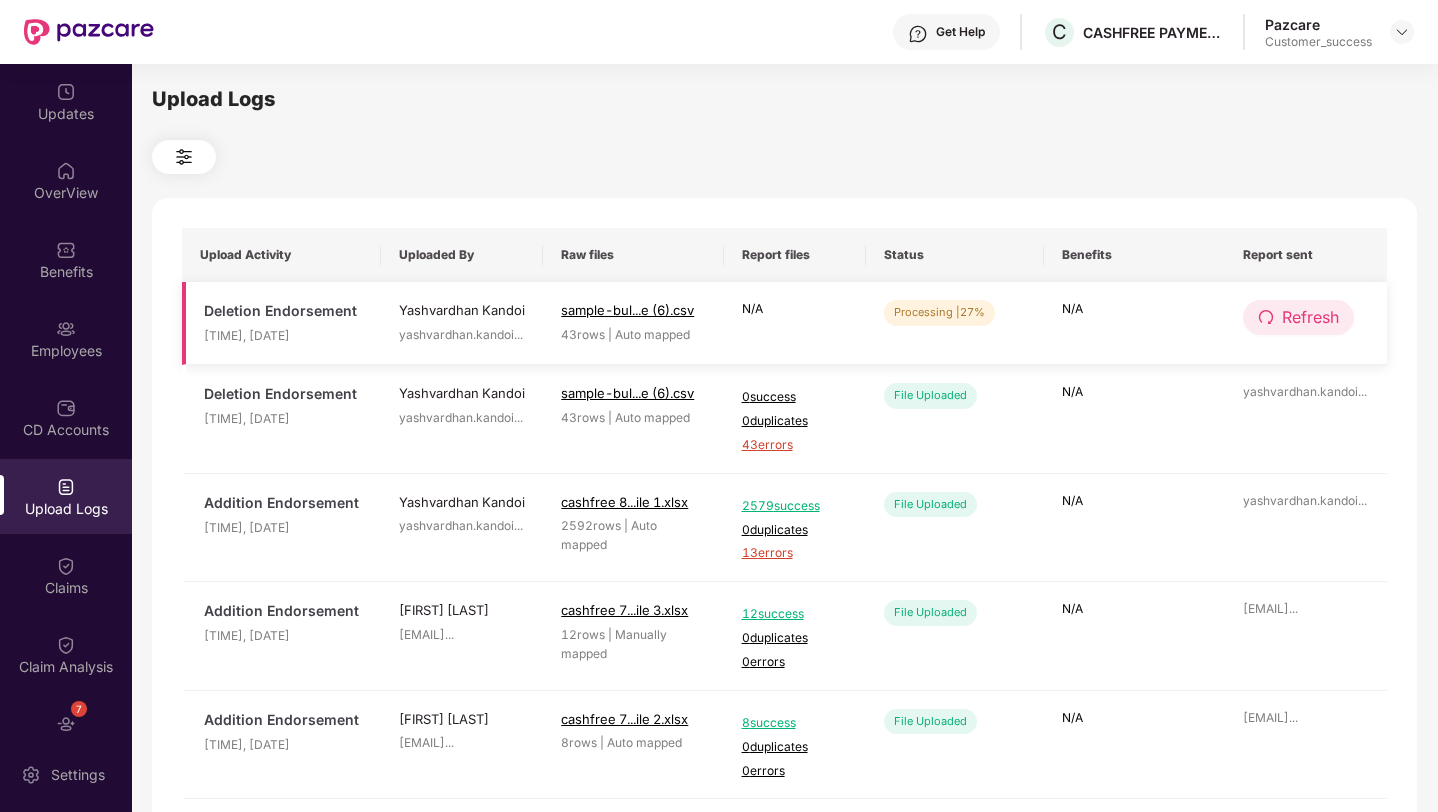 click 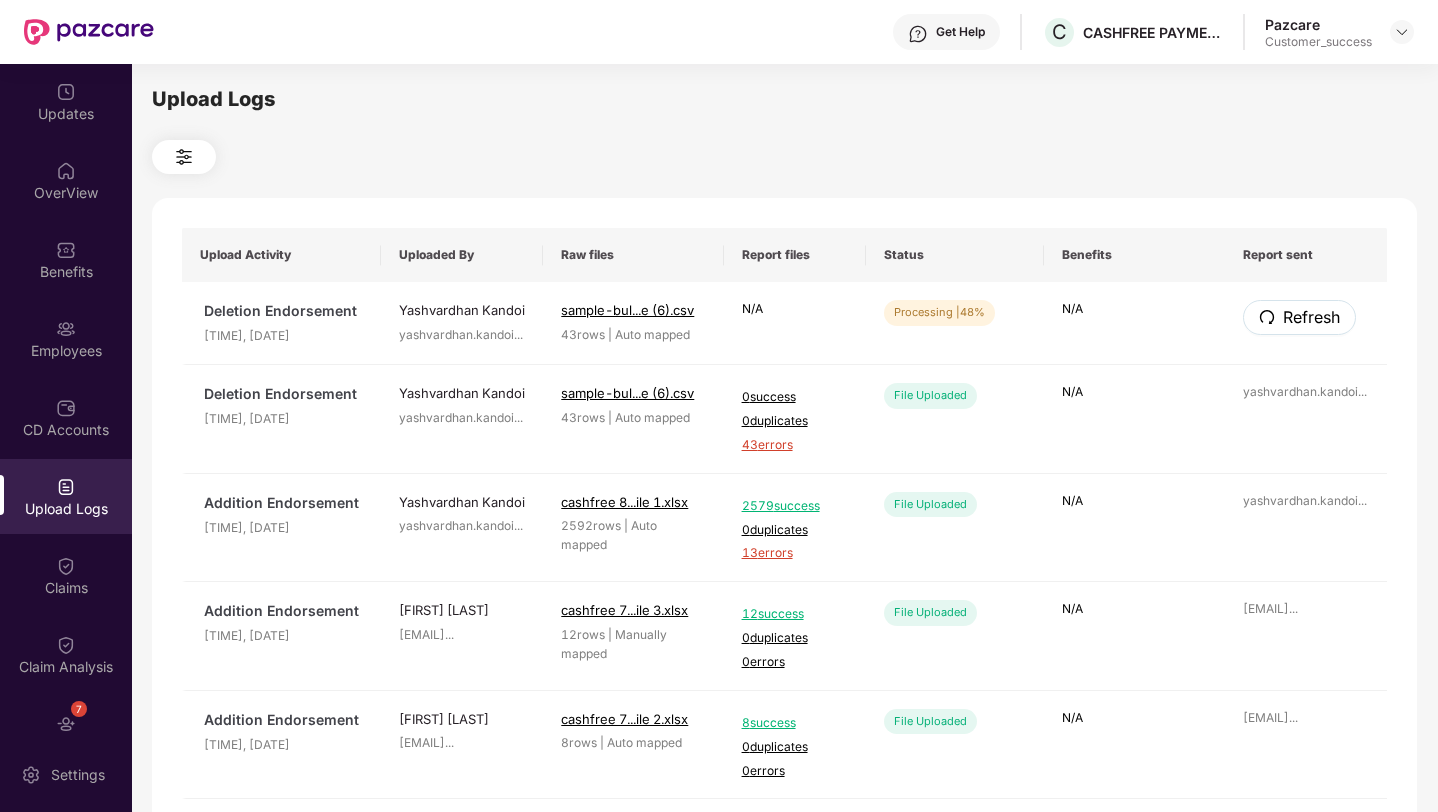 click 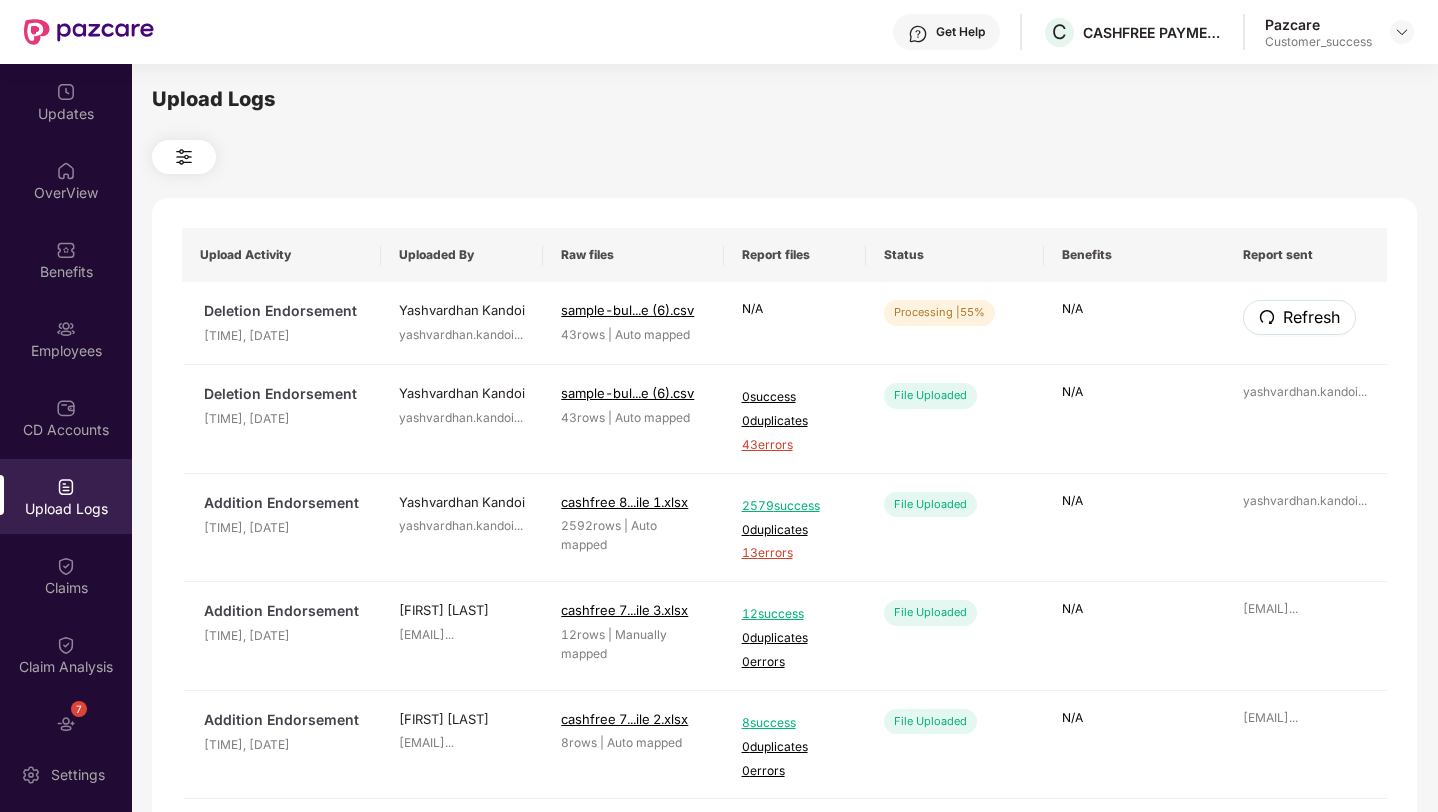 click 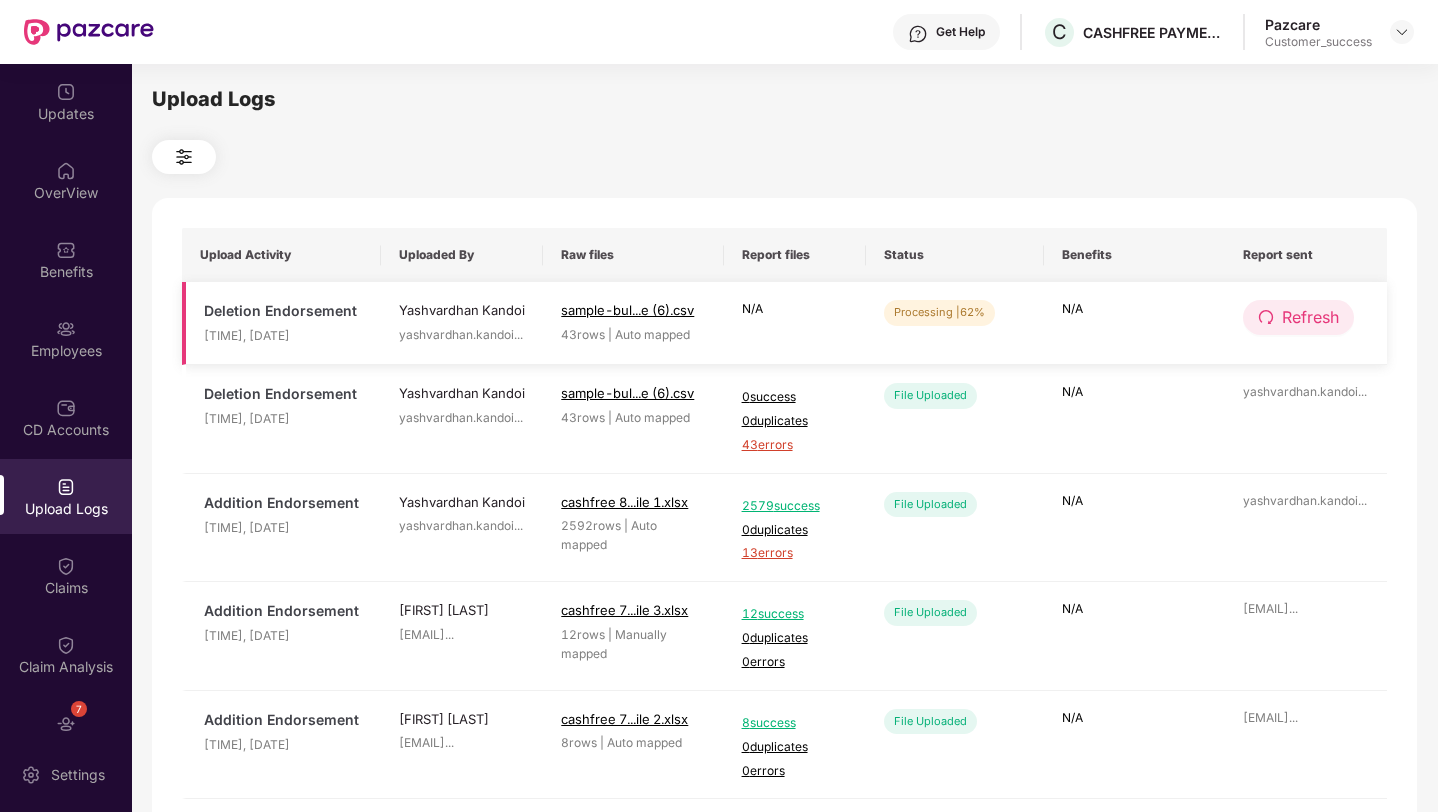click 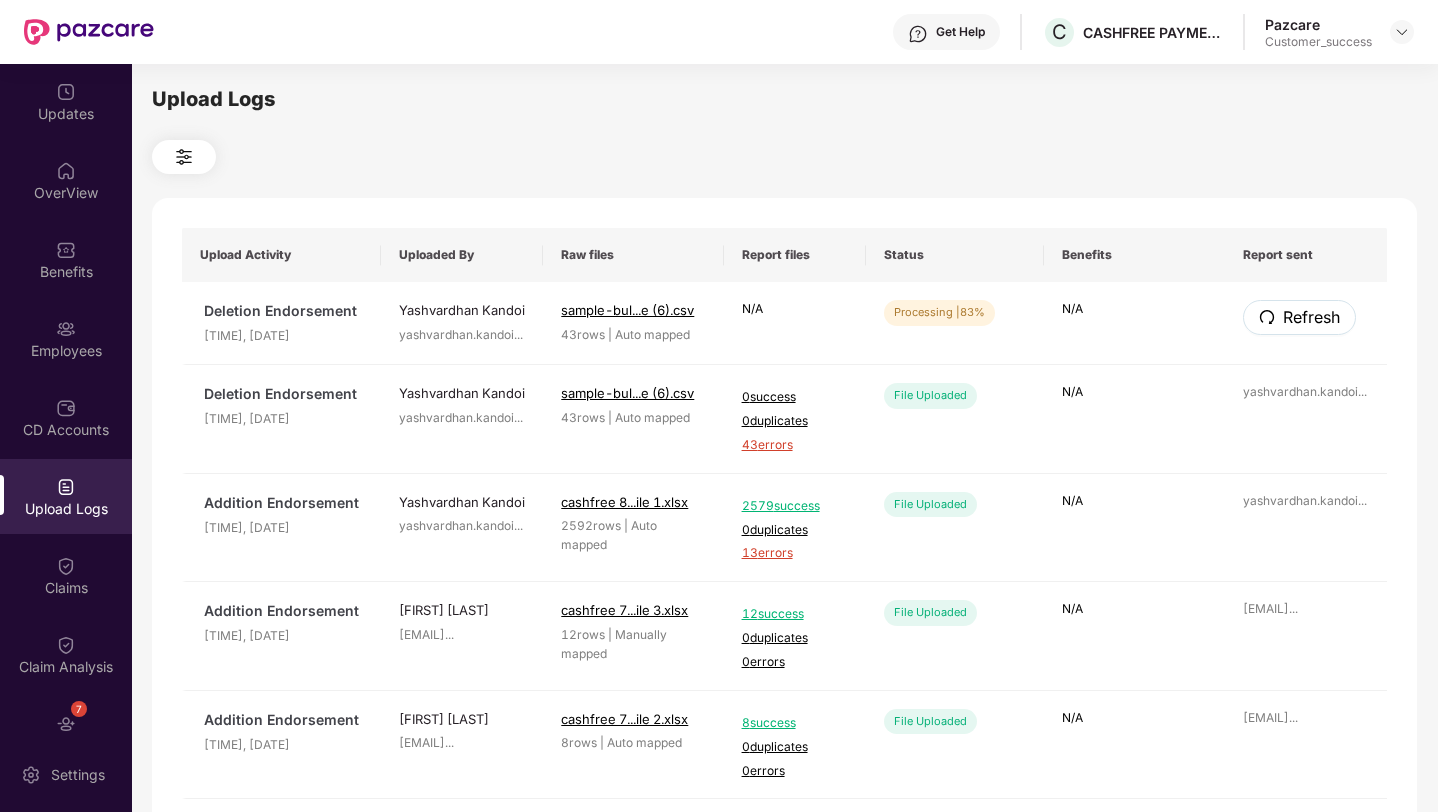 click 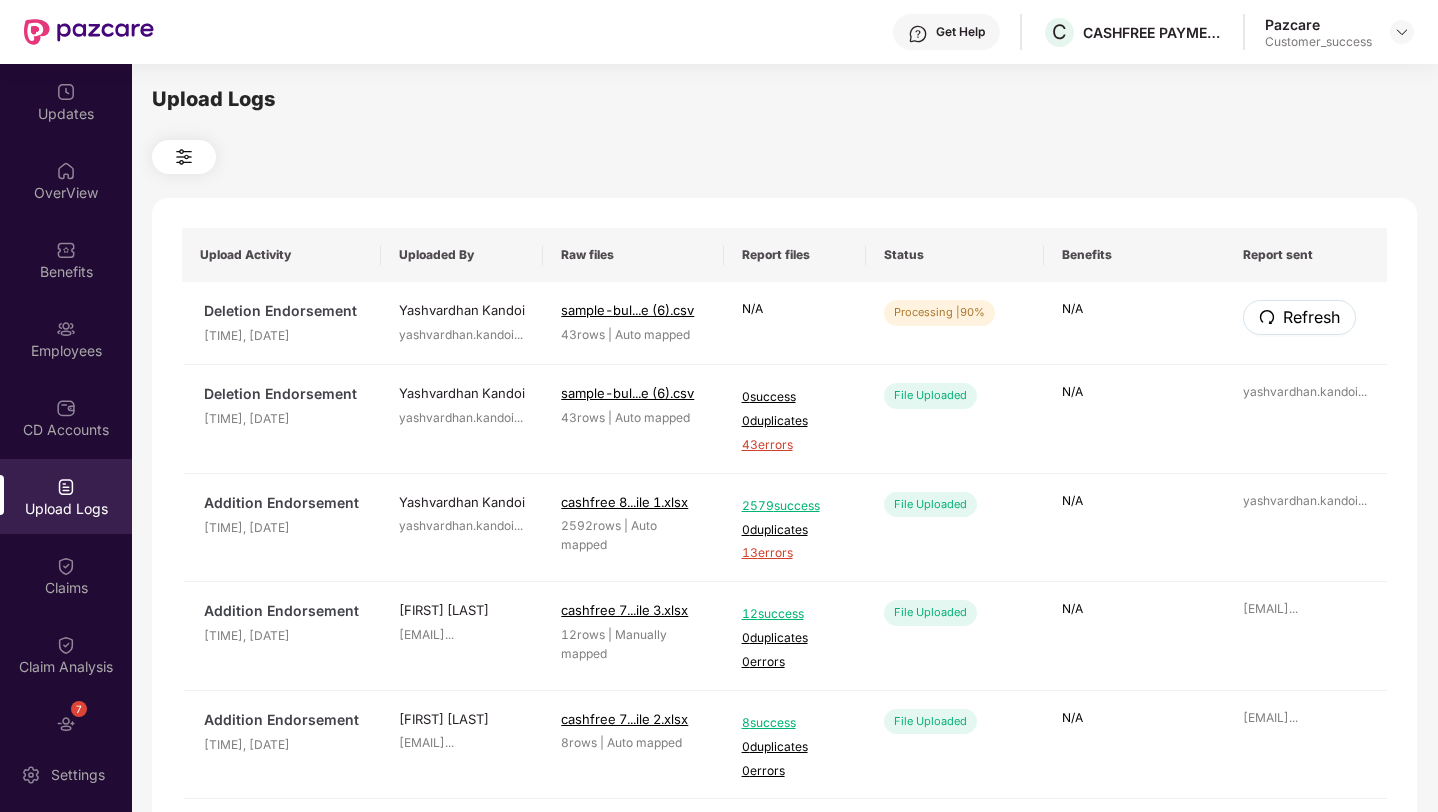 click 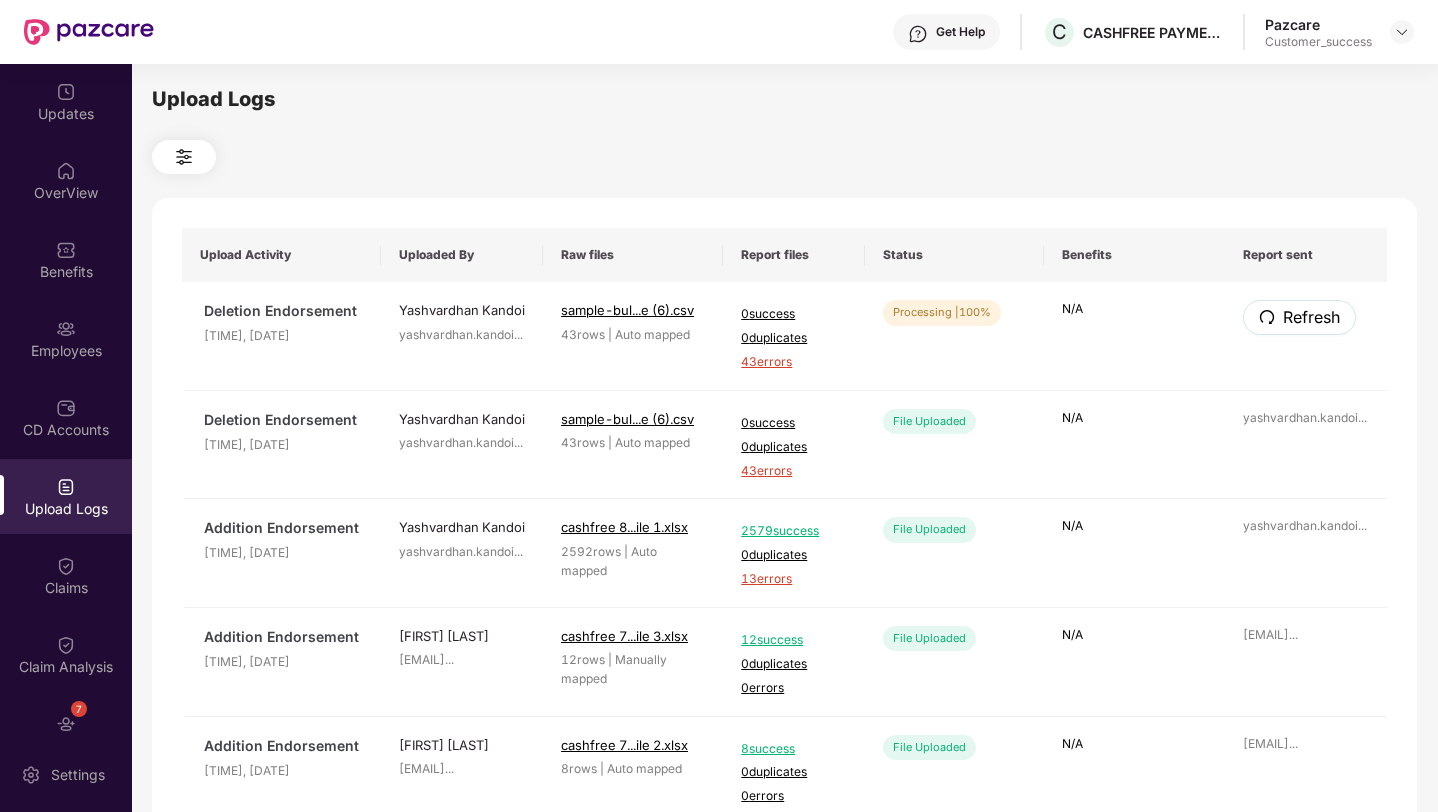 click 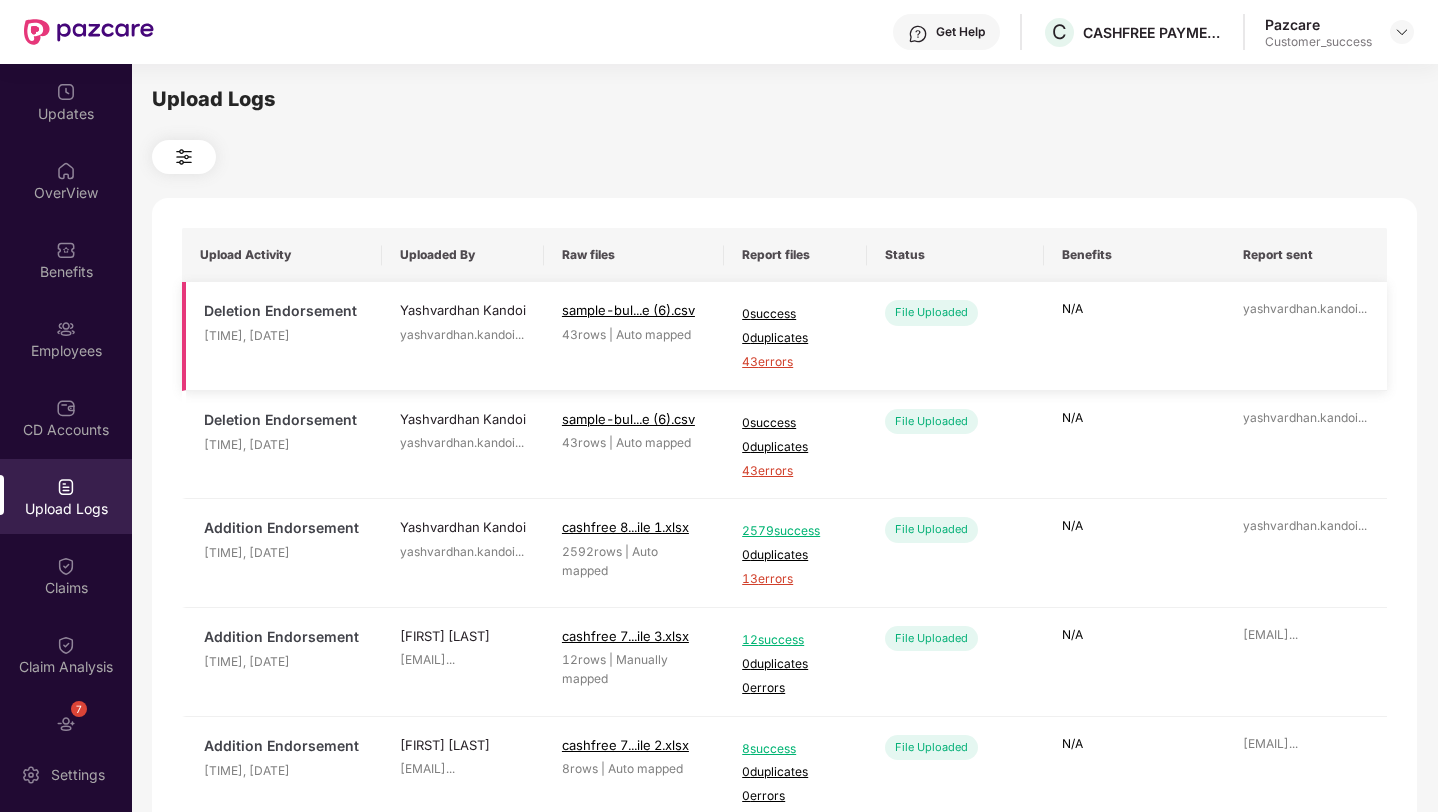 click on "[FIRST] [LAST]" at bounding box center [1306, 336] 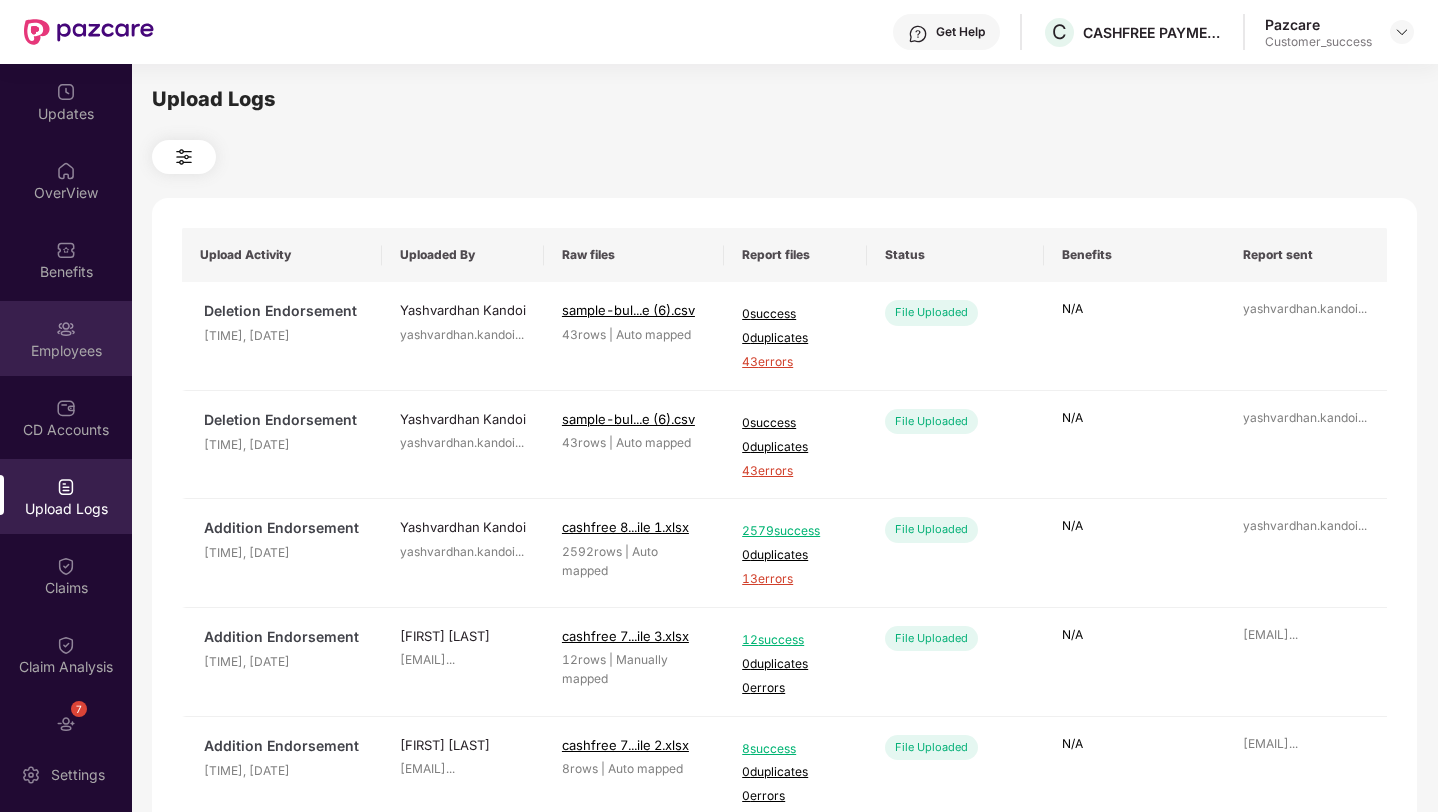 click on "Employees" at bounding box center [66, 351] 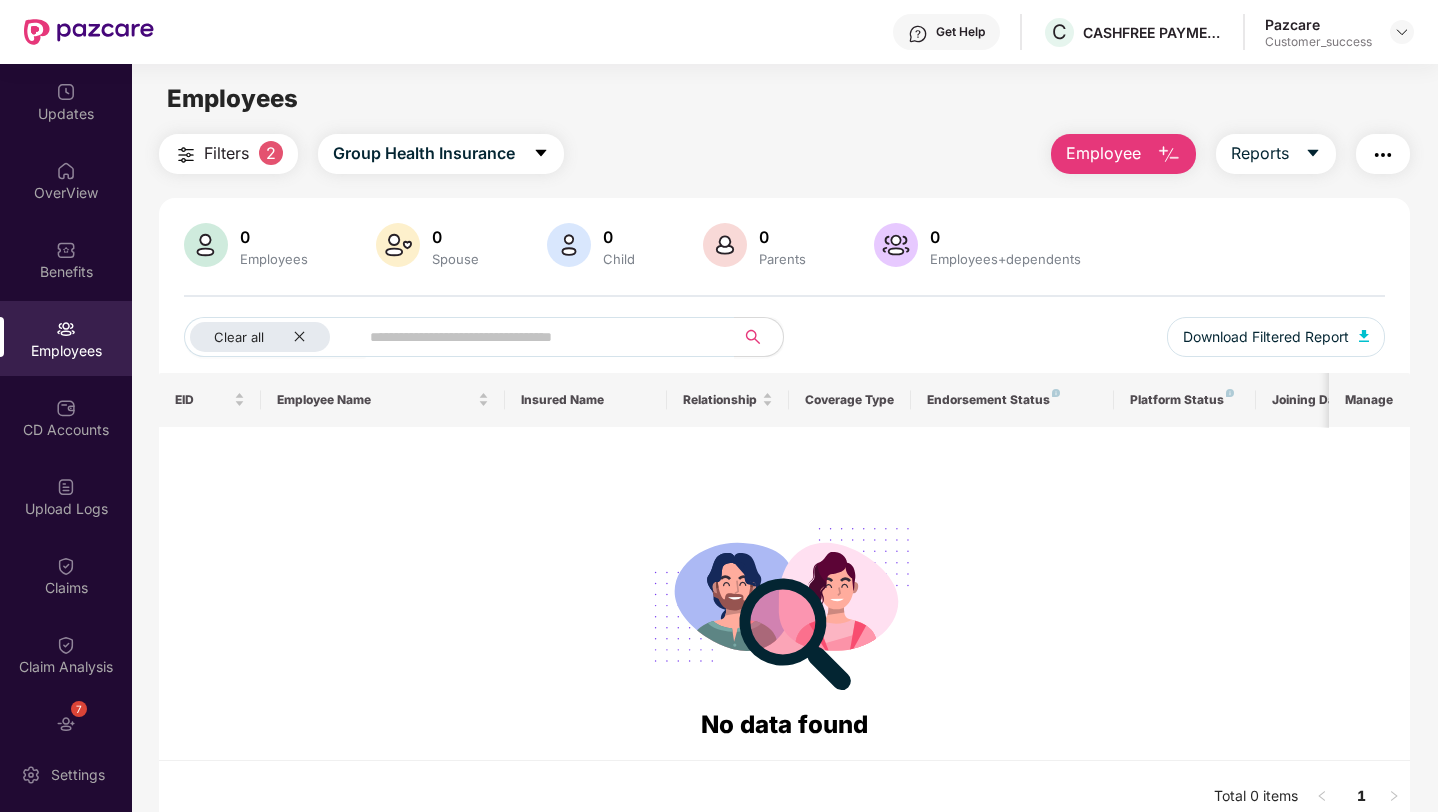 click on "Employee" at bounding box center [1103, 153] 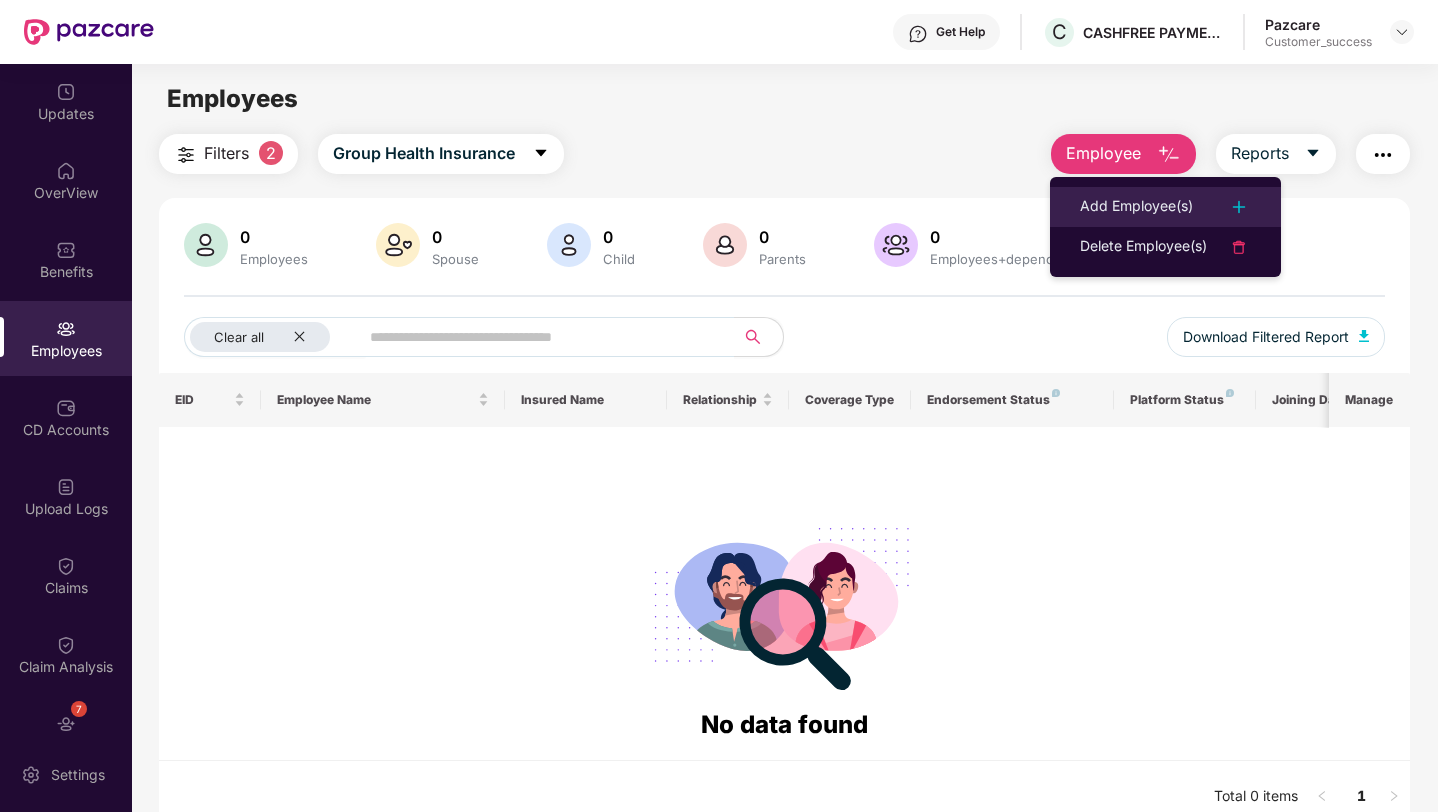 click on "Add Employee(s)" at bounding box center [1136, 207] 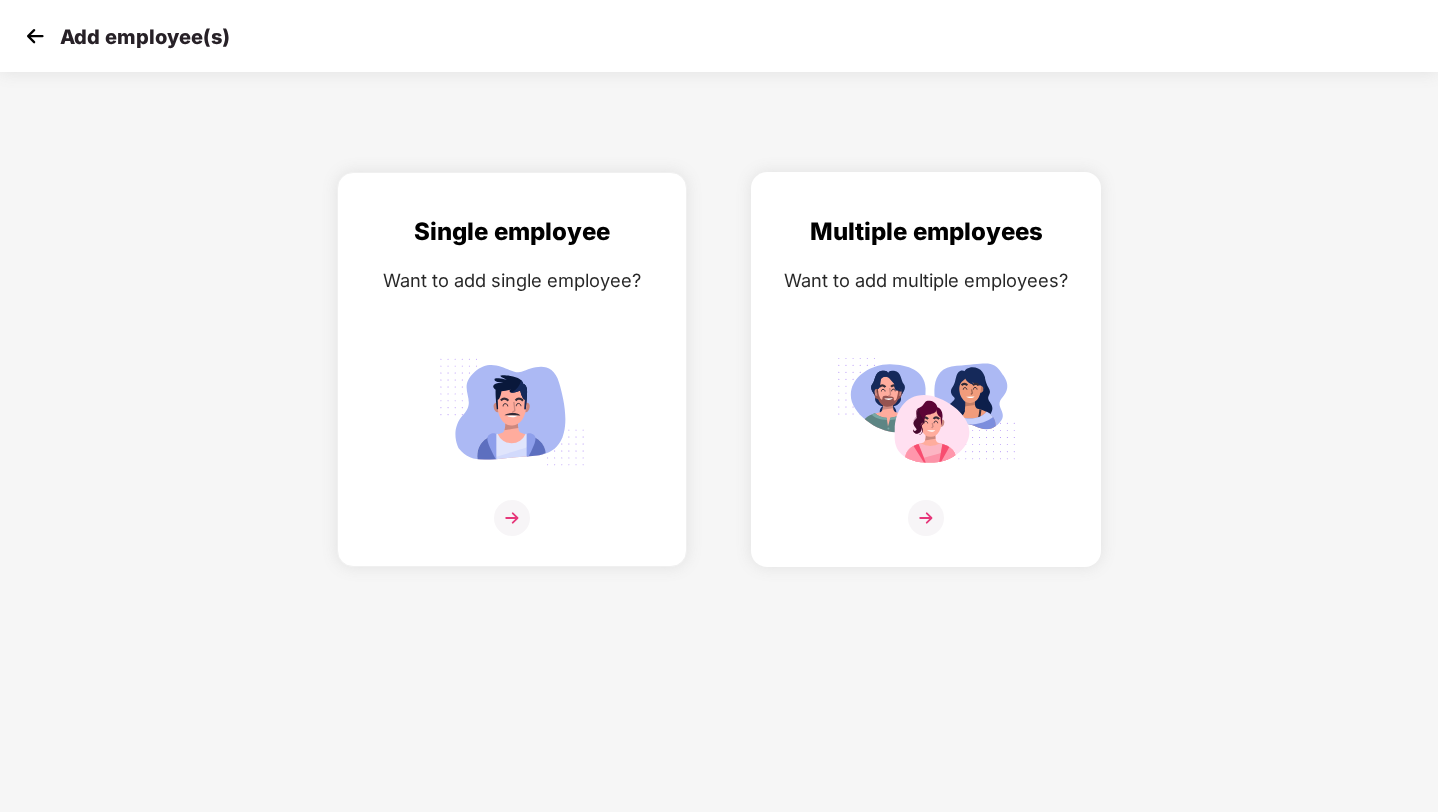 click on "Multiple employees Want to add multiple employees?" at bounding box center (926, 387) 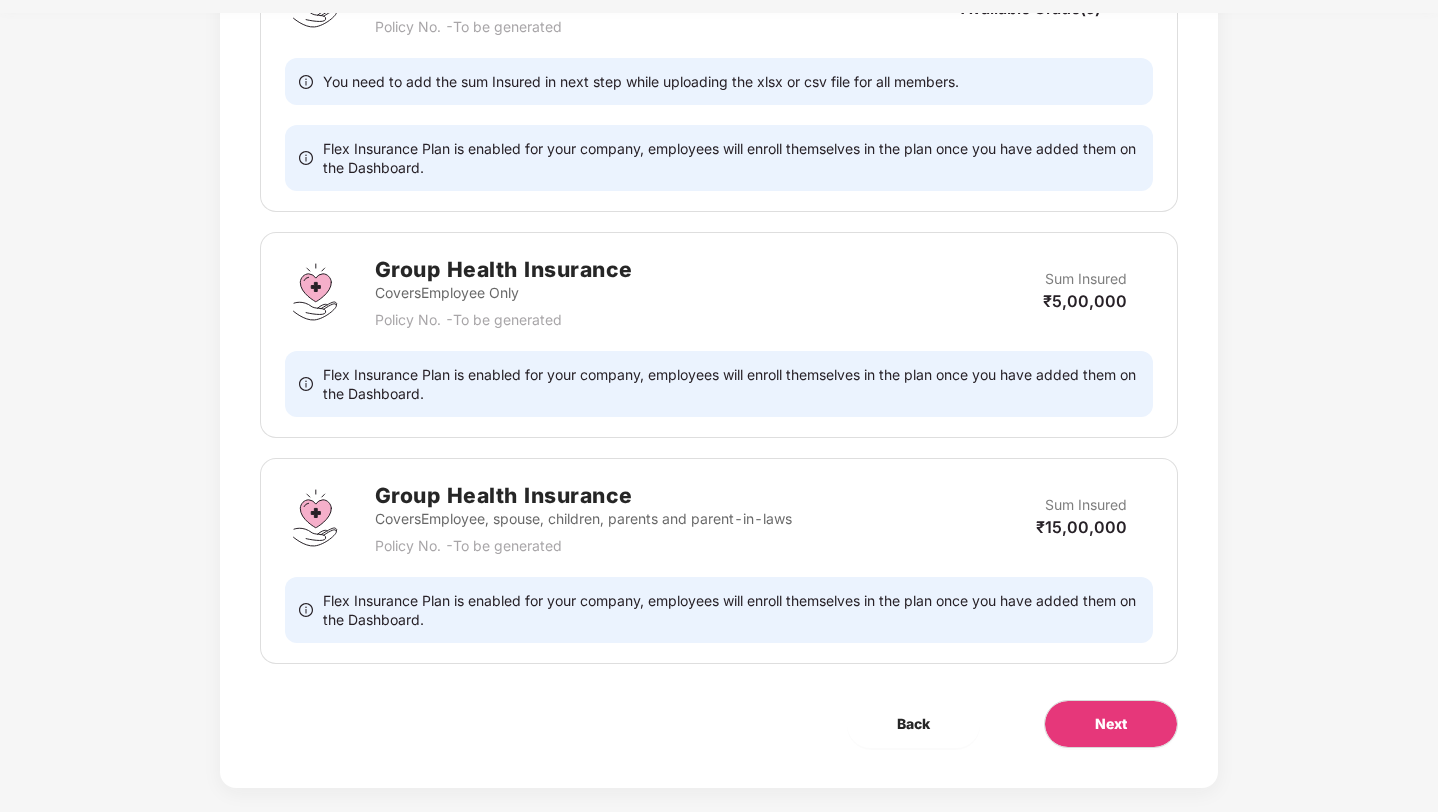 scroll, scrollTop: 824, scrollLeft: 0, axis: vertical 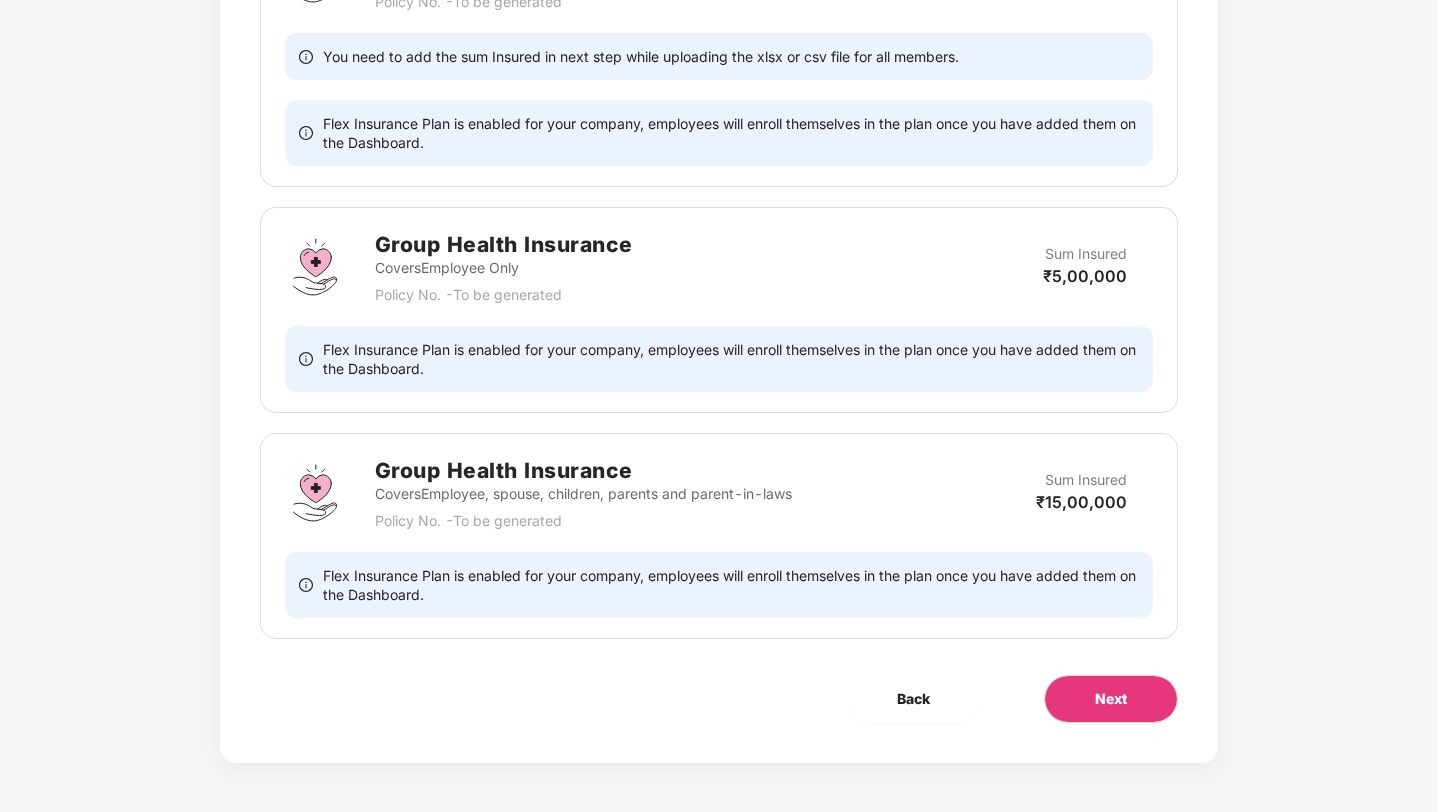 click on "Benefits 0 / 4     Selected Affinity Benefits Clove Dental, Pharmeasy, Nua Women, Prystine Care etc will be automatically assigned by adding employees Auto-assigned Group Health Insurance Covers  Employee, spouse, children Policy No. -  To be generated Sum Insured Available Grade(s)   You need to add the sum Insured in next step while uploading the xlsx or csv file for all members.   Flex Insurance Plan is enabled for your company, employees will enroll themselves in the plan once you have added them on the Dashboard. Group Health Insurance Covers  Employee, spouse, children, parents or parent-in-laws Policy No. -  To be generated Sum Insured Available Grade(s)   You need to add the sum Insured in next step while uploading the xlsx or csv file for all members.   Flex Insurance Plan is enabled for your company, employees will enroll themselves in the plan once you have added them on the Dashboard. Group Health Insurance Covers  Employee Only Policy No. -  To be generated Sum Insured   ₹5,00,000   Covers" at bounding box center [719, 51] 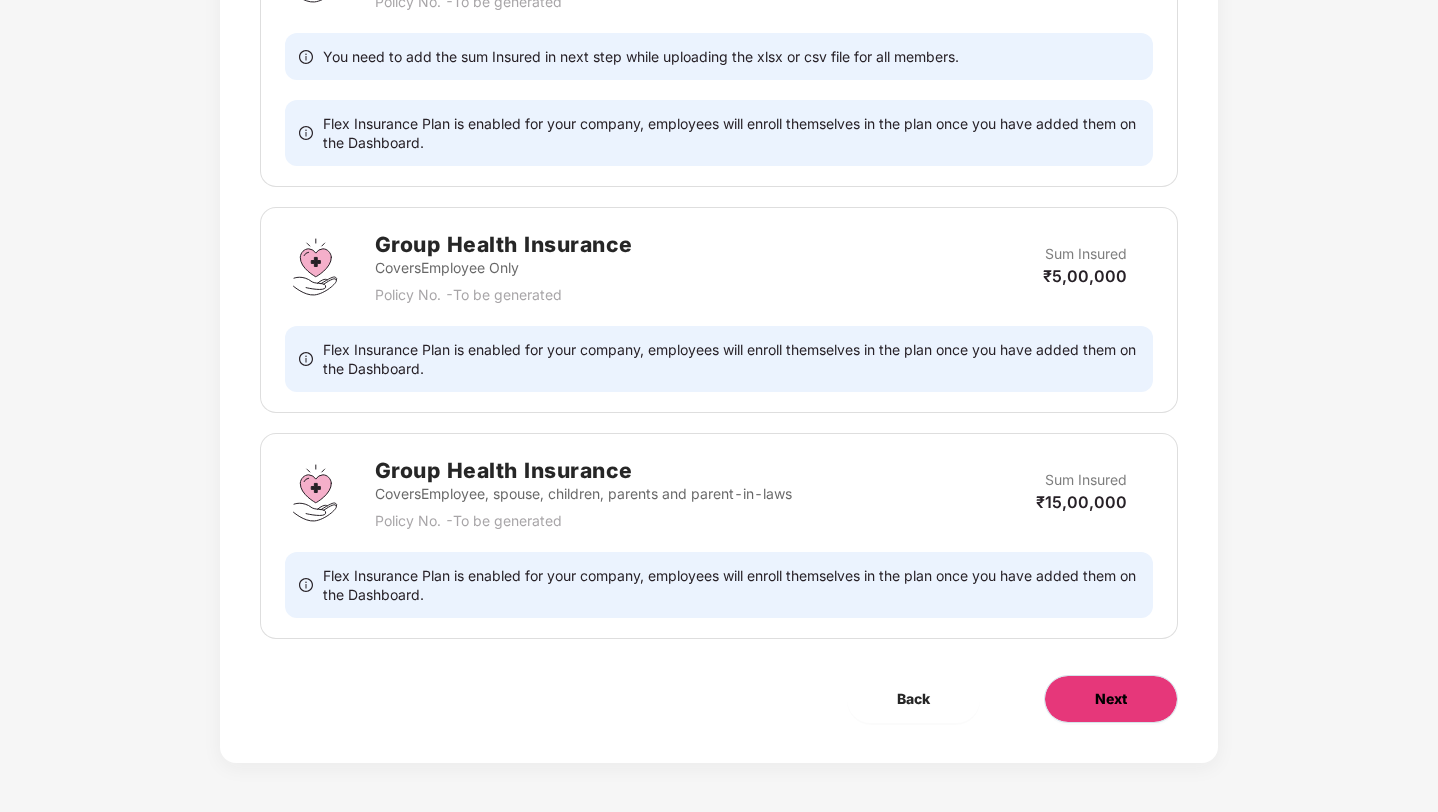 click on "Next" at bounding box center (1111, 699) 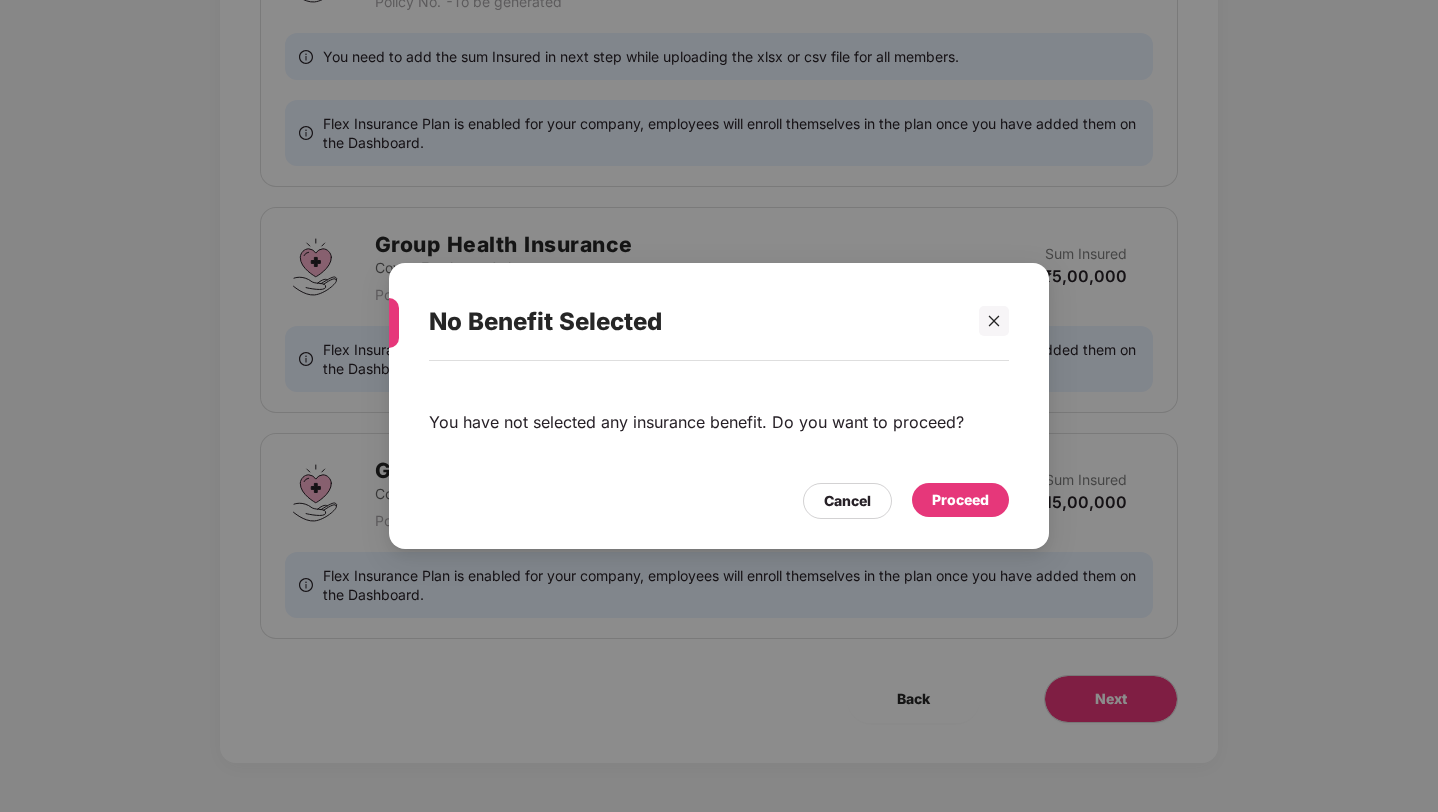 click on "Proceed" at bounding box center (960, 500) 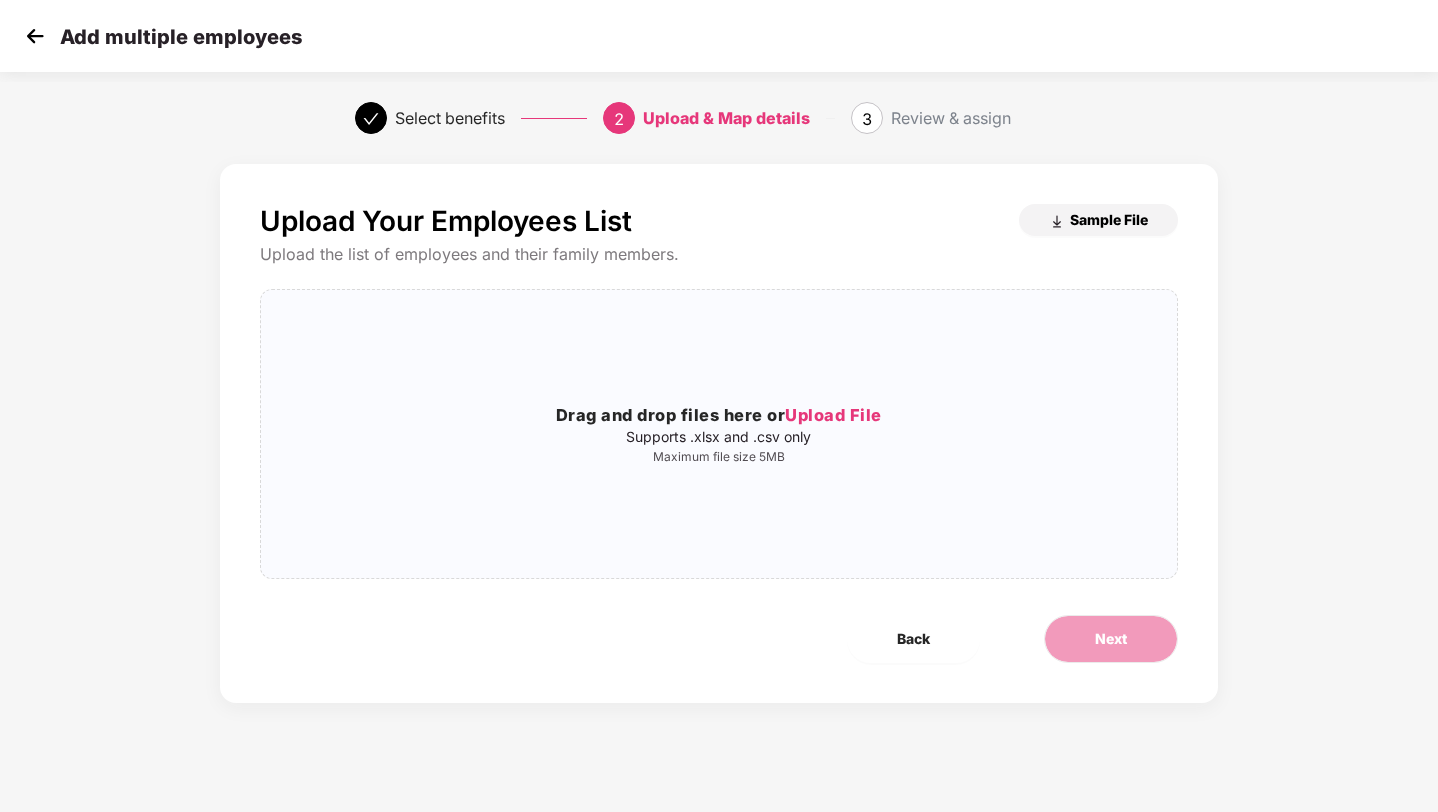 click on "Sample File" at bounding box center (1109, 219) 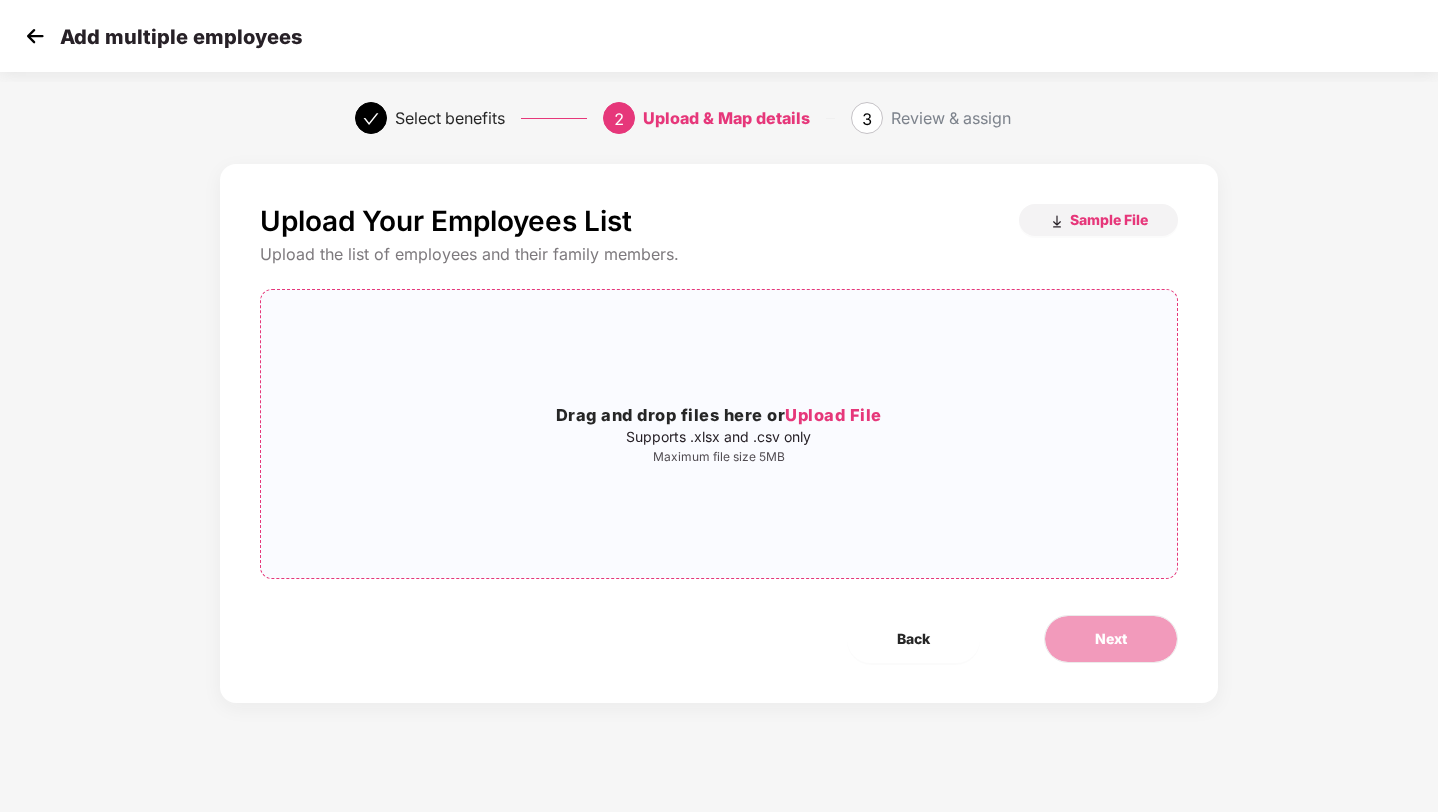 click on "Drag and drop files here or  Upload File" at bounding box center (719, 416) 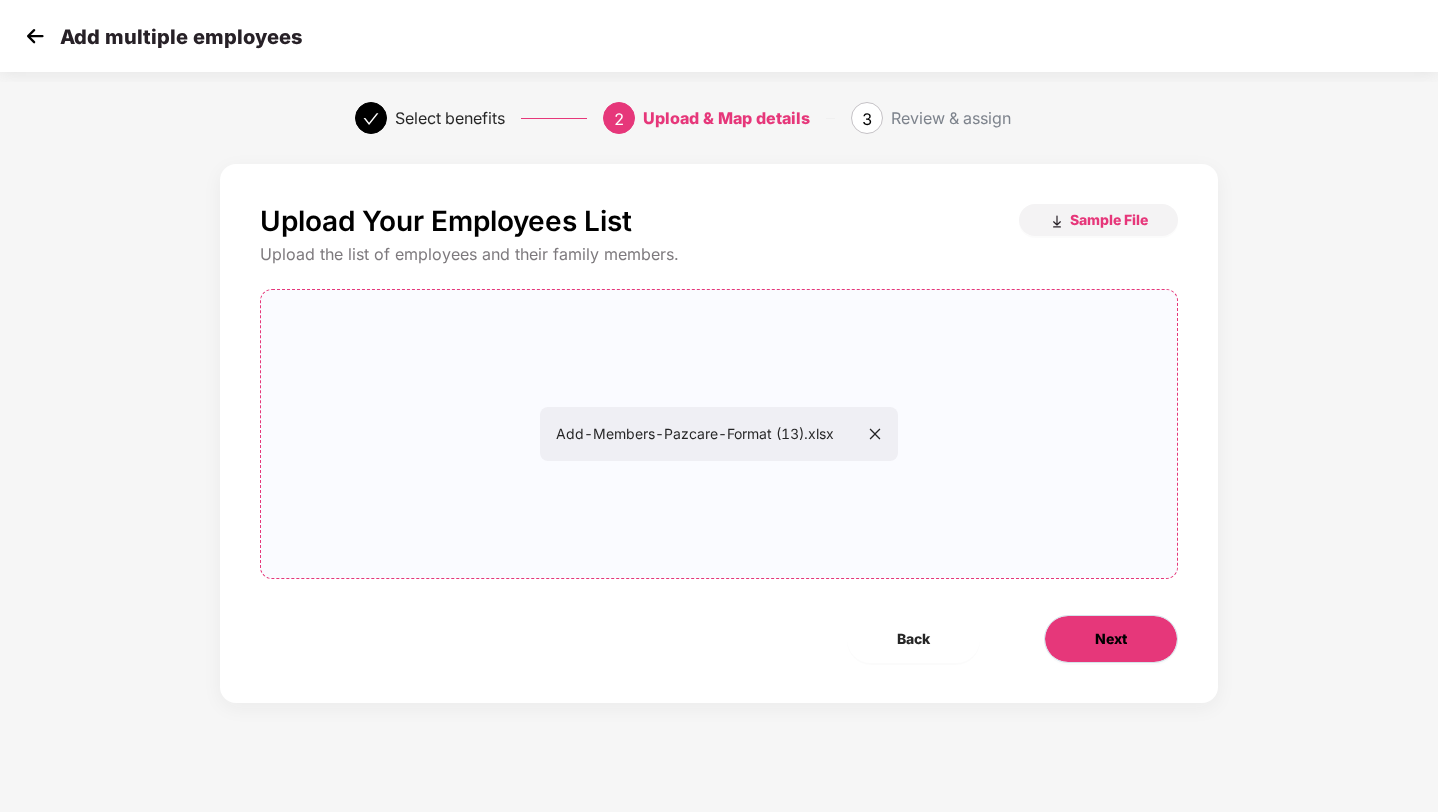 click on "Next" at bounding box center (1111, 639) 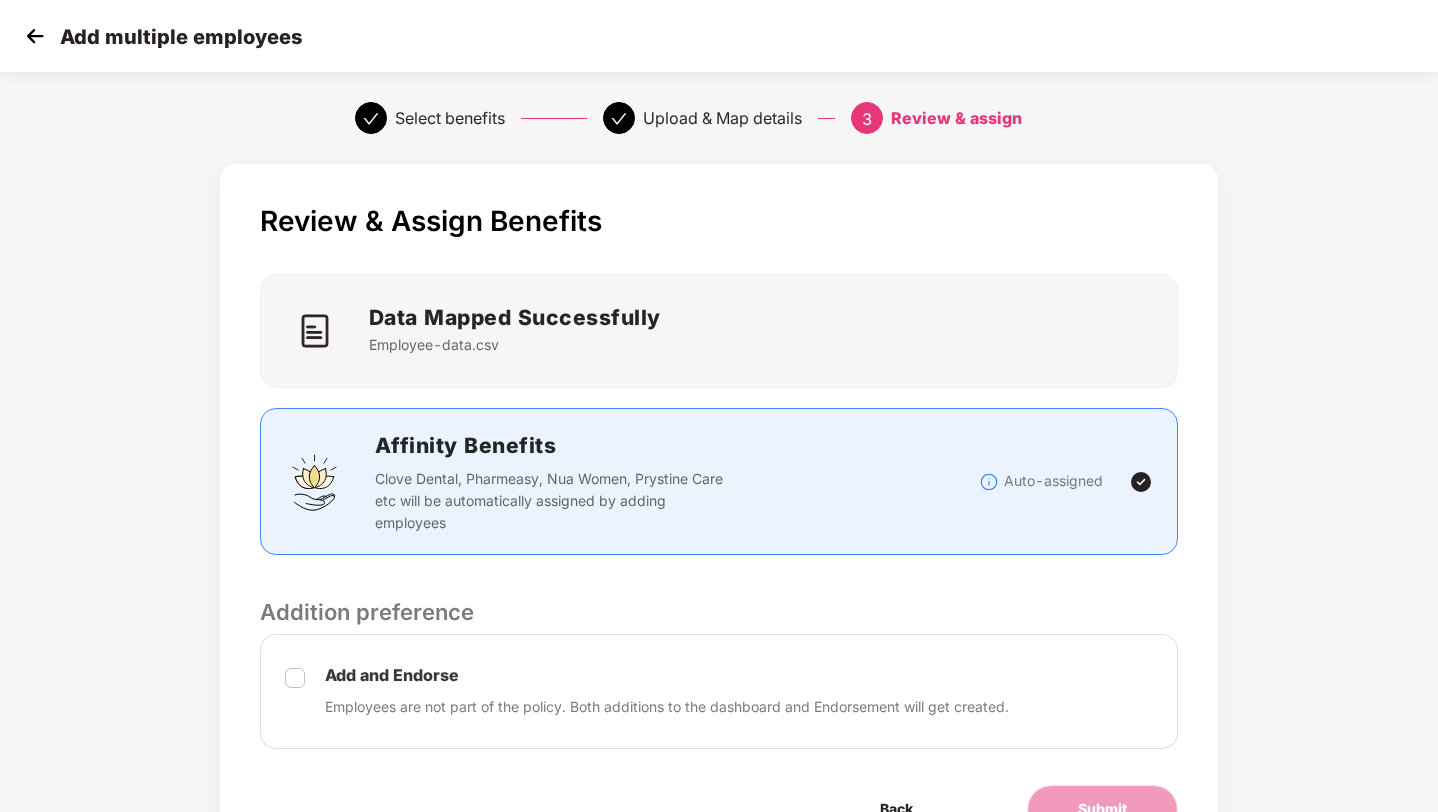scroll, scrollTop: 110, scrollLeft: 0, axis: vertical 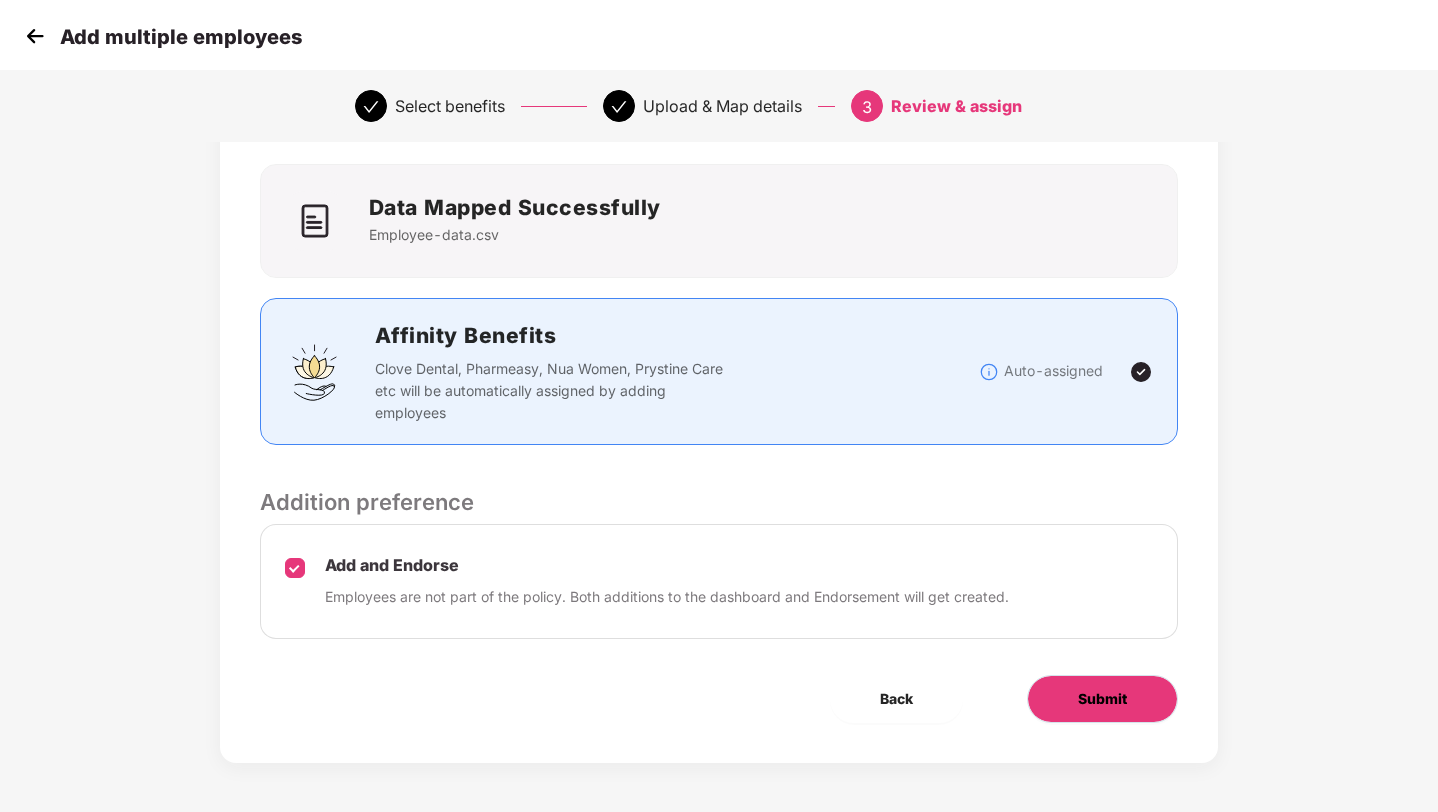 click on "Submit" at bounding box center [1102, 699] 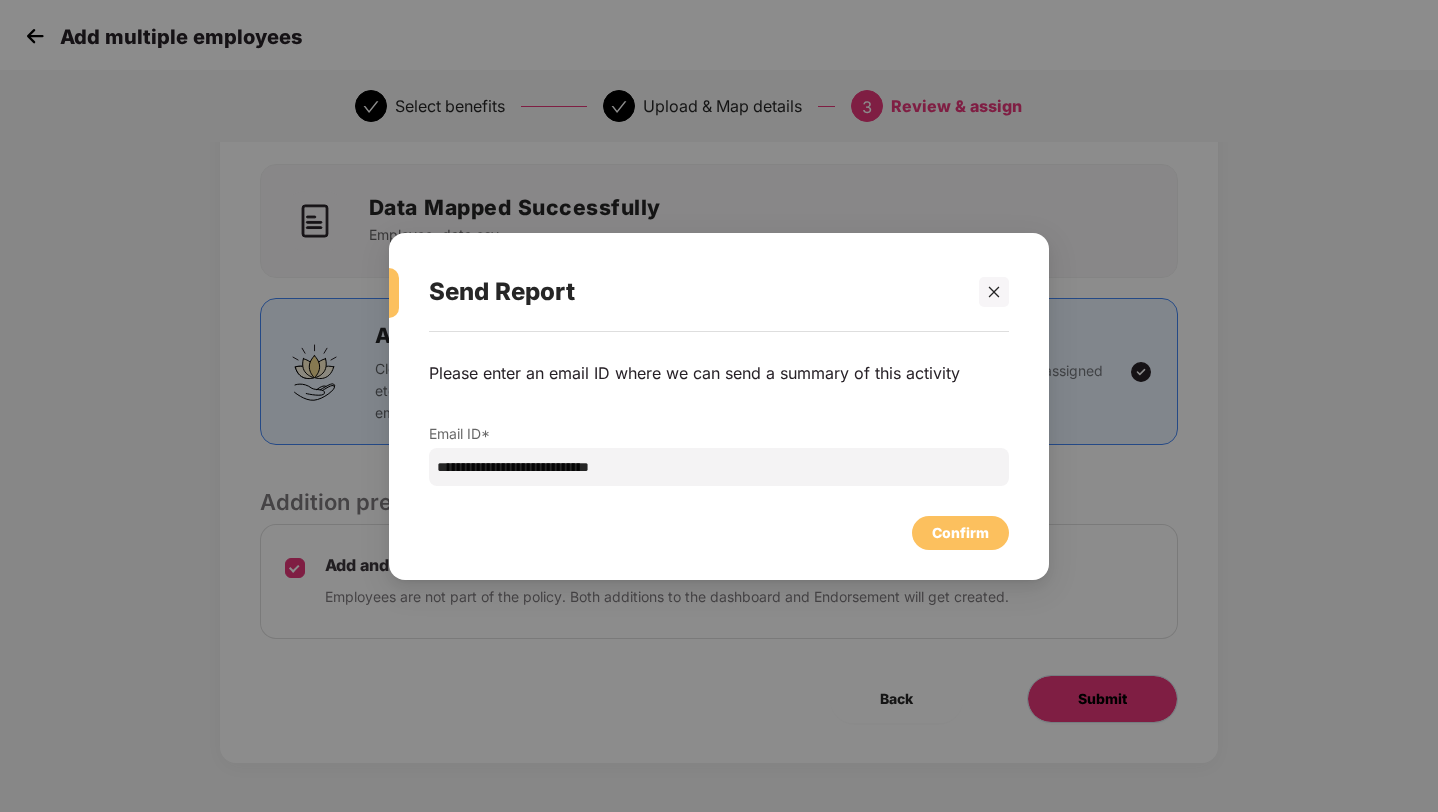 scroll, scrollTop: 0, scrollLeft: 0, axis: both 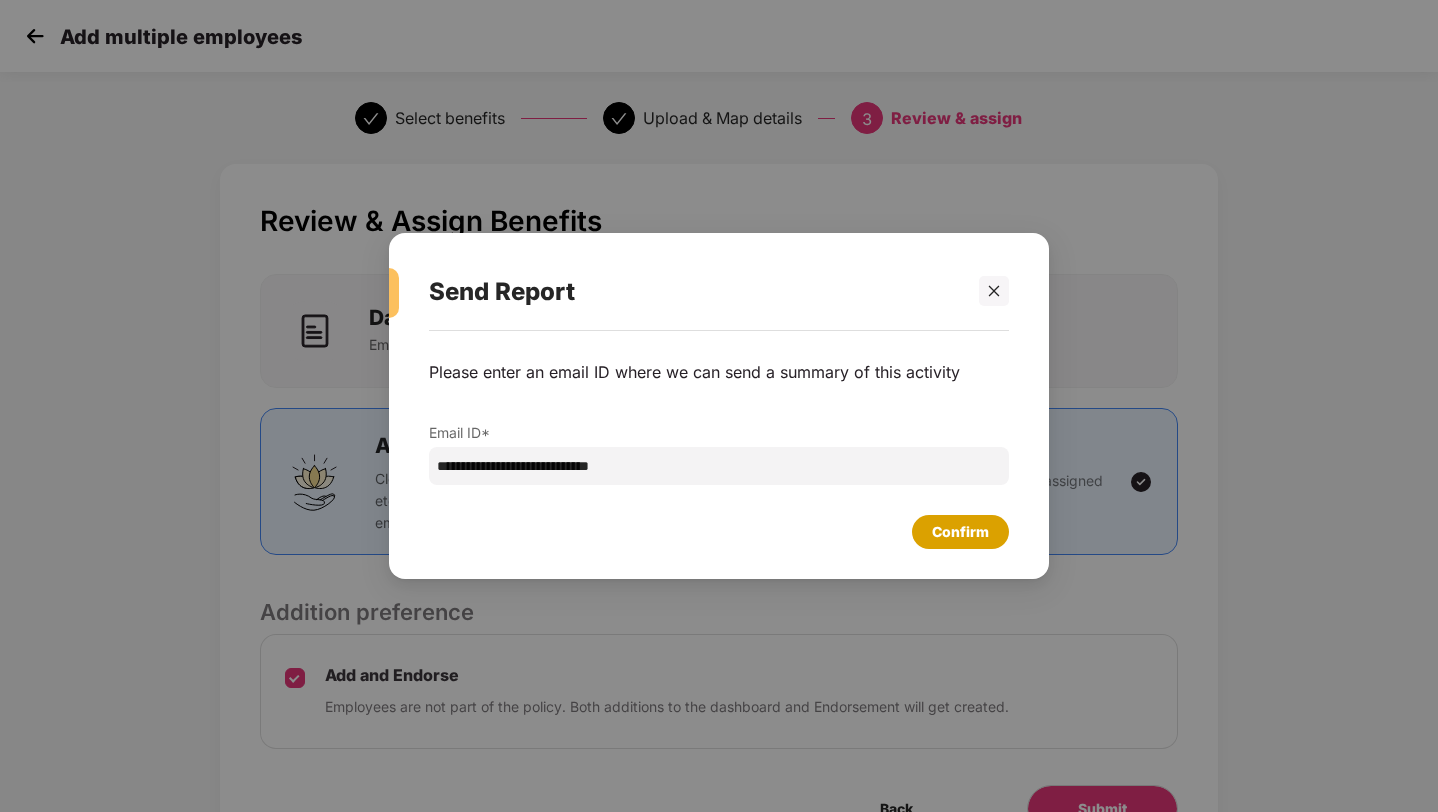 click on "Confirm" at bounding box center [960, 532] 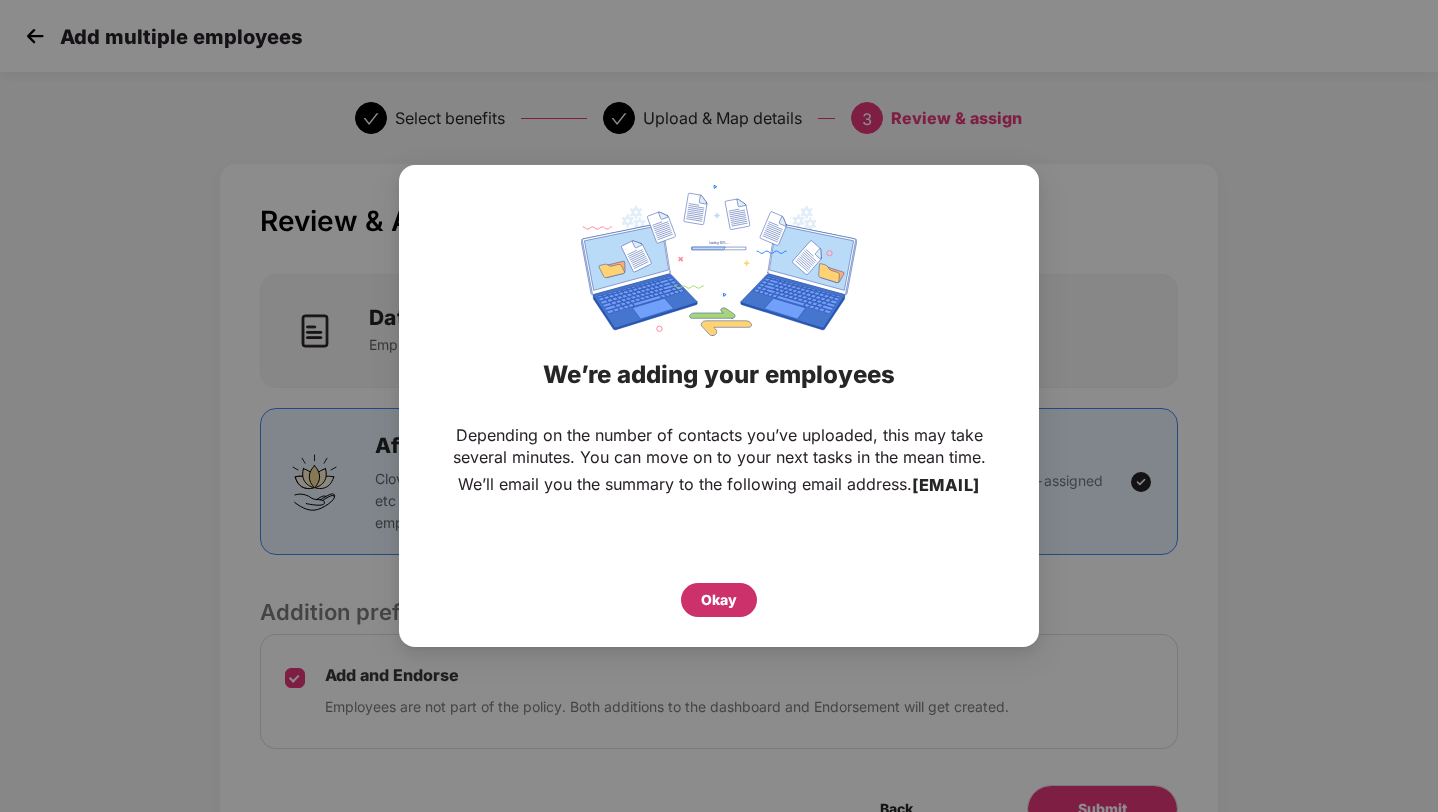 click on "Okay" at bounding box center (719, 600) 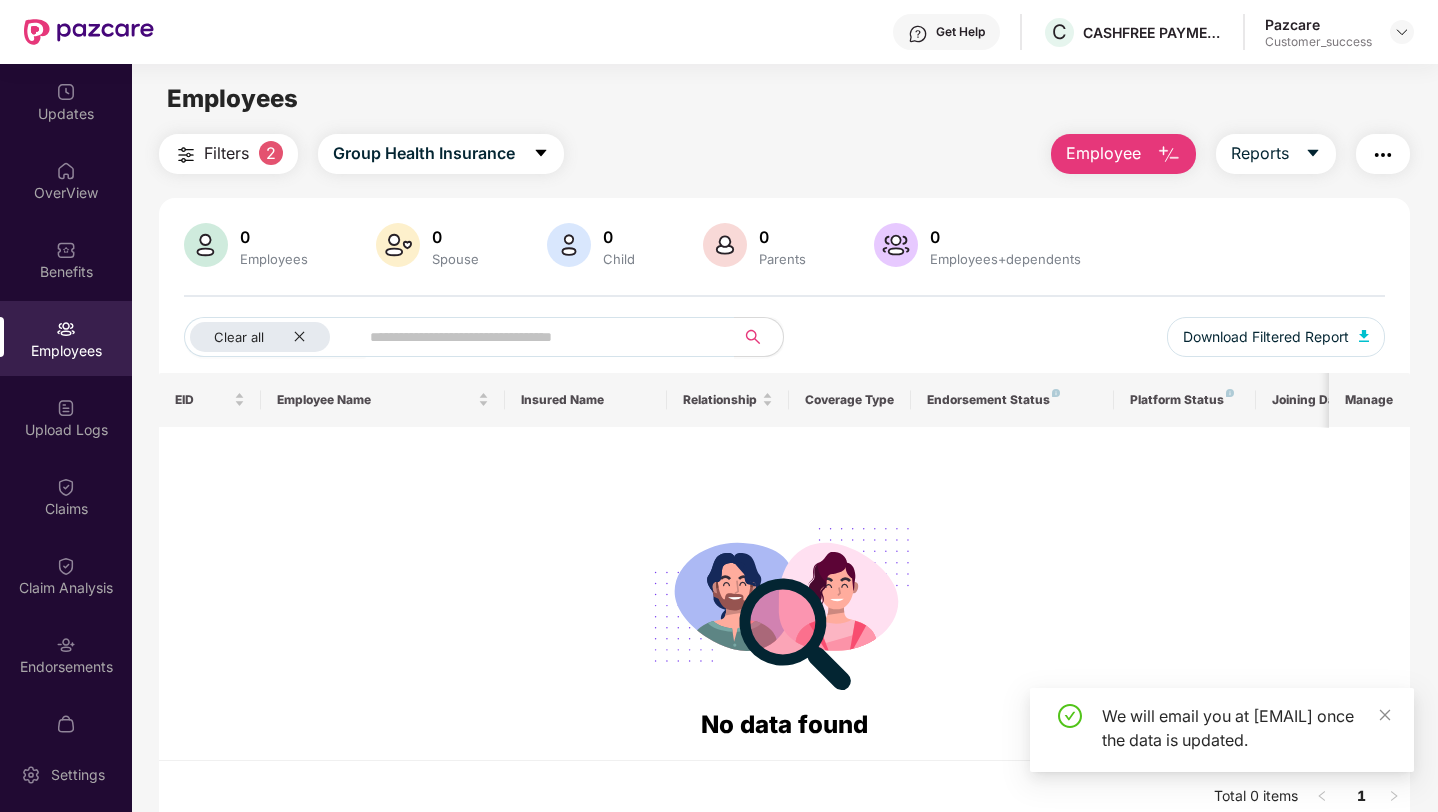 click on "Upload Logs" at bounding box center (66, 417) 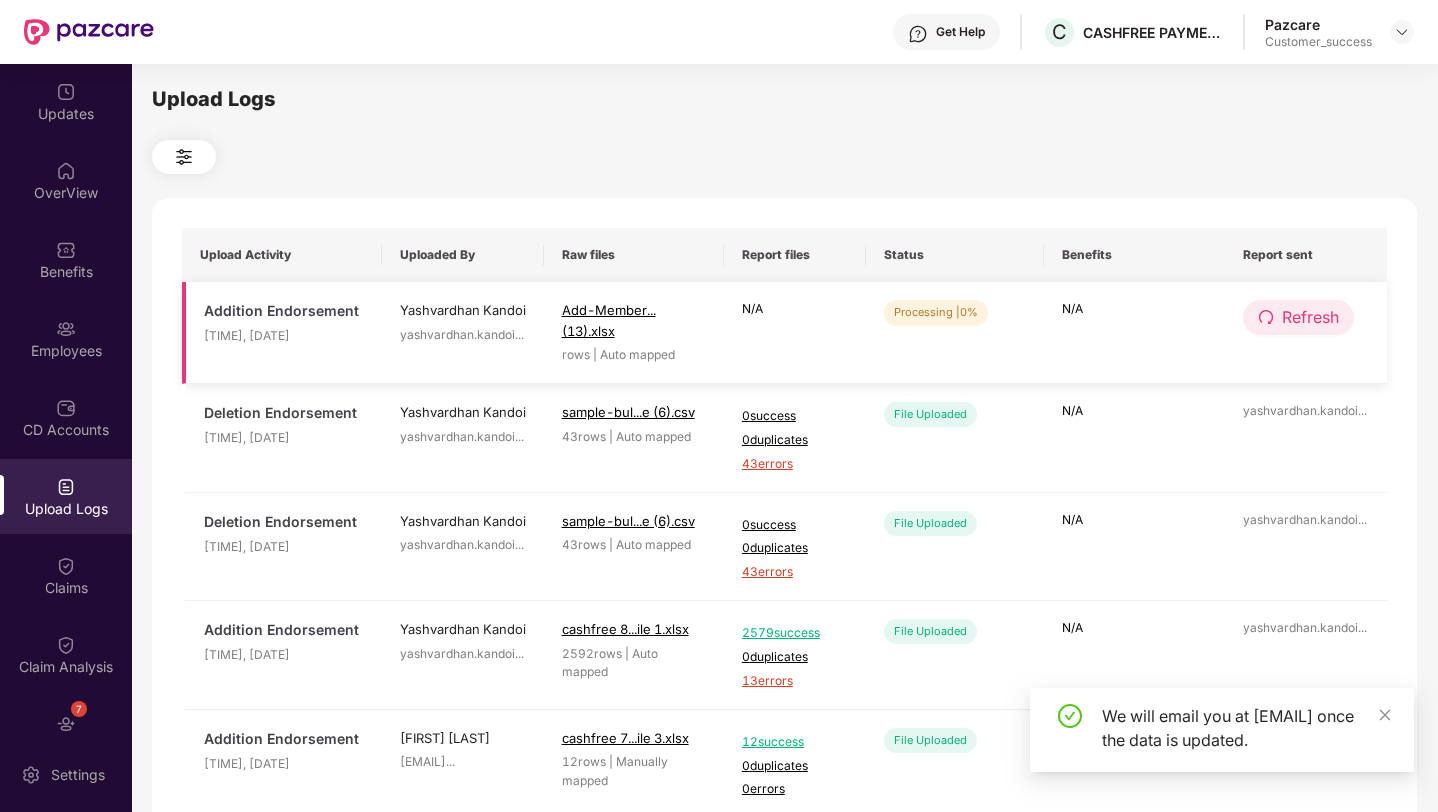 click on "Refresh" at bounding box center [1310, 317] 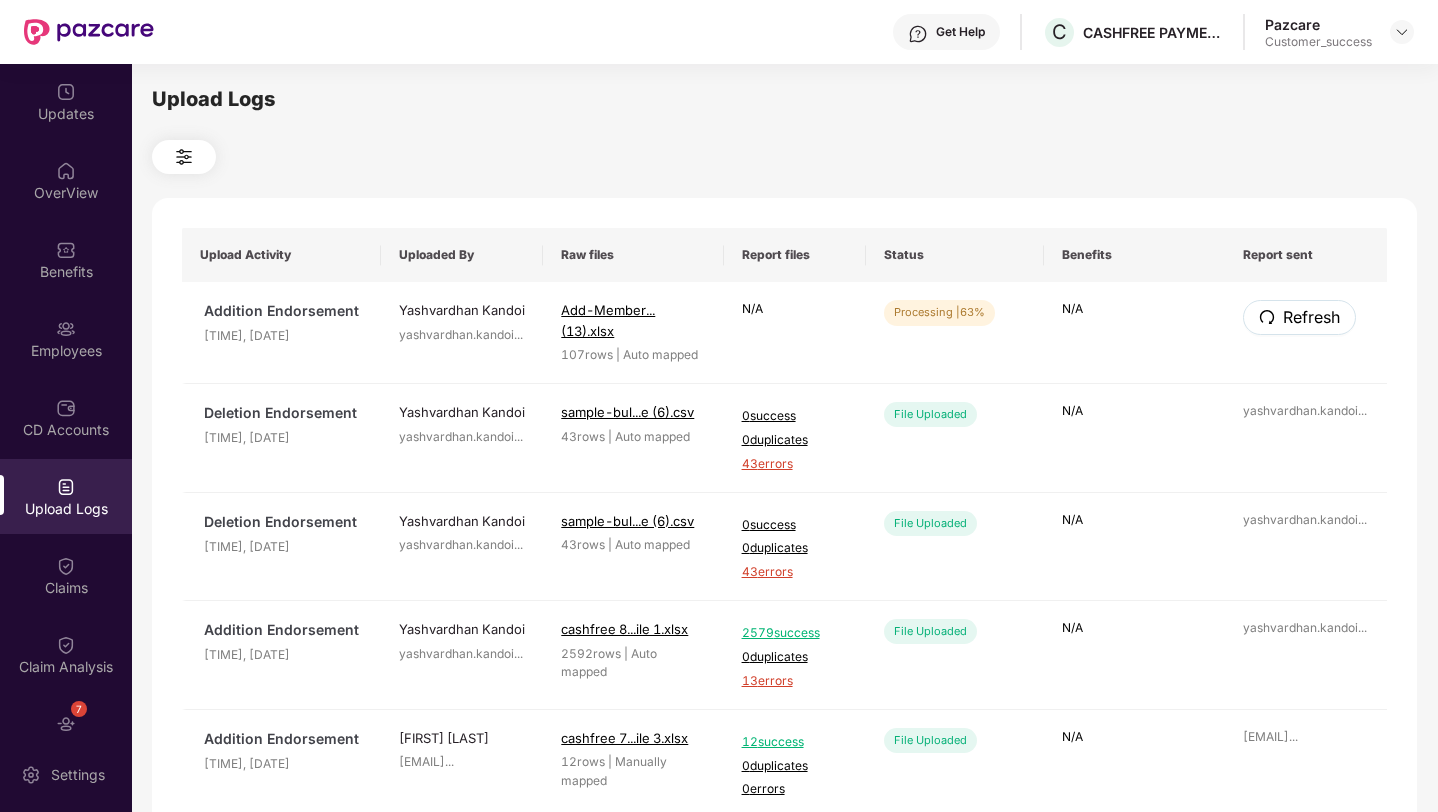 click on "Refresh" at bounding box center [1311, 317] 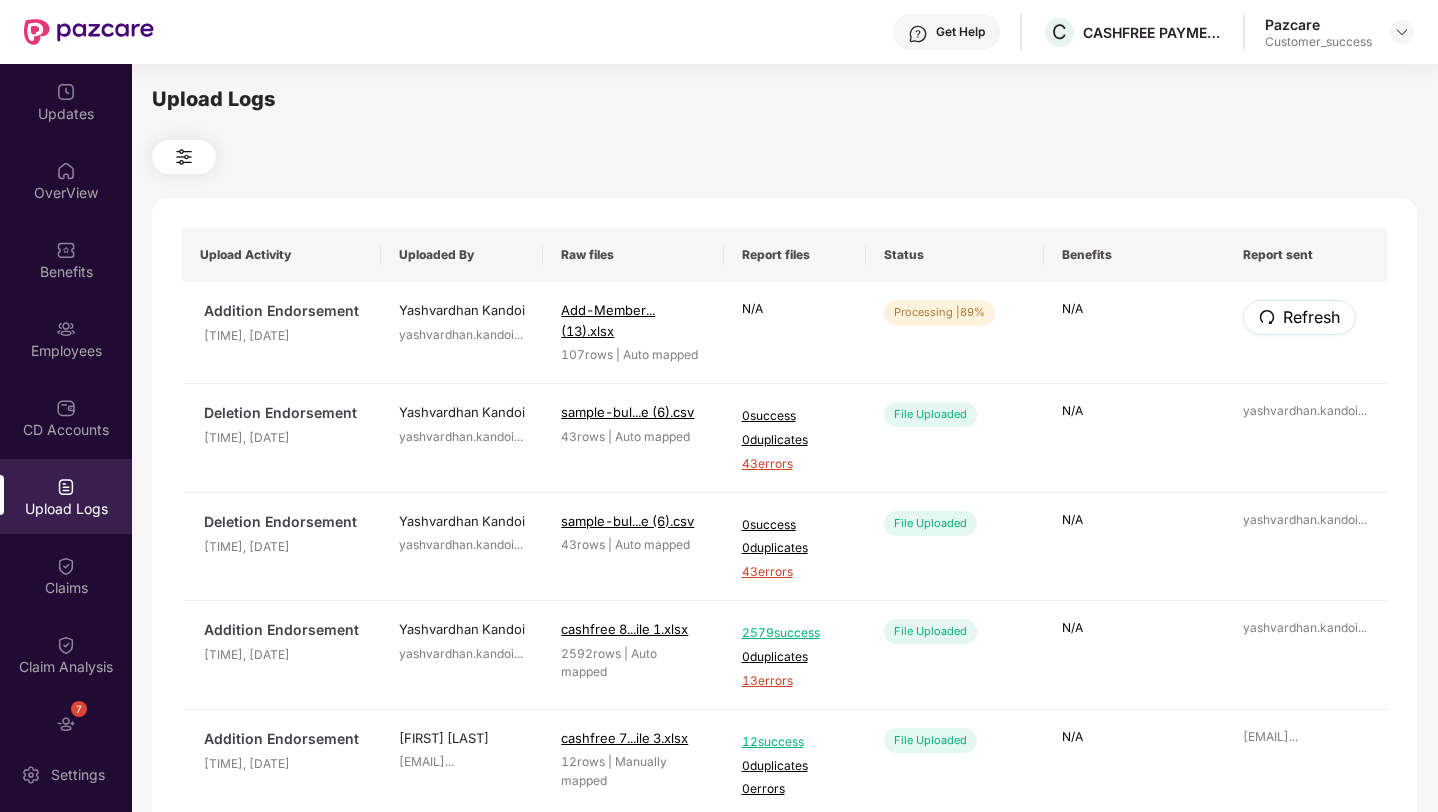 click on "Refresh" at bounding box center (1311, 317) 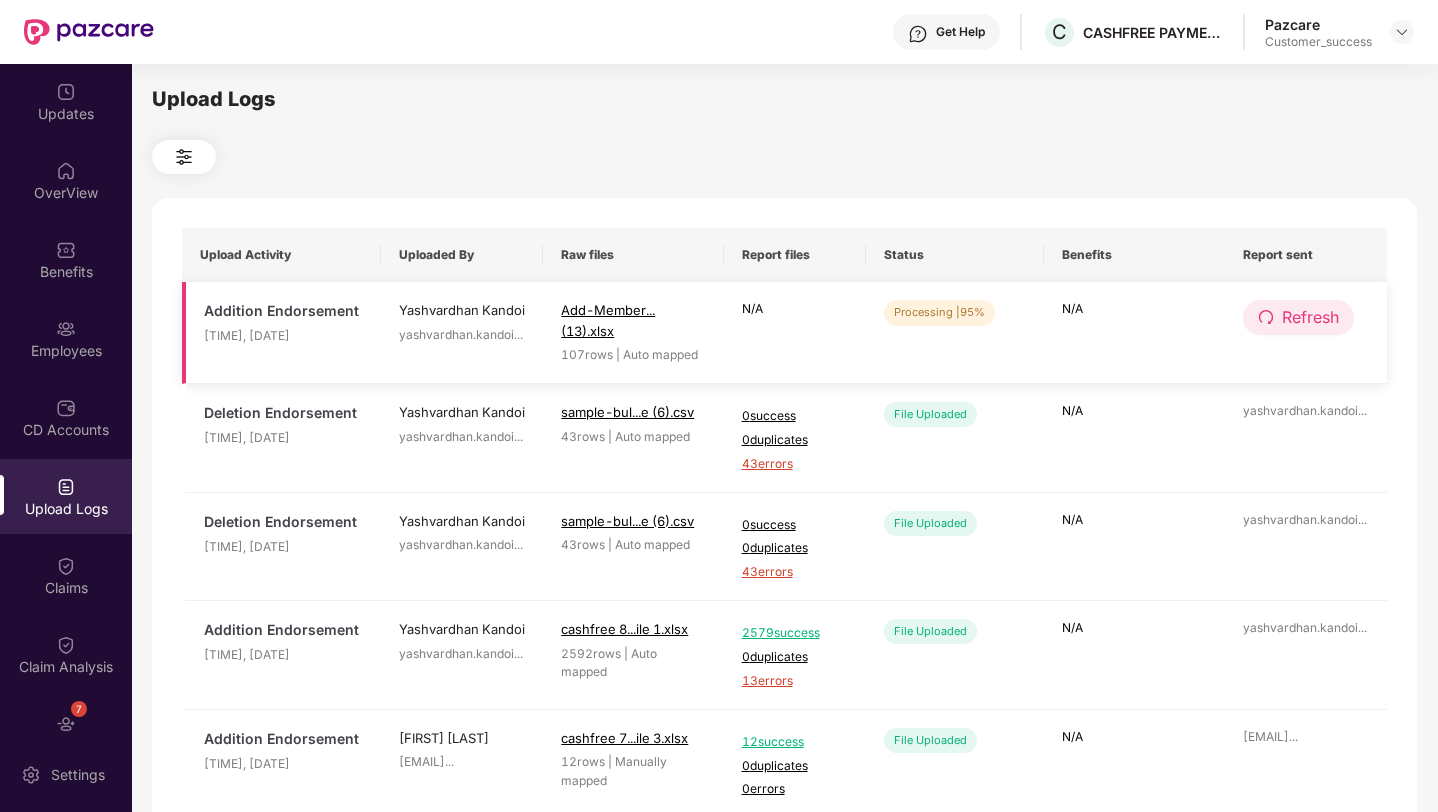 click on "Refresh" at bounding box center [1310, 317] 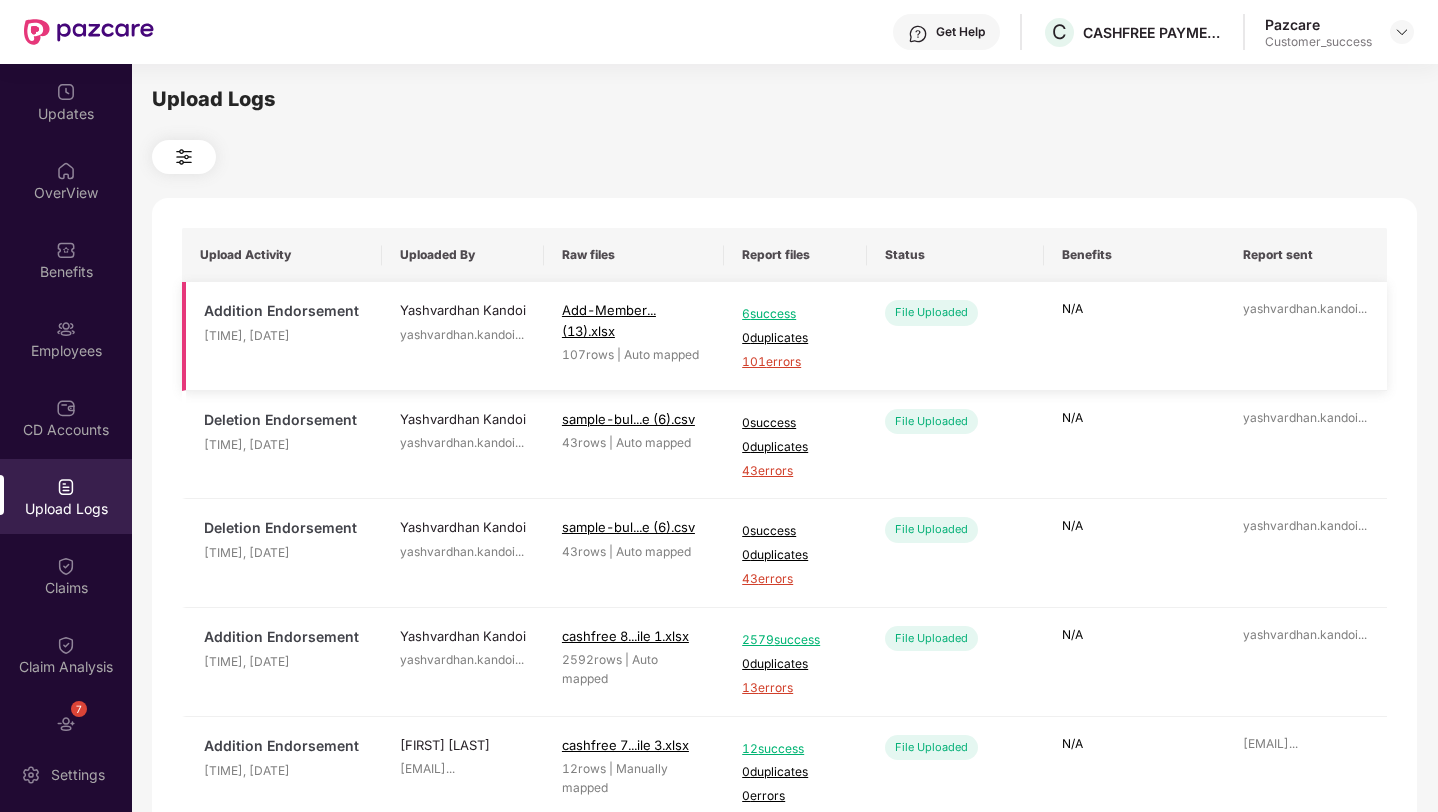 click on "101  errors" at bounding box center (795, 362) 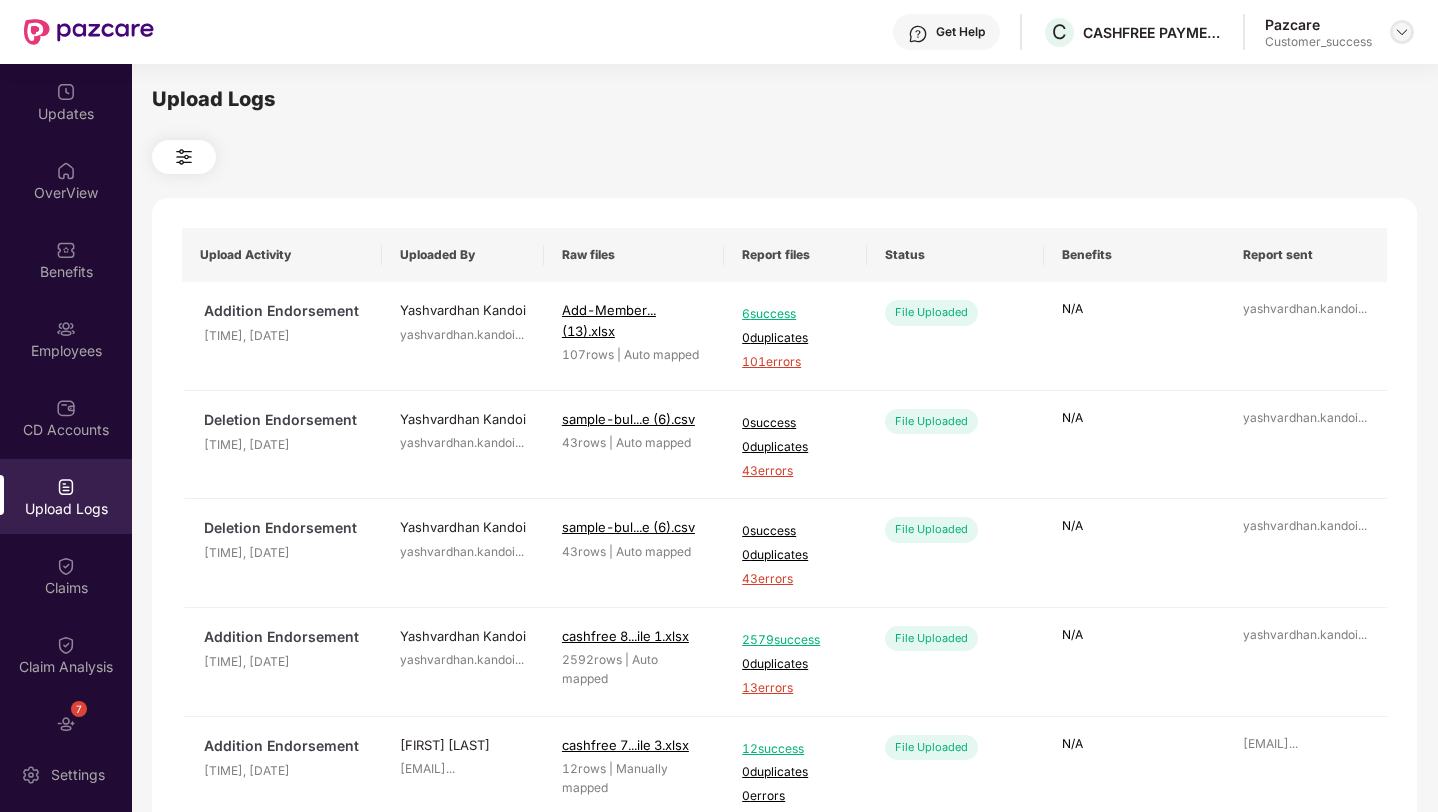 click at bounding box center [1402, 32] 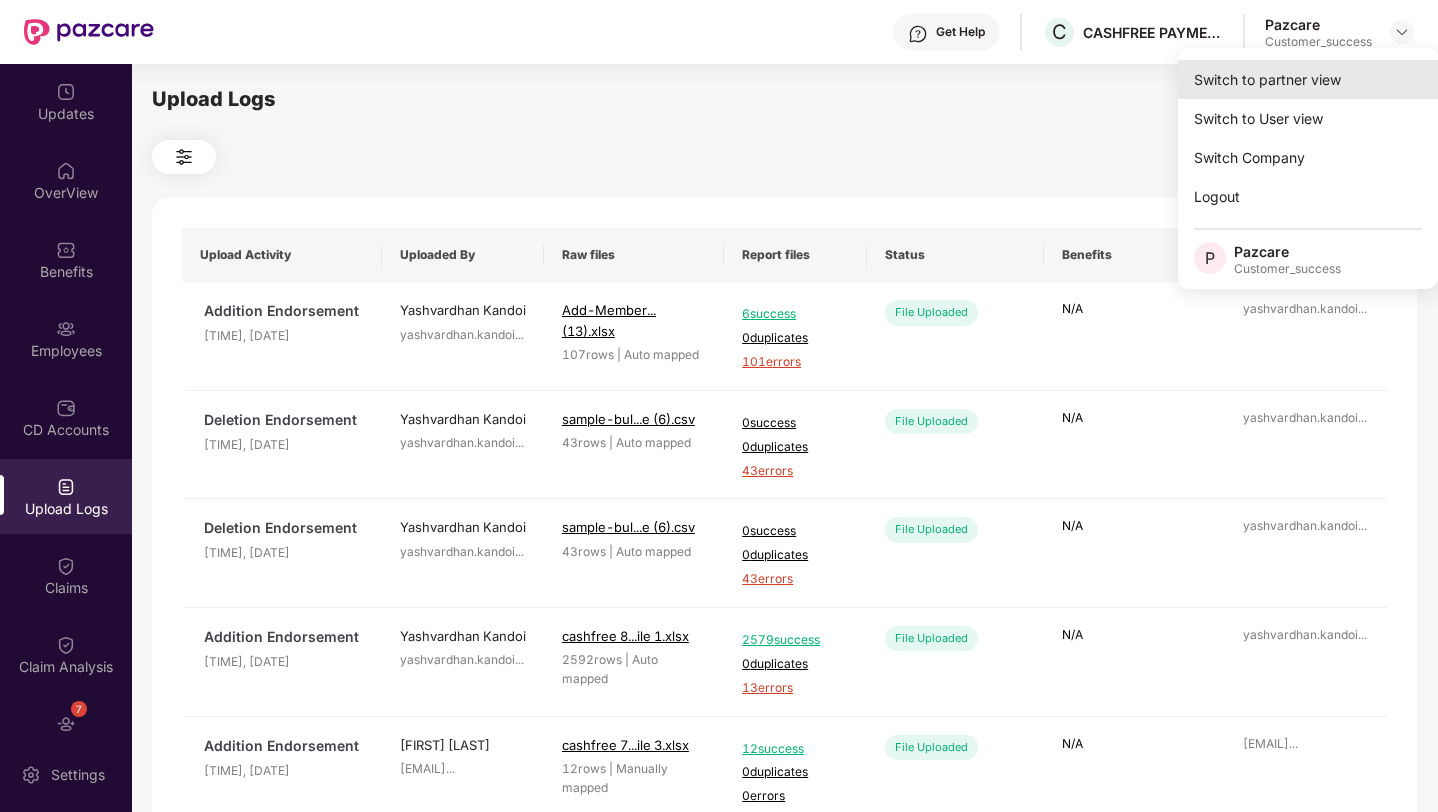 click on "Switch to partner view" at bounding box center [1308, 79] 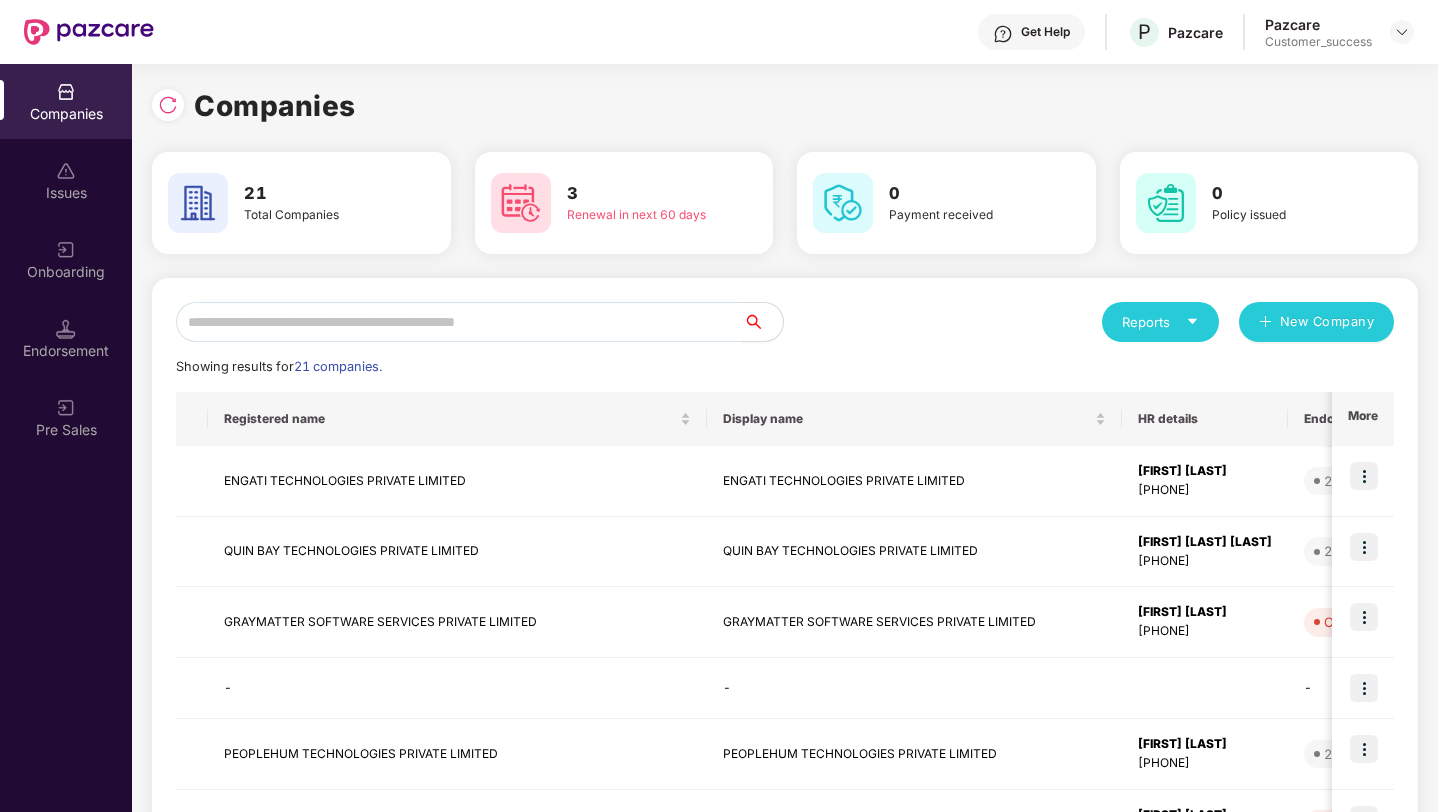 click on "3 Renewal in next 60 days" at bounding box center [624, 203] 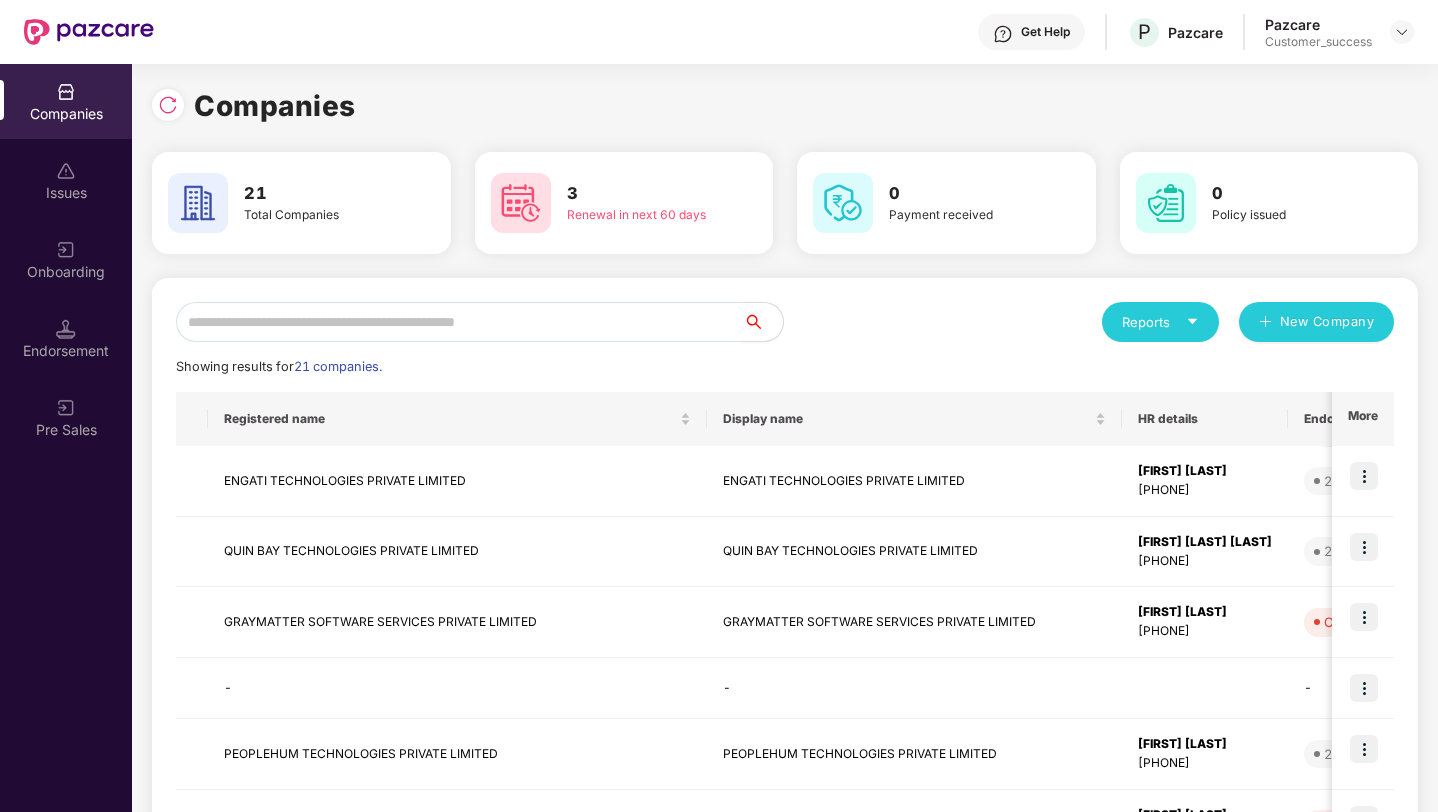 click at bounding box center [459, 322] 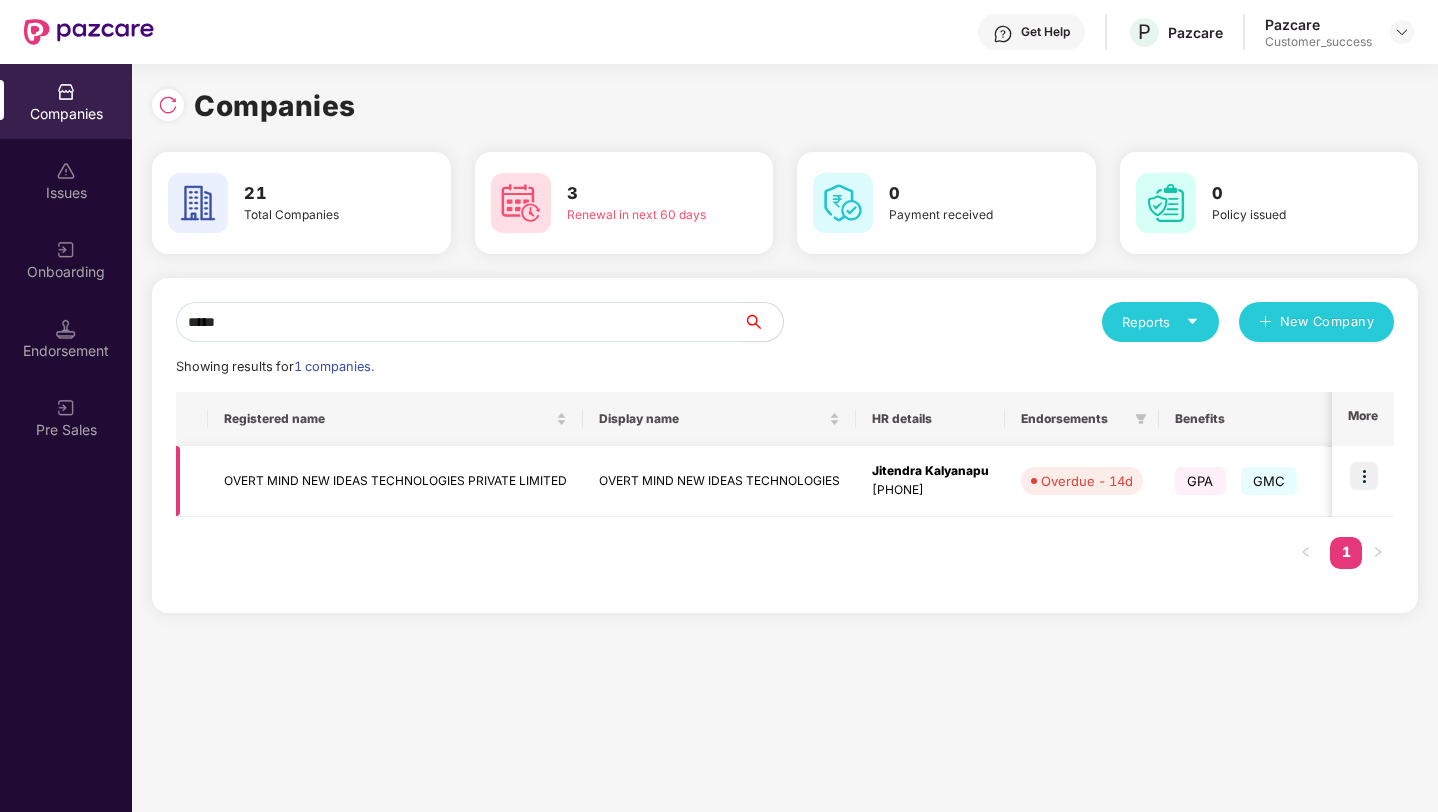 type on "*****" 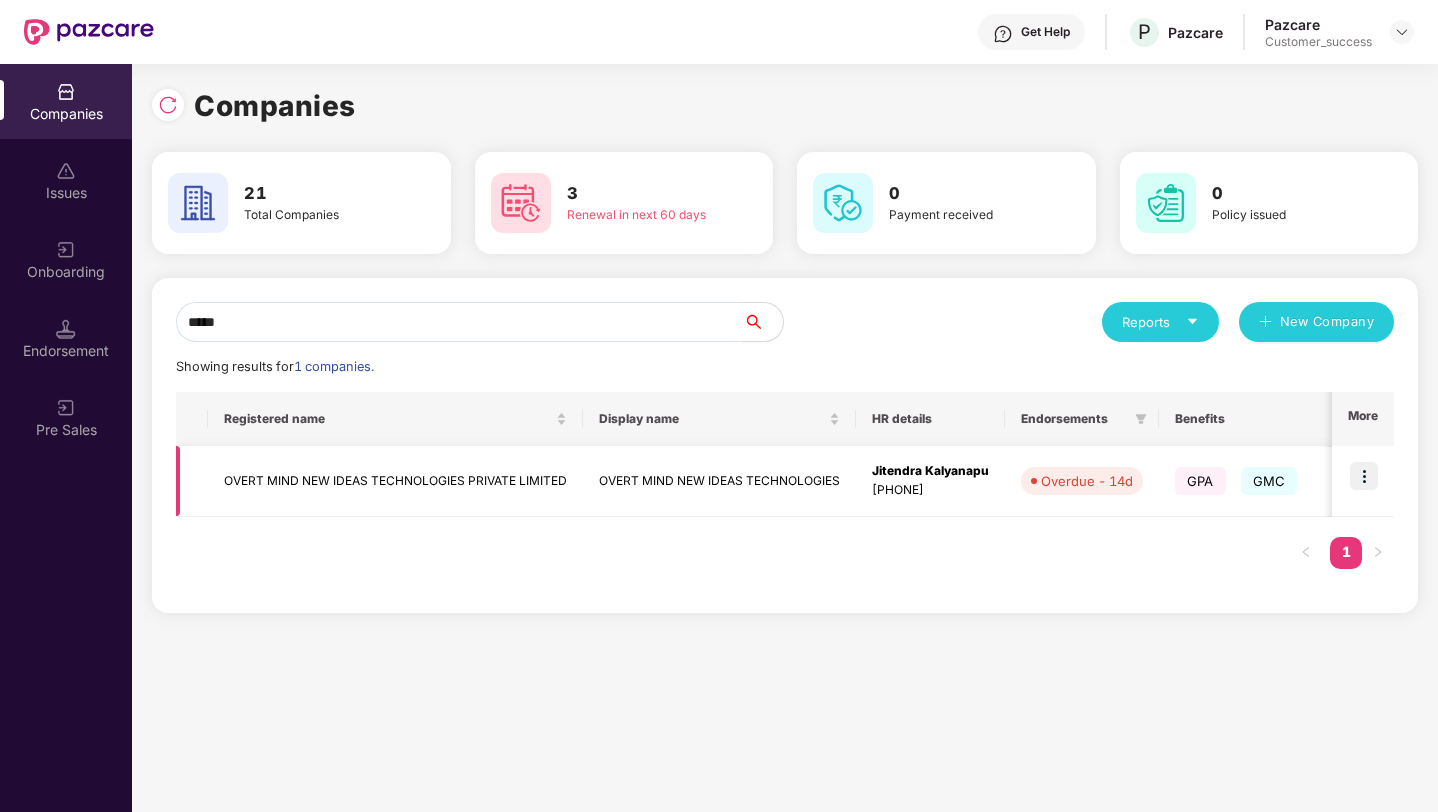 click at bounding box center (1364, 476) 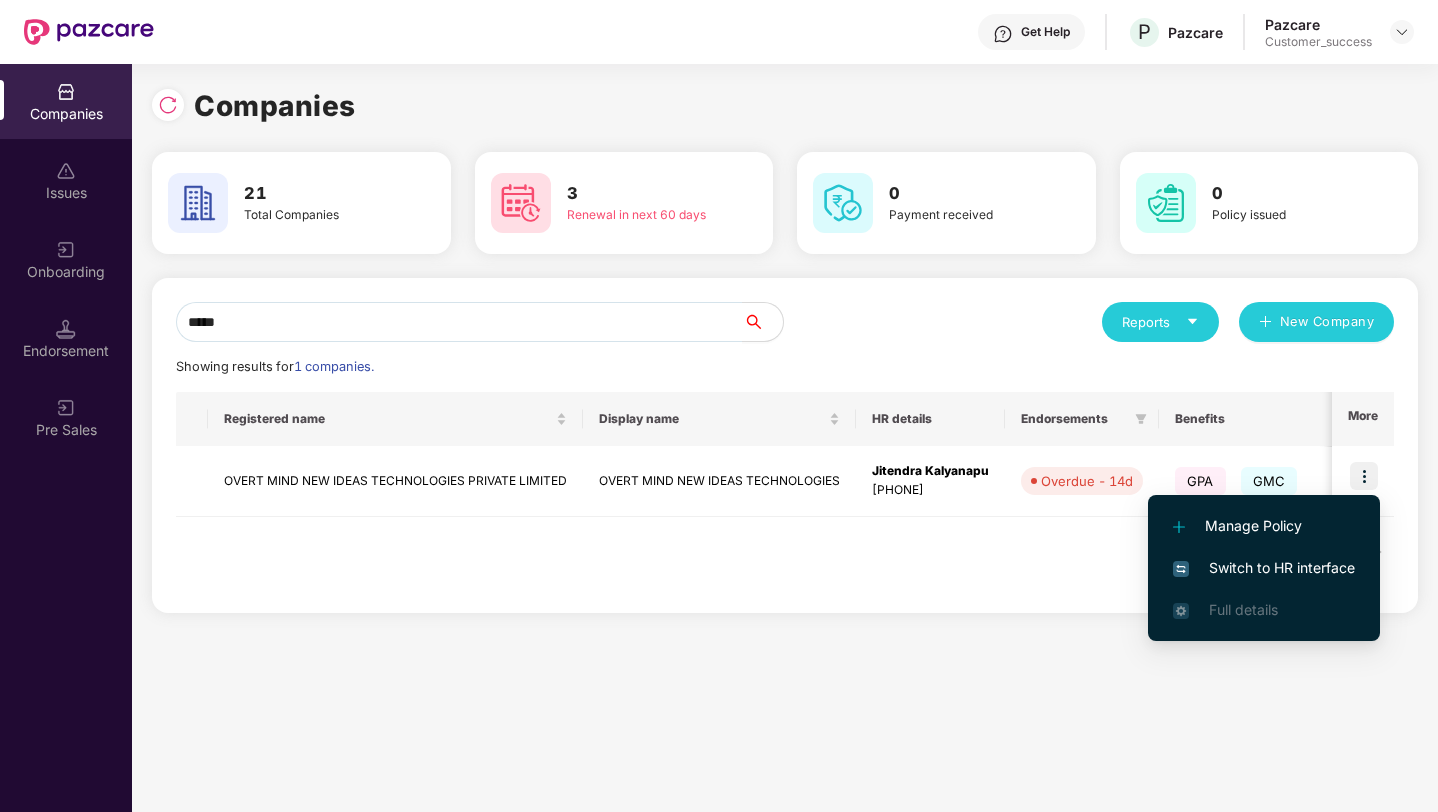 click on "Switch to HR interface" at bounding box center (1264, 568) 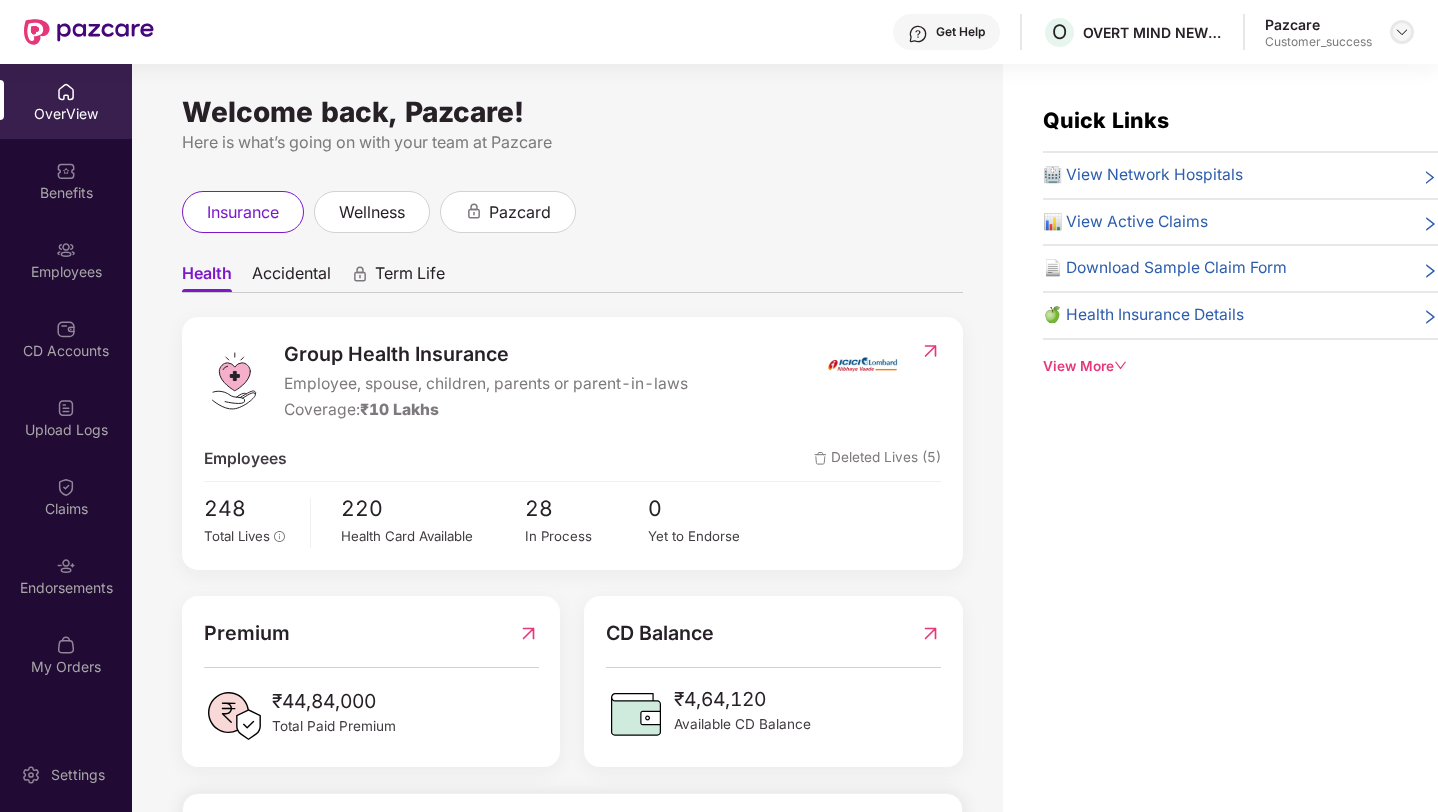 click at bounding box center [1402, 32] 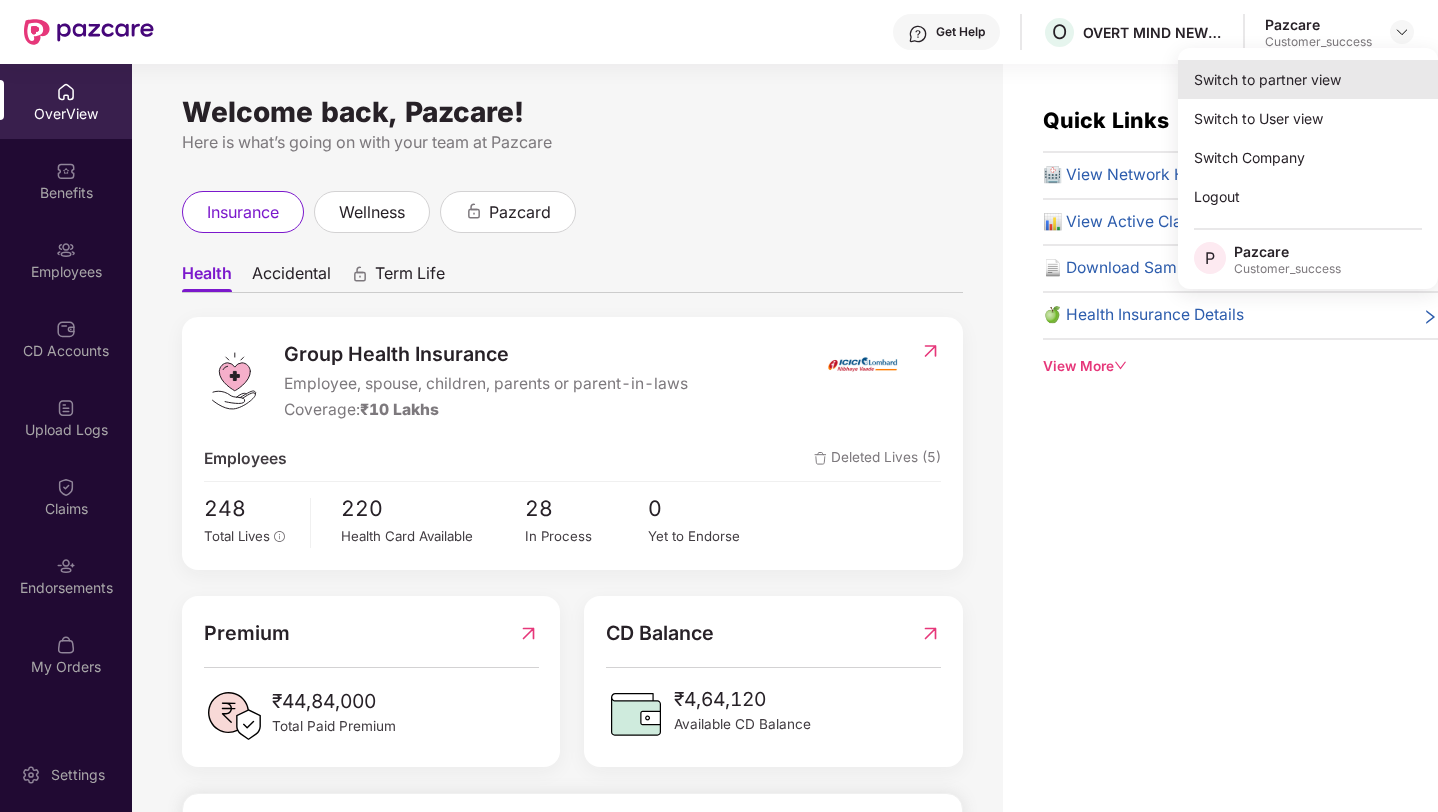 click on "Switch to partner view" at bounding box center (1308, 79) 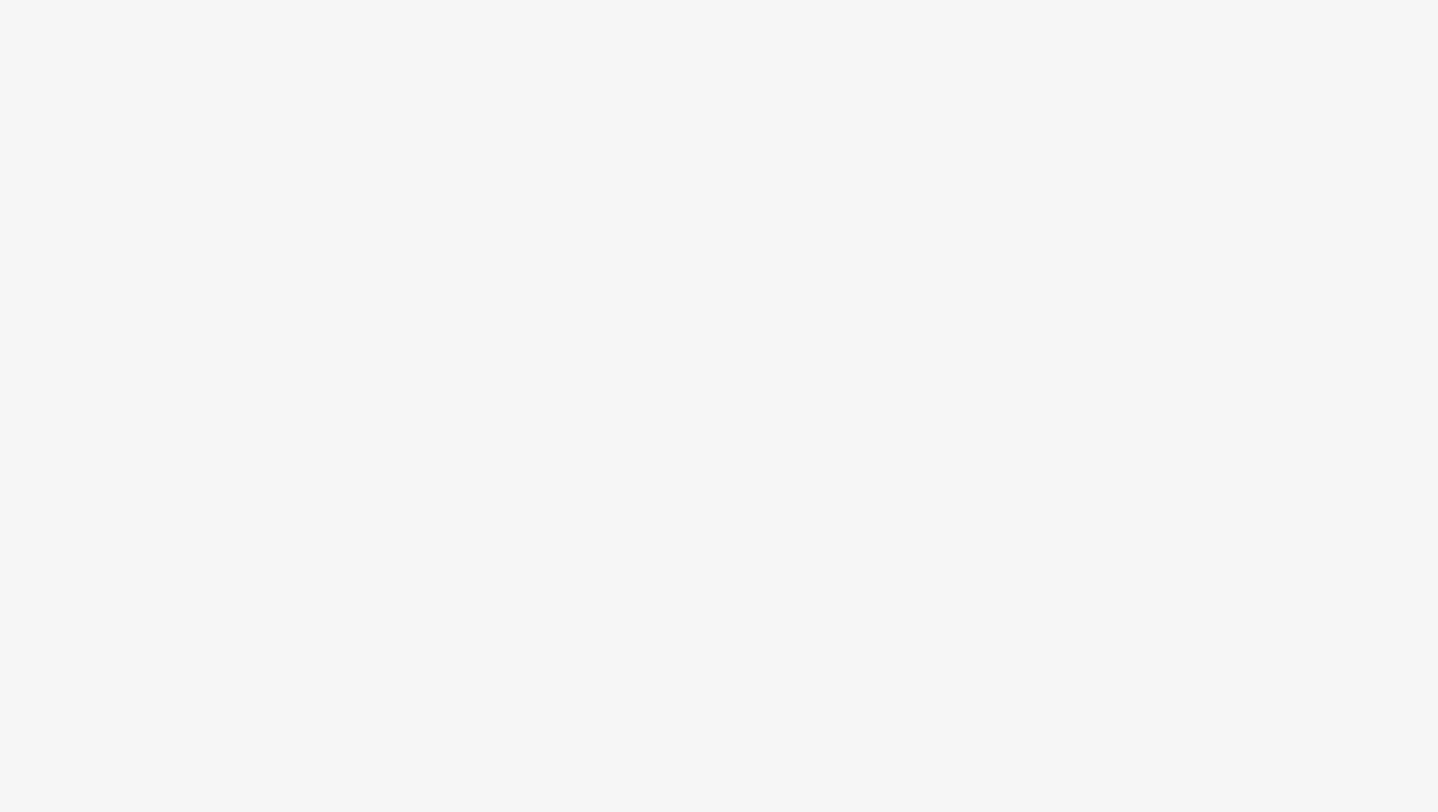 scroll, scrollTop: 0, scrollLeft: 0, axis: both 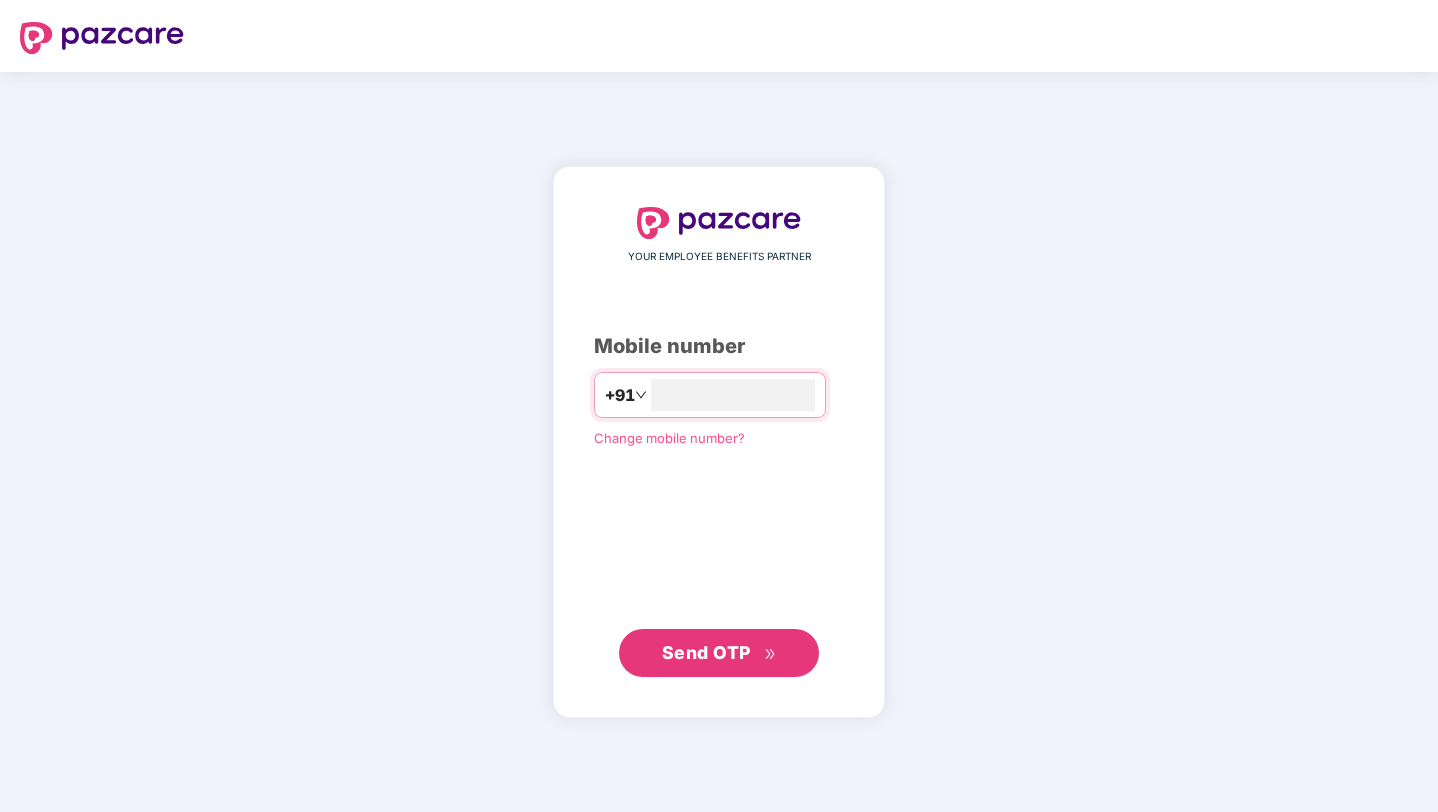 type on "**********" 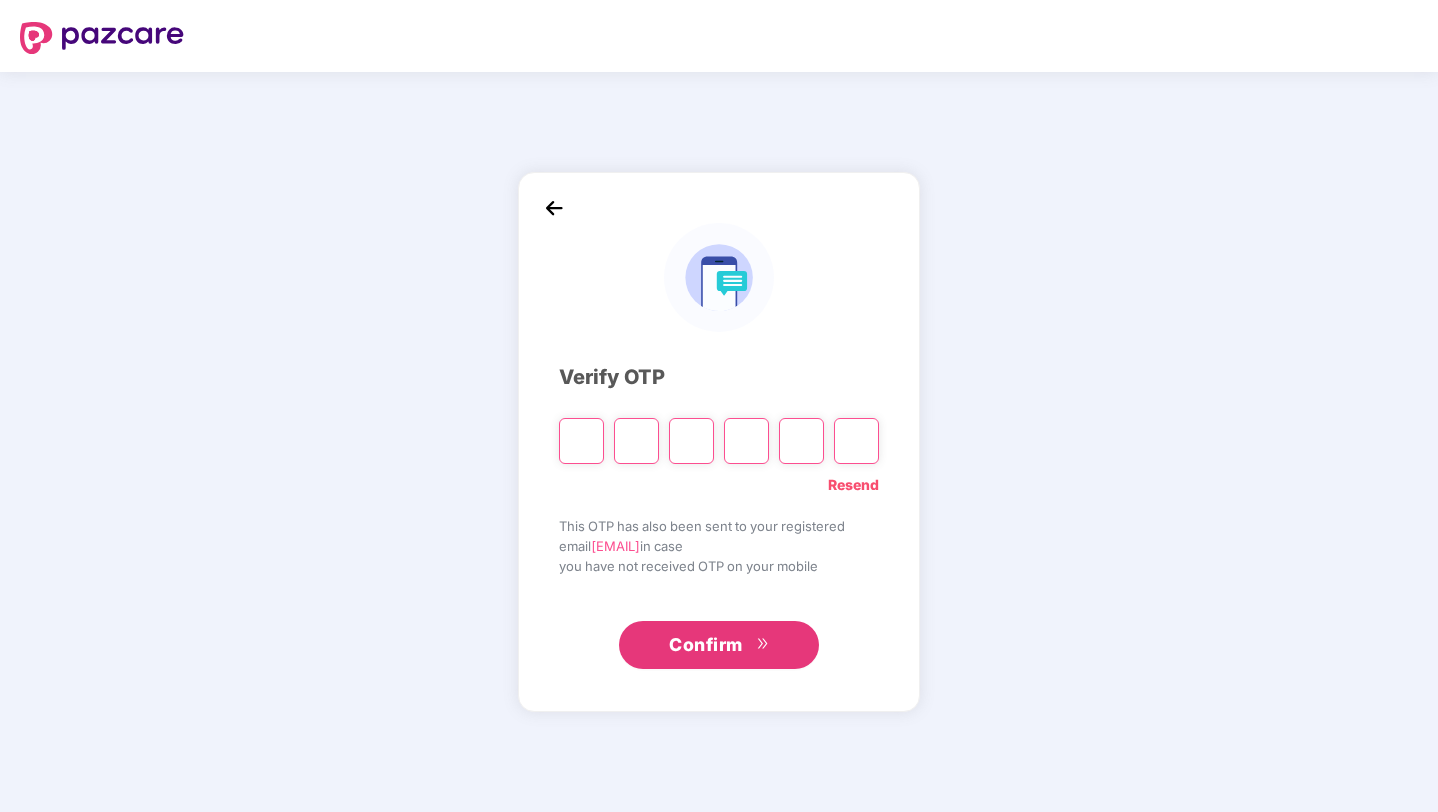 type on "*" 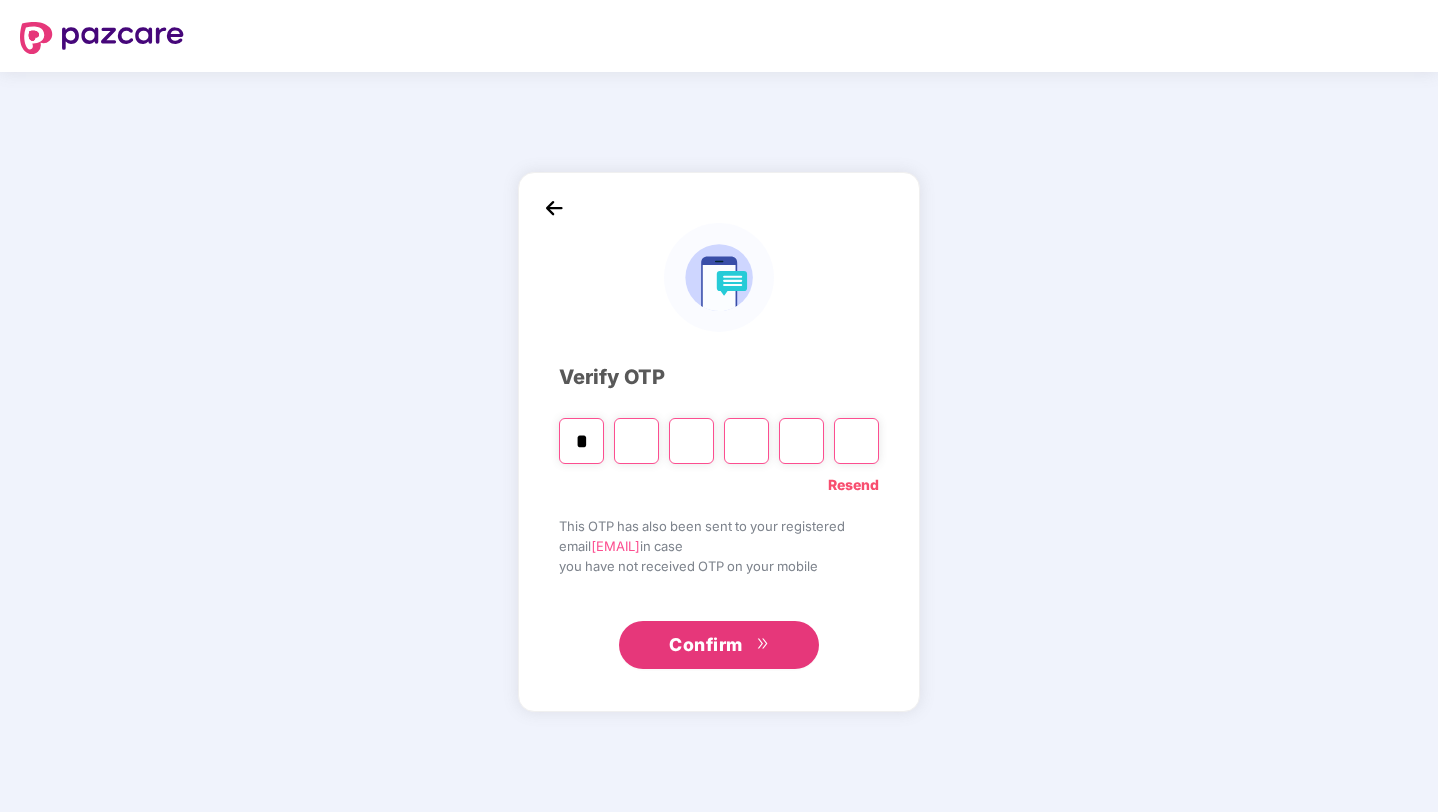 type on "*" 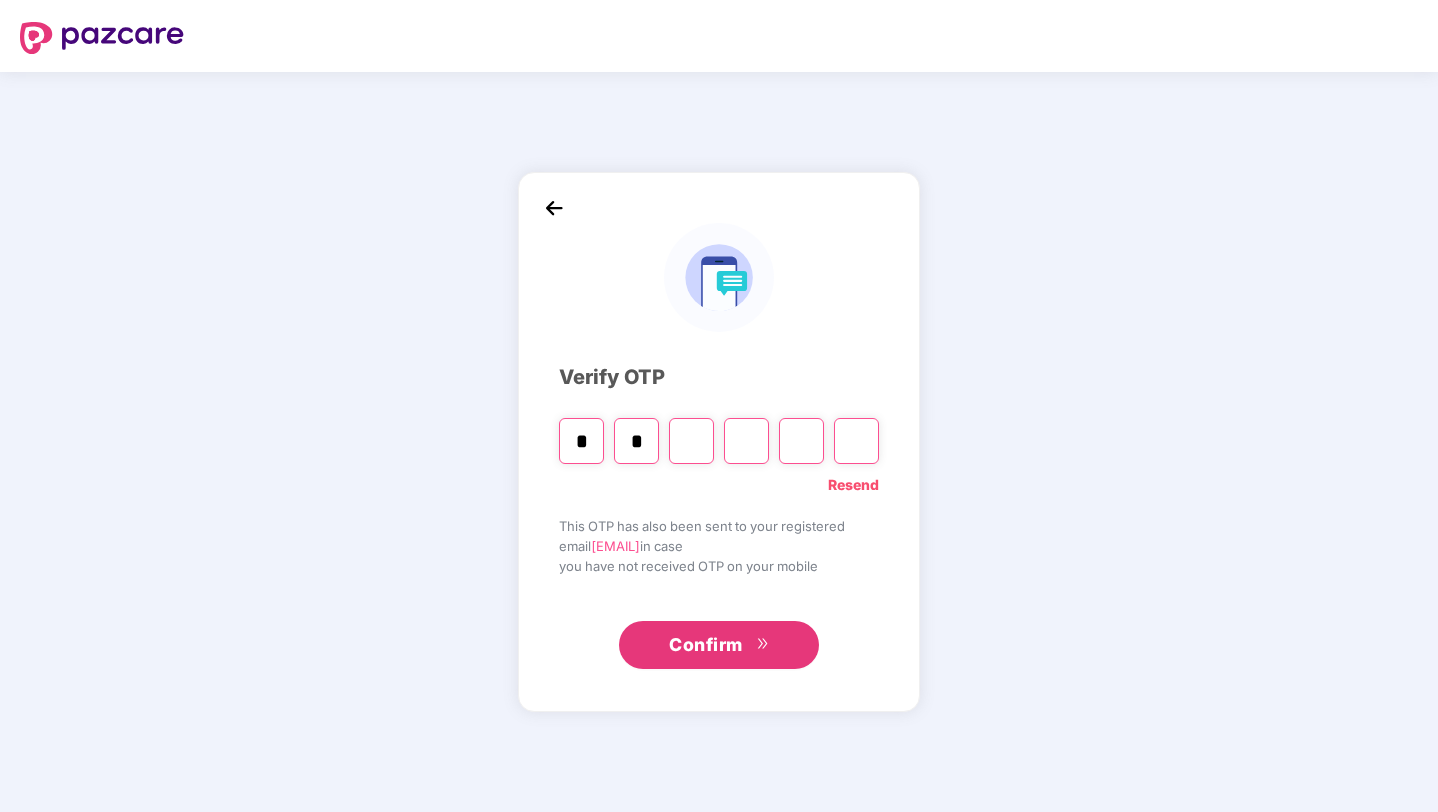 type on "*" 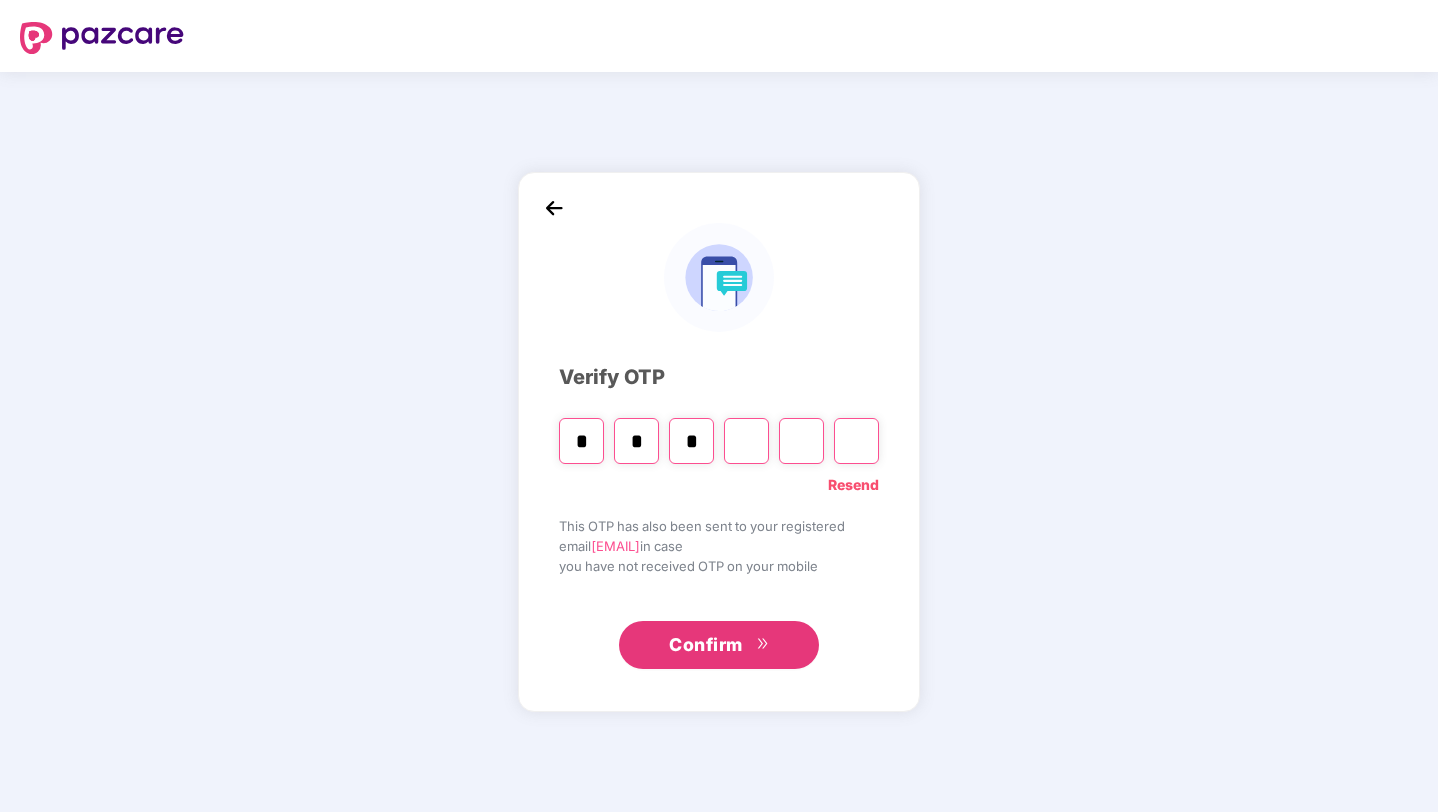 type on "*" 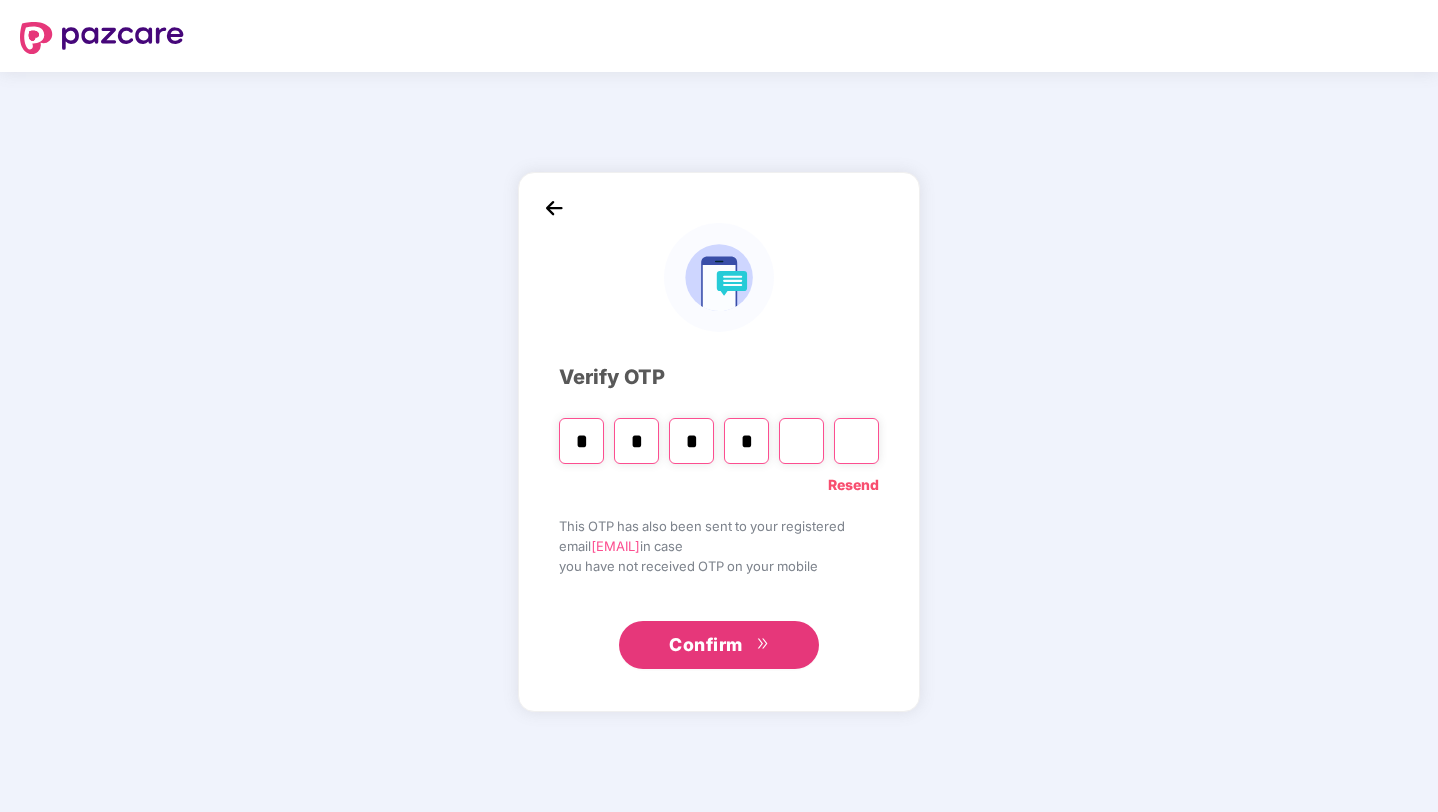 type on "*" 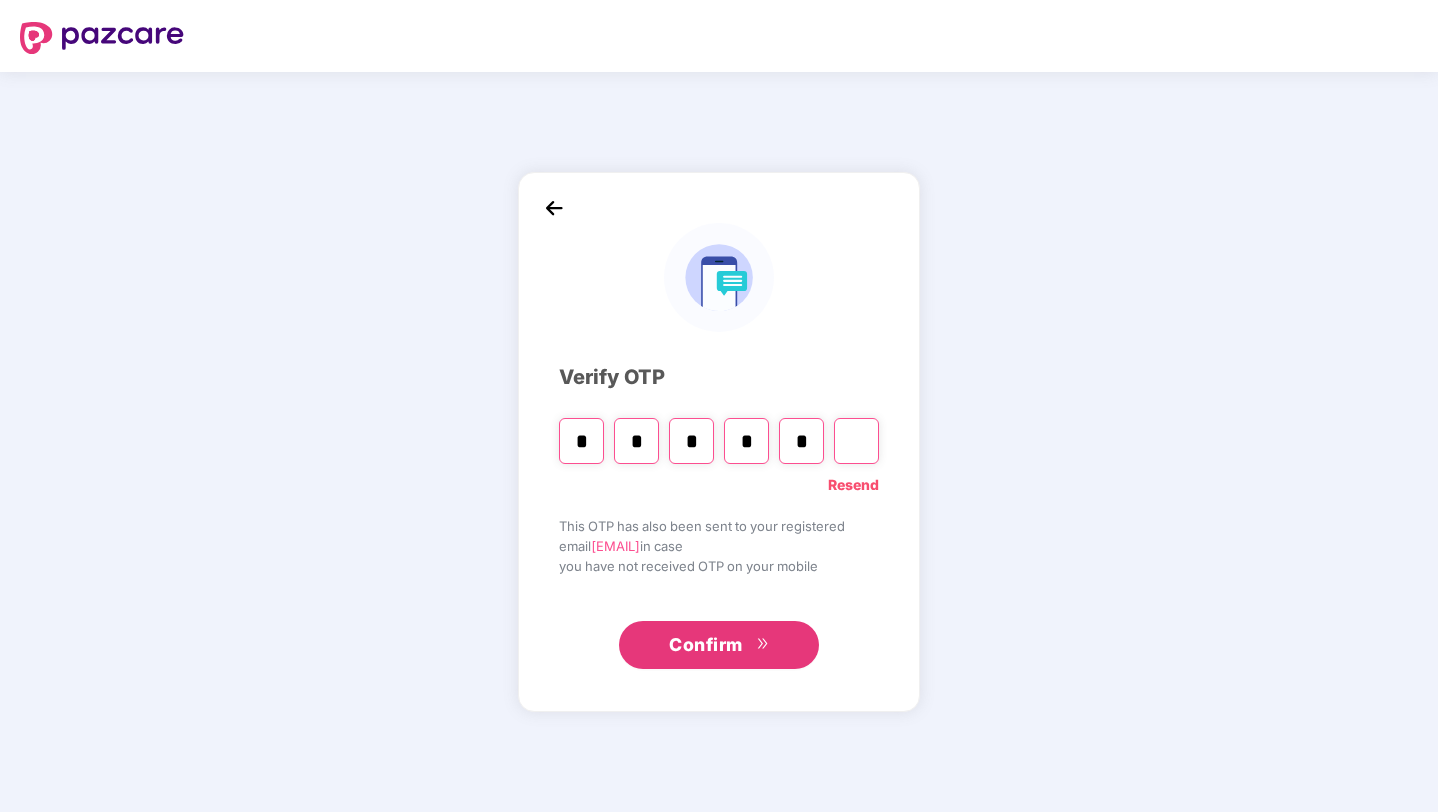 type on "*" 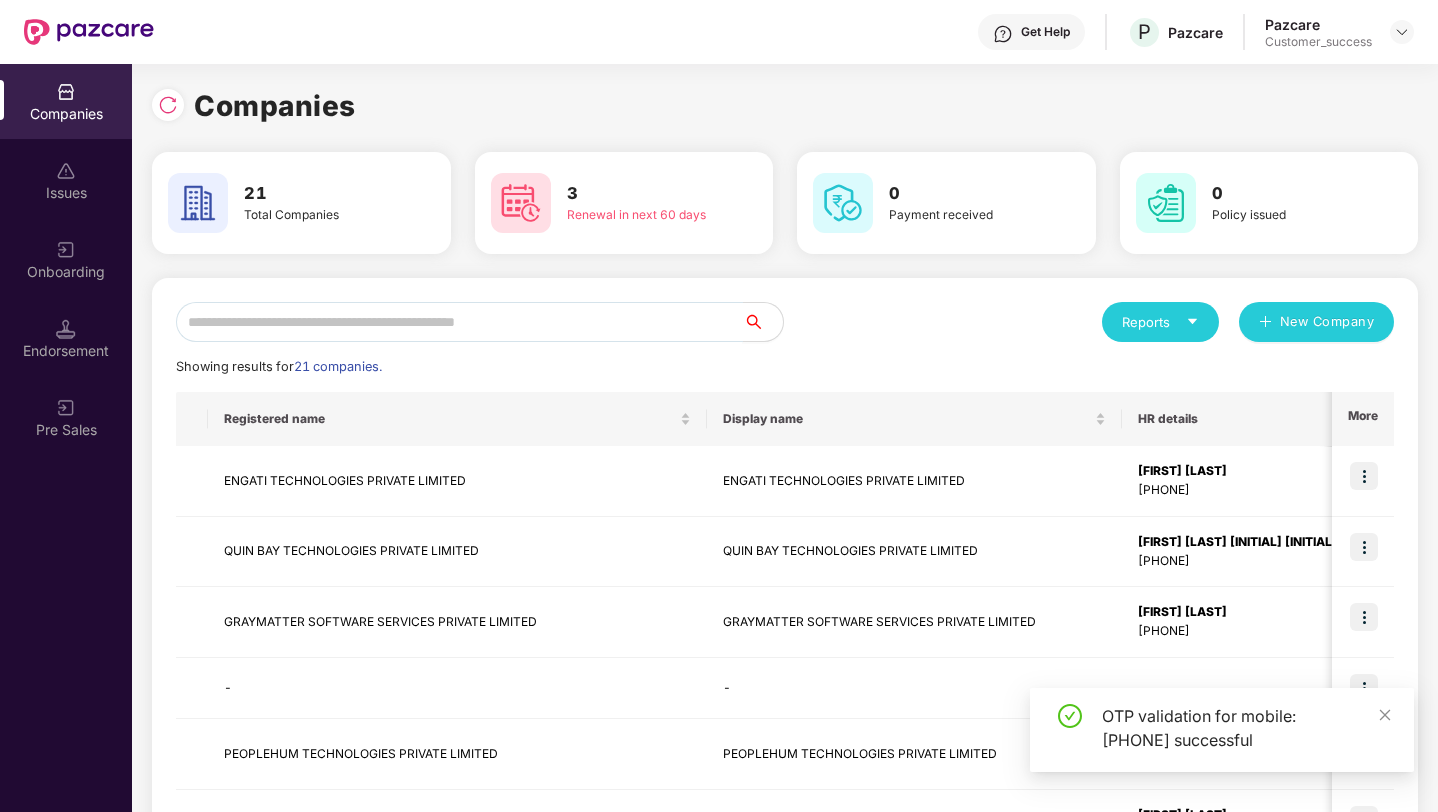 click at bounding box center [459, 322] 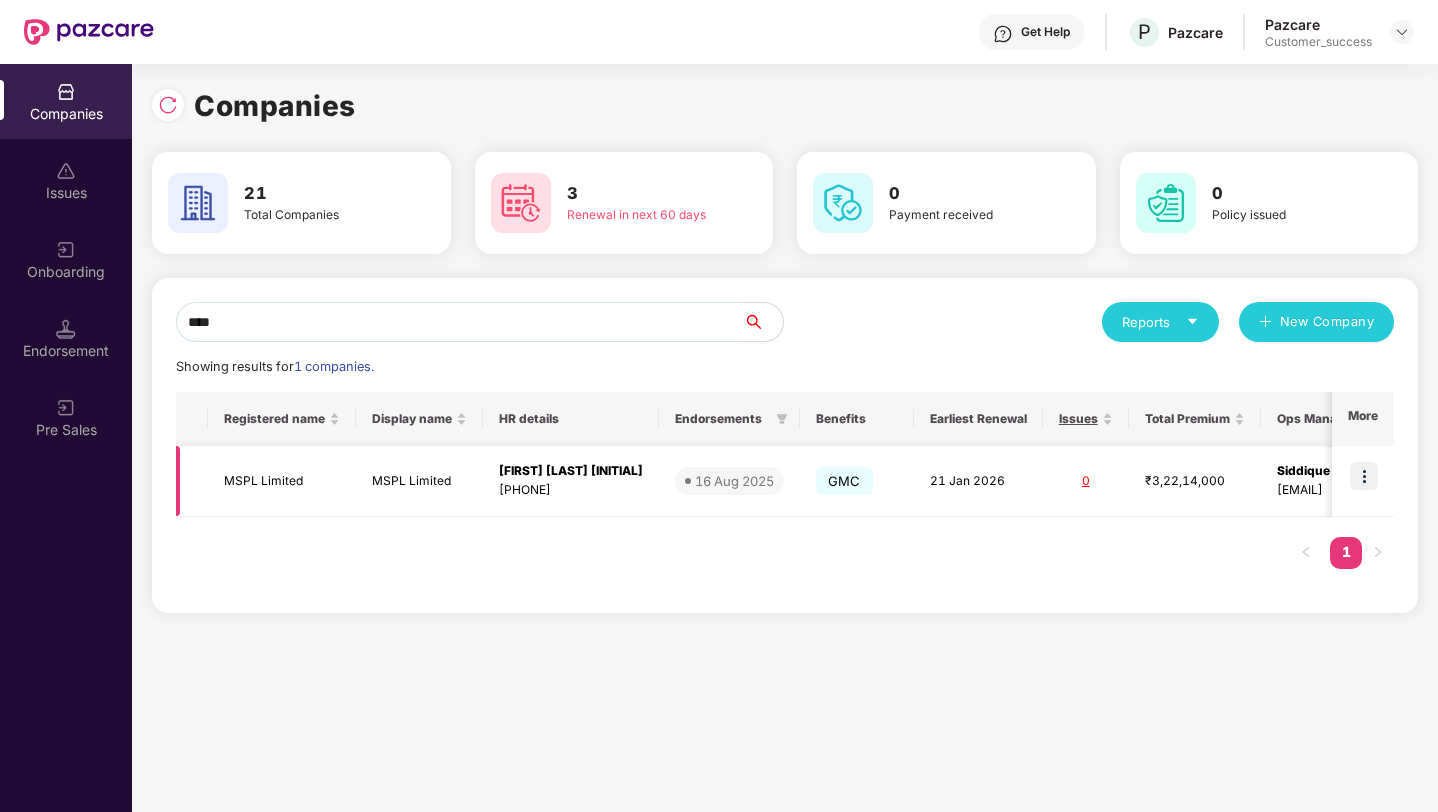 type on "****" 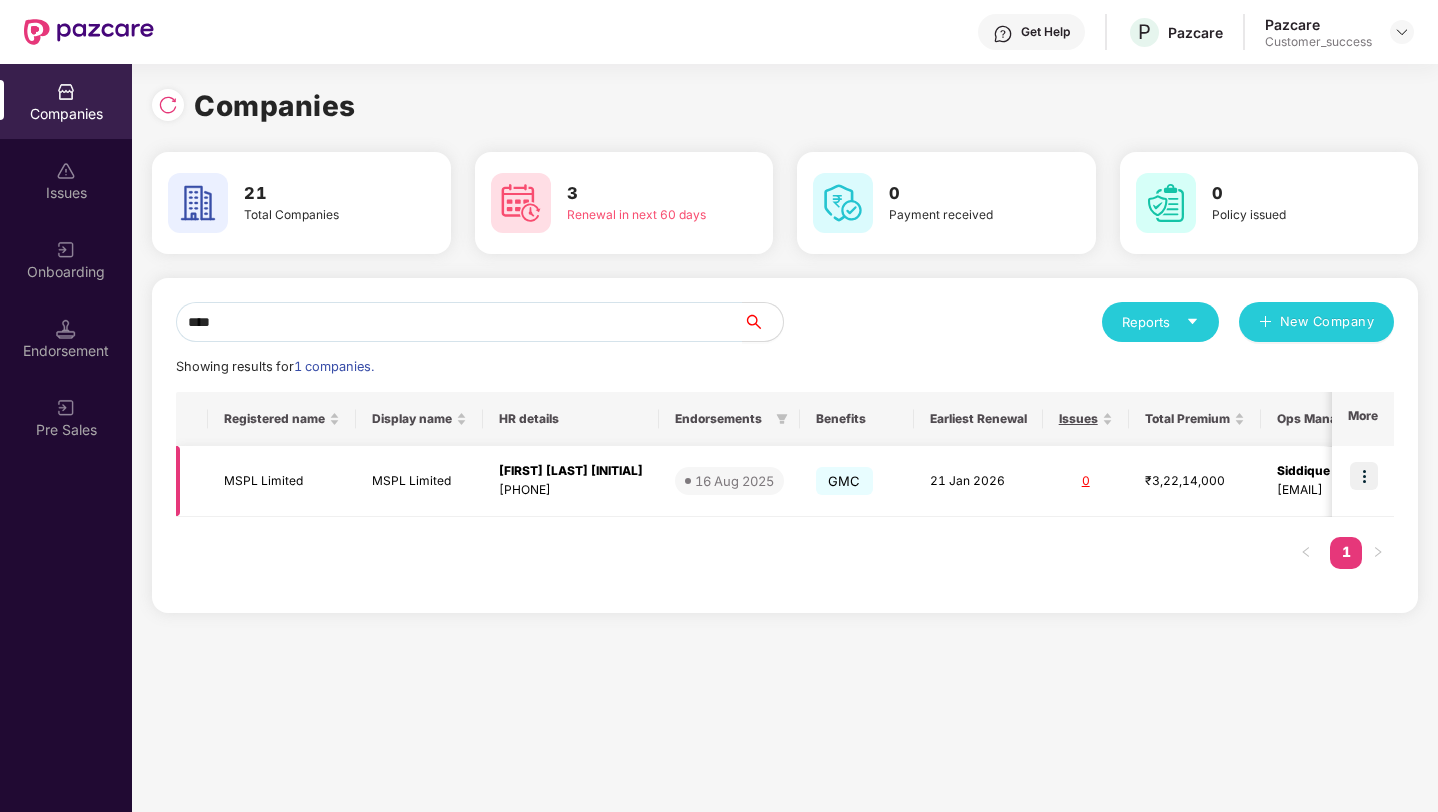 click at bounding box center [1364, 476] 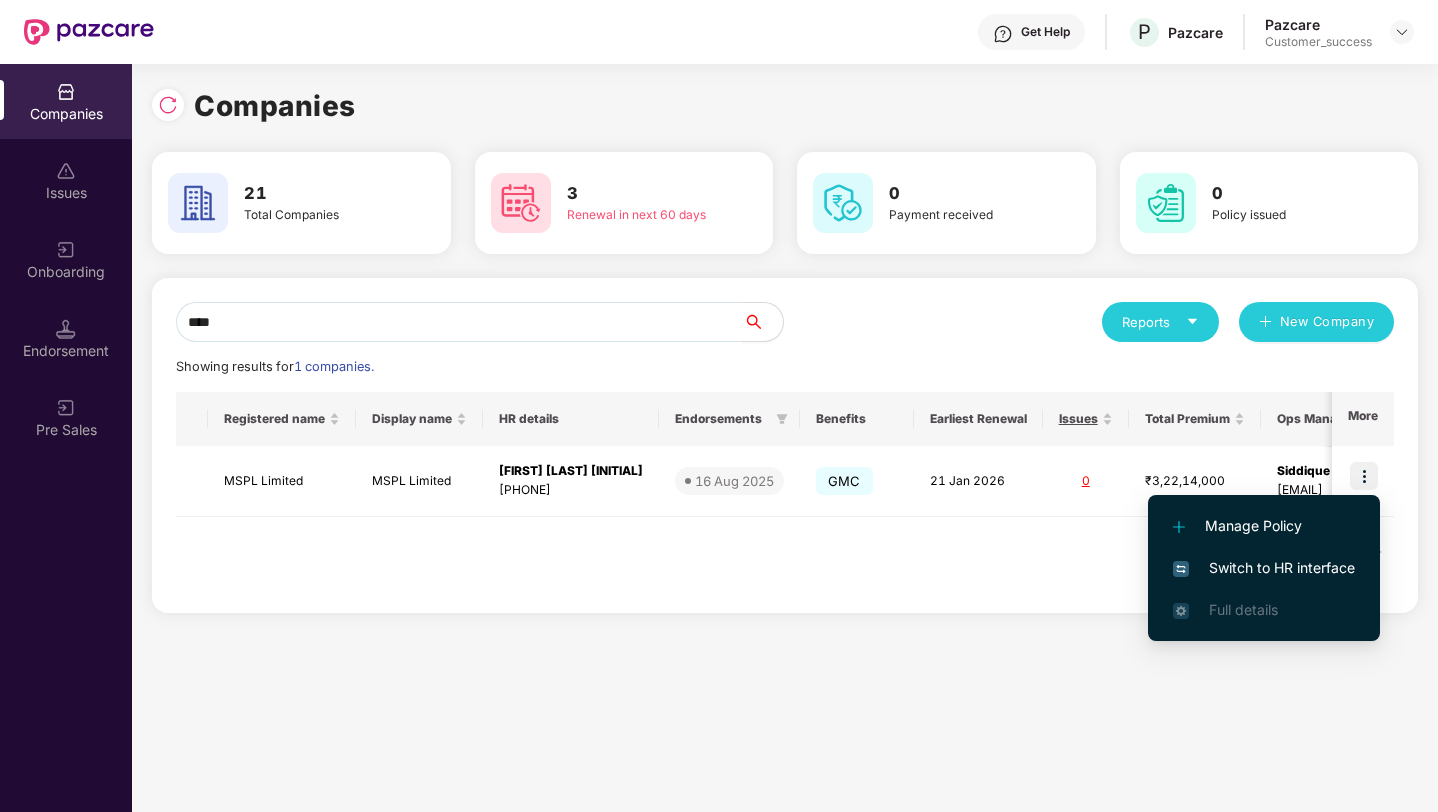 click on "Switch to HR interface" at bounding box center [1264, 568] 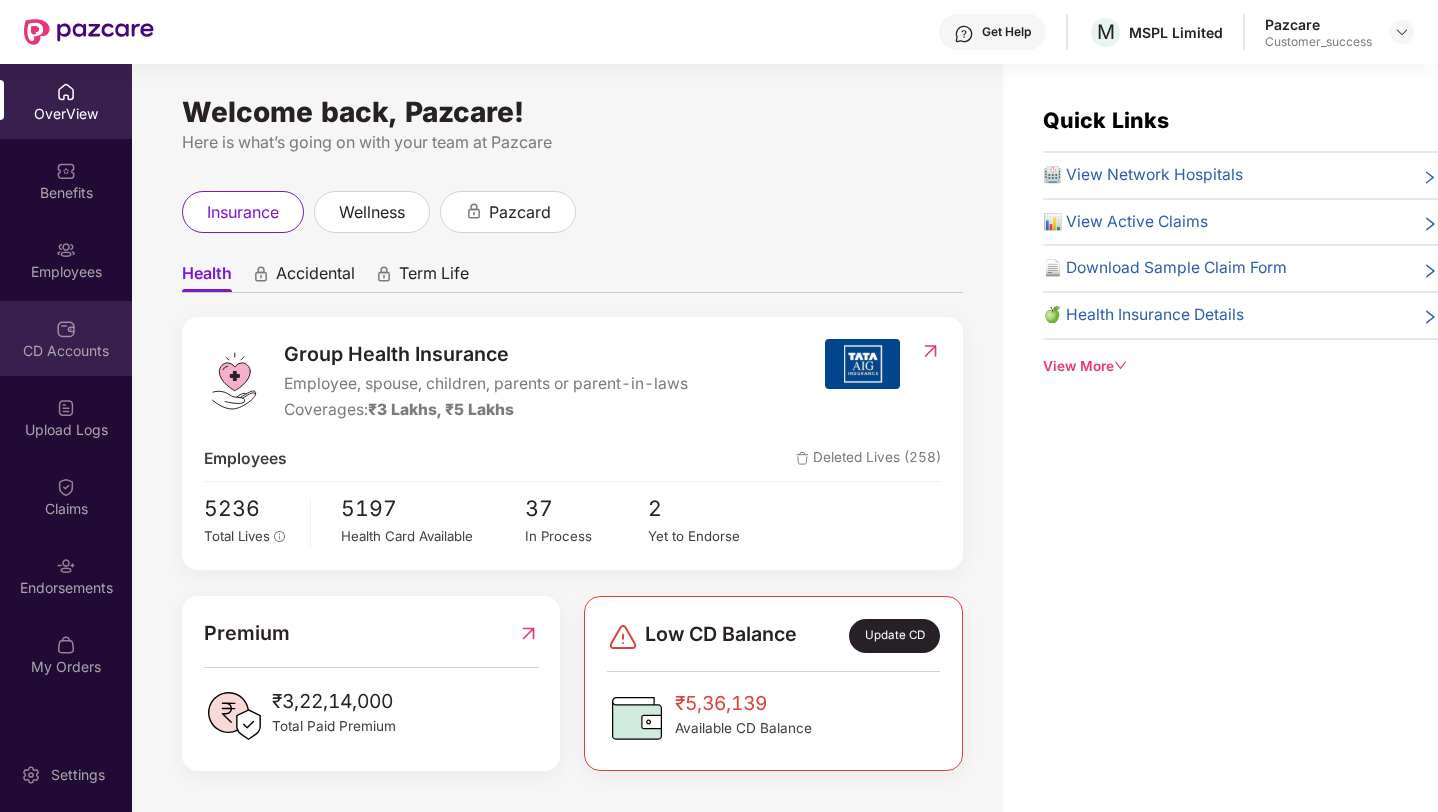 click at bounding box center [66, 329] 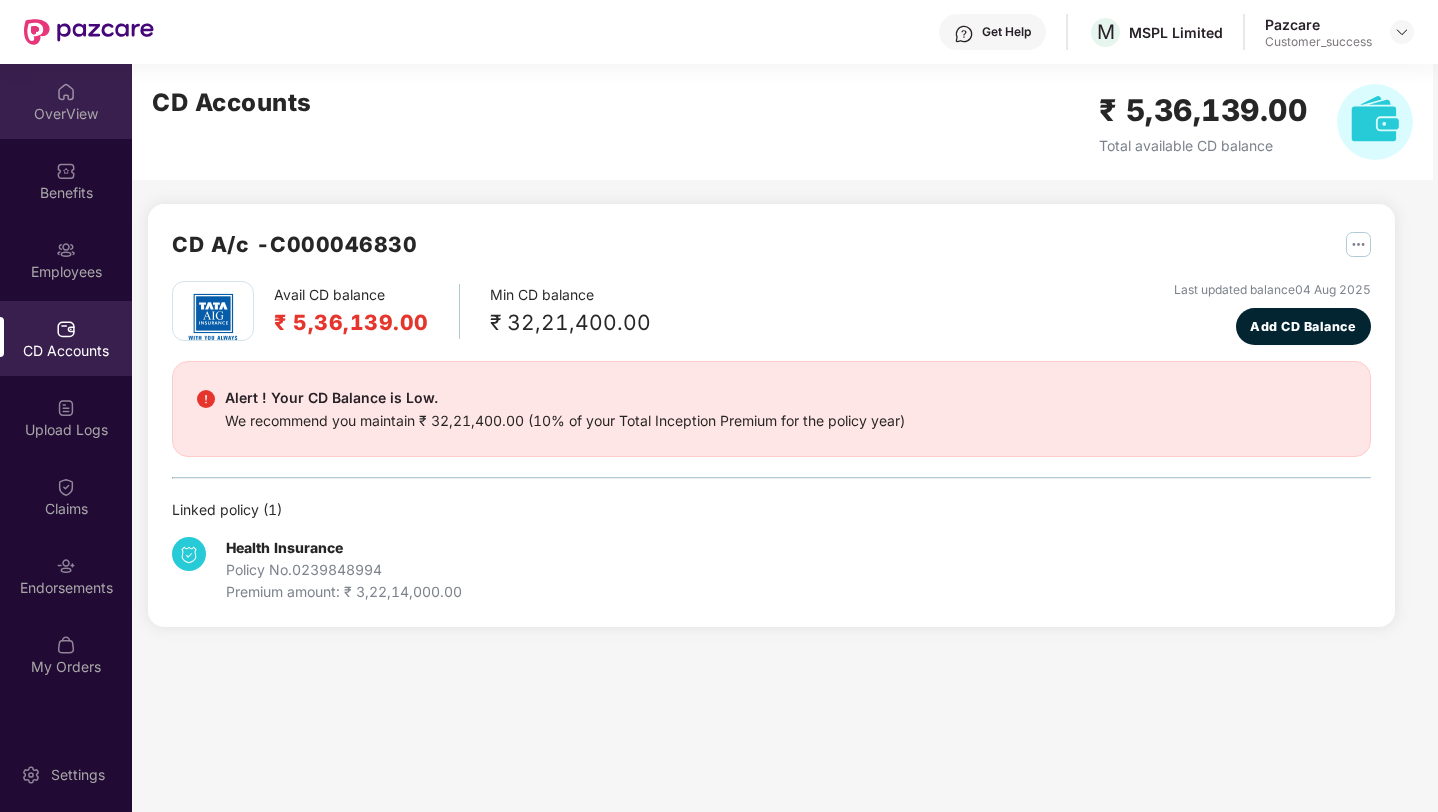click at bounding box center (66, 90) 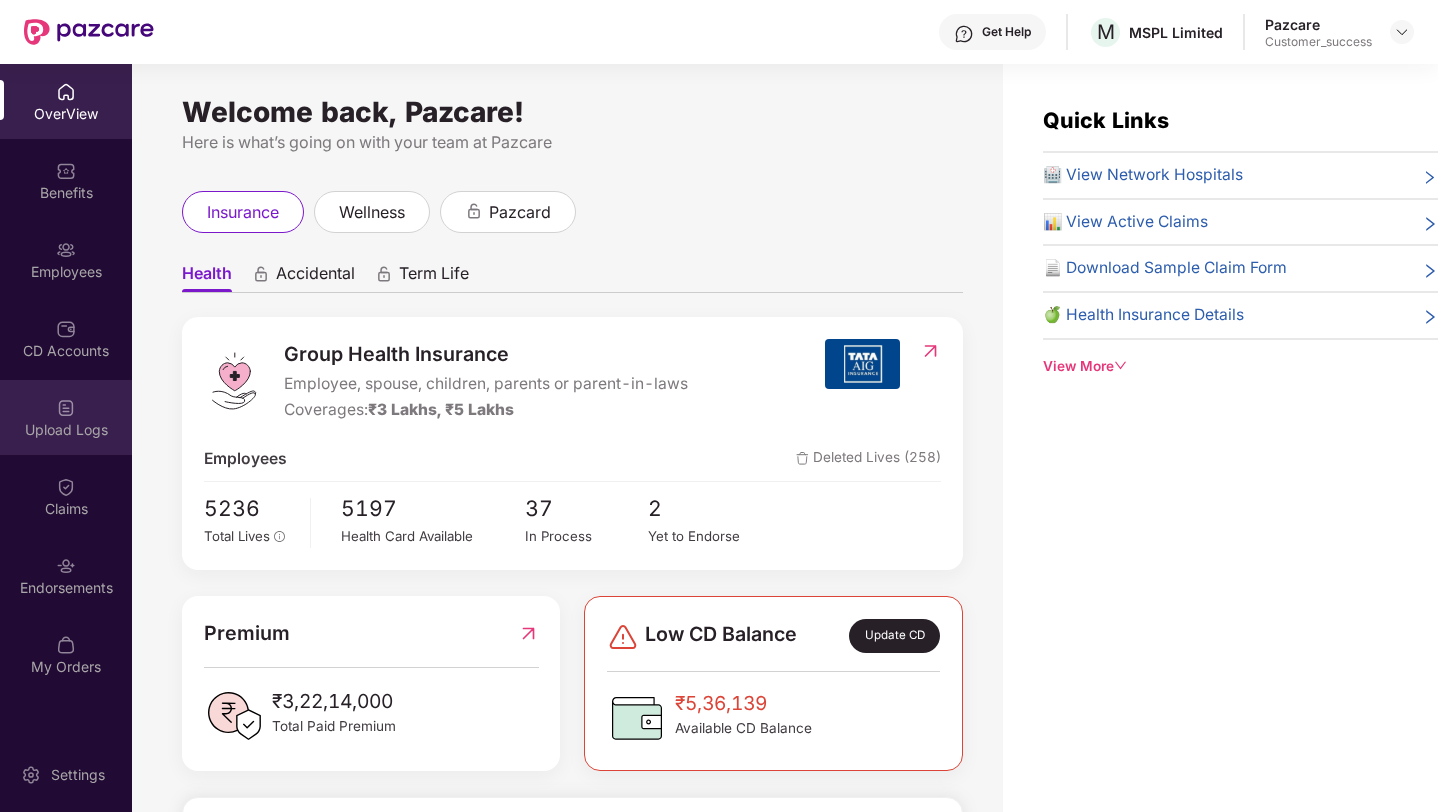 click on "Upload Logs" at bounding box center [66, 417] 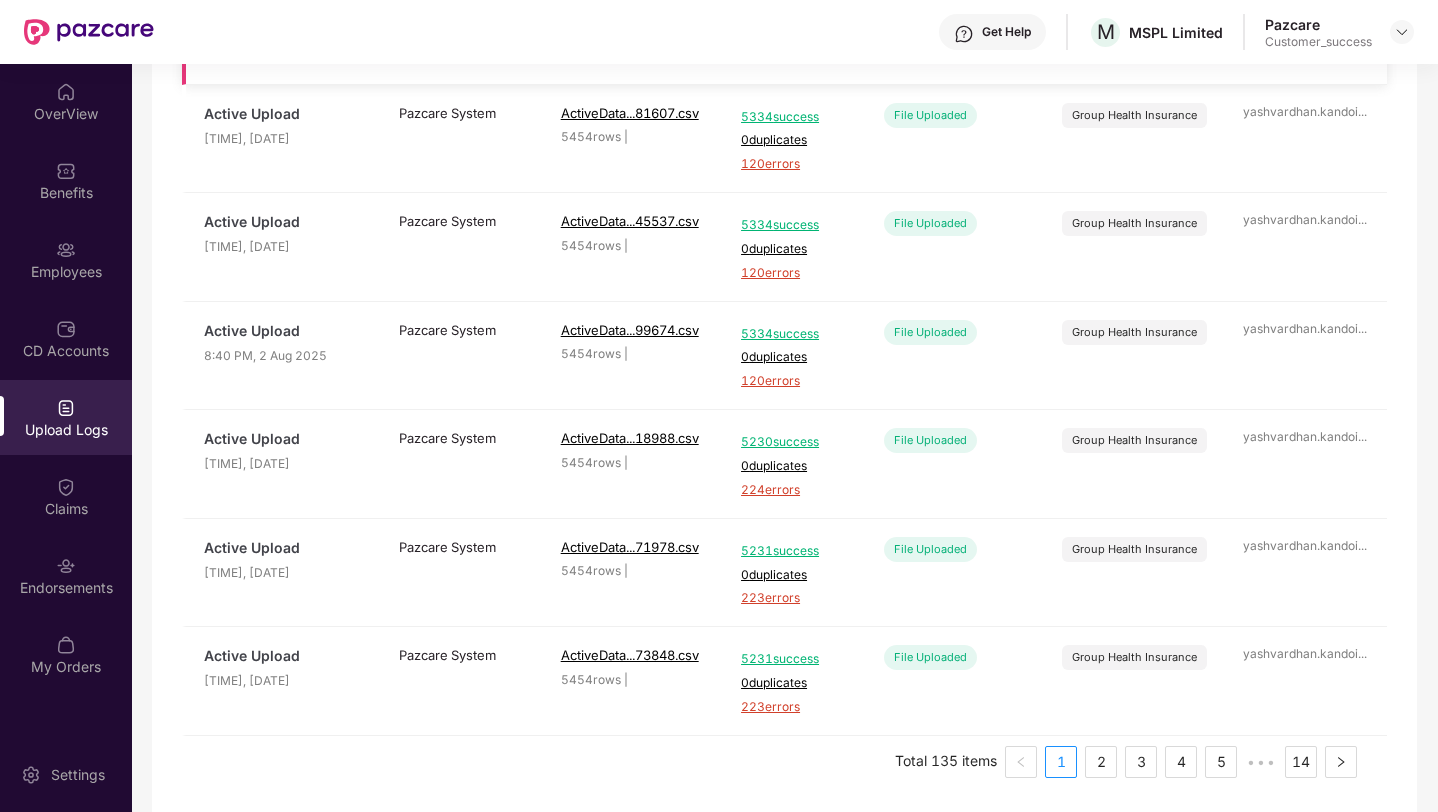 scroll, scrollTop: 638, scrollLeft: 0, axis: vertical 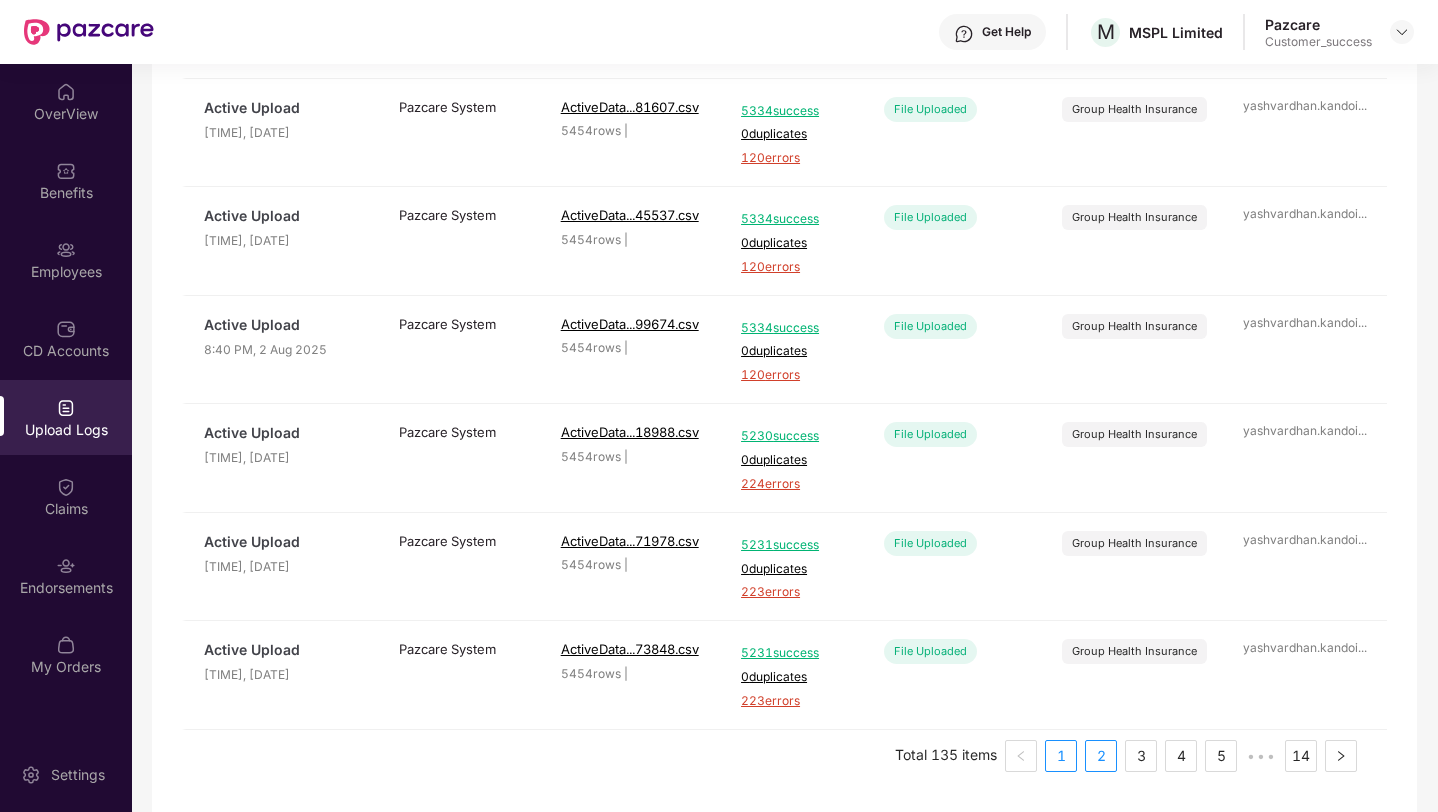 click on "2" at bounding box center [1101, 756] 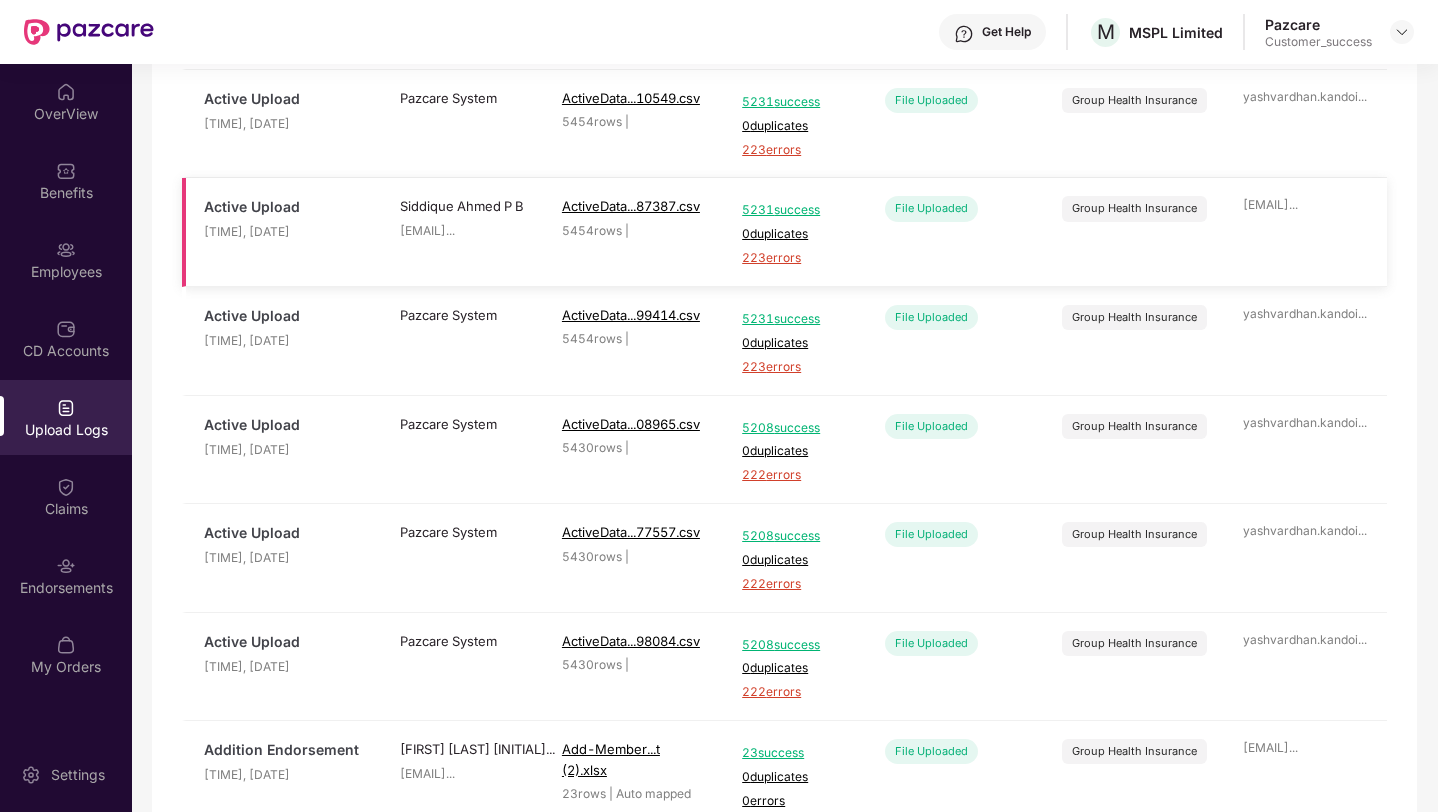scroll, scrollTop: 0, scrollLeft: 0, axis: both 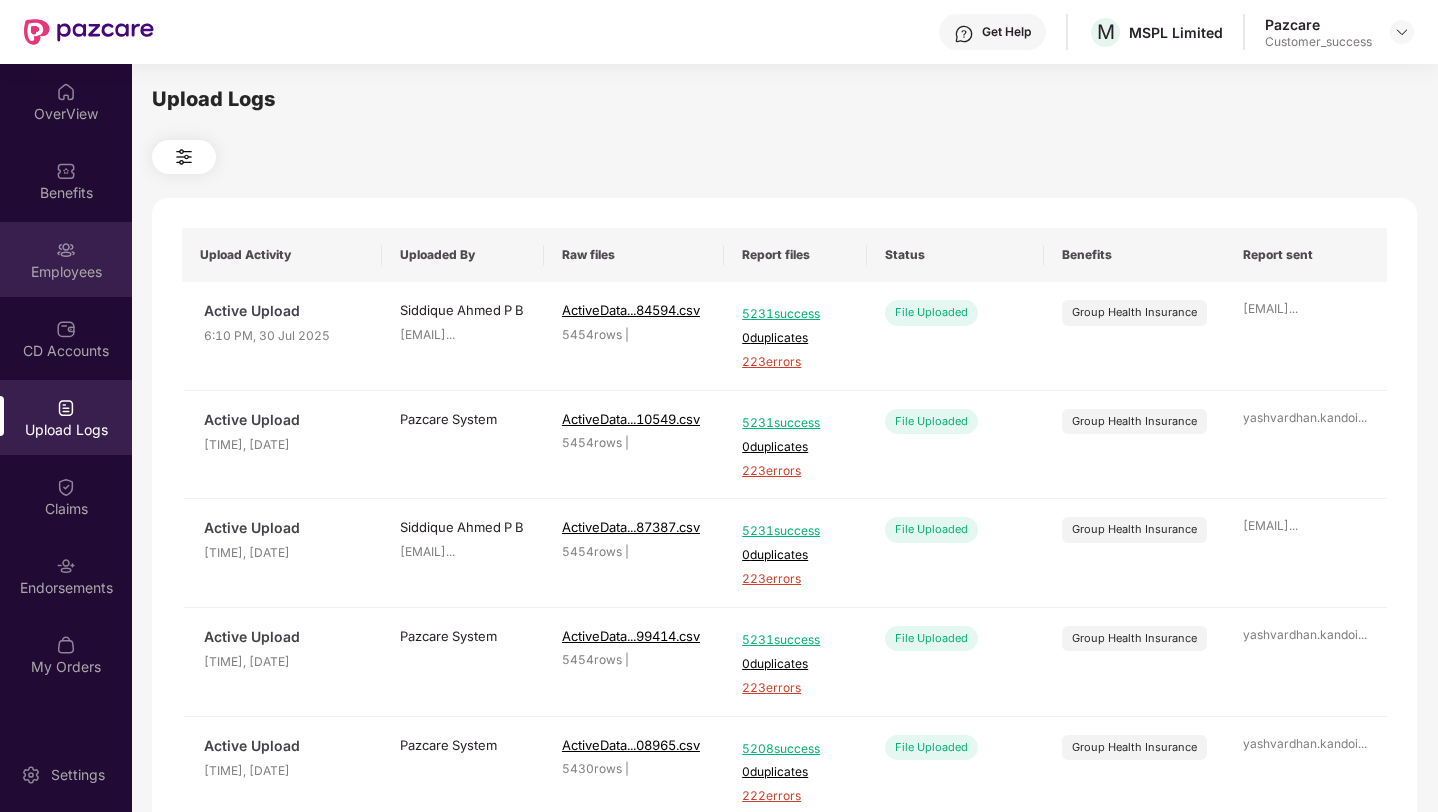 click at bounding box center (66, 250) 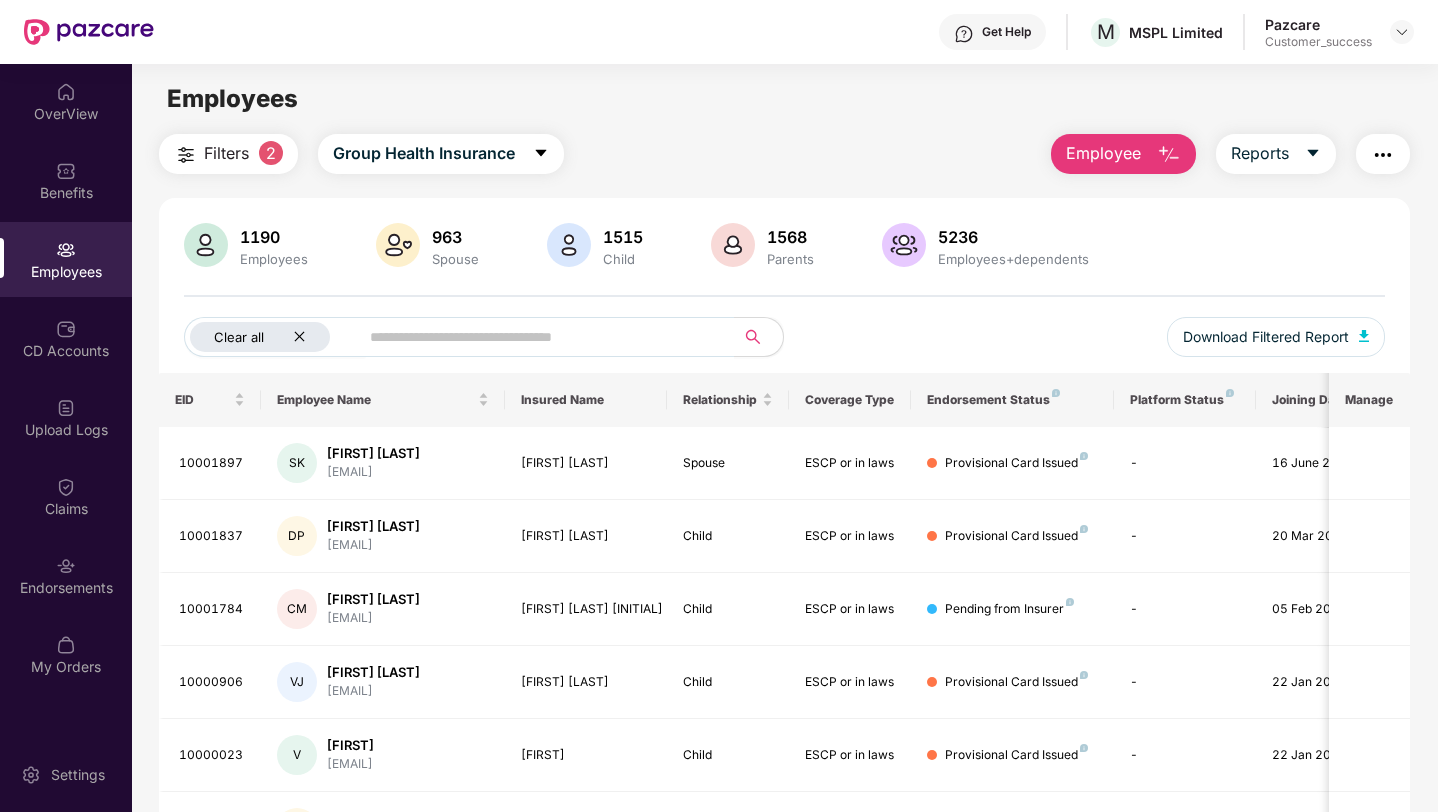 click 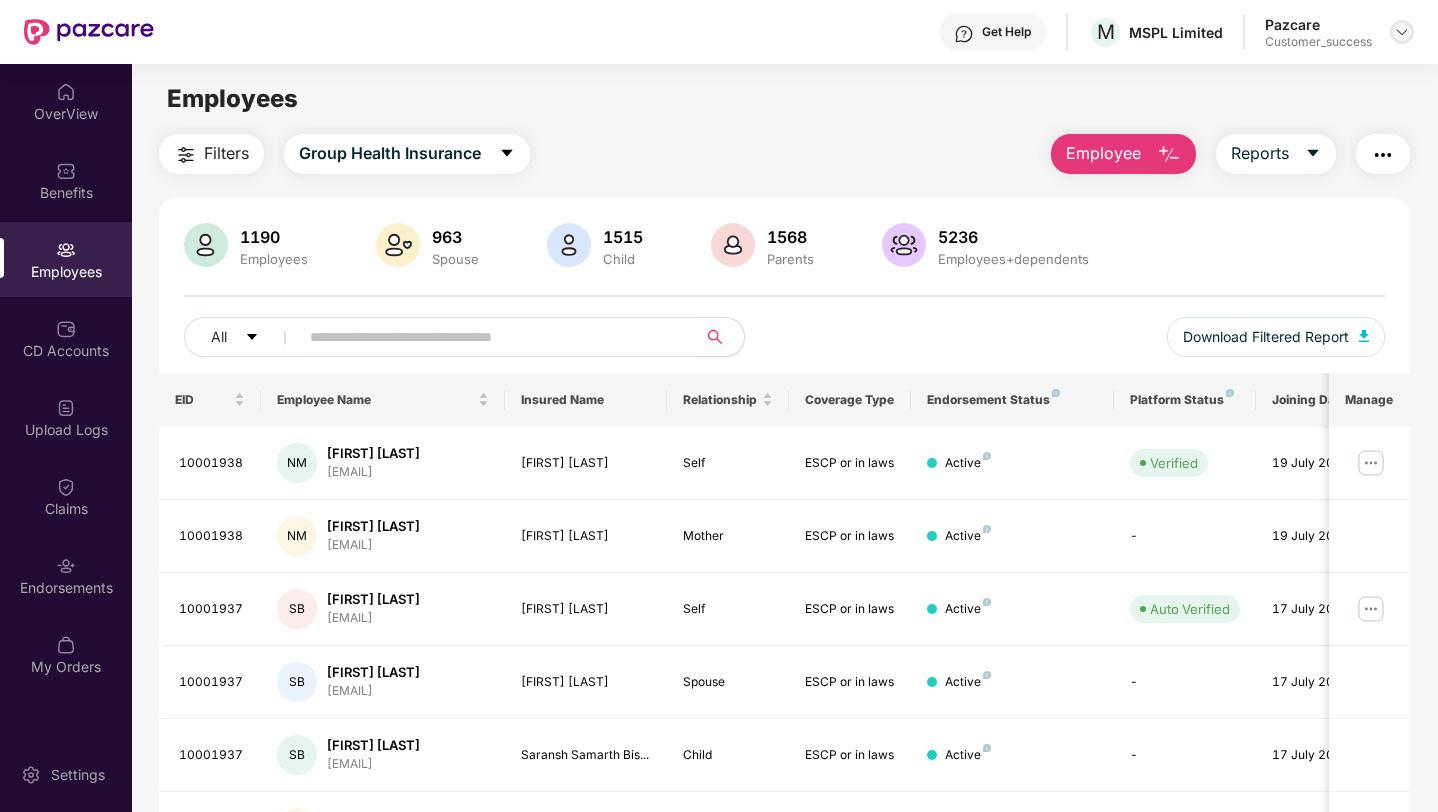 click at bounding box center [1402, 32] 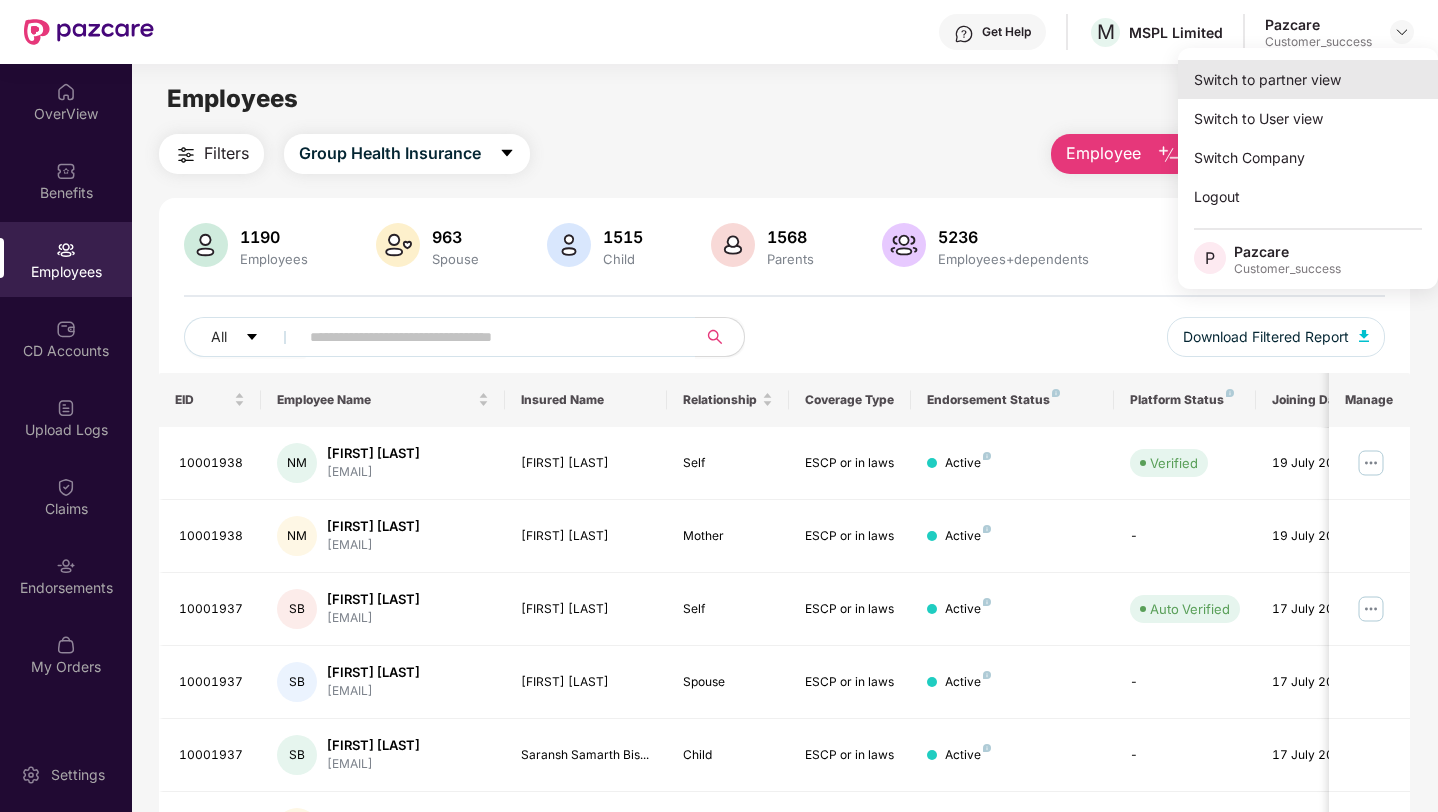 click on "Switch to partner view" at bounding box center (1308, 79) 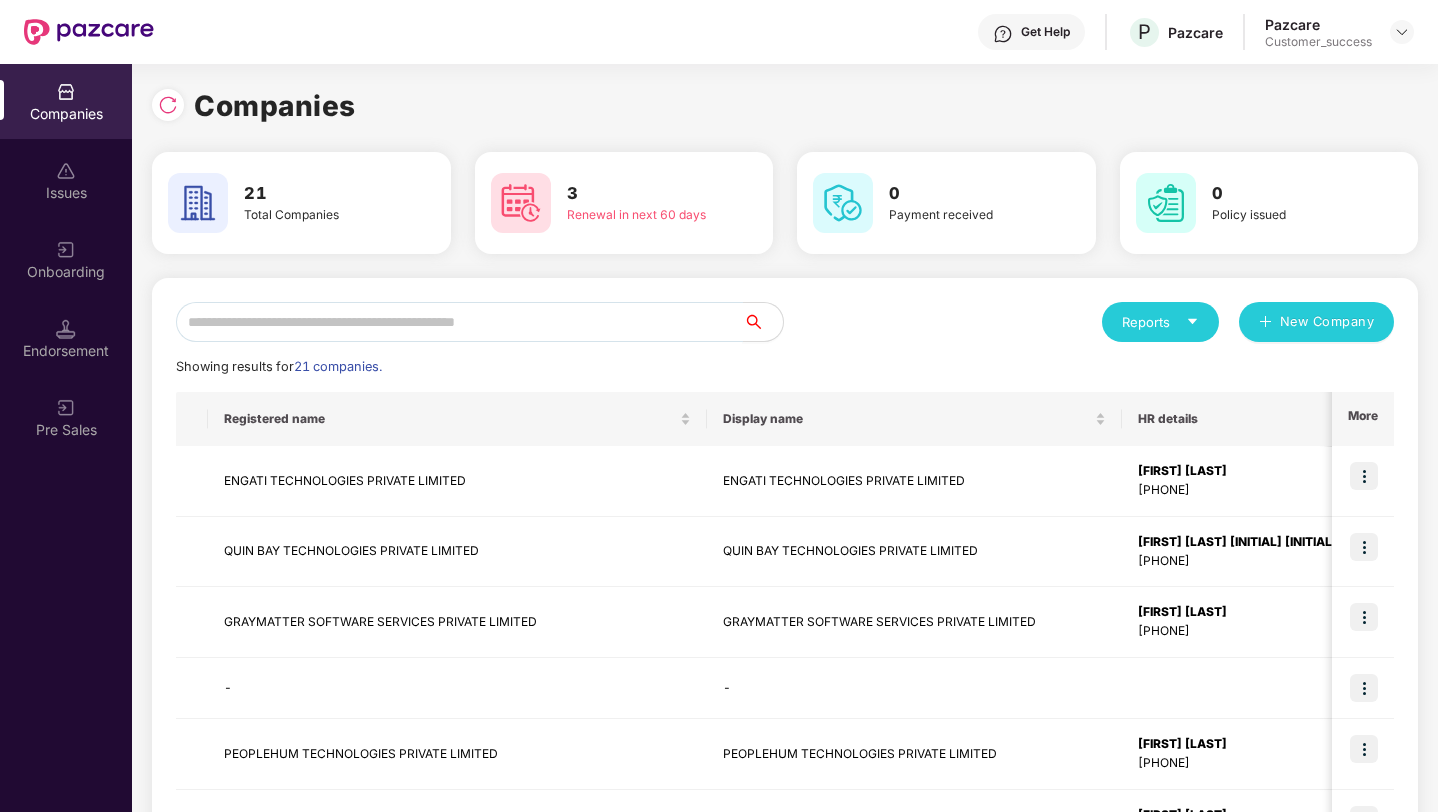 click at bounding box center [459, 322] 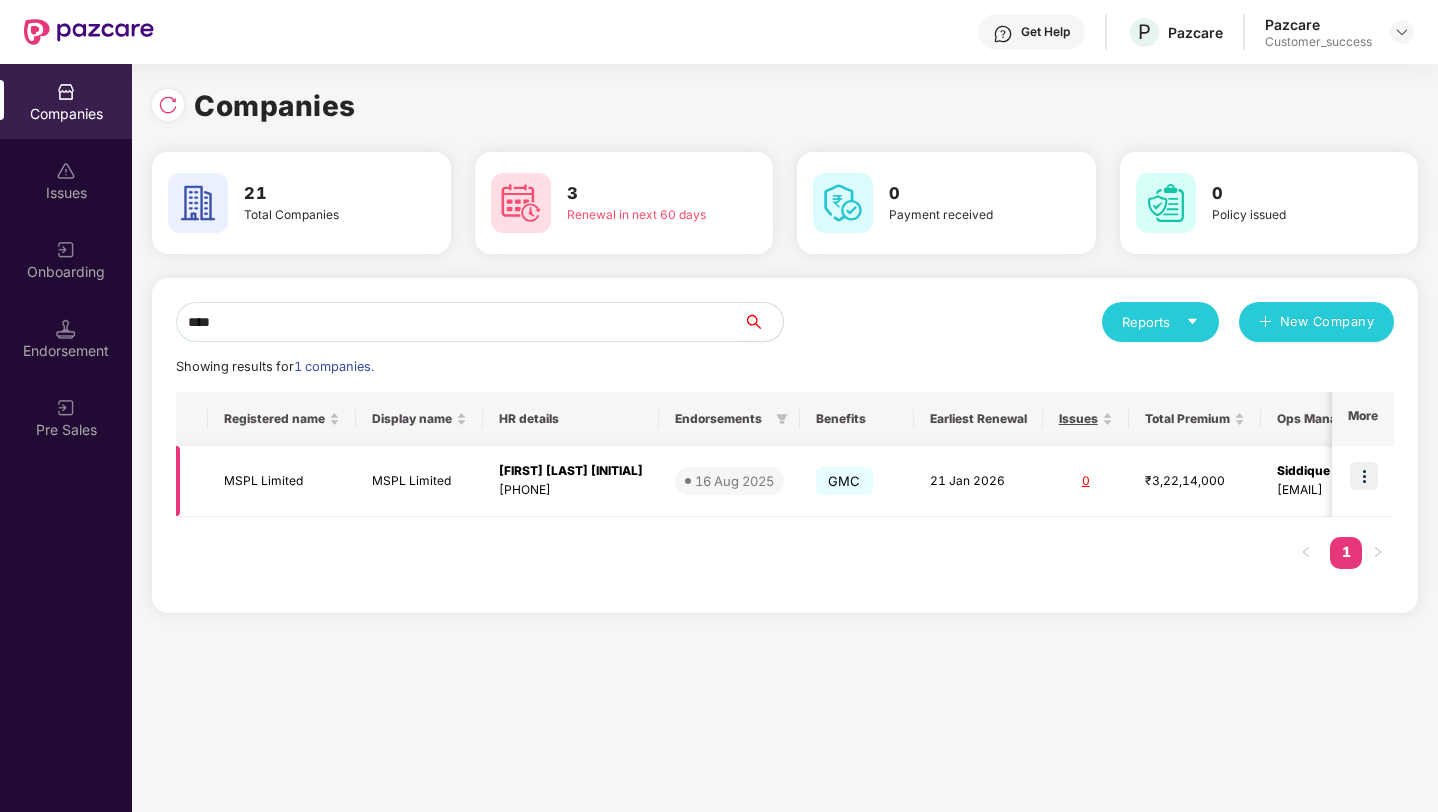 type on "****" 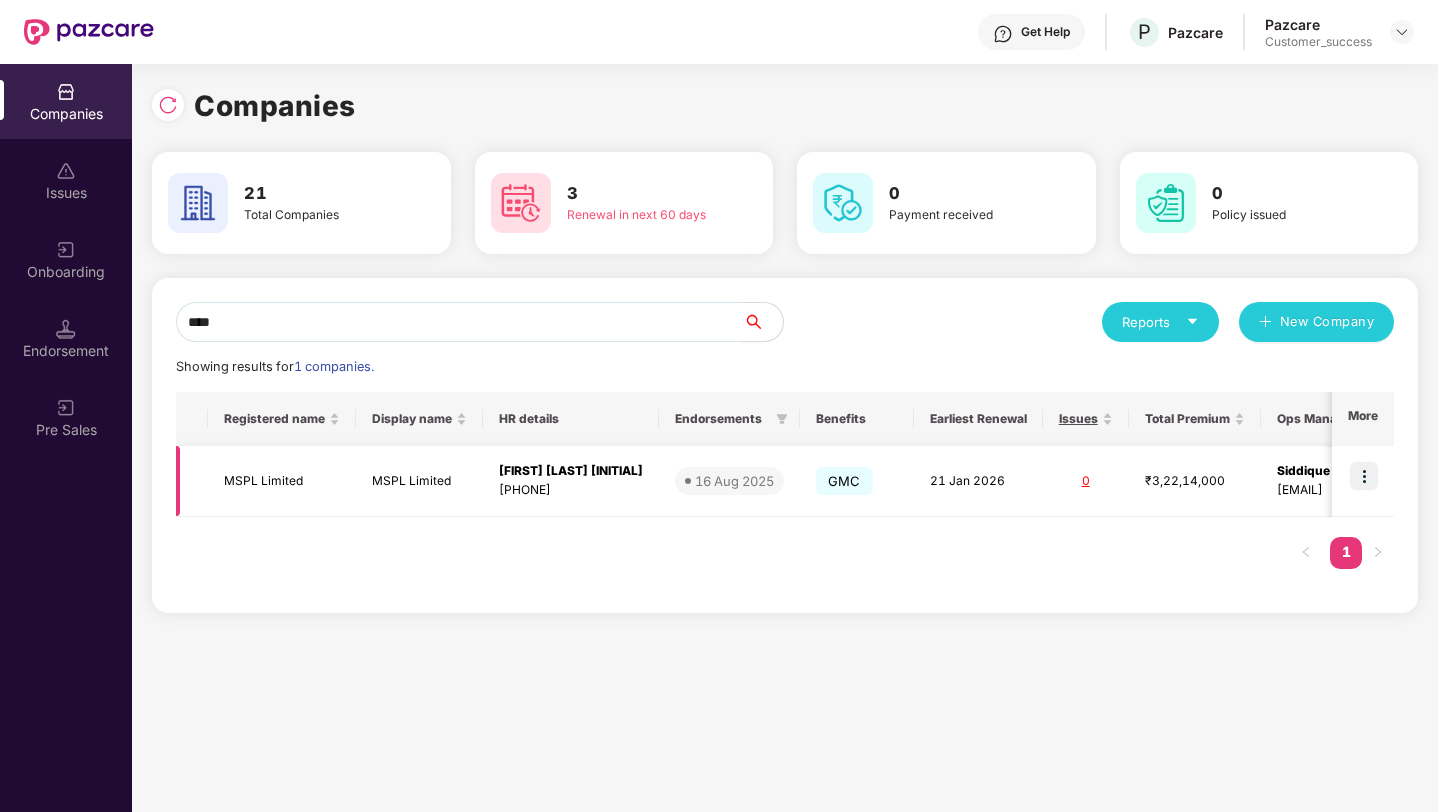 click at bounding box center [1364, 476] 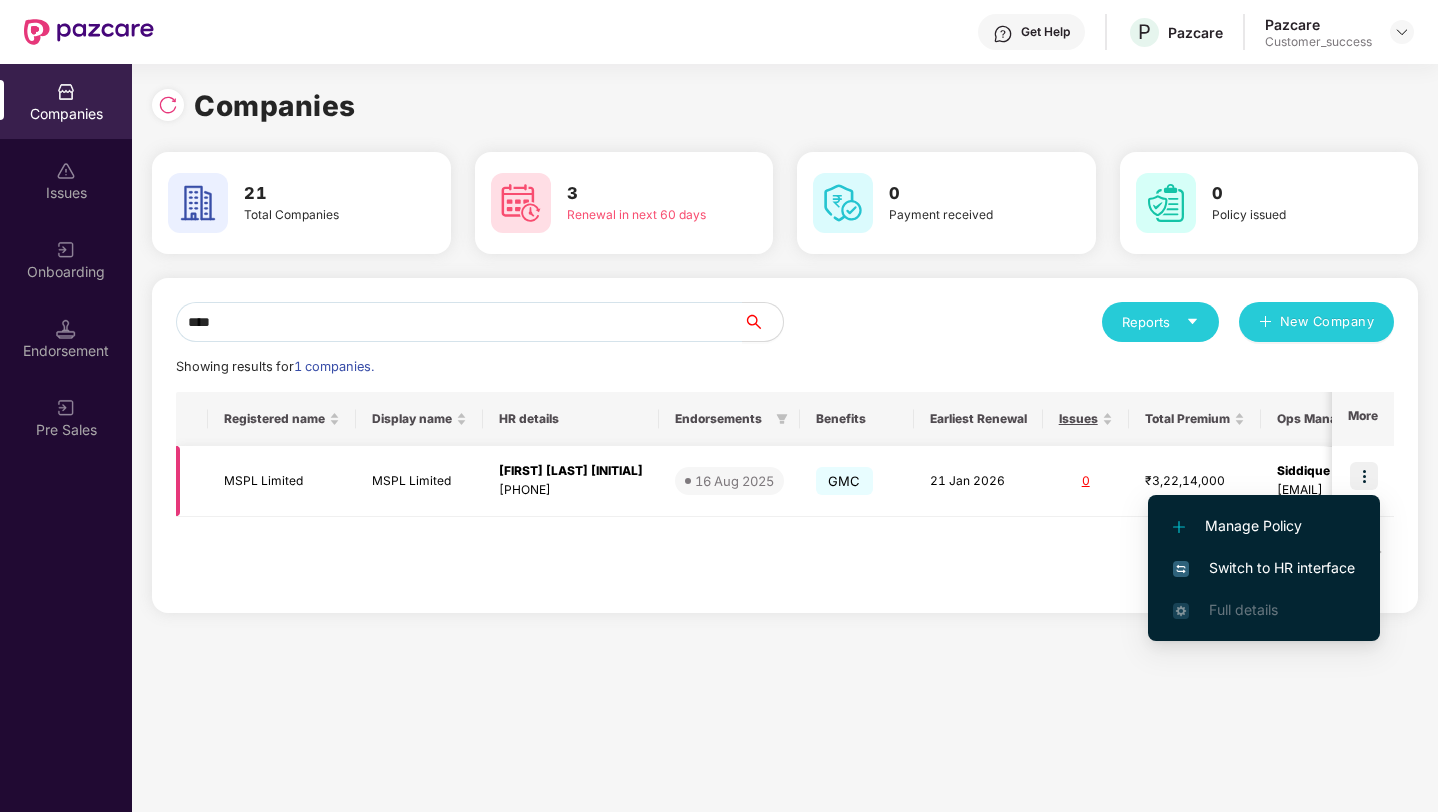 click on "16 Aug 2025" at bounding box center (729, 481) 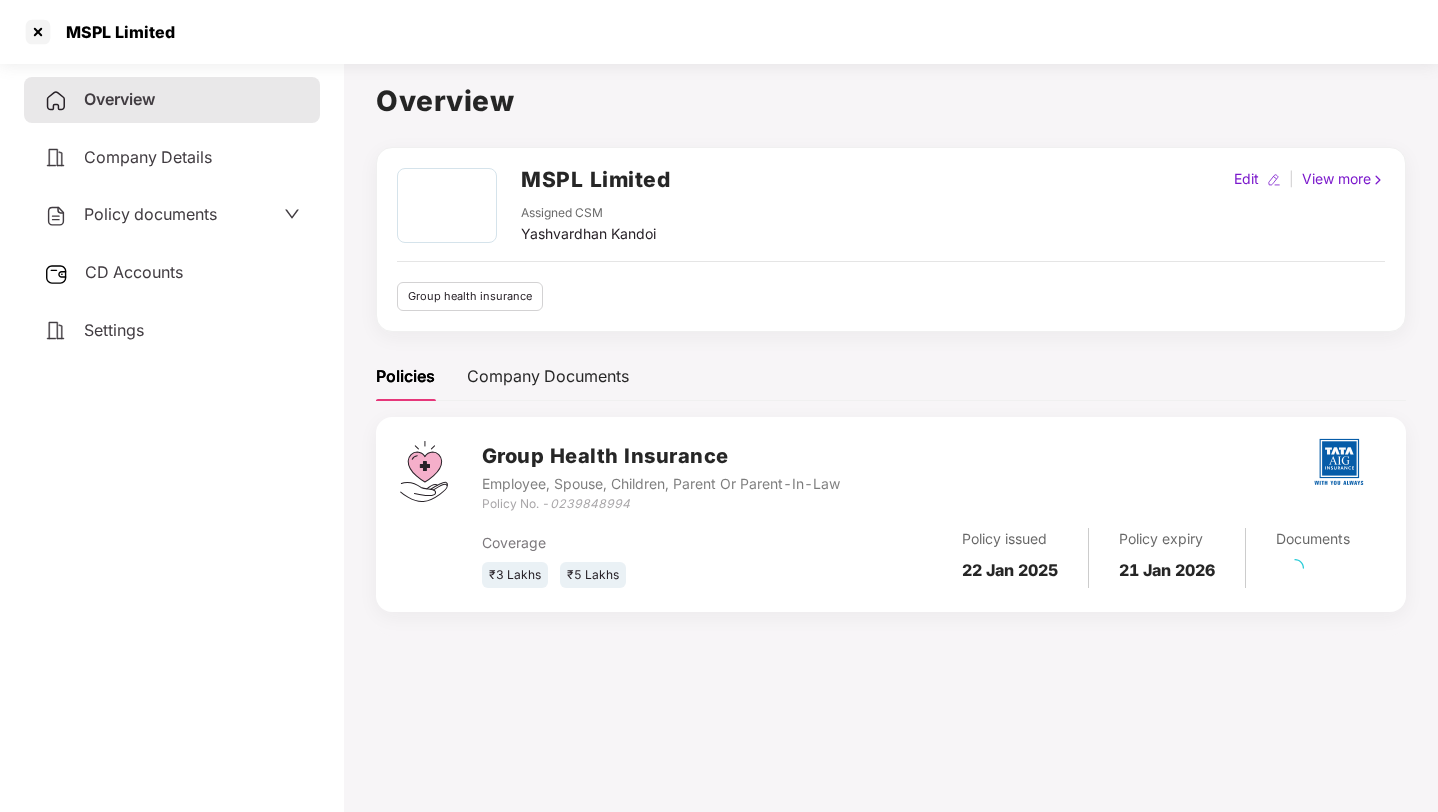 click on "Policy documents" at bounding box center (150, 214) 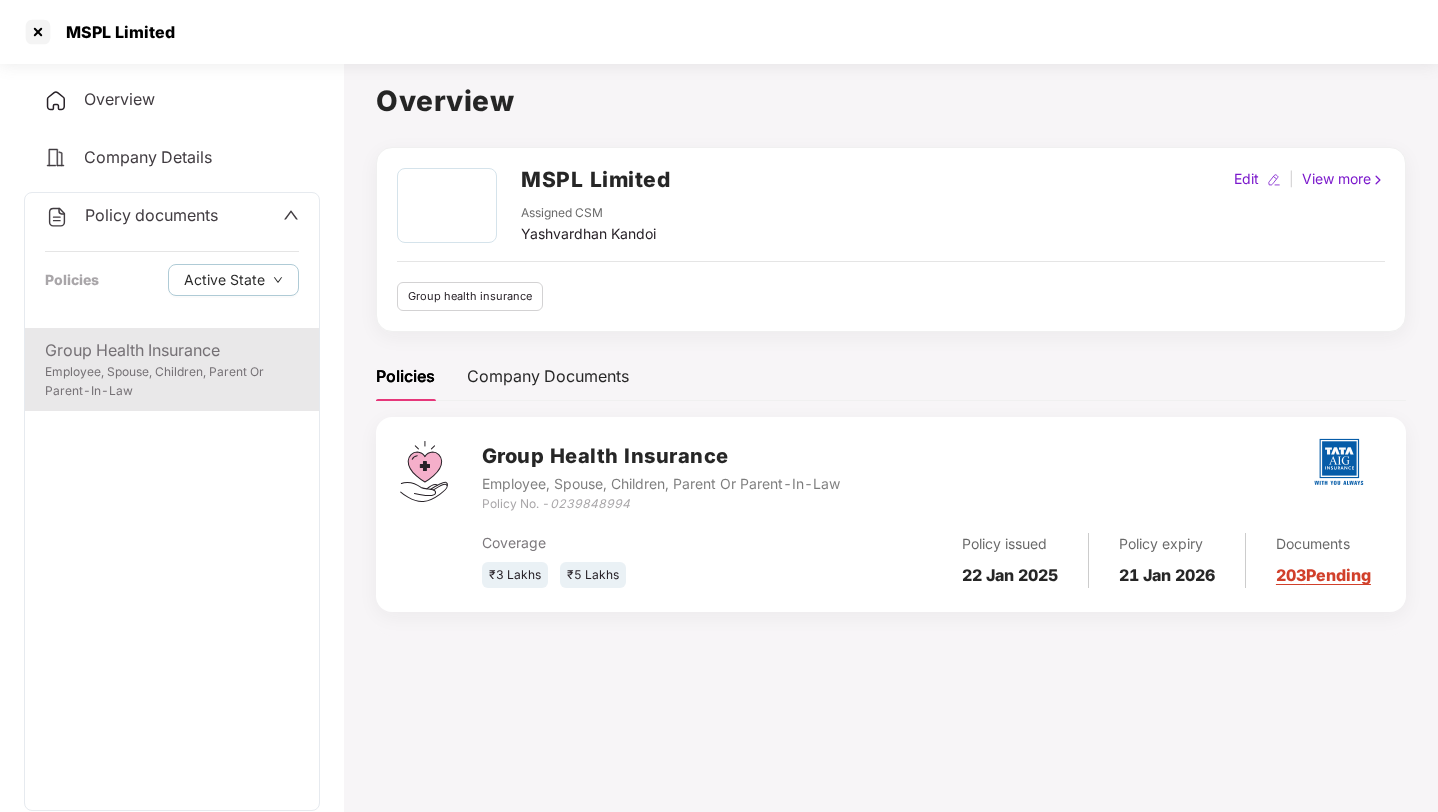 click on "Group Health Insurance" at bounding box center [172, 350] 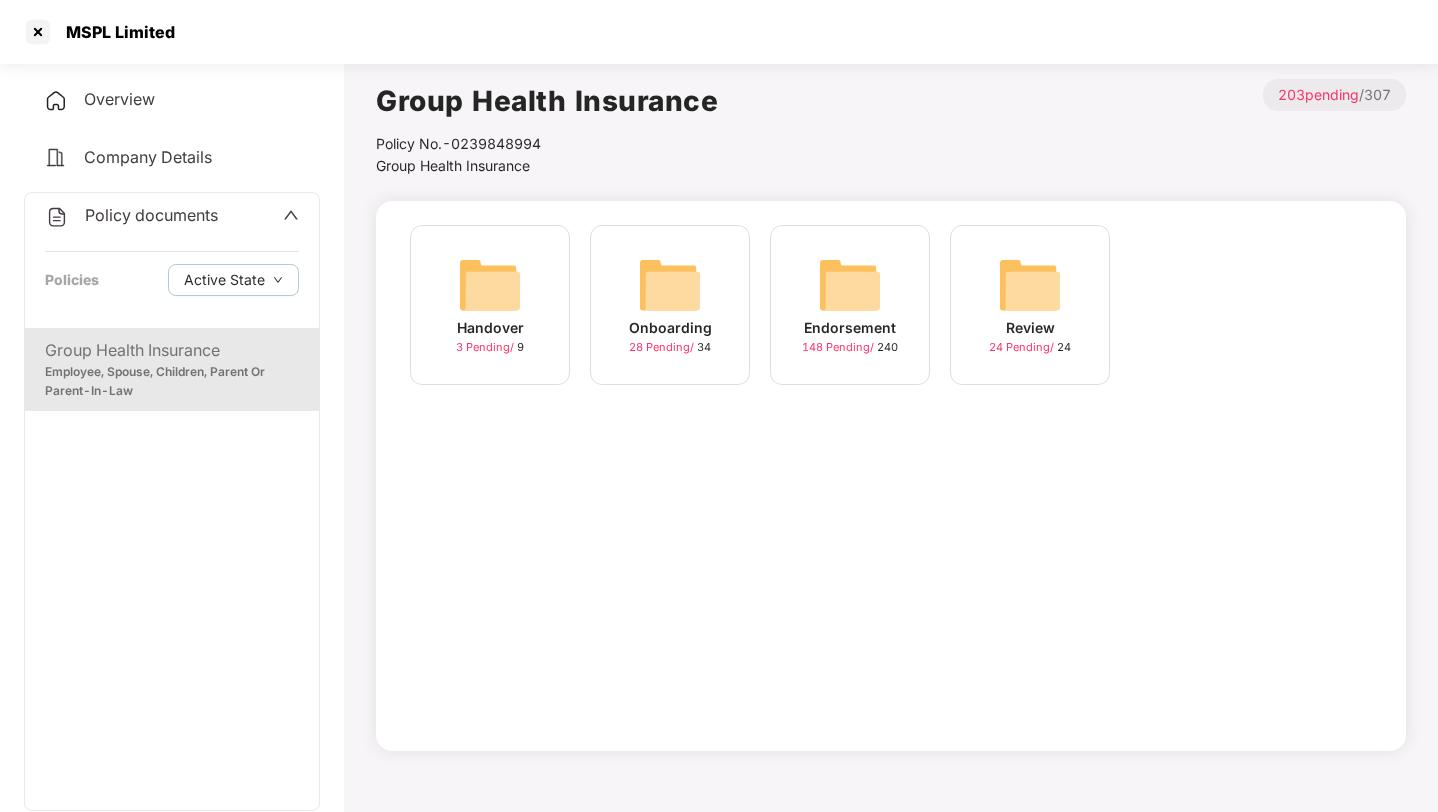 click on "148 Pending  /" at bounding box center [839, 347] 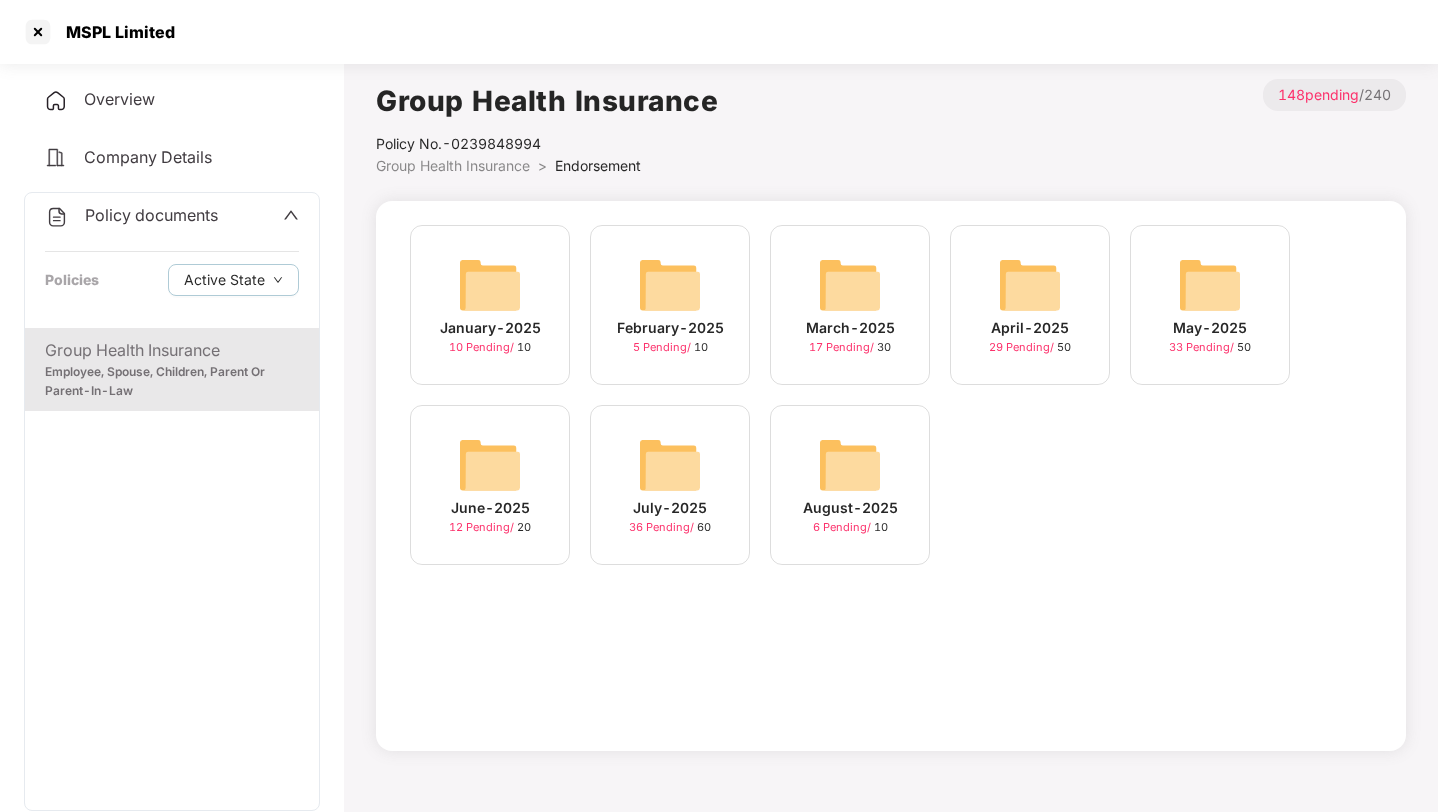 click on "August-2025" at bounding box center [850, 508] 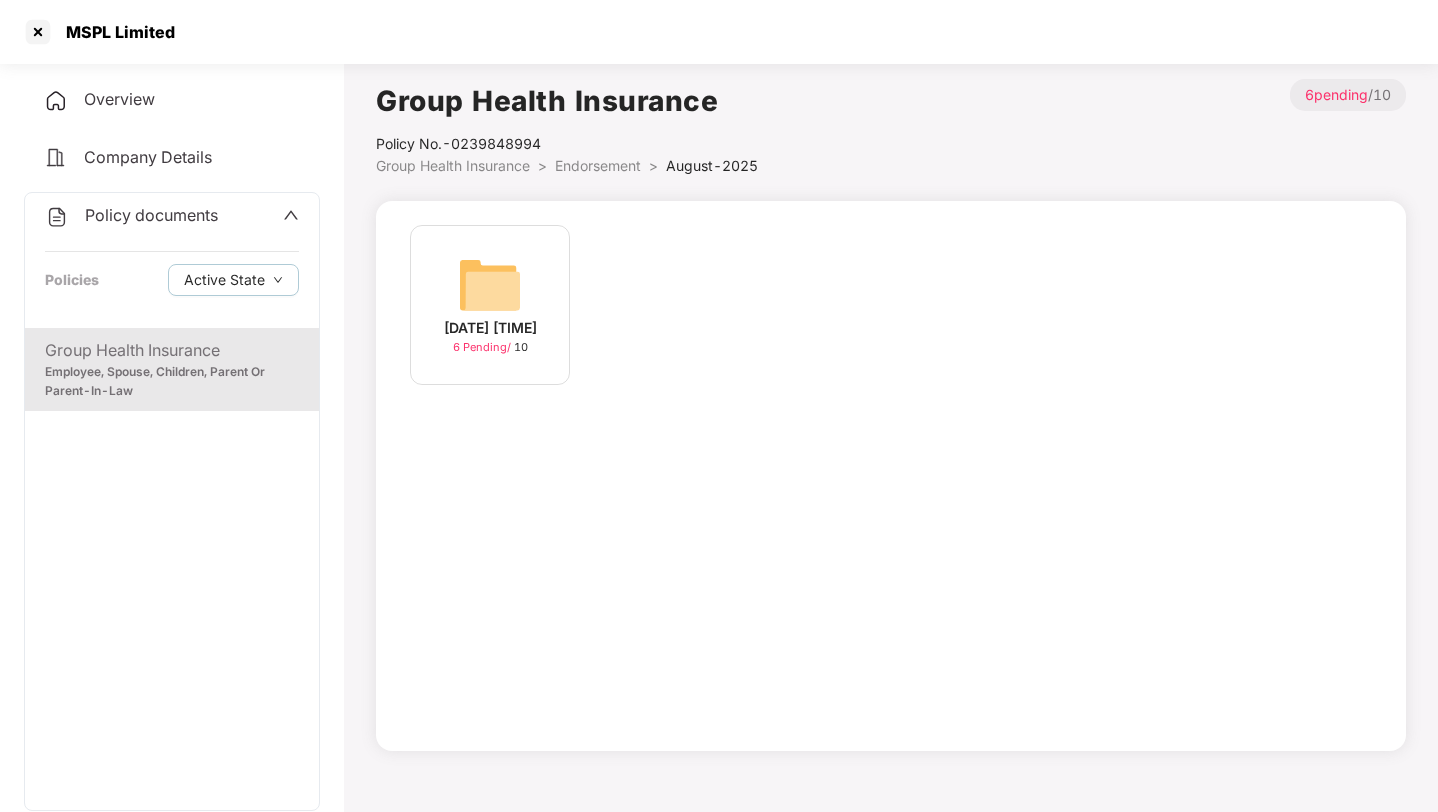 click on "02-Aug-2025 18:35:58" at bounding box center (490, 328) 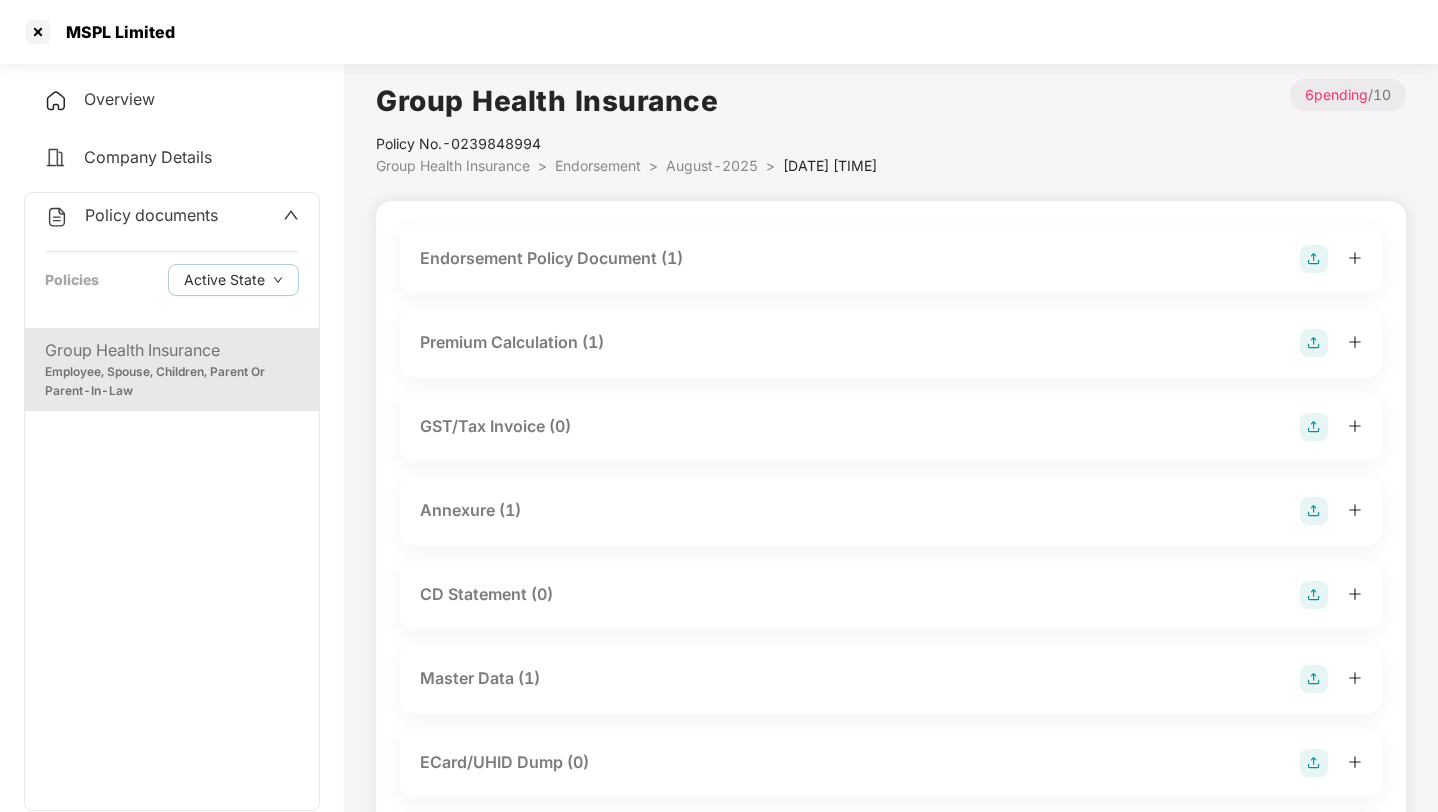click on "Master Data (1)" at bounding box center [891, 679] 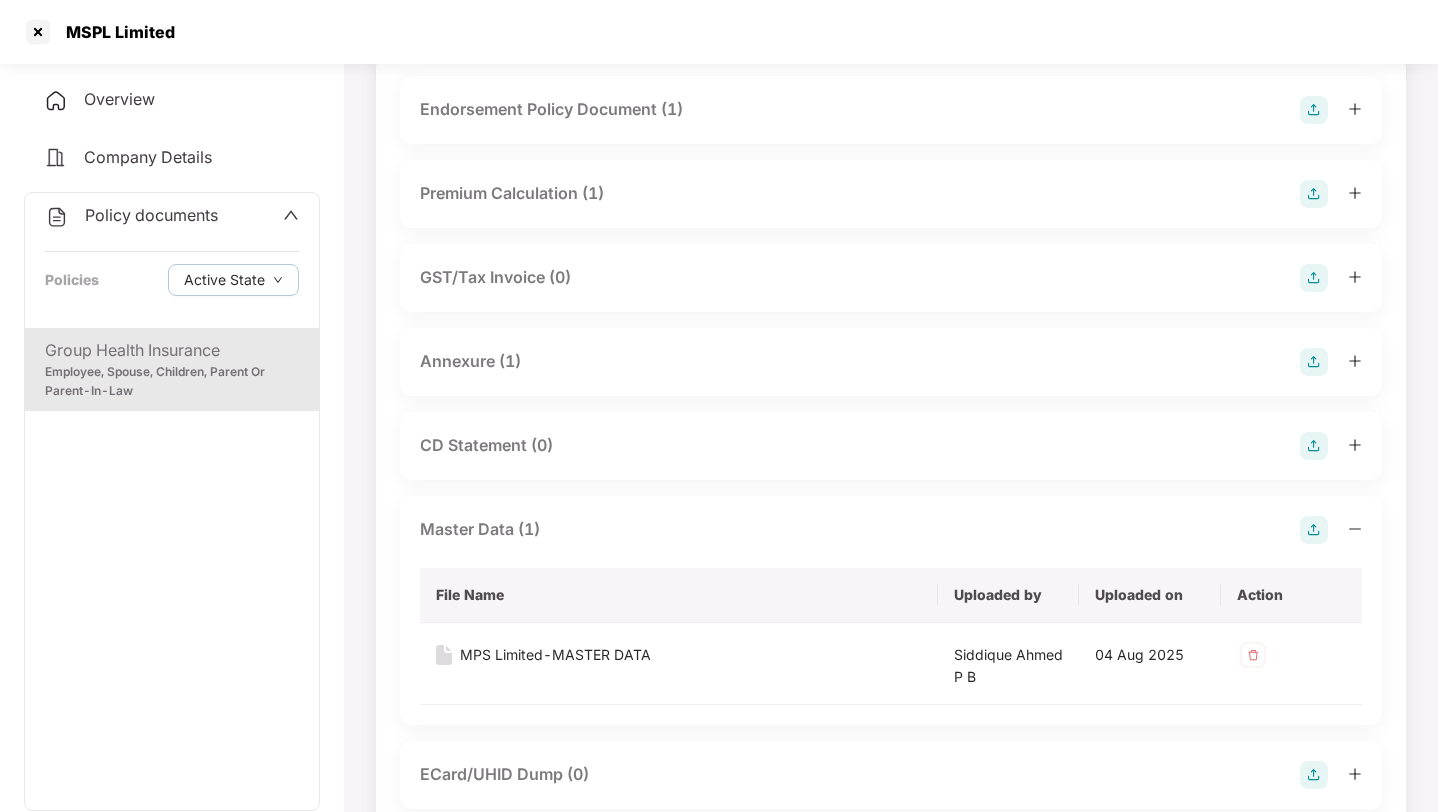scroll, scrollTop: 182, scrollLeft: 0, axis: vertical 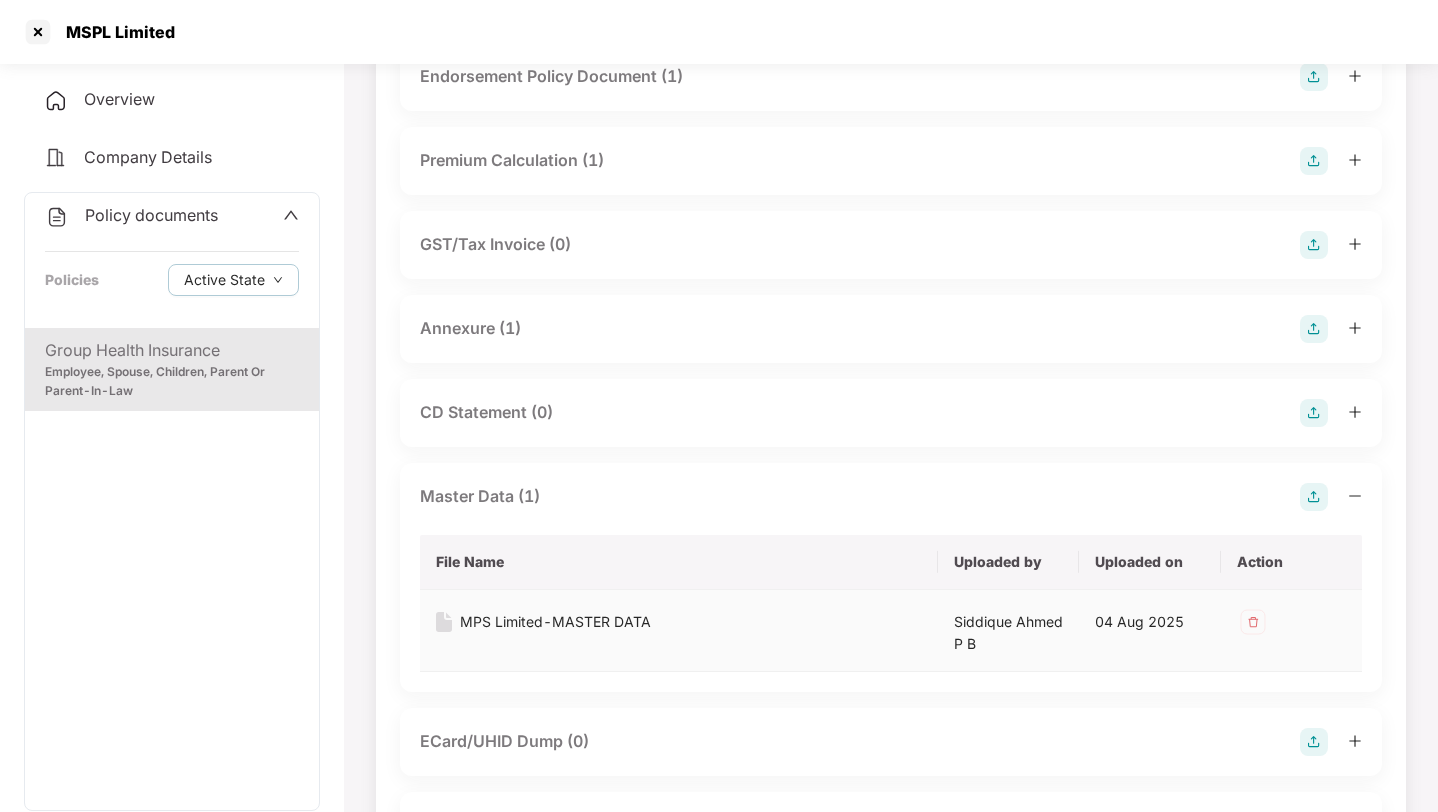 click on "MPS Limited-MASTER DATA" at bounding box center [555, 622] 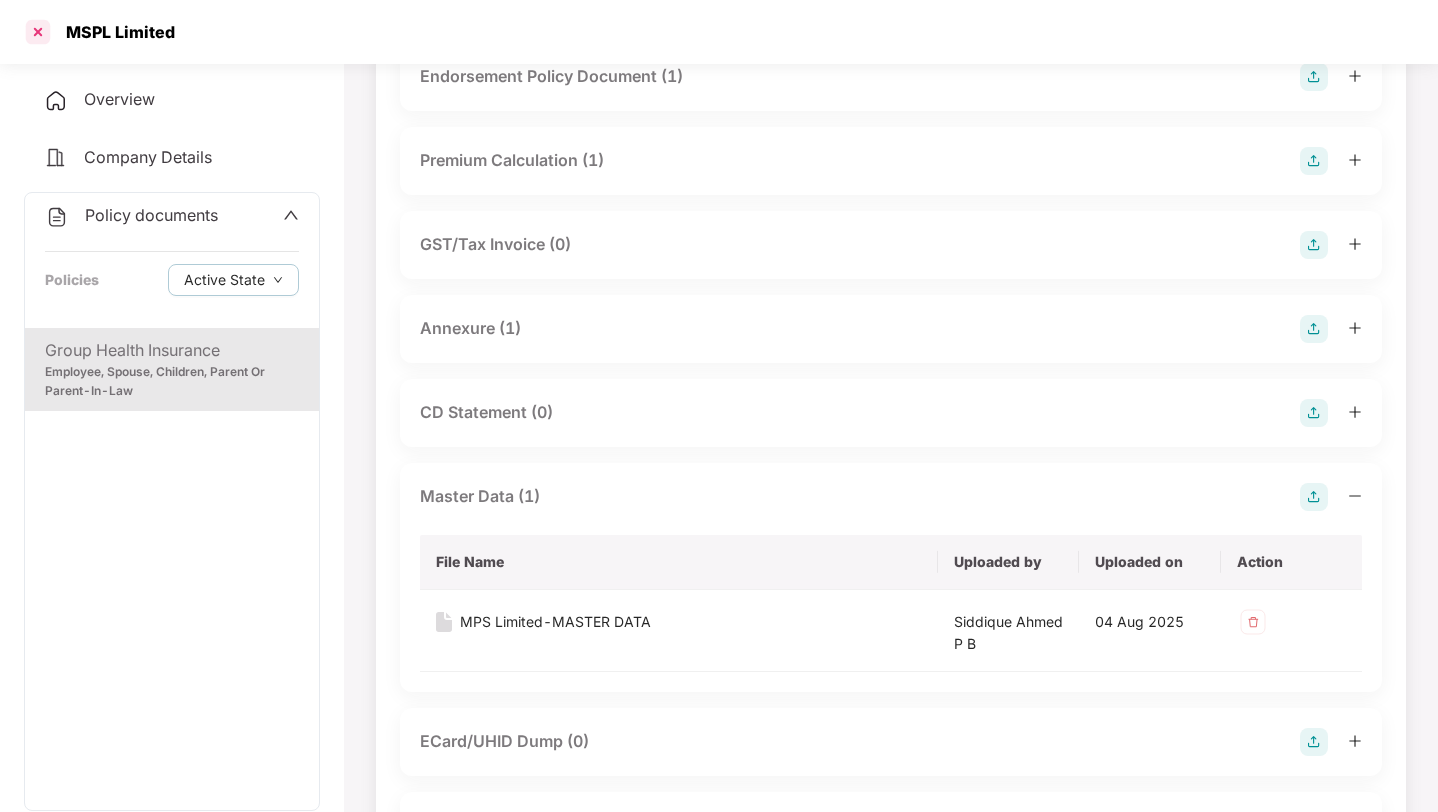 click at bounding box center [38, 32] 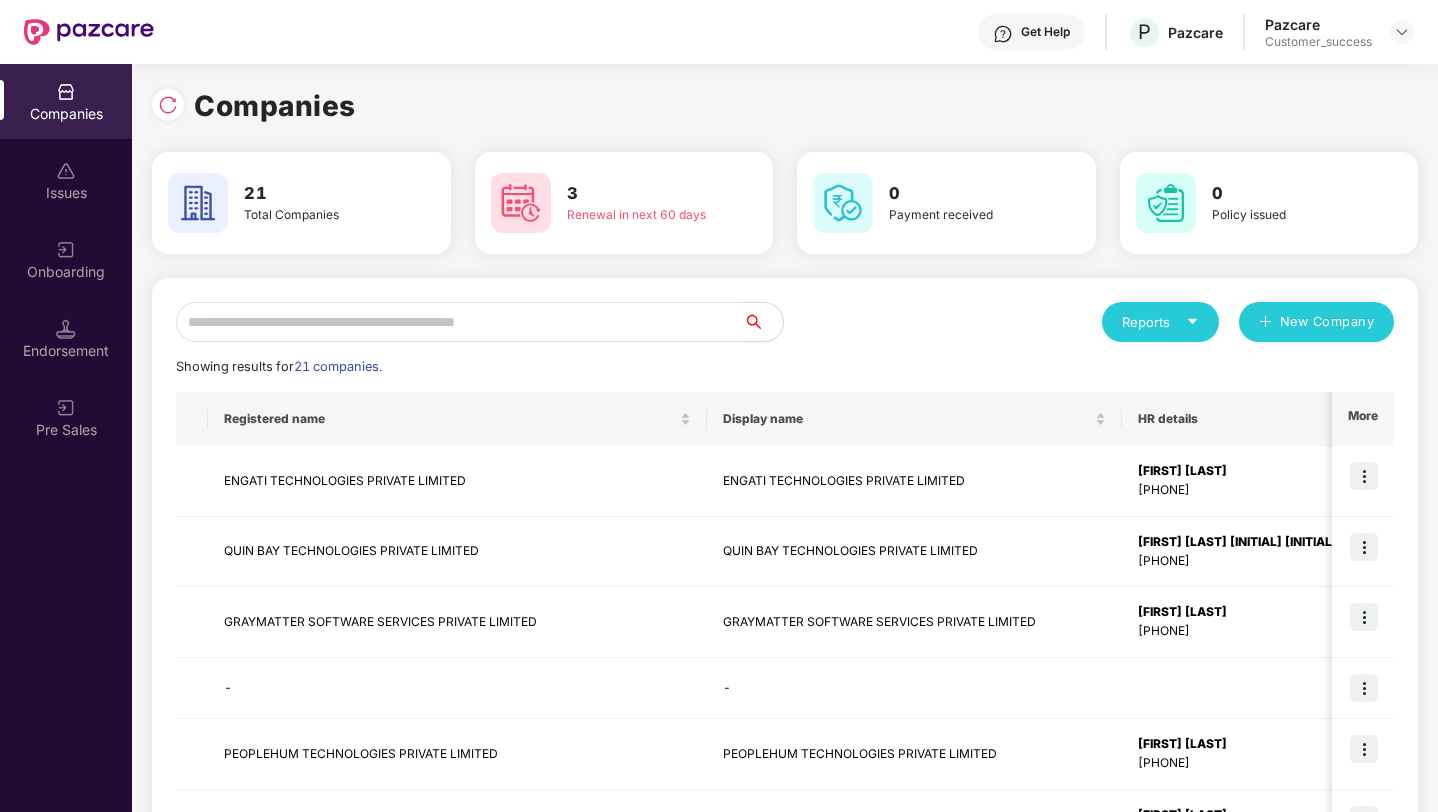 click at bounding box center (459, 322) 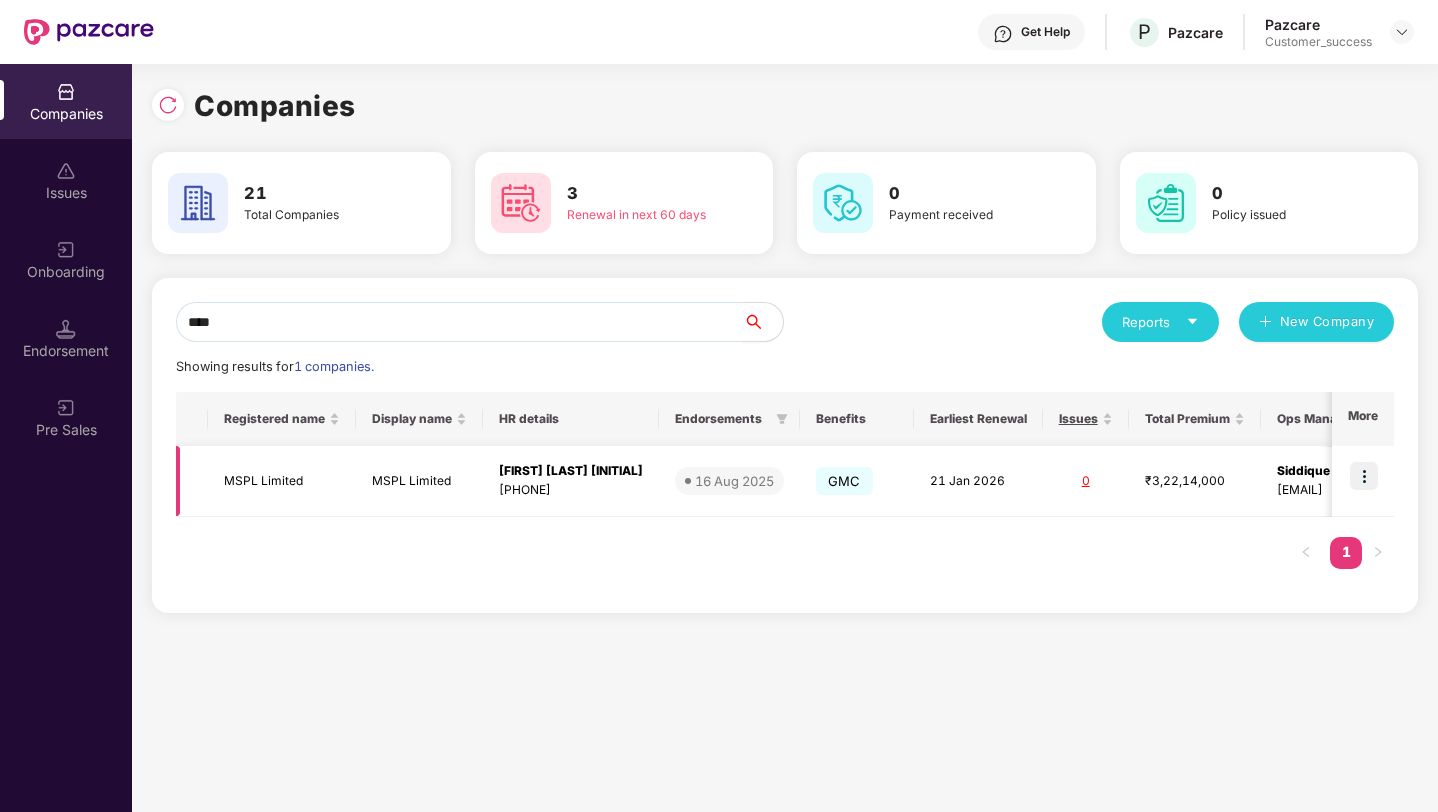 type on "****" 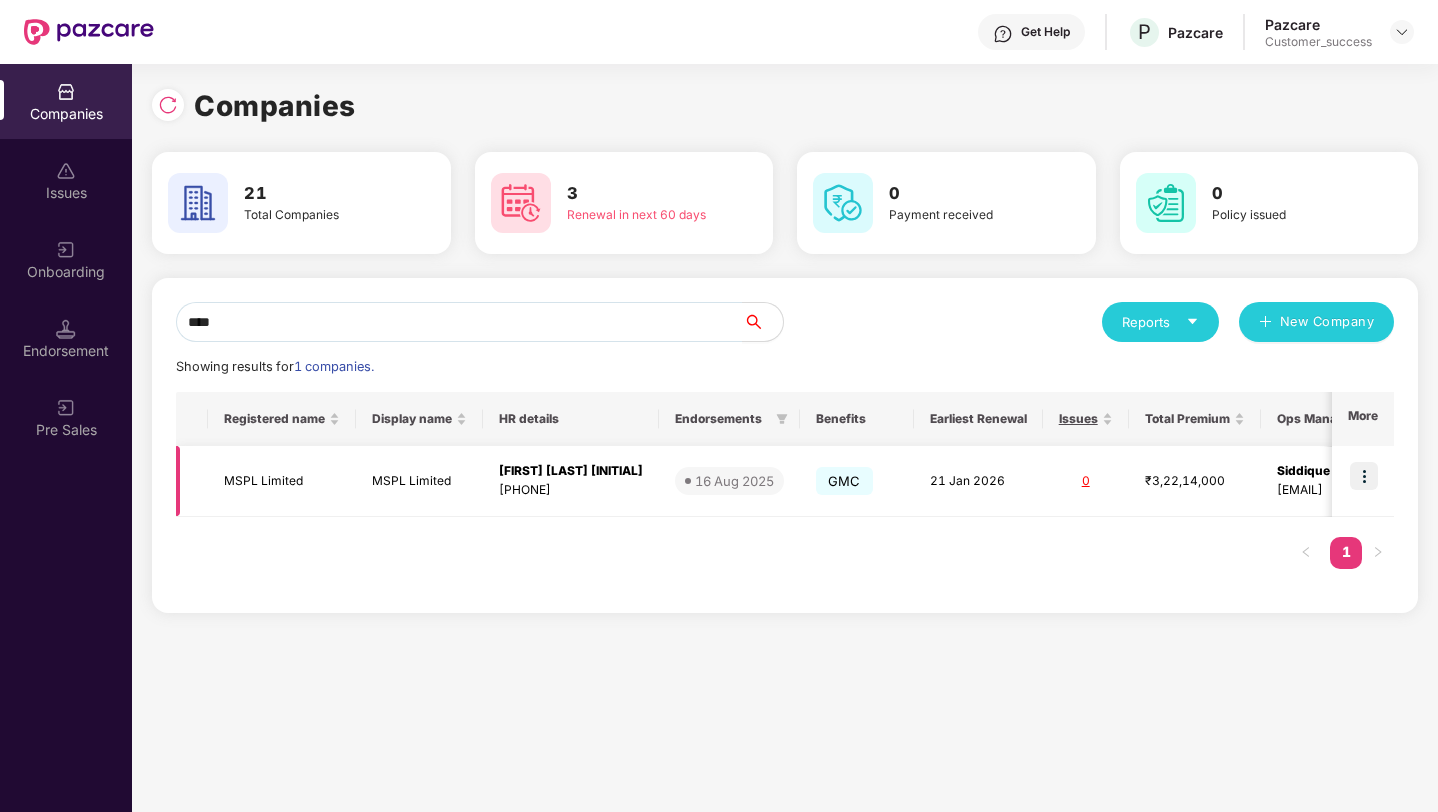 click at bounding box center [1364, 476] 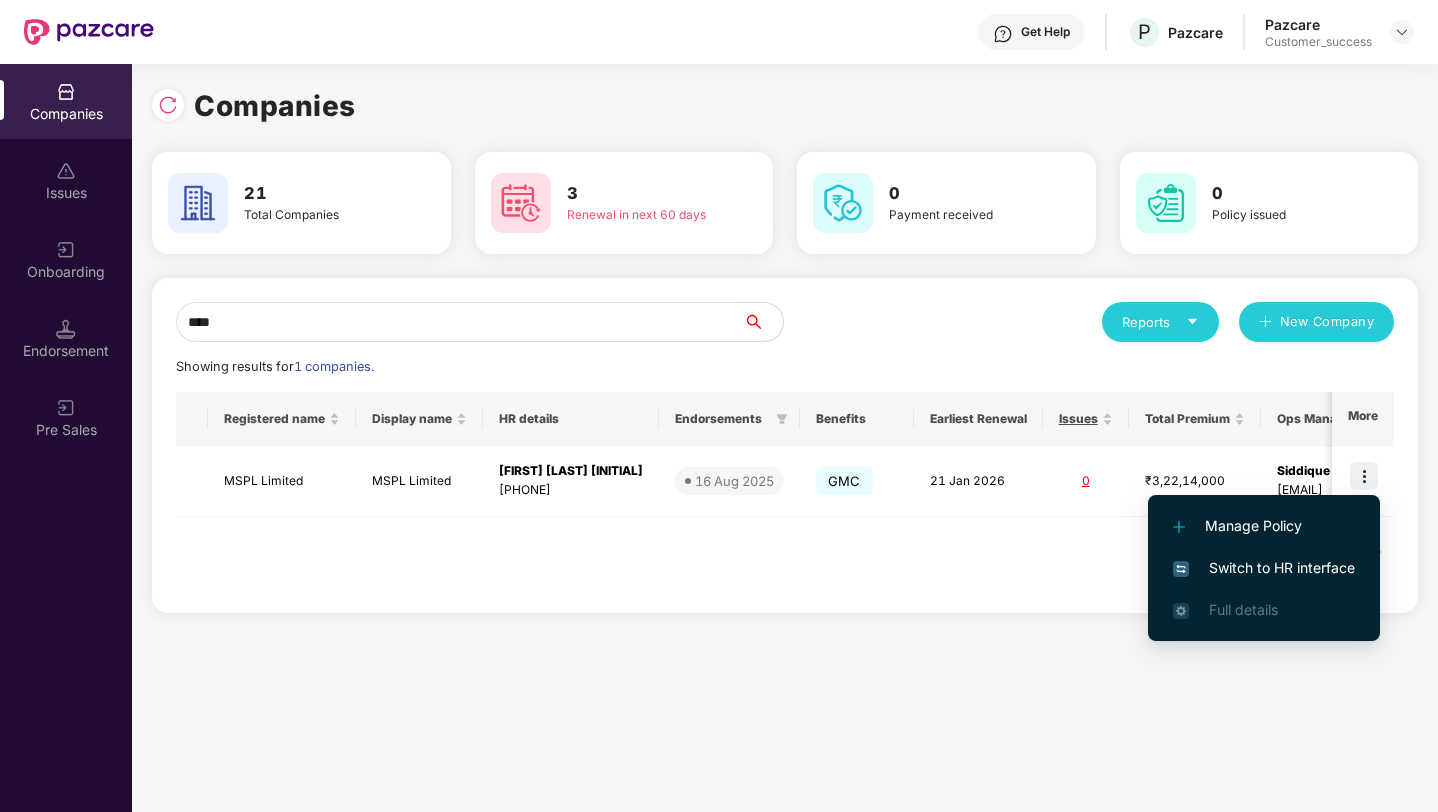 click on "Switch to HR interface" at bounding box center (1264, 568) 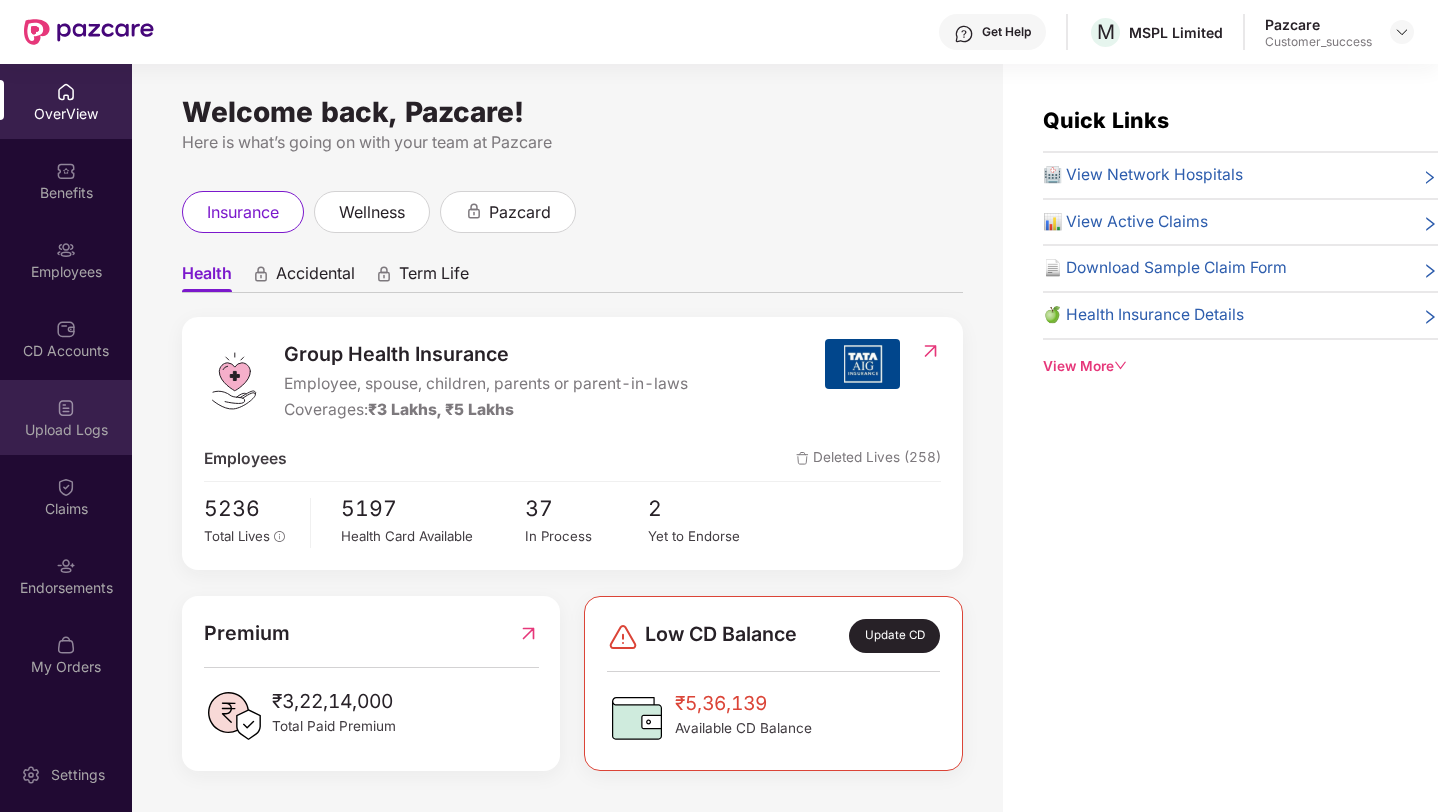 click on "Upload Logs" at bounding box center (66, 430) 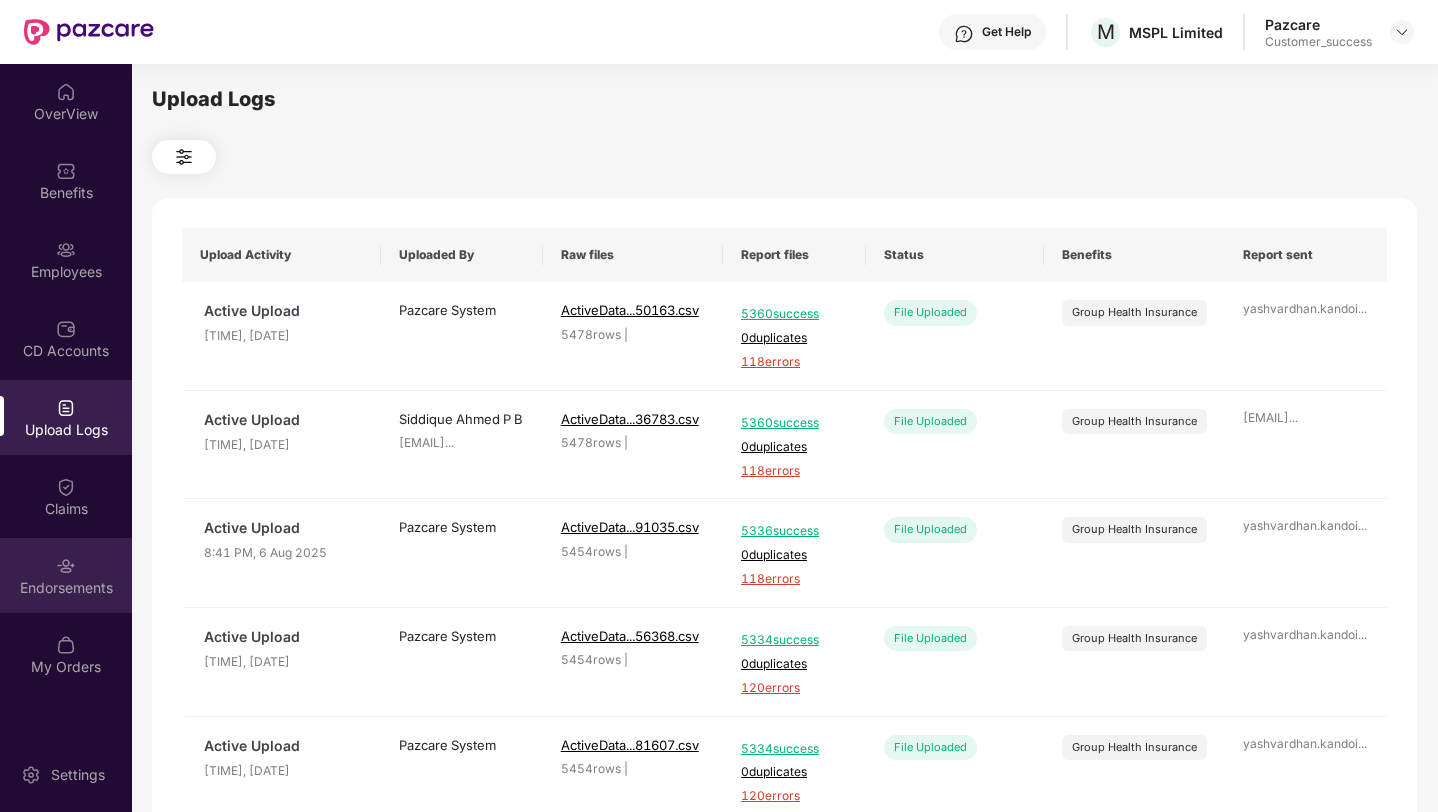 click at bounding box center (66, 566) 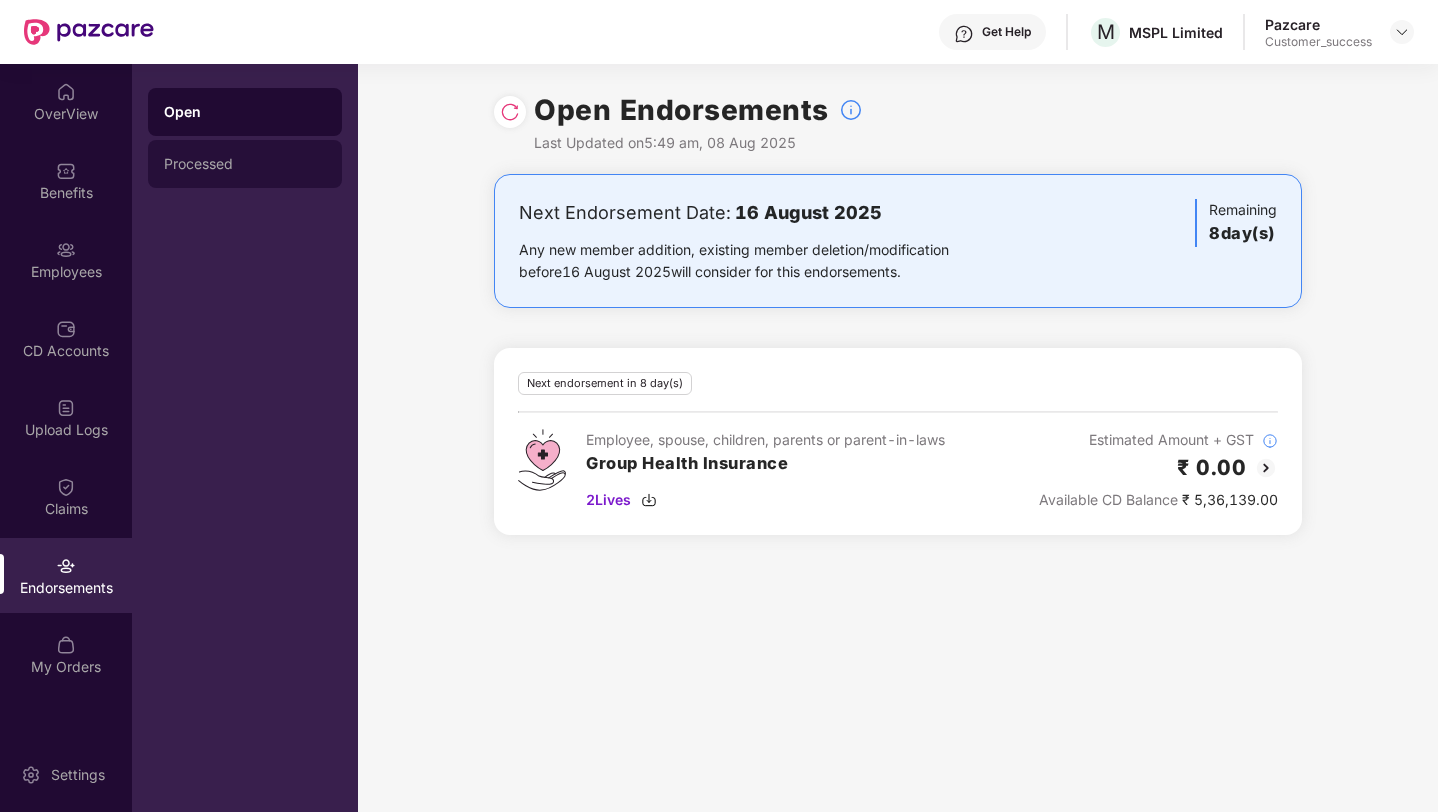 click on "Processed" at bounding box center [245, 164] 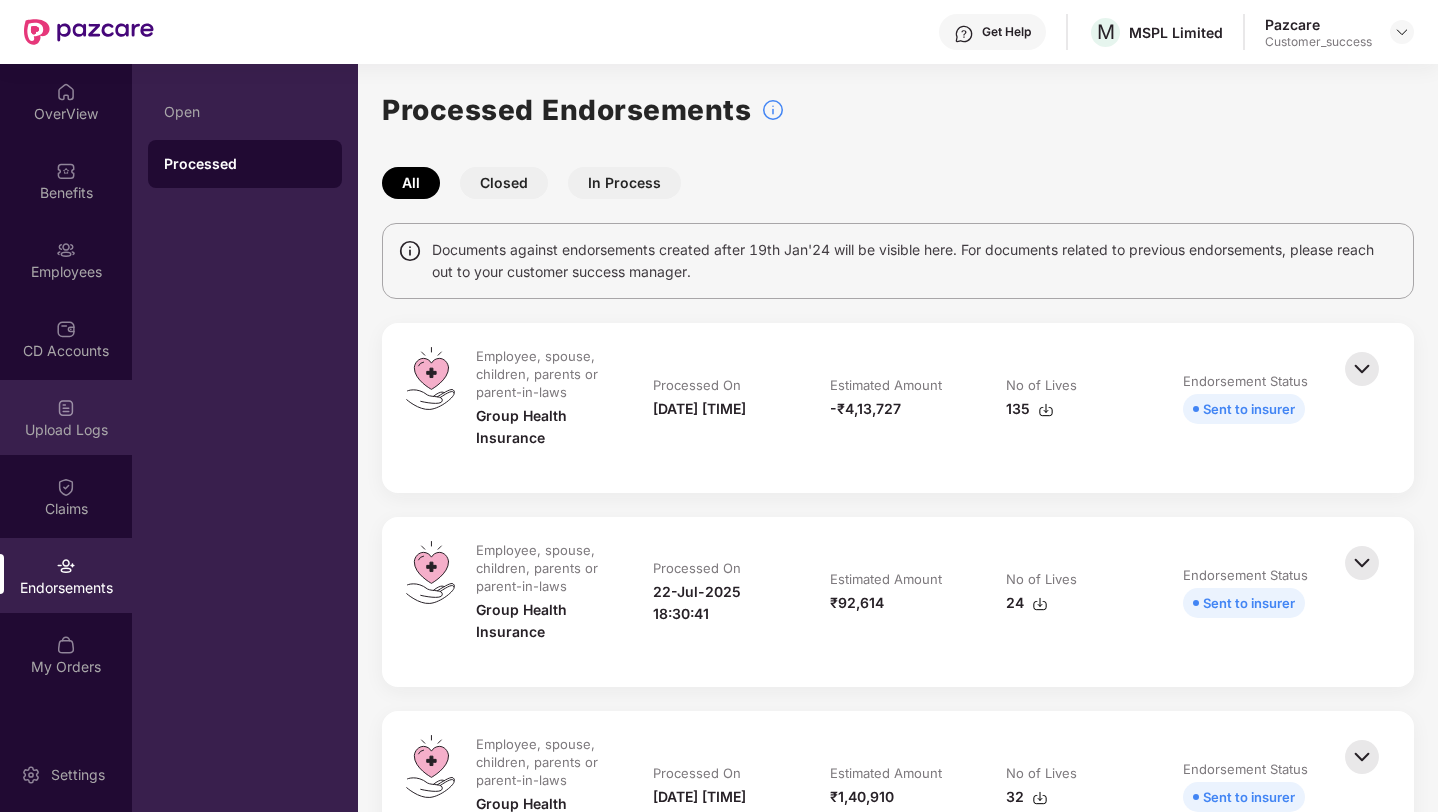 click on "Upload Logs" at bounding box center [66, 417] 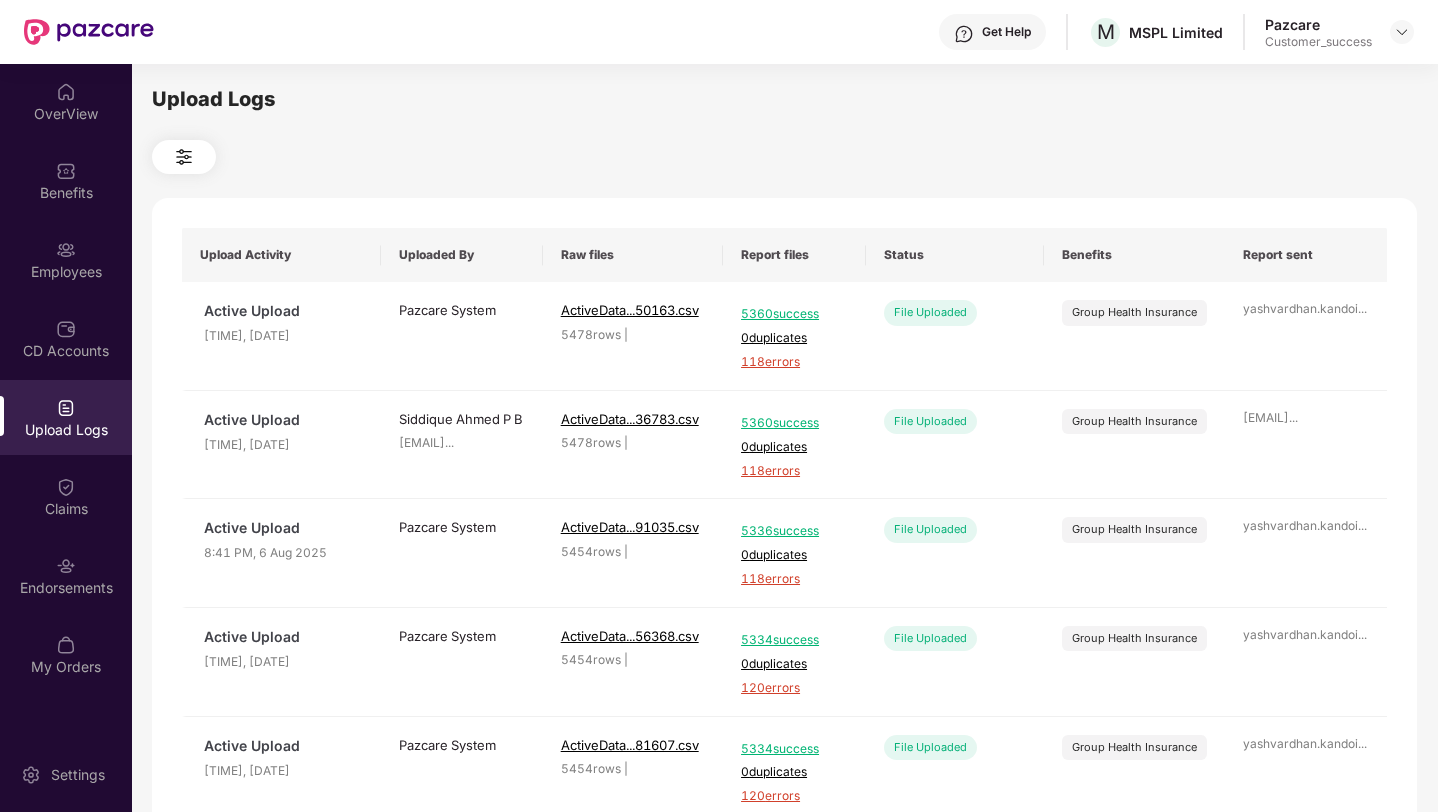 click at bounding box center [184, 157] 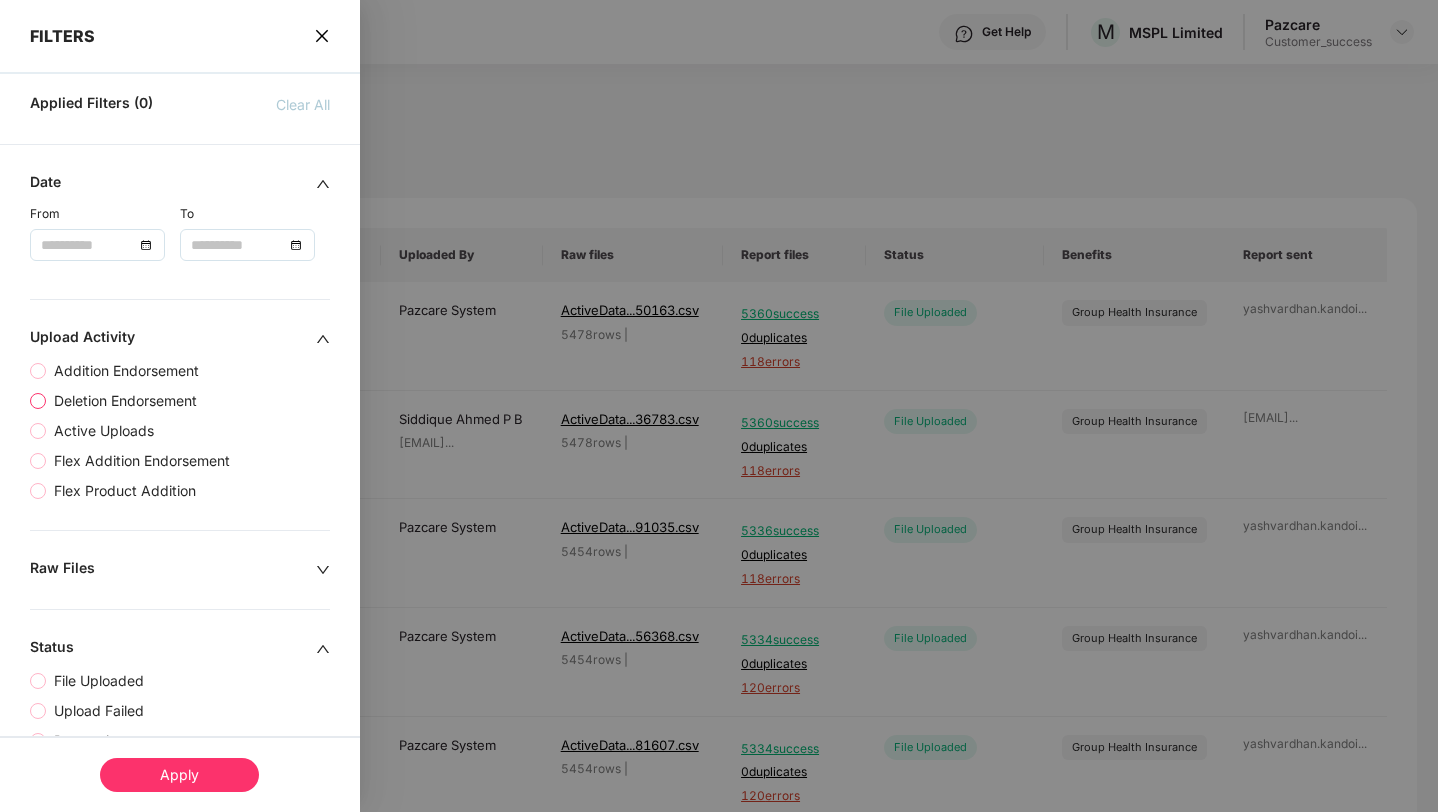 click on "Deletion Endorsement" at bounding box center (125, 401) 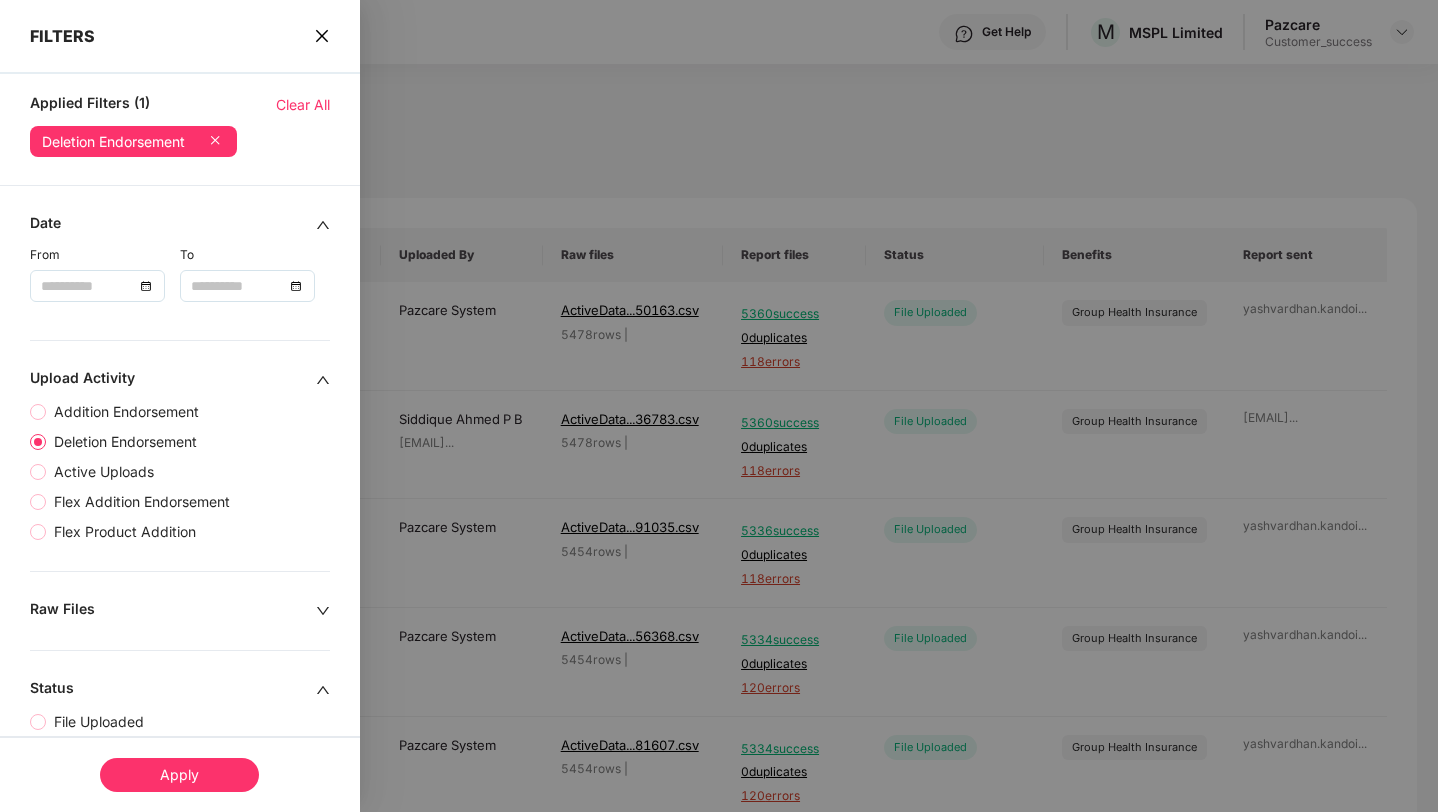 click on "Apply" at bounding box center [179, 775] 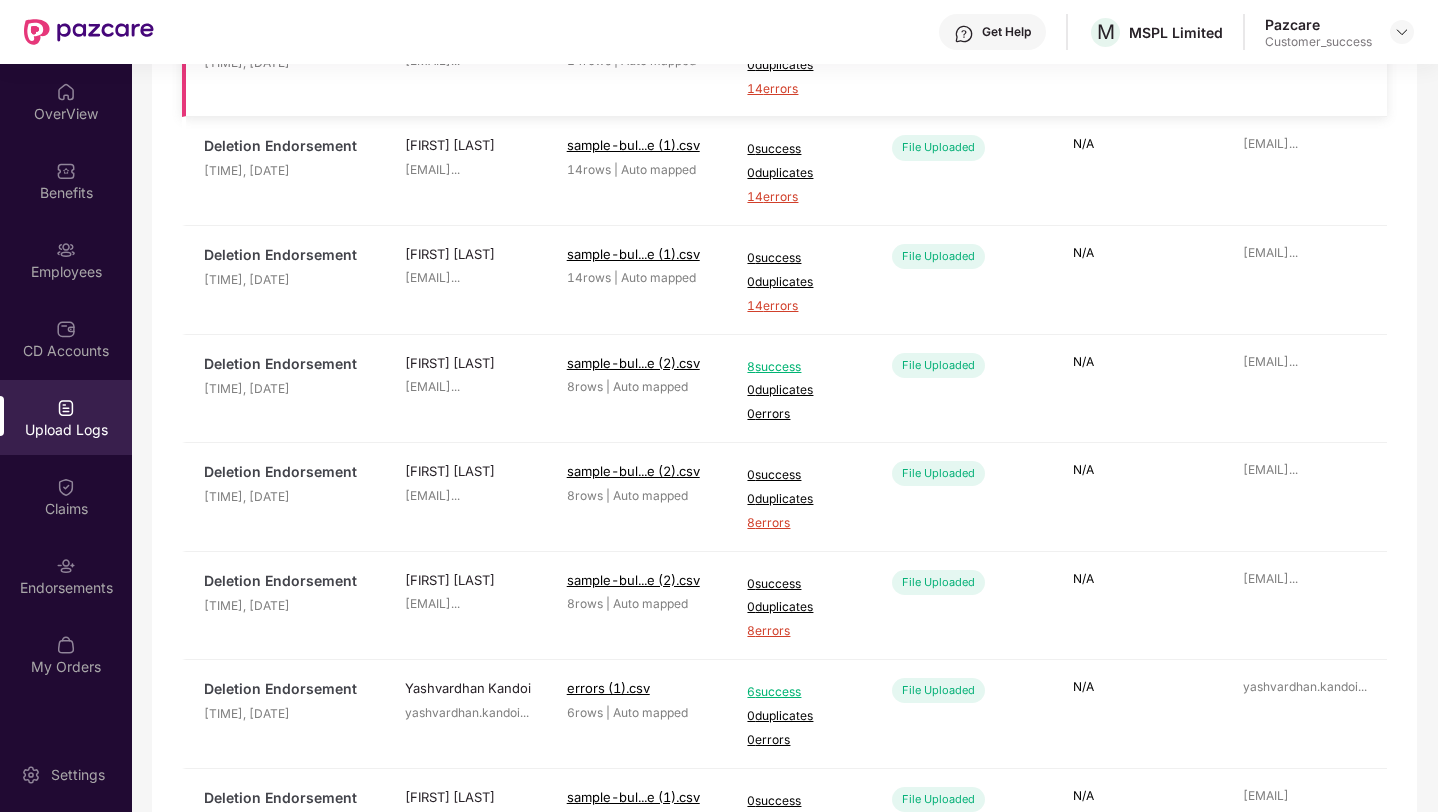 scroll, scrollTop: 0, scrollLeft: 0, axis: both 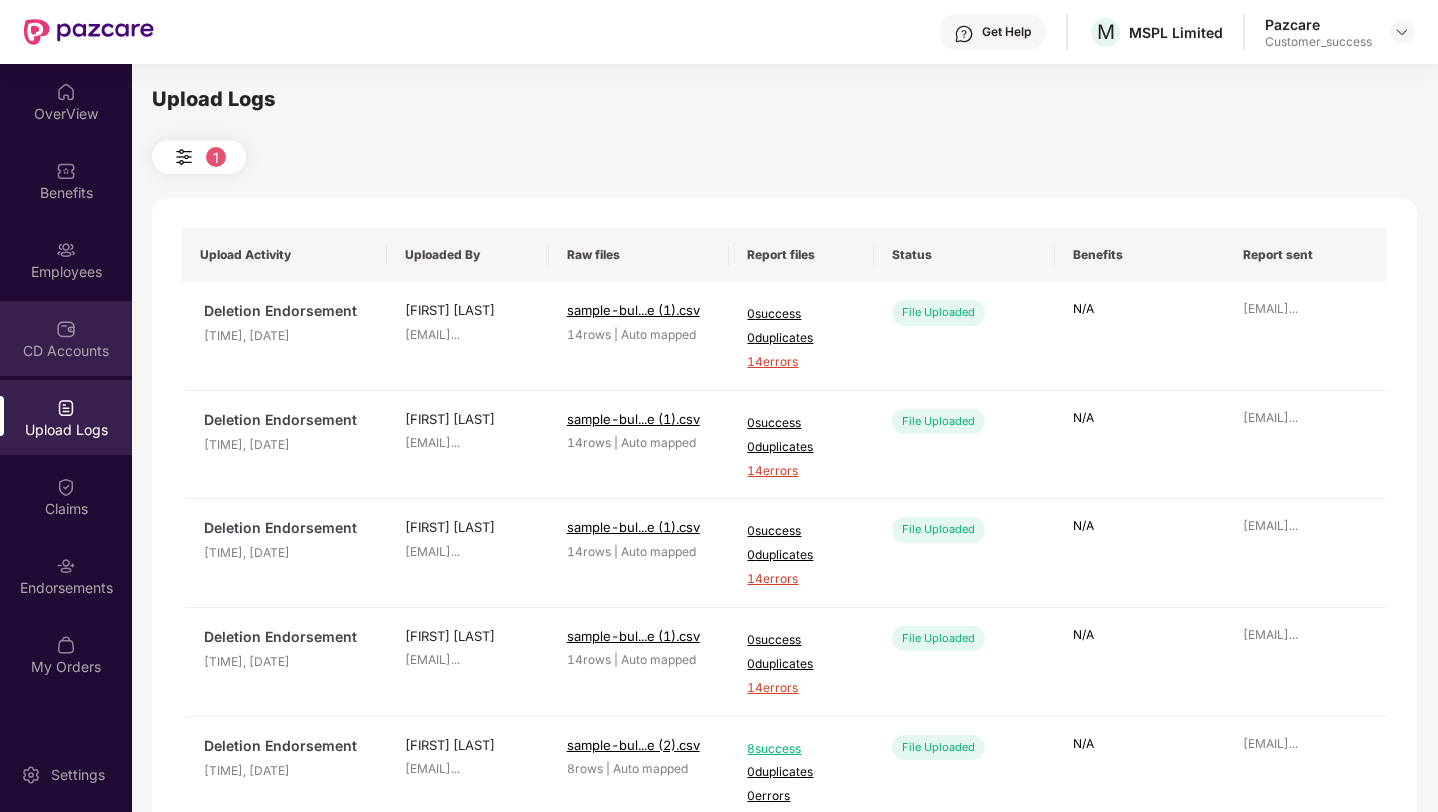 click on "CD Accounts" at bounding box center (66, 351) 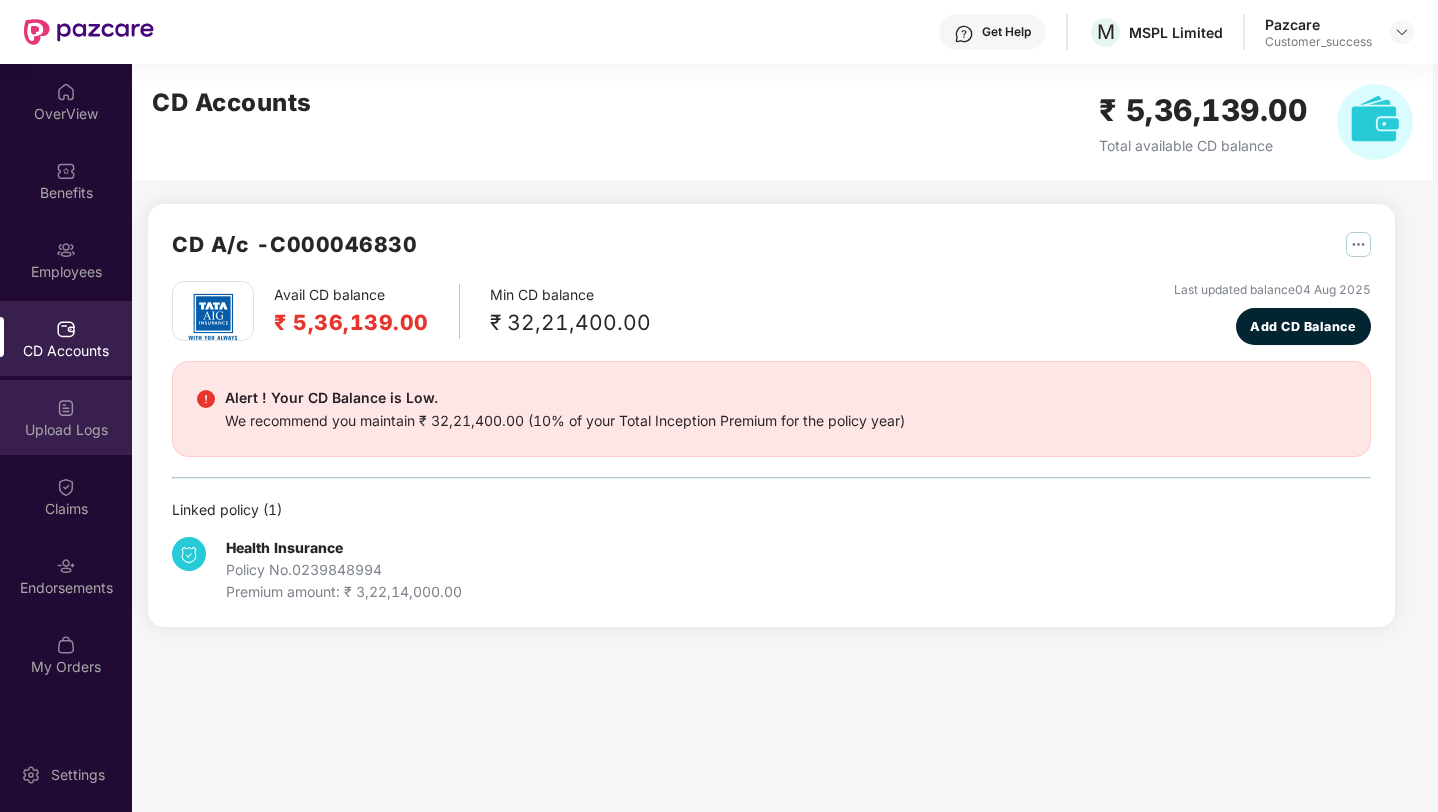 click on "Upload Logs" at bounding box center [66, 430] 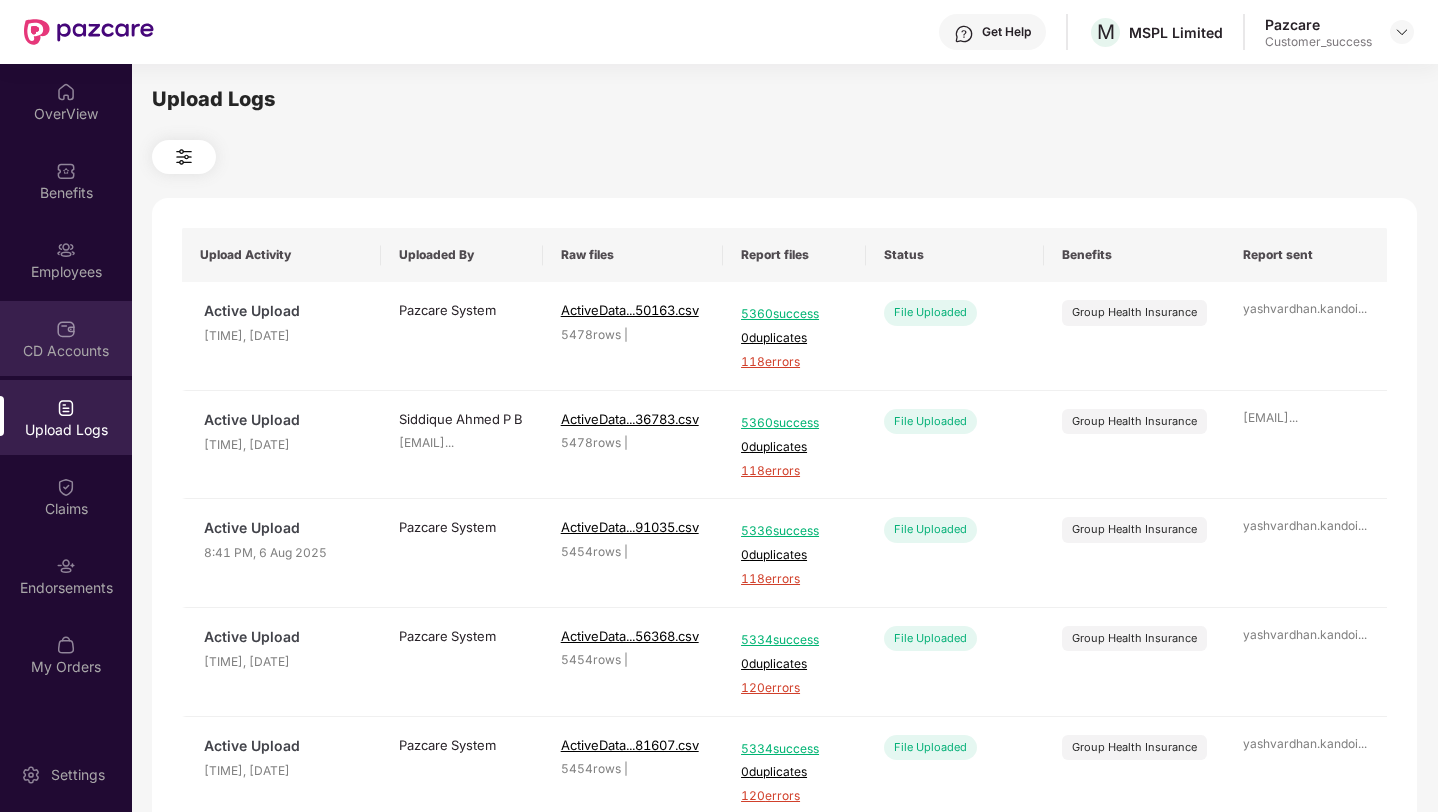 click on "CD Accounts" at bounding box center [66, 351] 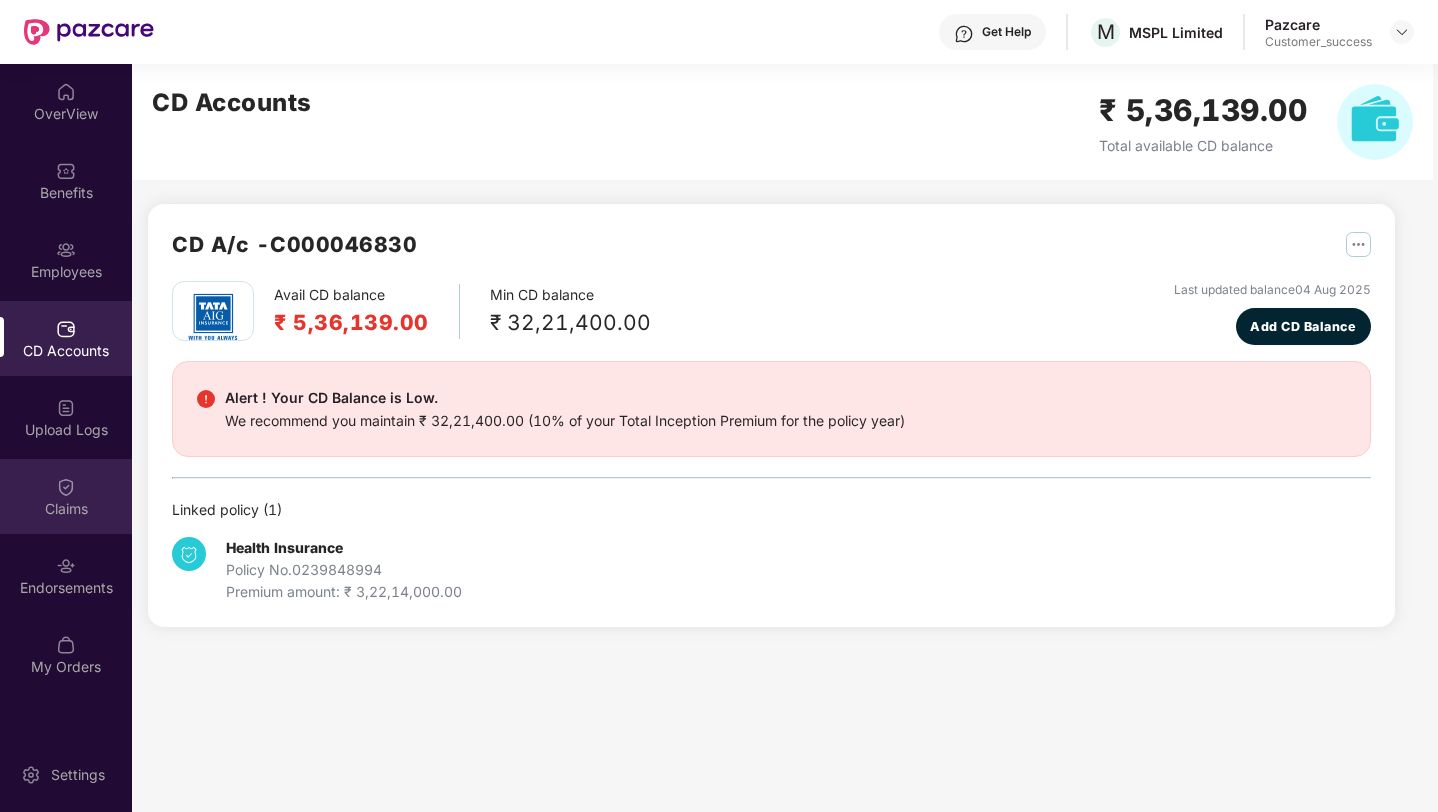 click on "Claims" at bounding box center [66, 509] 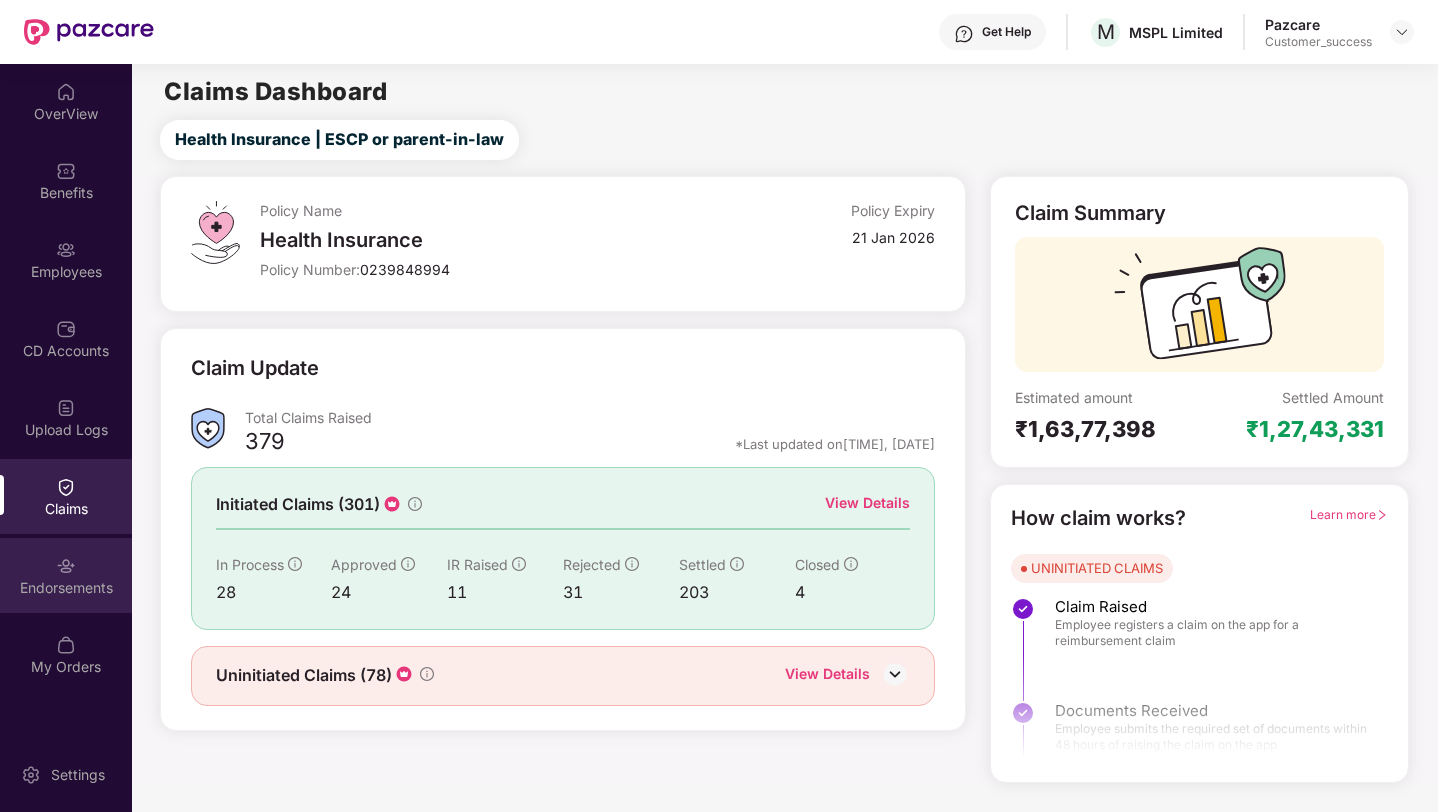 click on "Endorsements" at bounding box center (66, 575) 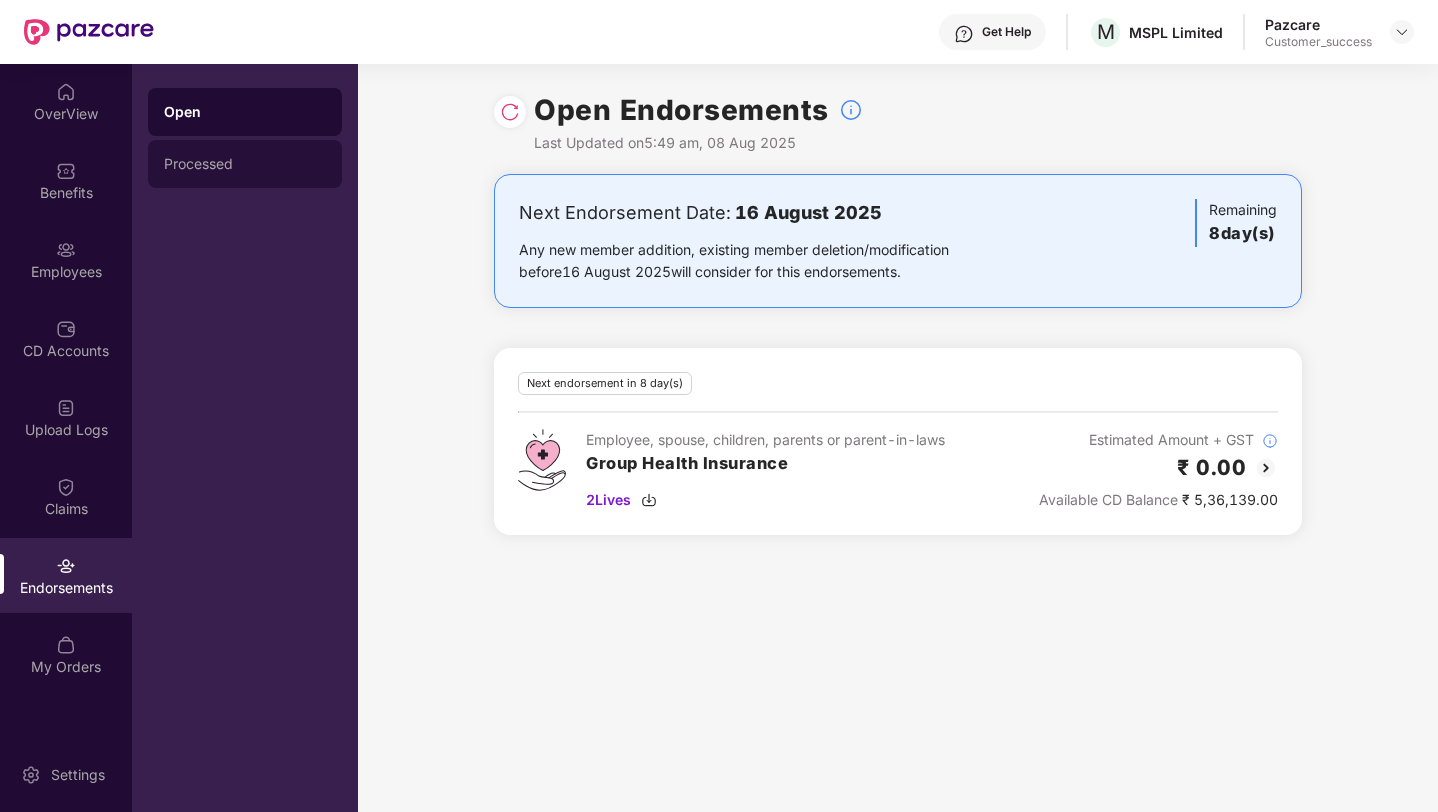 click on "Processed" at bounding box center [245, 164] 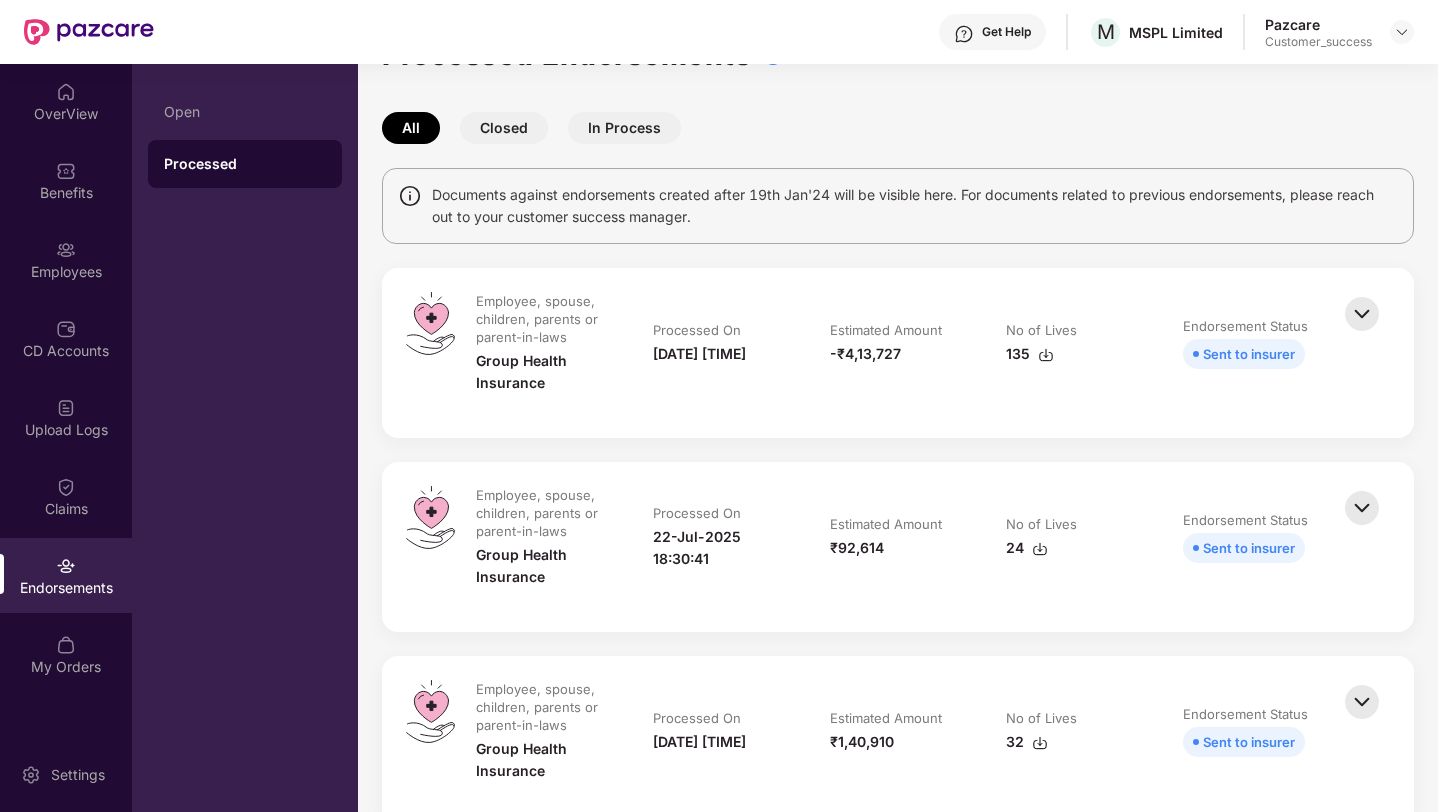 scroll, scrollTop: 0, scrollLeft: 0, axis: both 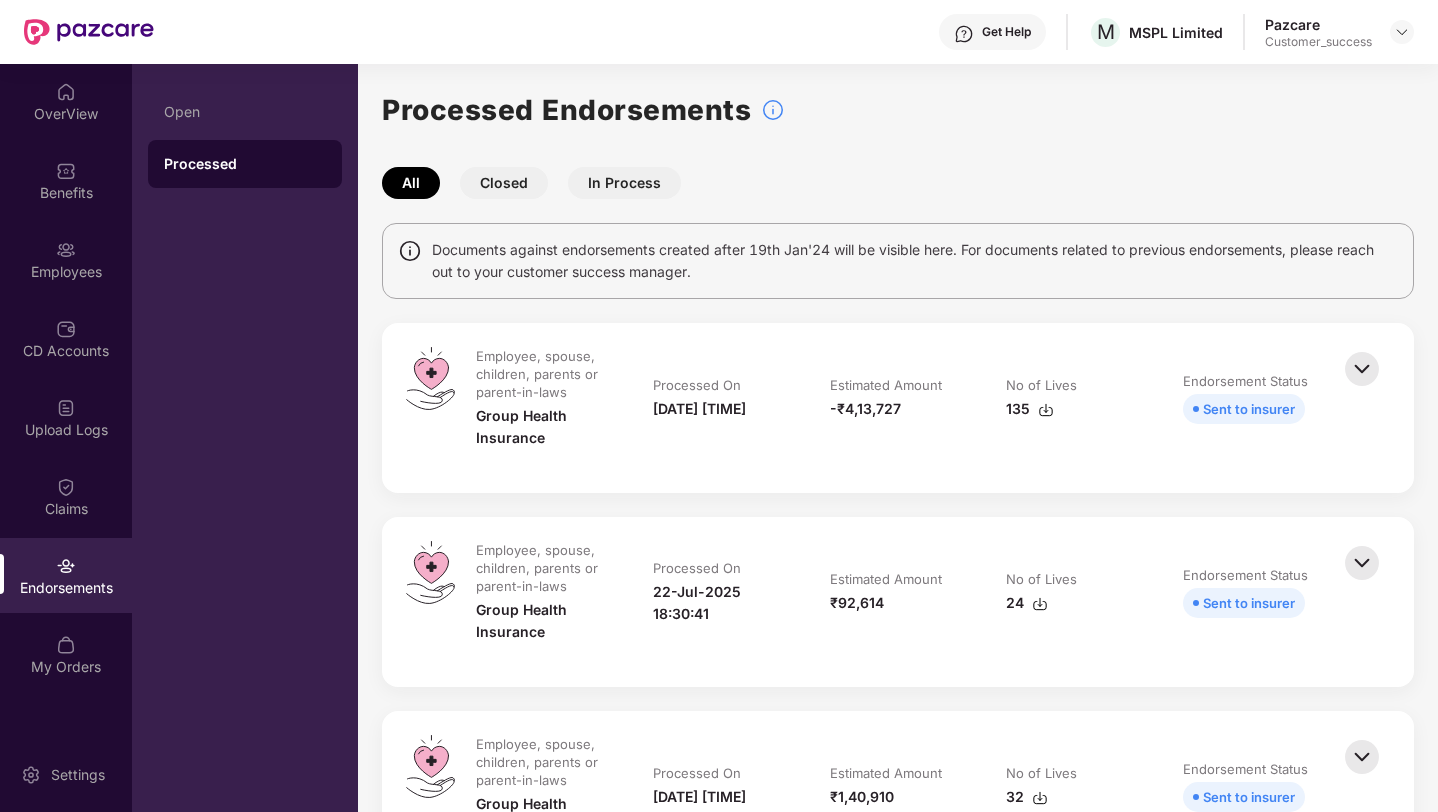 click on "135" at bounding box center (1030, 409) 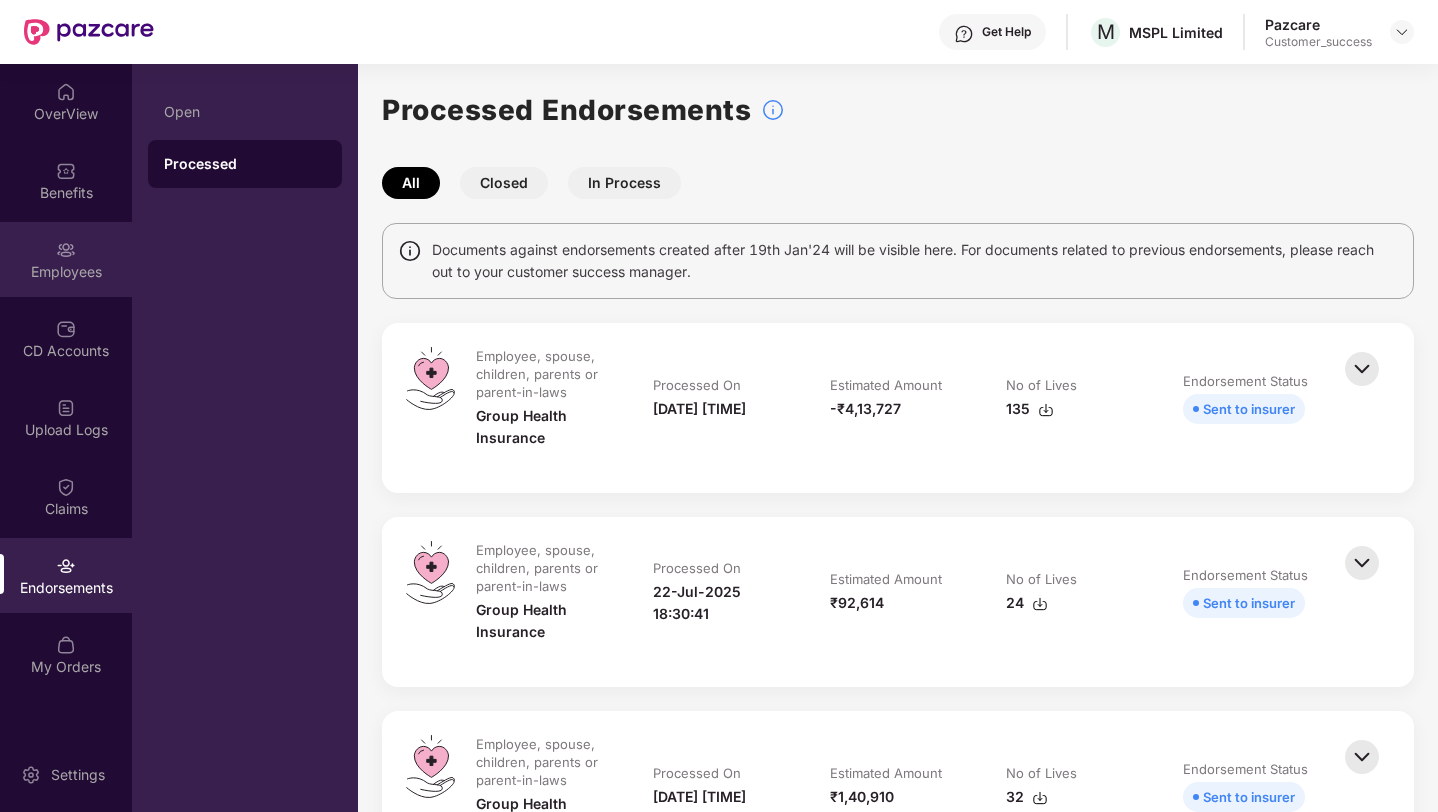 click on "Employees" at bounding box center (66, 259) 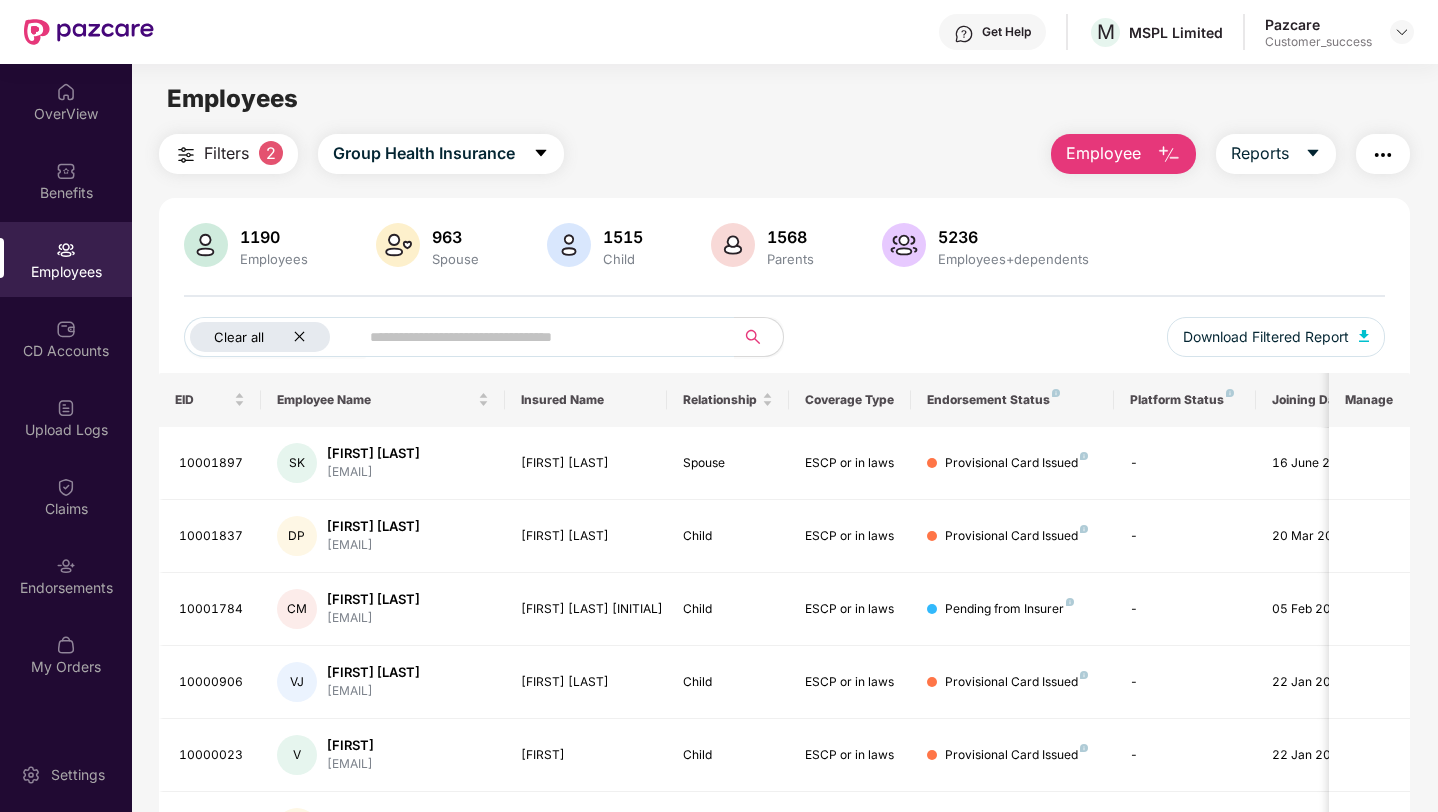 click 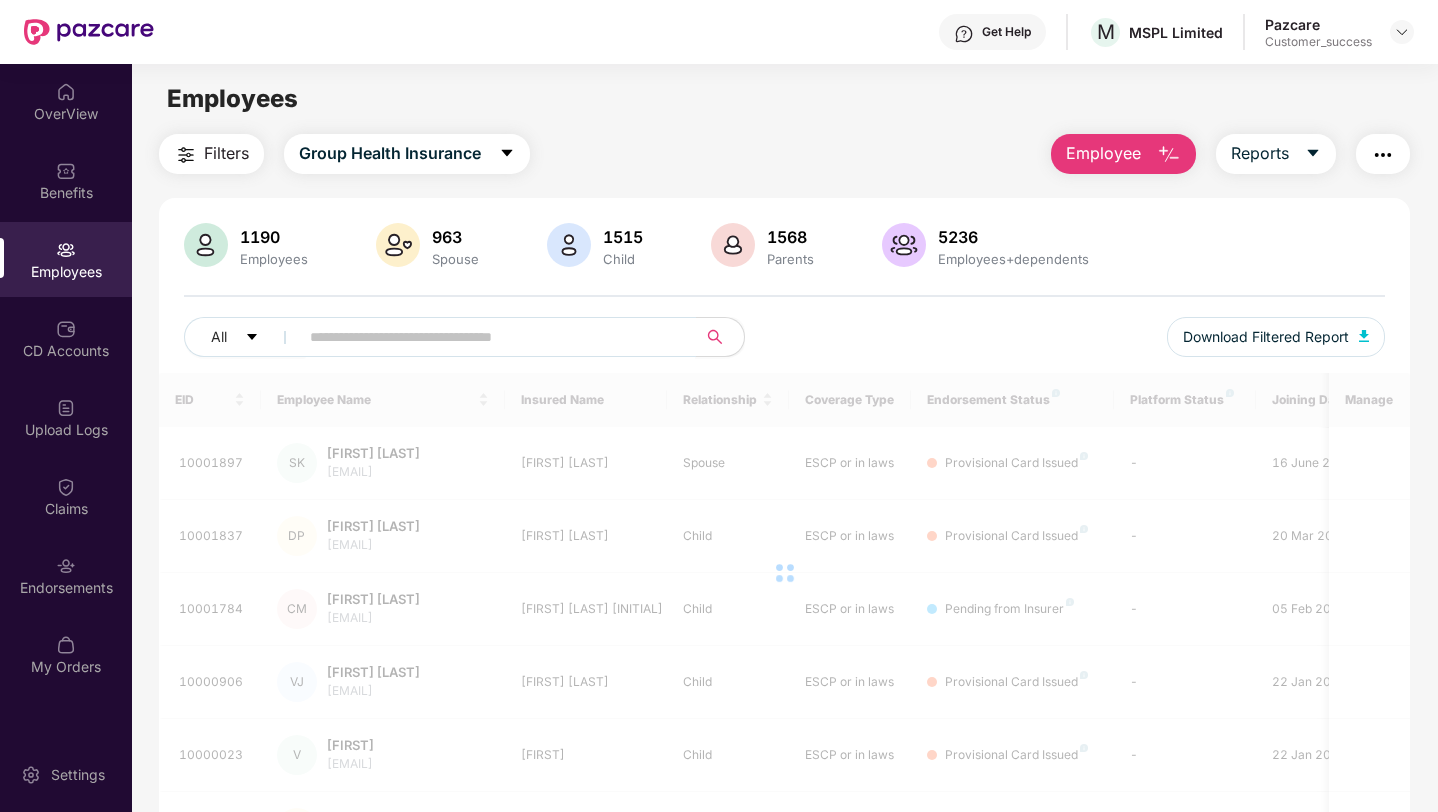 click at bounding box center [489, 337] 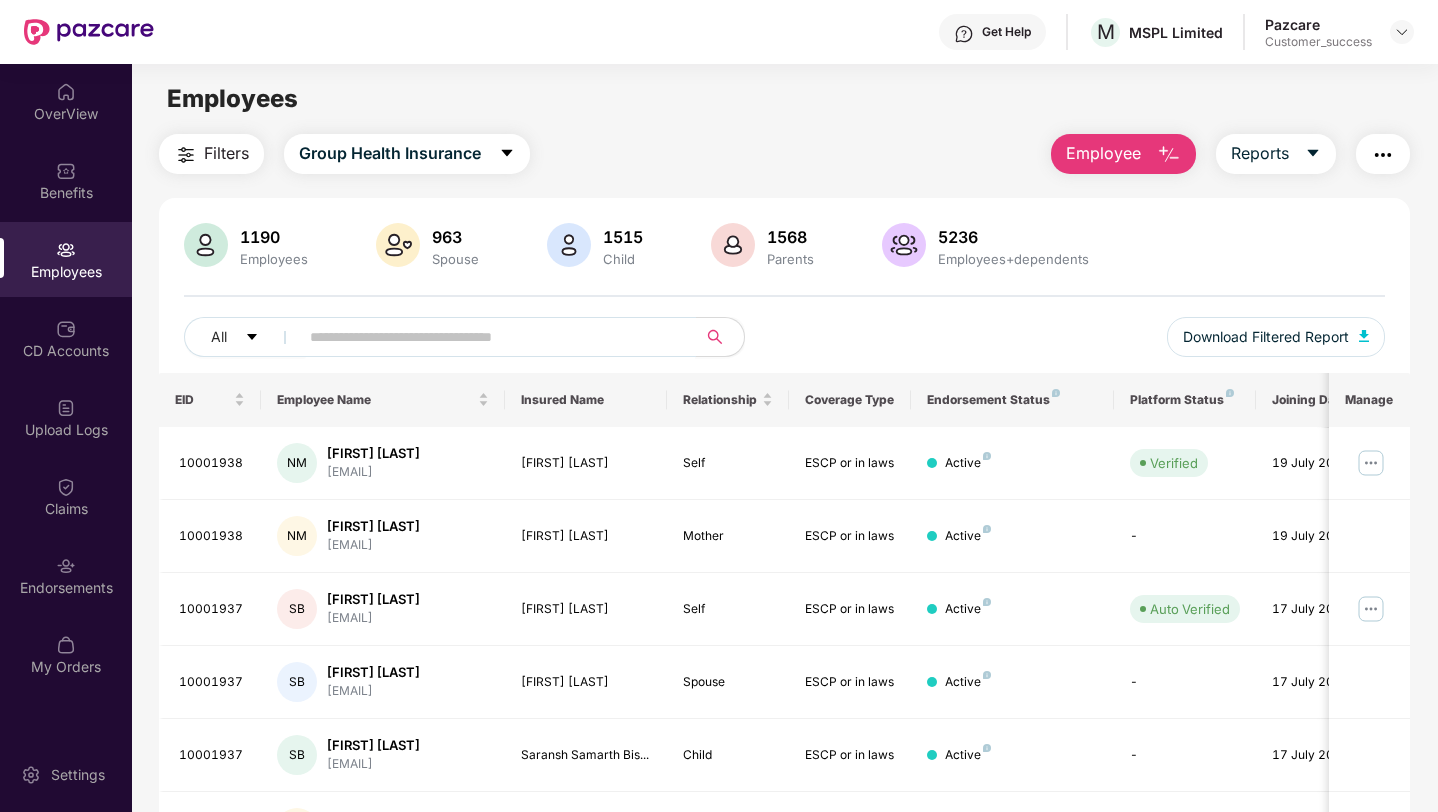 paste on "********" 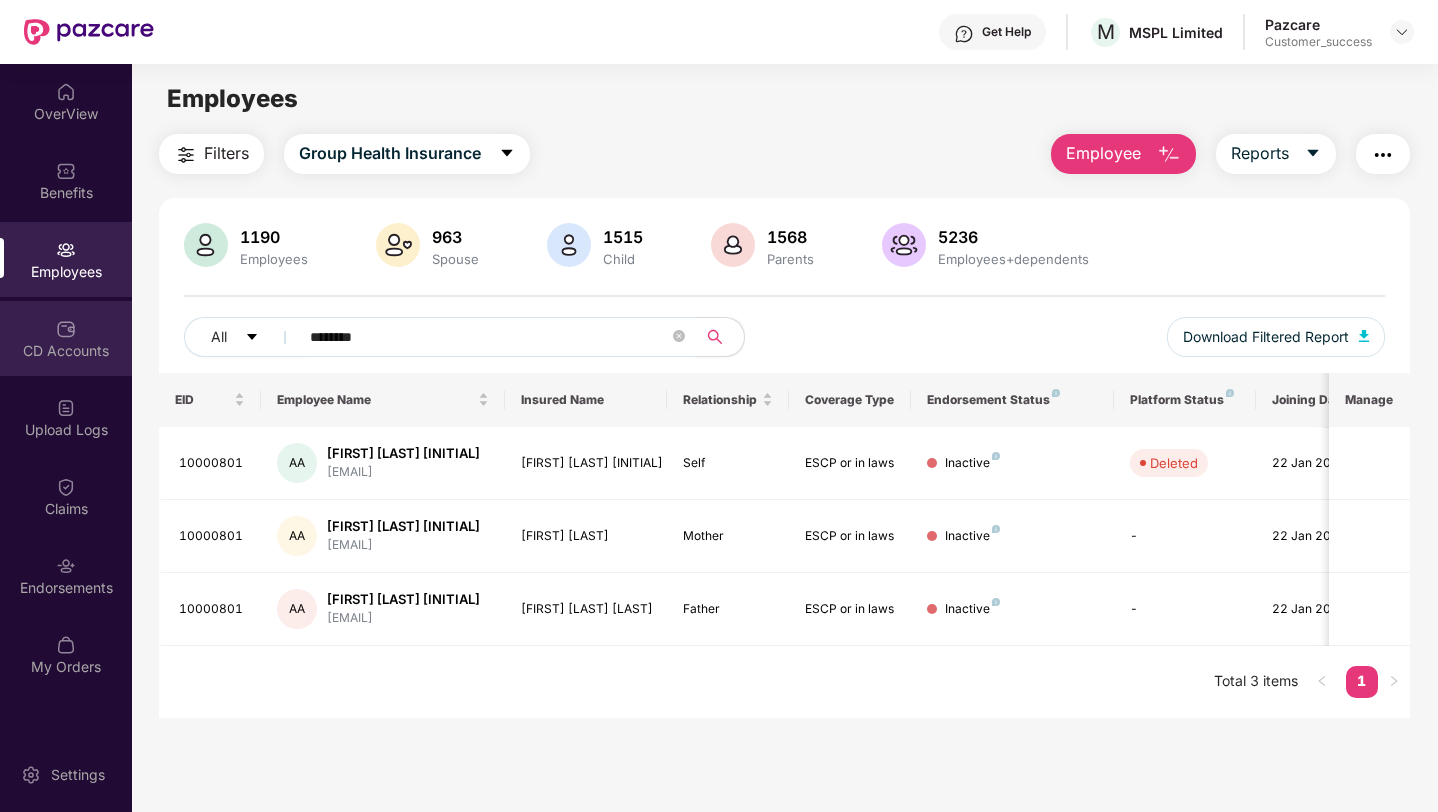 type on "********" 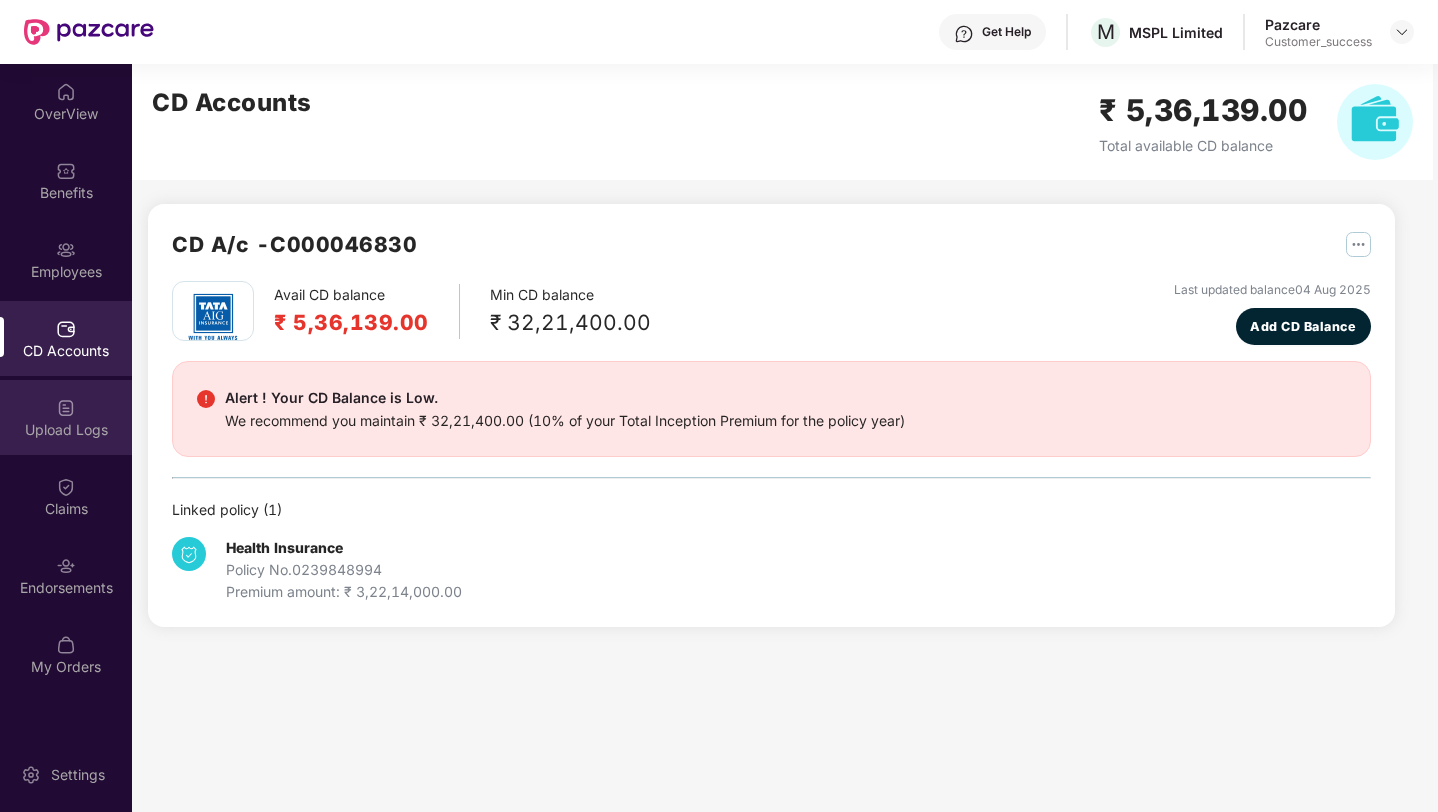 click on "Upload Logs" at bounding box center (66, 417) 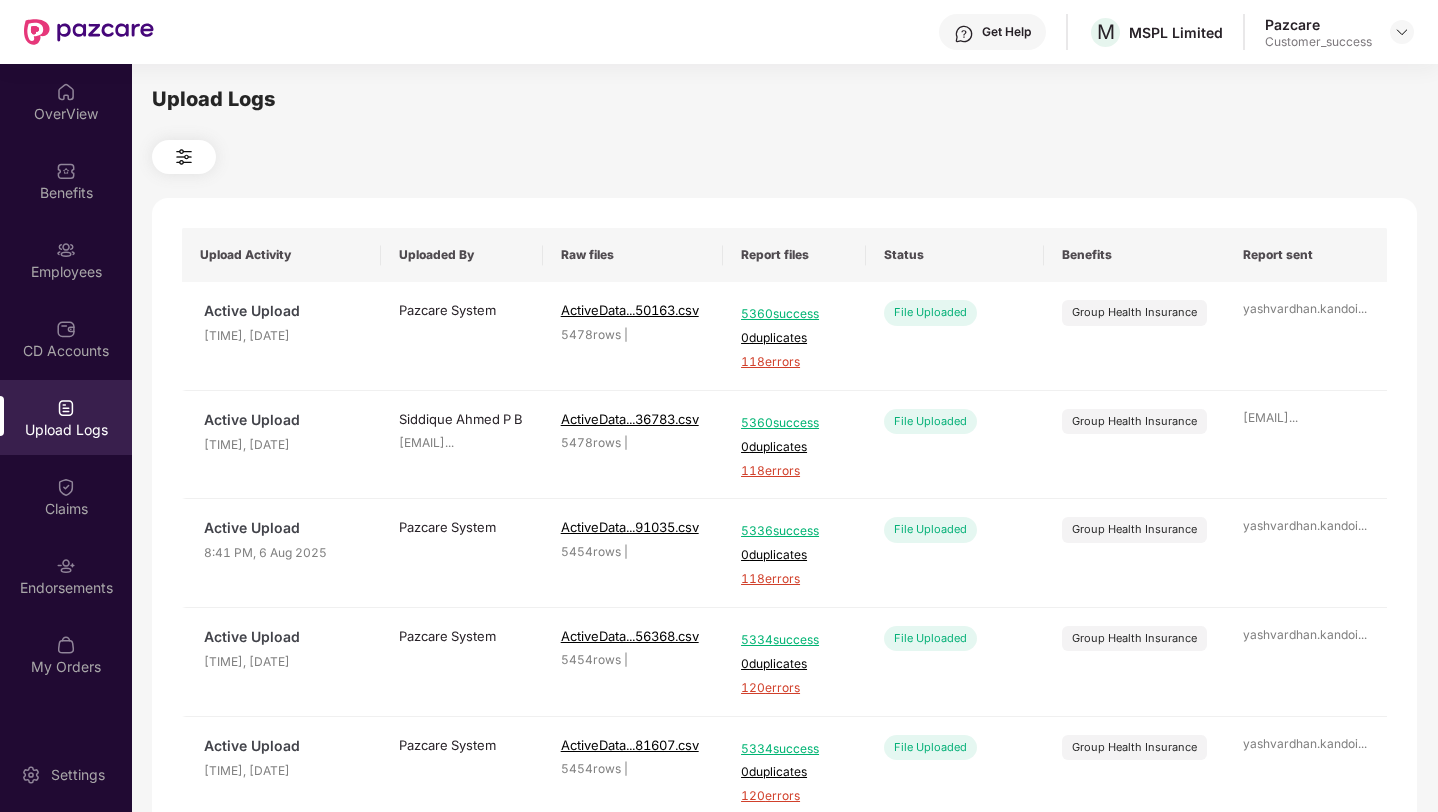 click at bounding box center (184, 157) 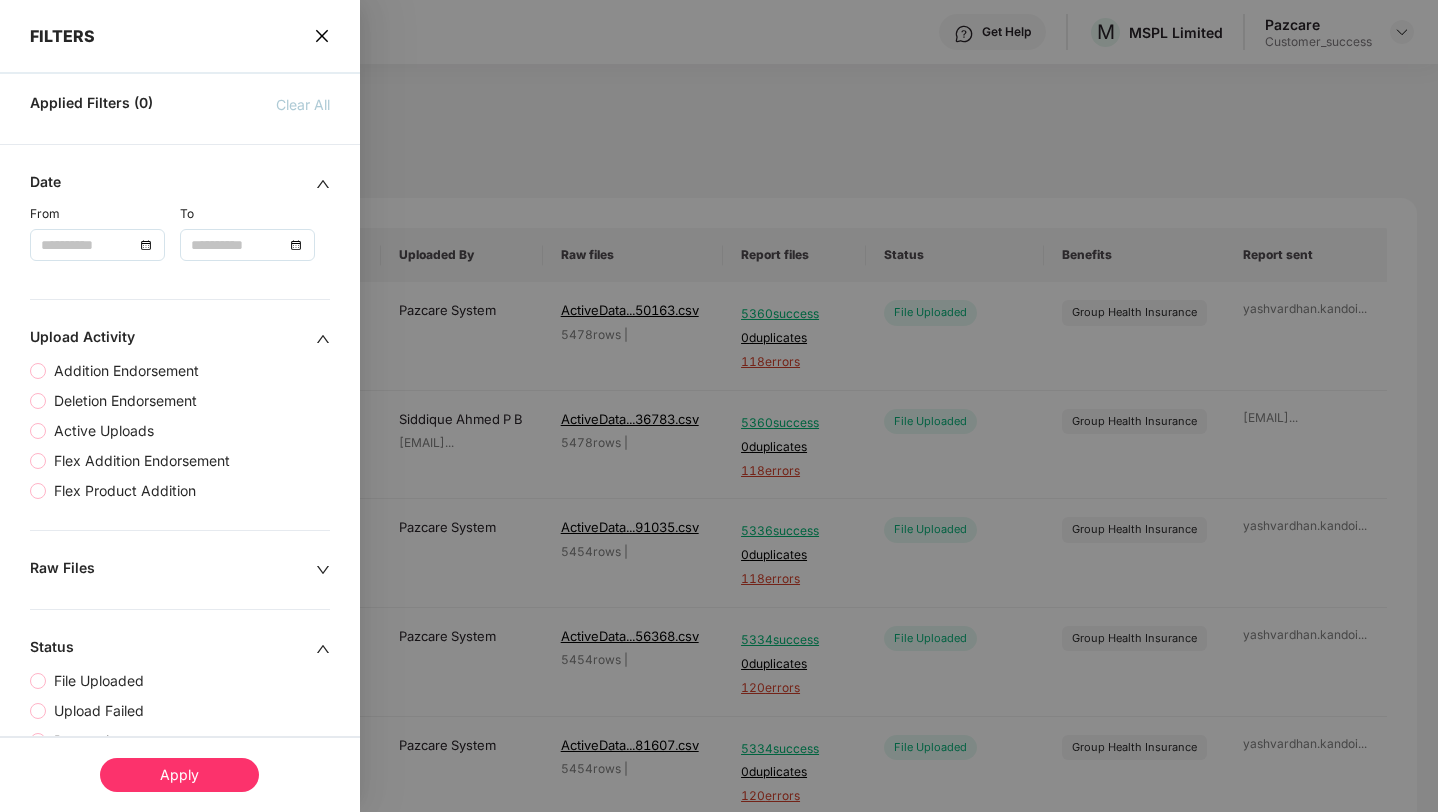 click 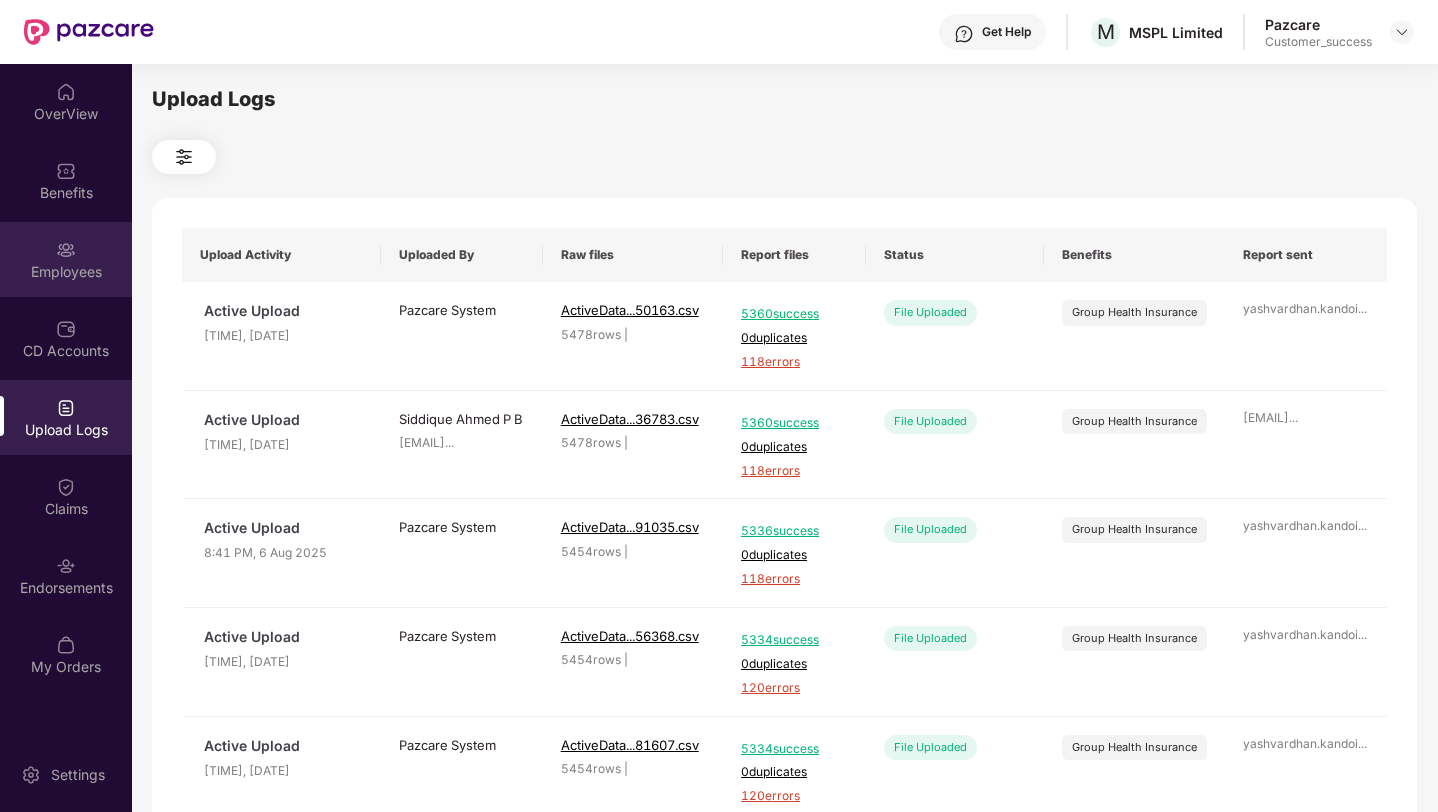 click at bounding box center [66, 250] 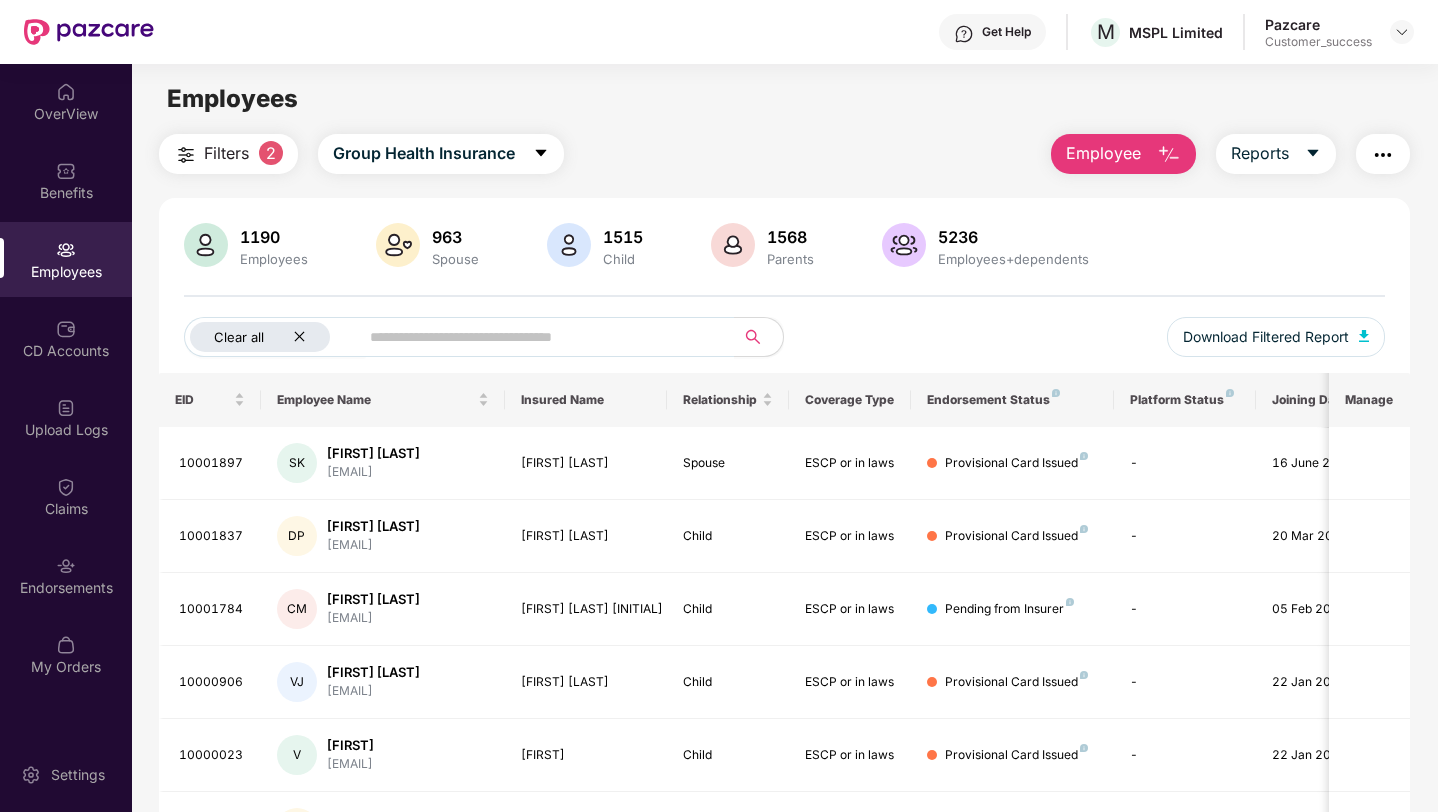 click on "Clear all" at bounding box center (275, 337) 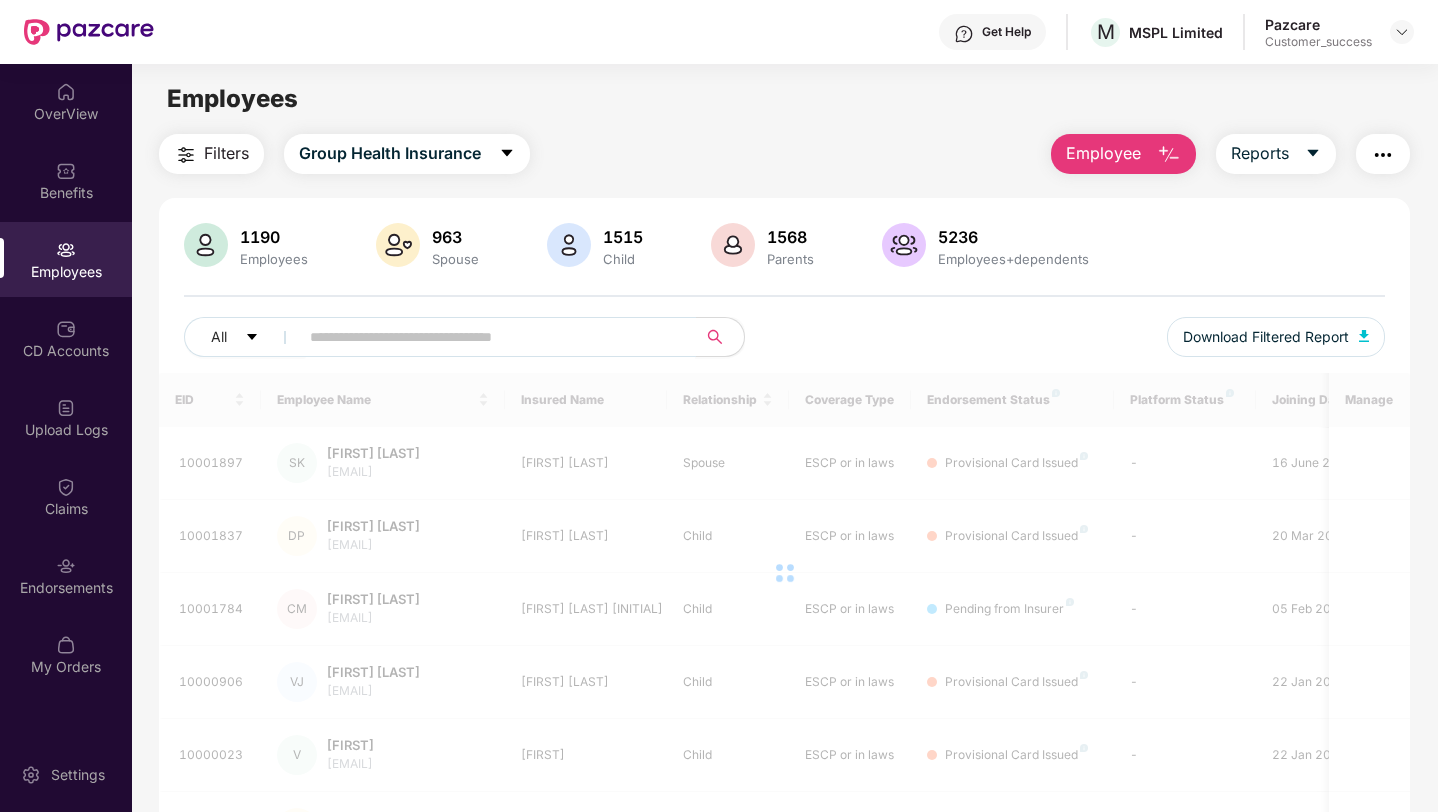 click at bounding box center (489, 337) 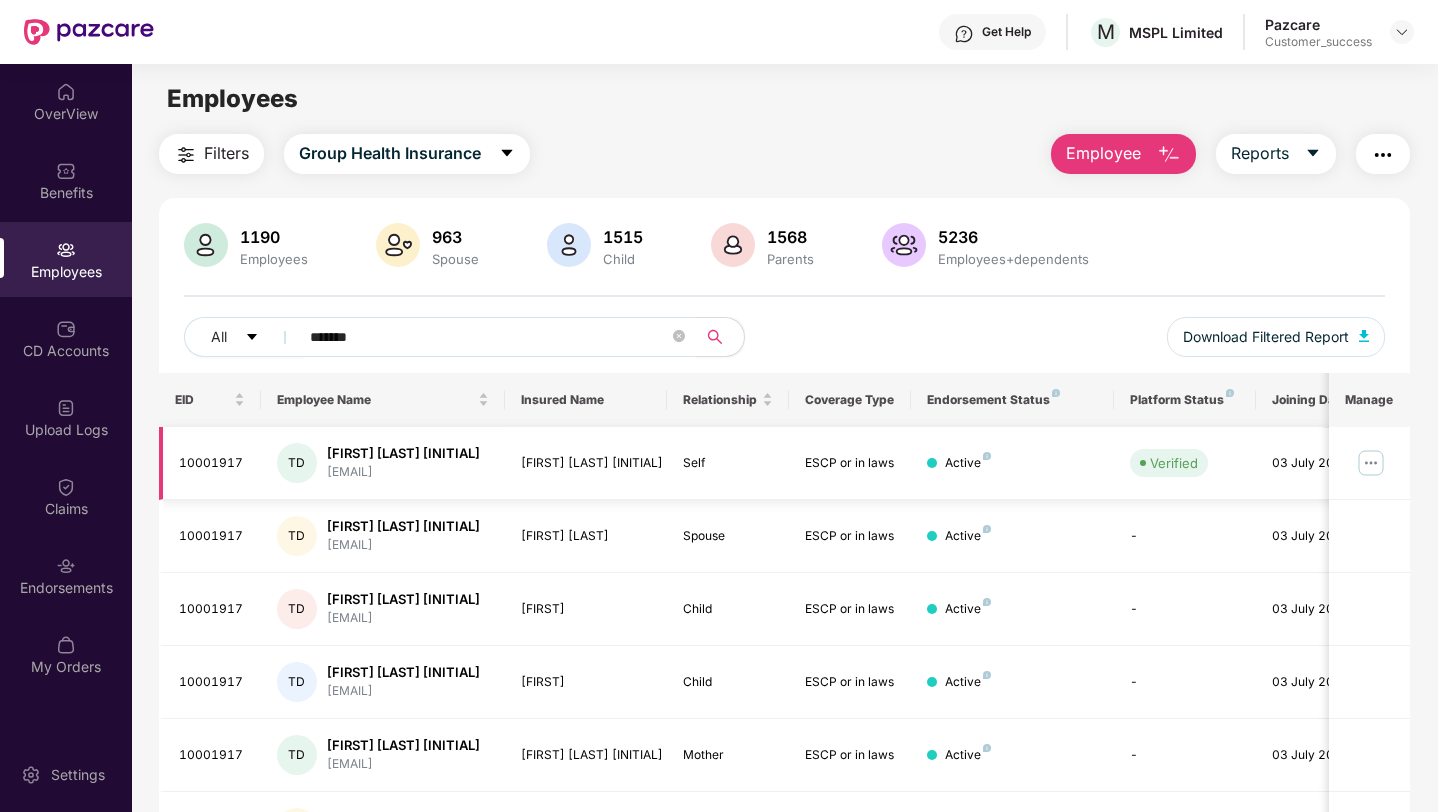 type on "*******" 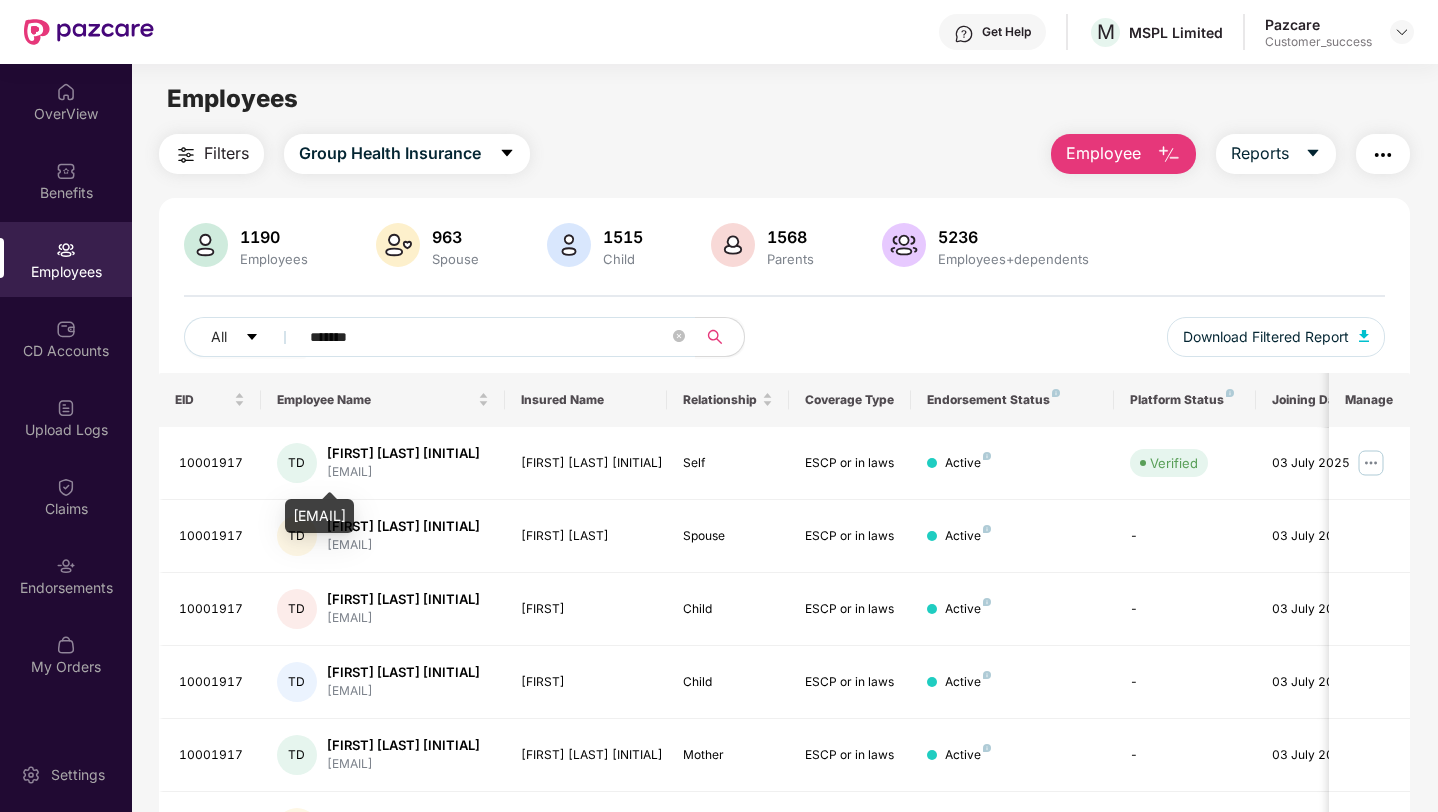 drag, startPoint x: 457, startPoint y: 516, endPoint x: 292, endPoint y: 519, distance: 165.02727 